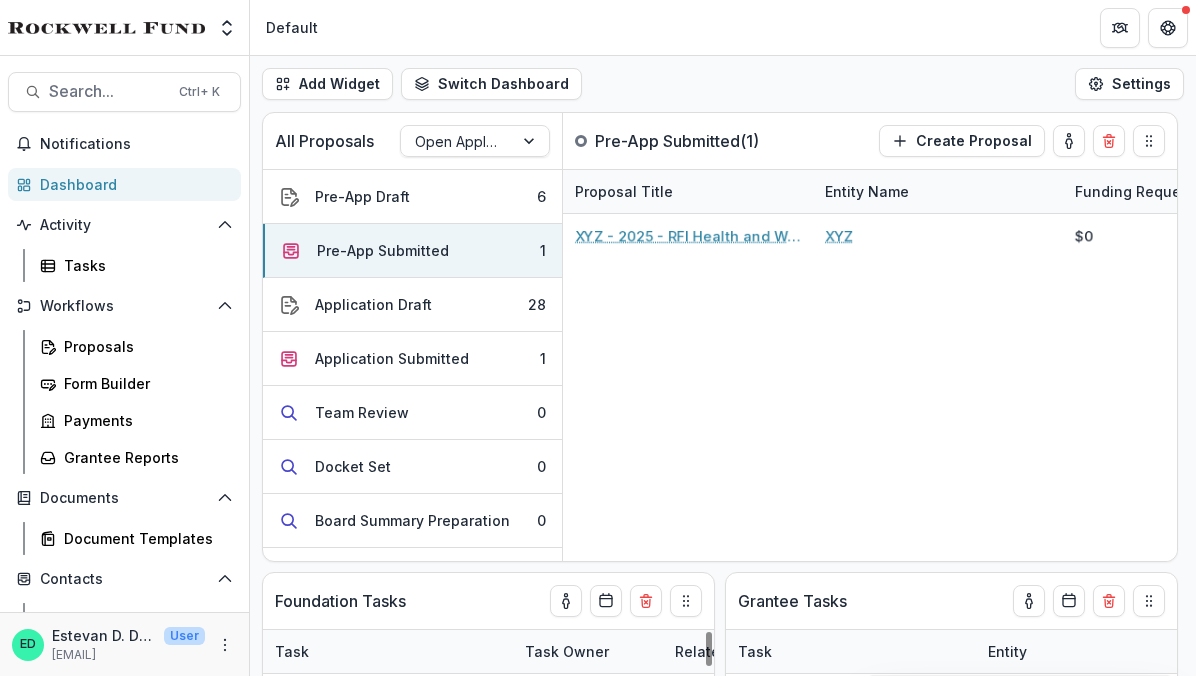scroll, scrollTop: 0, scrollLeft: 0, axis: both 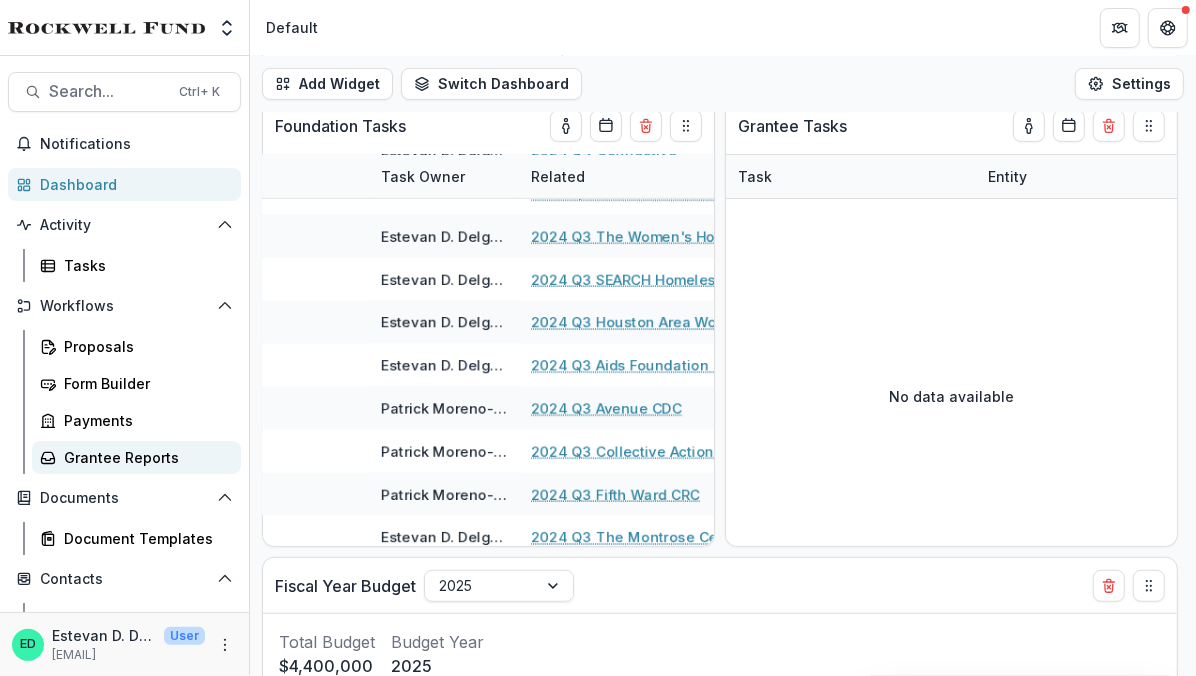 click on "Grantee Reports" at bounding box center (144, 457) 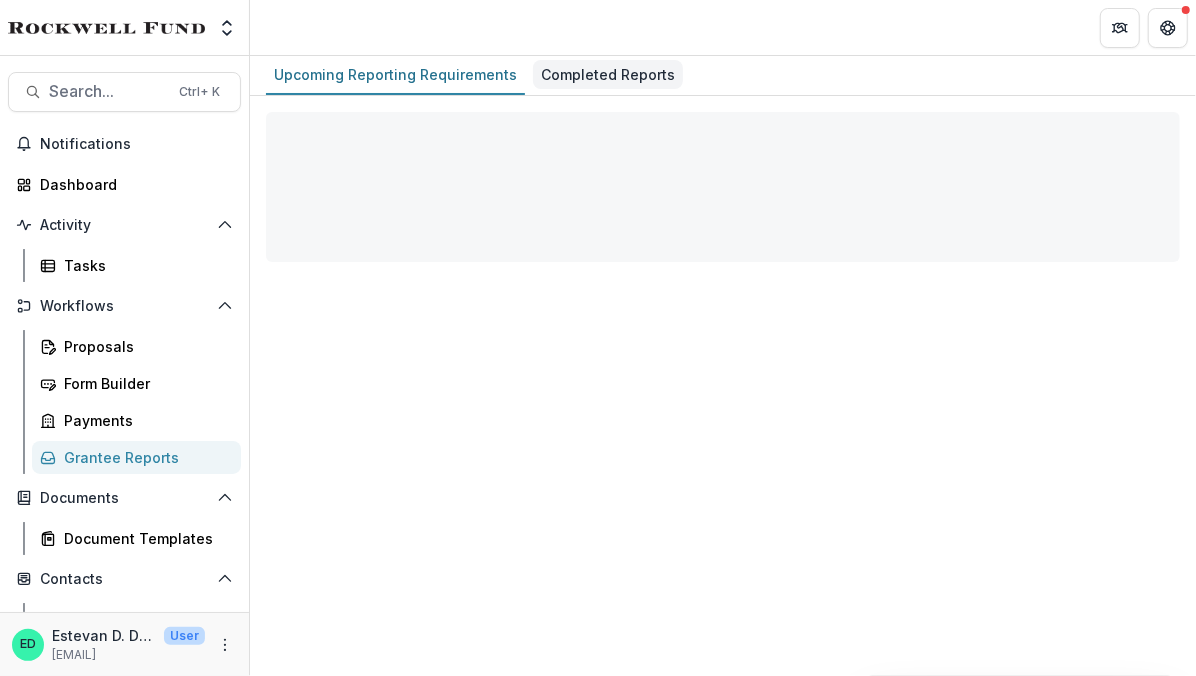 click on "Completed Reports" at bounding box center (608, 74) 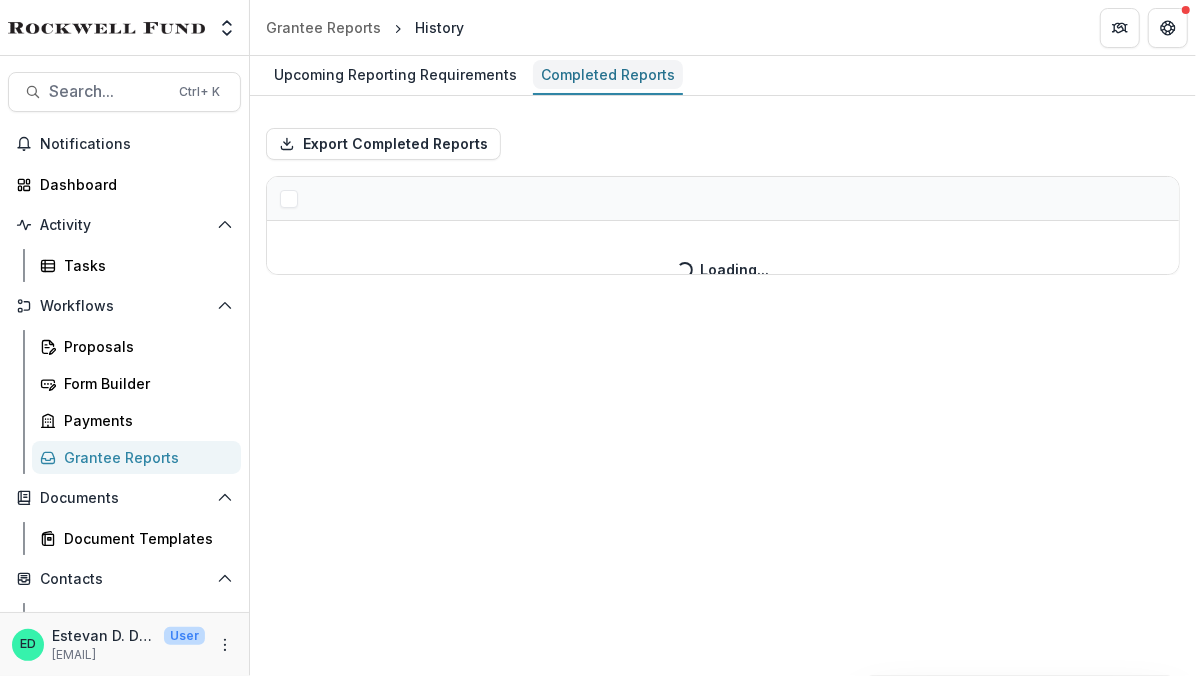 click on "Completed Reports" at bounding box center (608, 74) 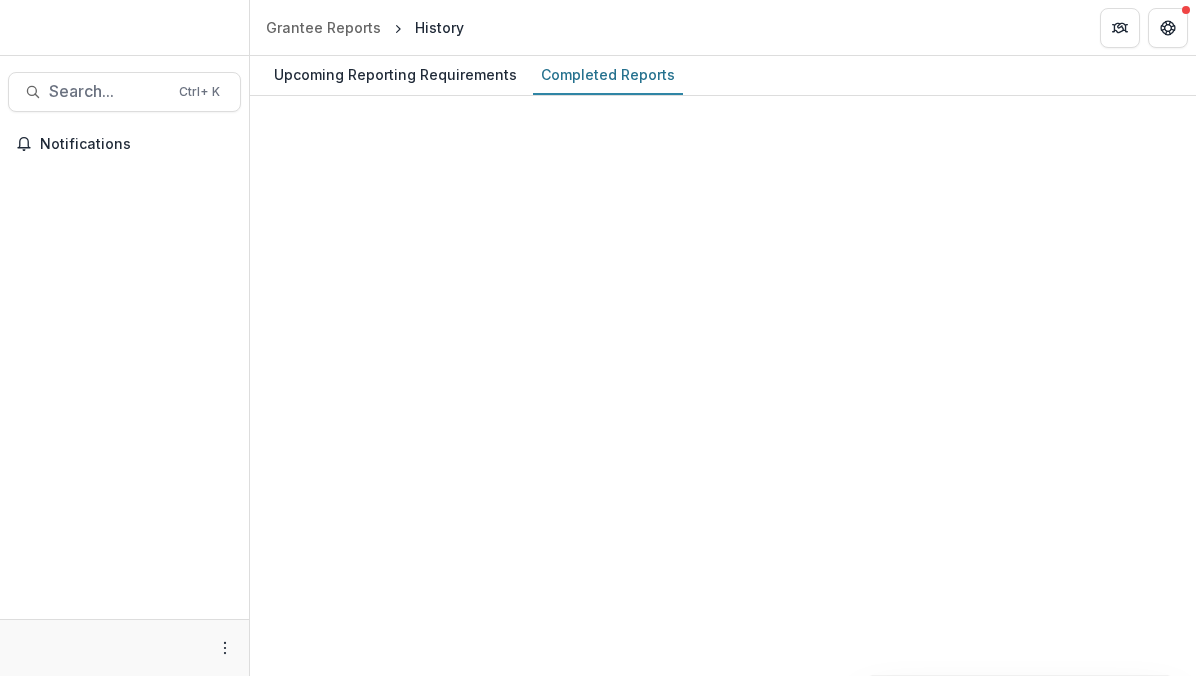 scroll, scrollTop: 0, scrollLeft: 0, axis: both 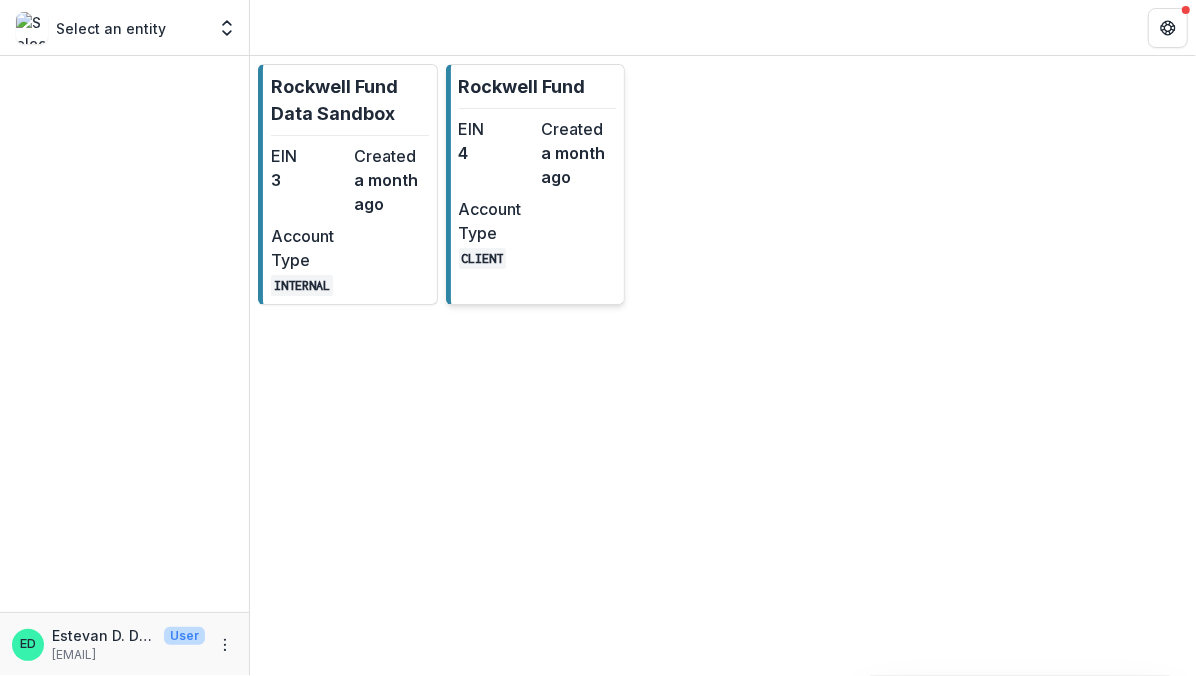 click on "EIN 4 Created a month ago Account Type CLIENT" at bounding box center (538, 193) 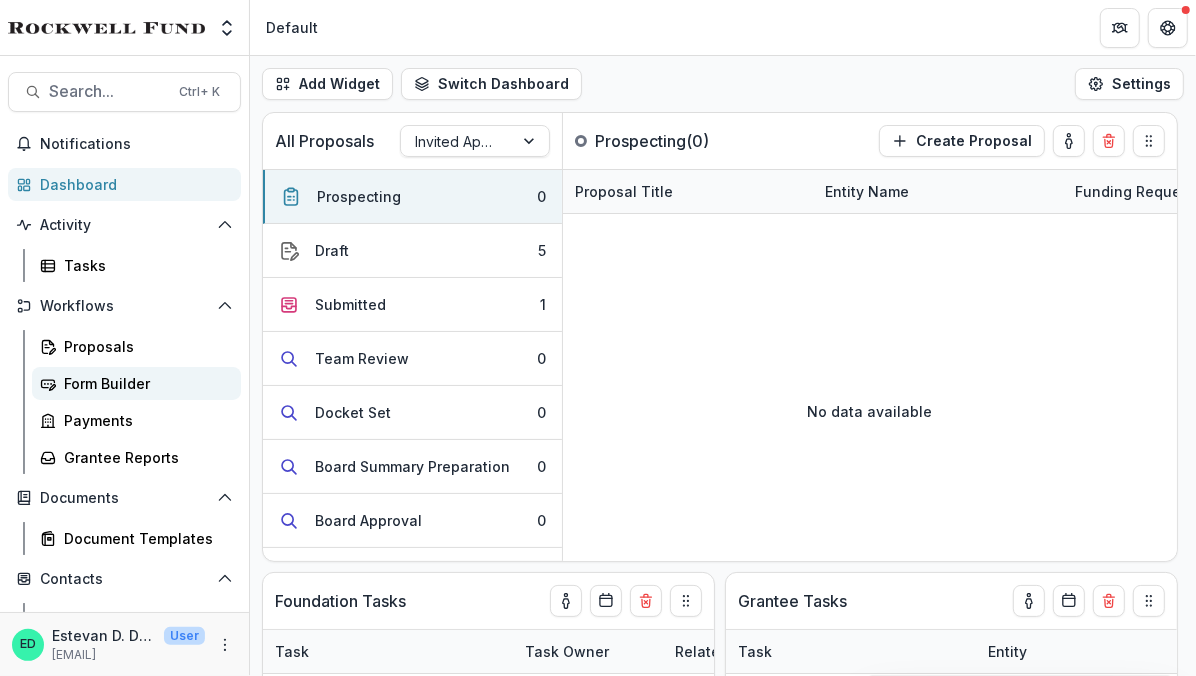 click on "Form Builder" at bounding box center (144, 383) 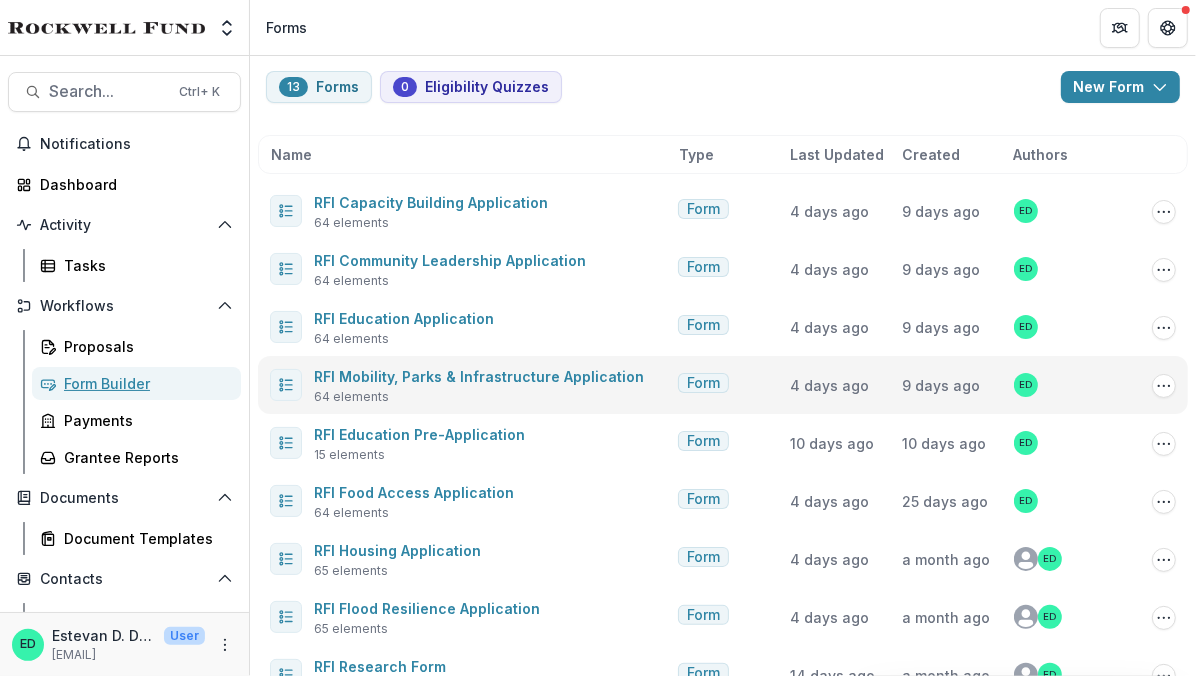 scroll, scrollTop: 0, scrollLeft: 0, axis: both 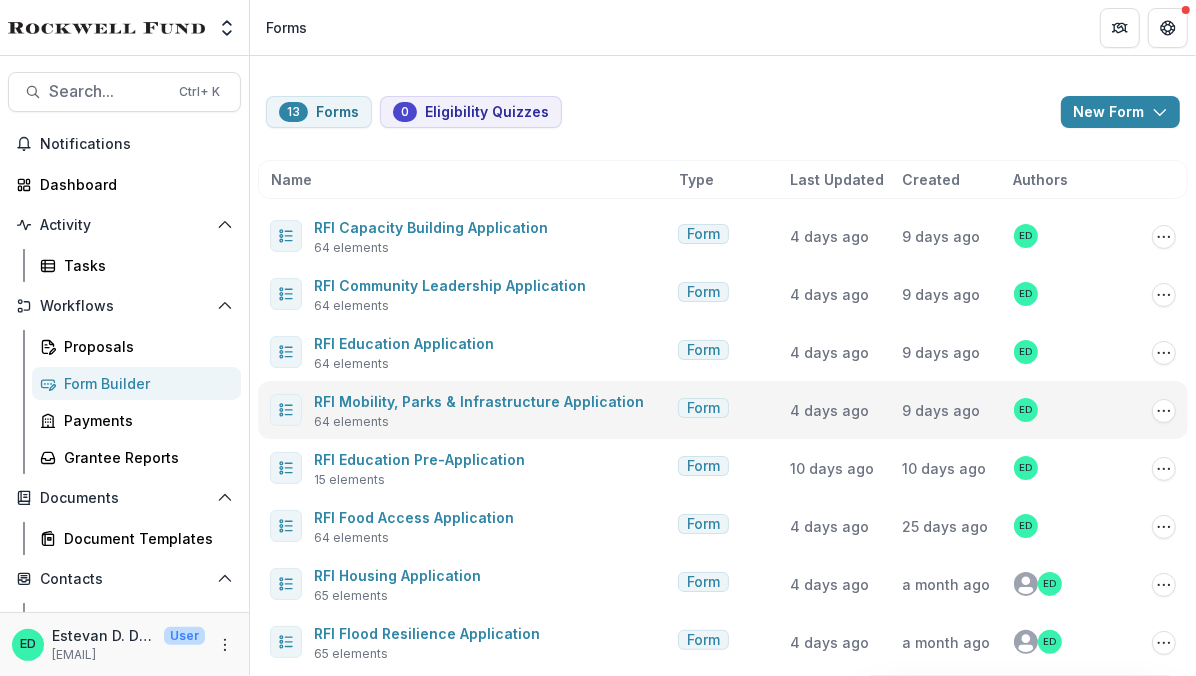 click on "RFI Mobility, Parks & Infrastructure Application 64   elements Form 4 days ago 9 days ago ED Copy Public Link Edit Duplicate Send Start Vetting Archive" at bounding box center [723, 410] 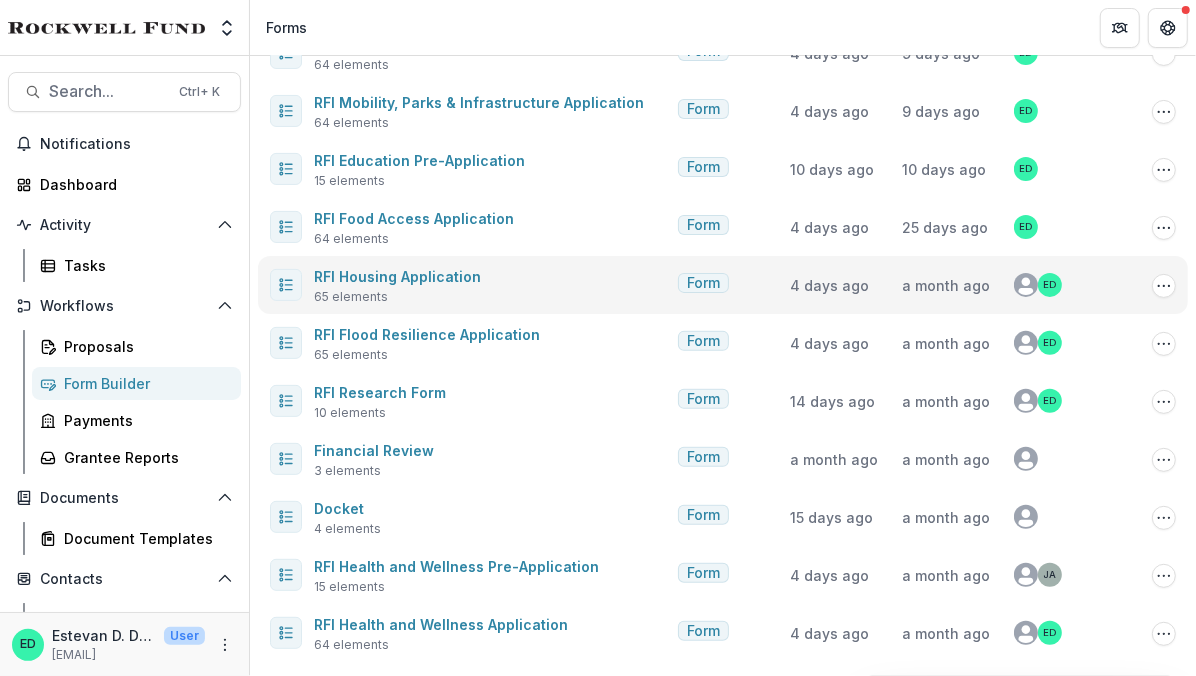 scroll, scrollTop: 0, scrollLeft: 0, axis: both 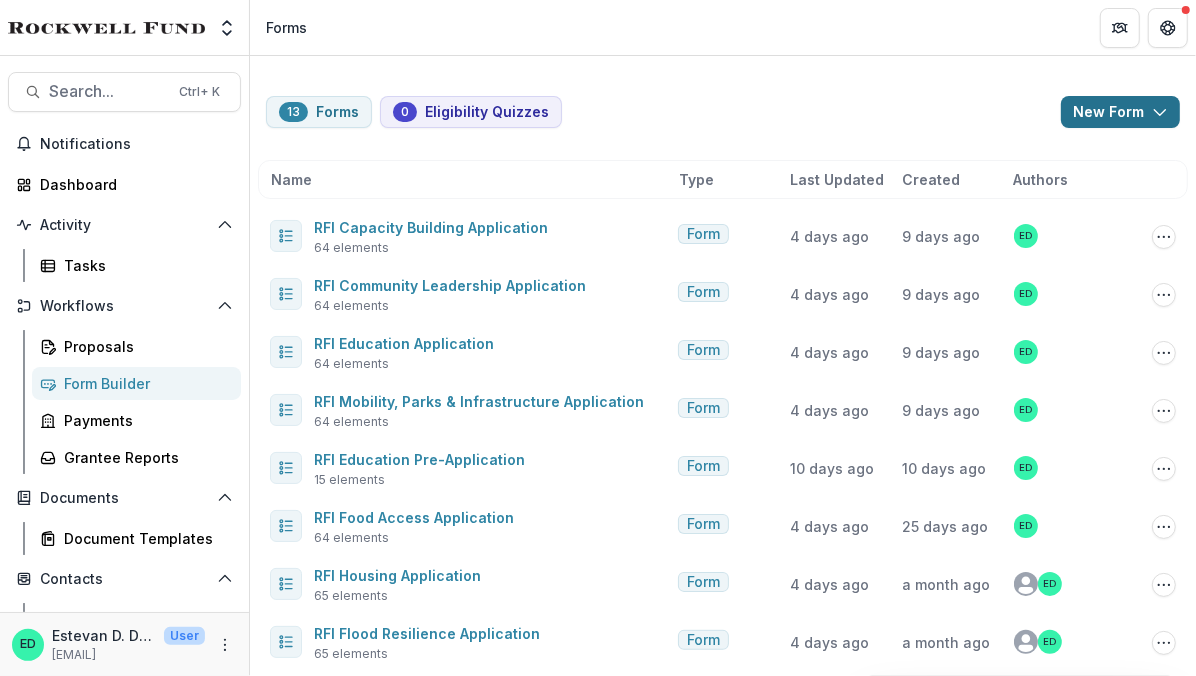 click on "New Form" at bounding box center (1120, 112) 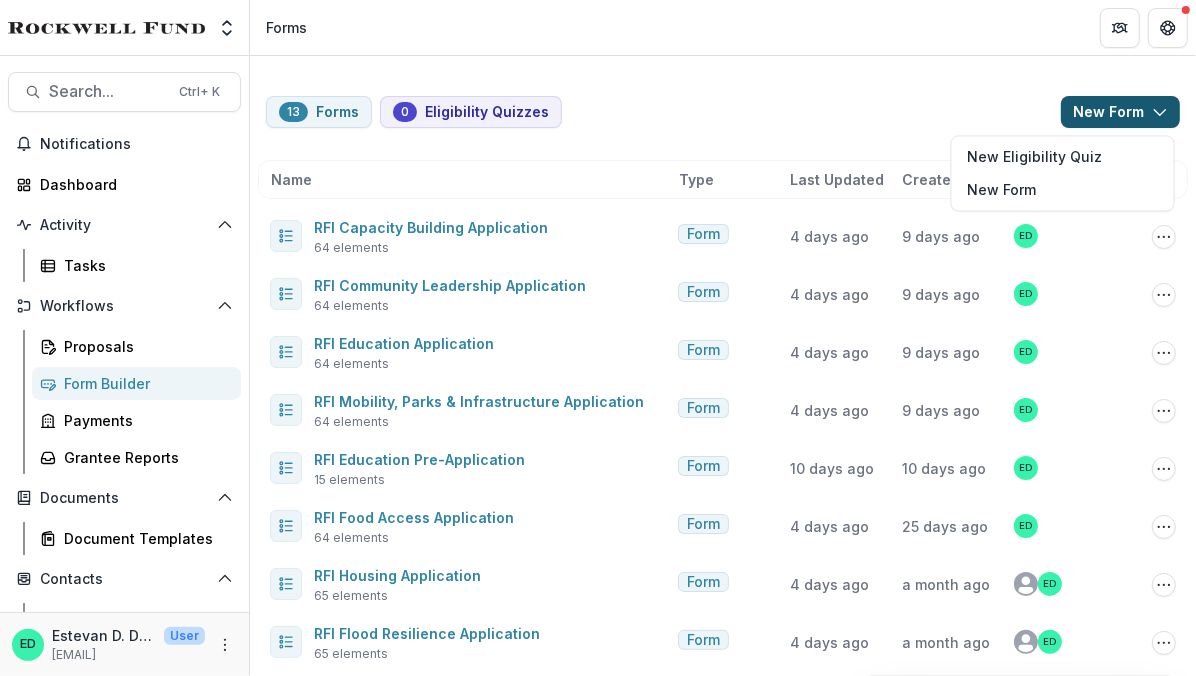 click on "13 Forms 0 Eligibility Quizzes New Form New Eligibility Quiz New Form Name Type Last Updated Created Authors RFI Capacity Building Application 64   elements Form 4 days ago 9 days ago ED Copy Public Link Edit Duplicate Send Start Vetting Archive RFI Community Leadership Application 64   elements Form 4 days ago 9 days ago ED Copy Public Link Edit Duplicate Send Start Vetting Archive RFI Education Application 64   elements Form 4 days ago 9 days ago ED Edit Duplicate Send Start Vetting Archive RFI Mobility, Parks & Infrastructure Application 64   elements Form 4 days ago 9 days ago ED Copy Public Link Edit Duplicate Send Start Vetting Archive RFI Education Pre-Application 15   elements Form 10 days ago 10 days ago ED Copy Public Link Edit Duplicate Send Start Vetting Archive RFI Food Access Application 64   elements Form 4 days ago 25 days ago ED Copy Public Link Edit Duplicate Send Start Vetting Archive RFI Housing Application 65   elements Form 4 days ago a month ago ED Copy Public Link Edit Duplicate Send" at bounding box center (723, 516) 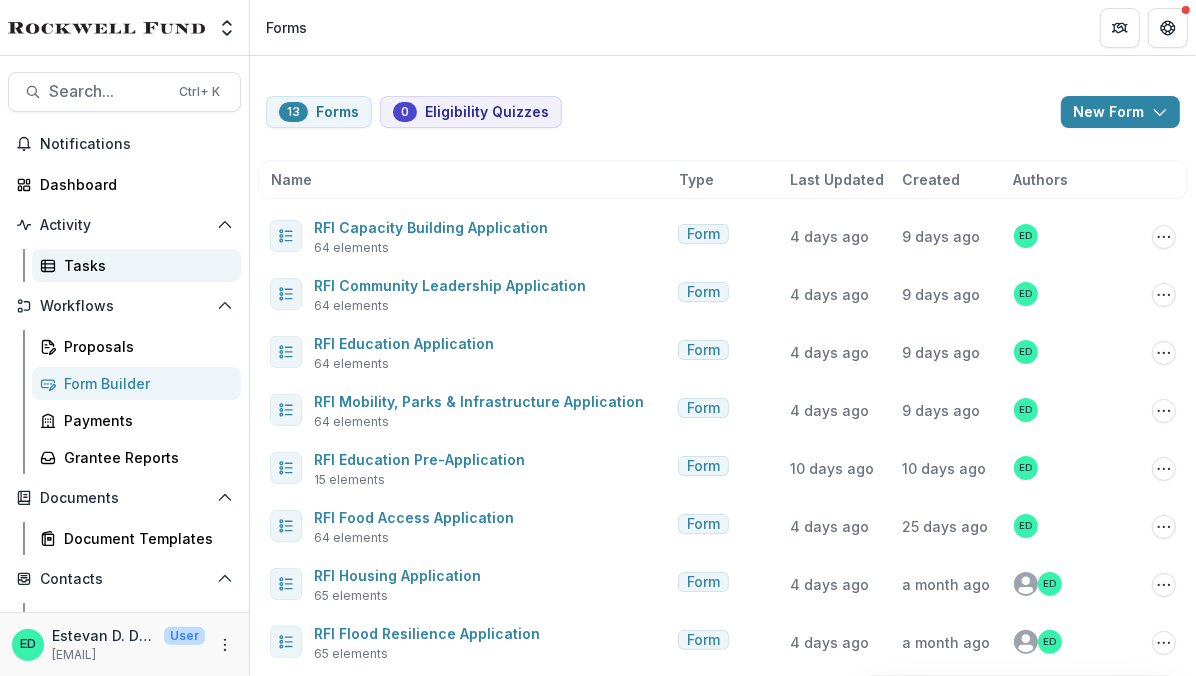 click on "Tasks" at bounding box center (144, 265) 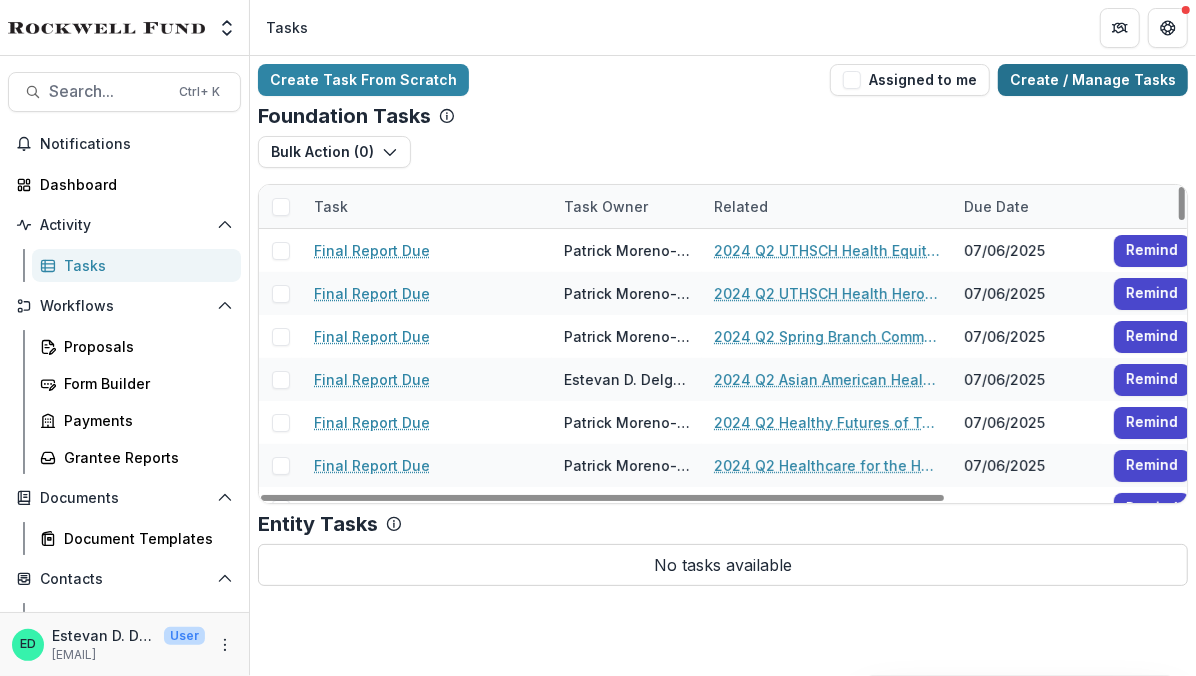 click on "Create / Manage Tasks" at bounding box center [1093, 80] 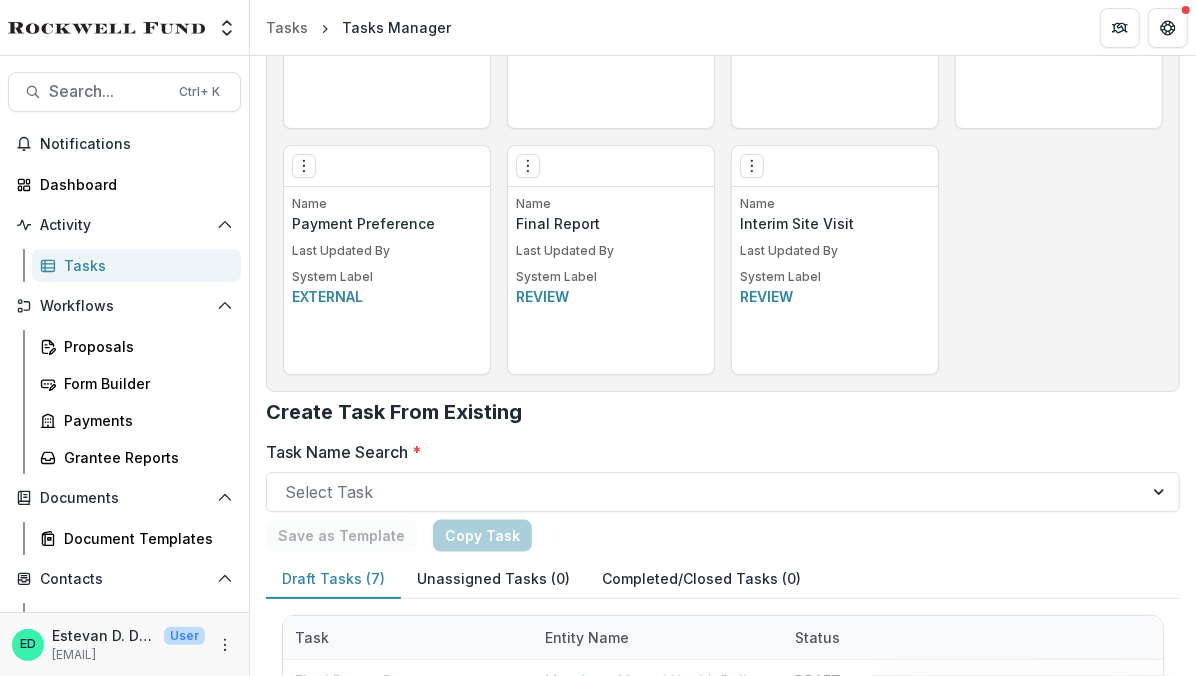 scroll, scrollTop: 1426, scrollLeft: 0, axis: vertical 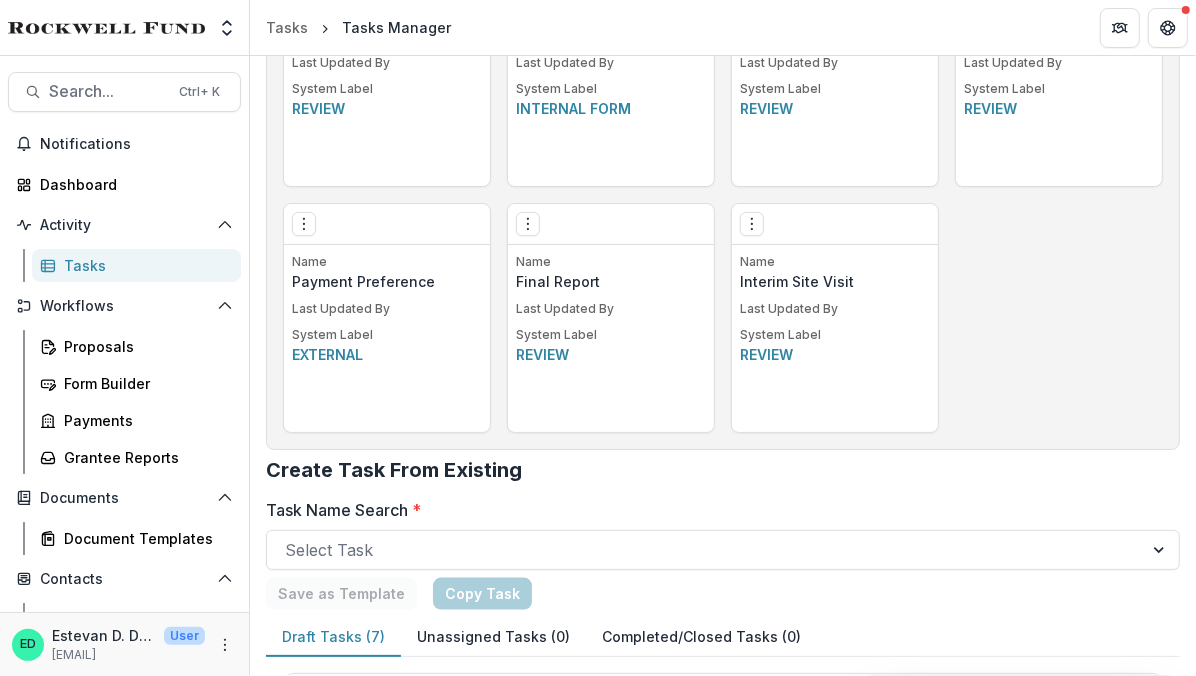 click on "Name Final Report Last Updated By System Label Review" at bounding box center [611, 342] 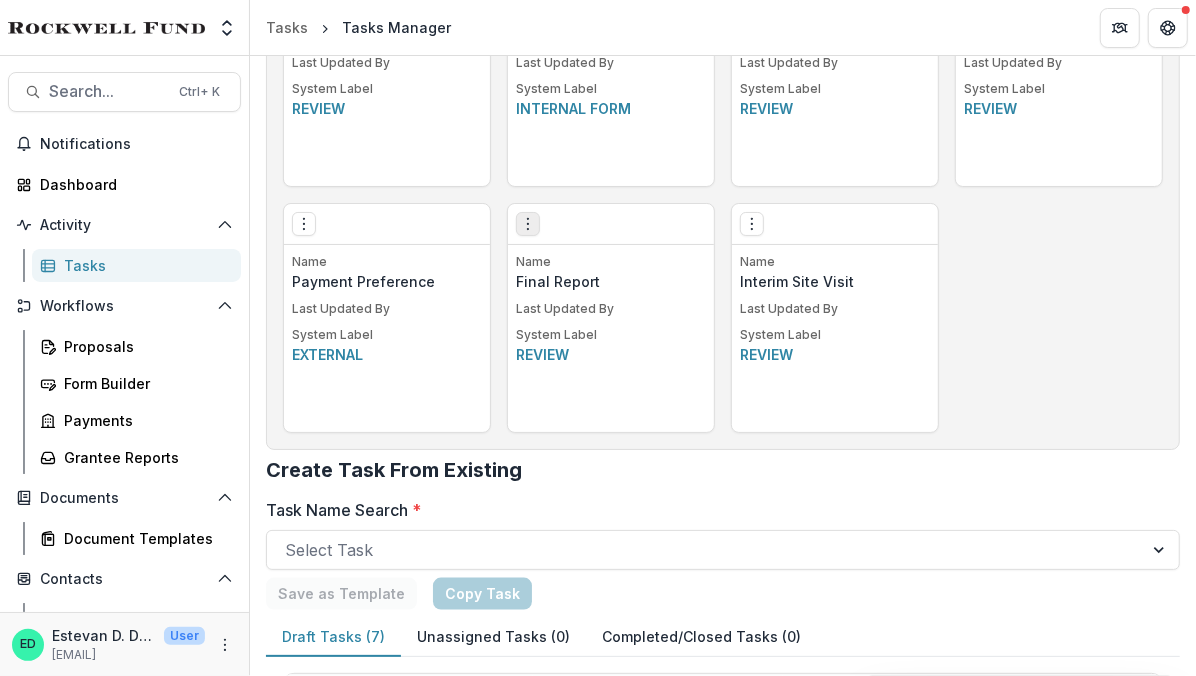 click 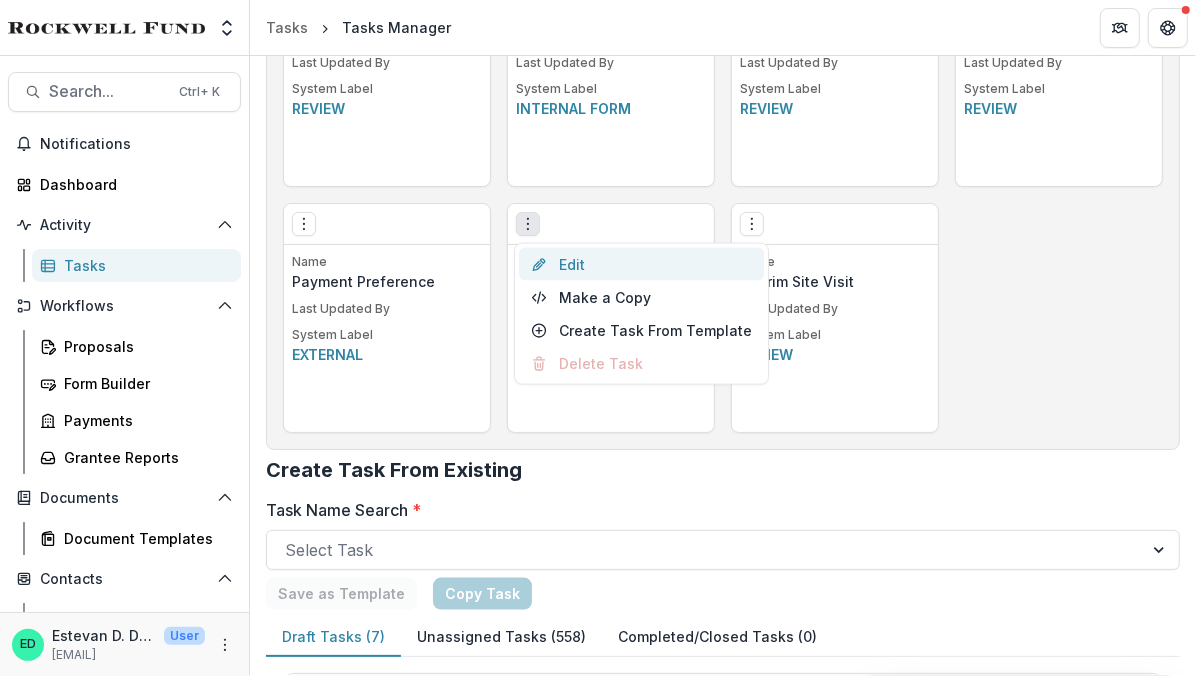 click on "Edit" at bounding box center [641, 264] 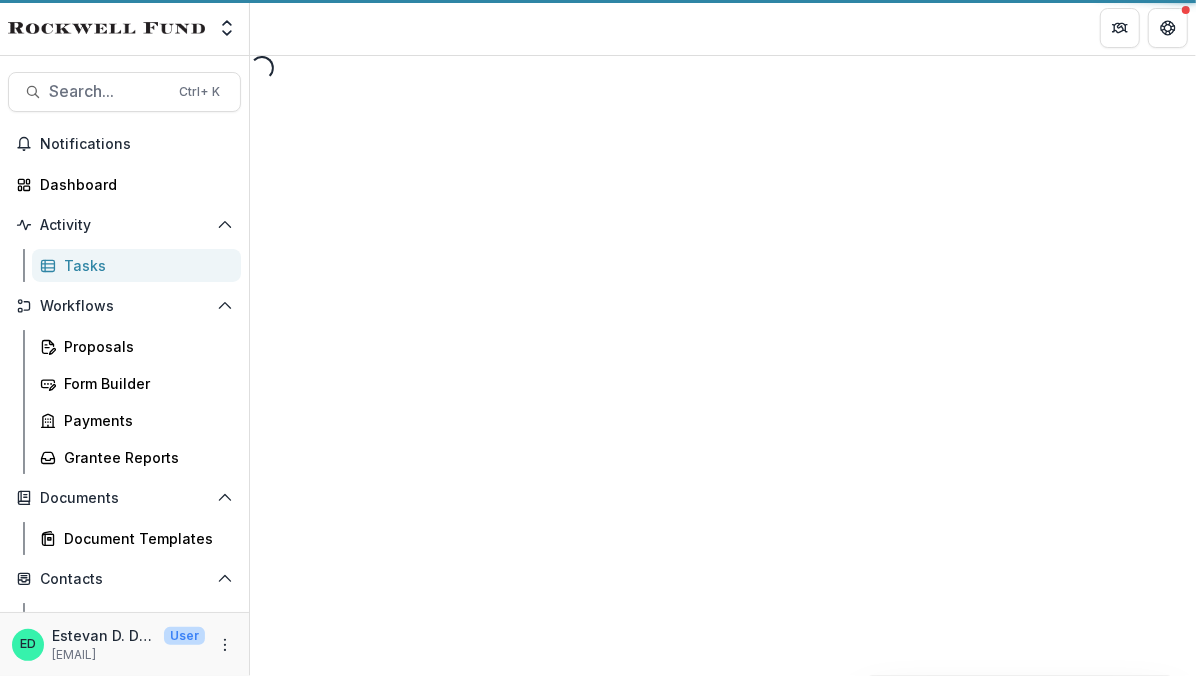 scroll, scrollTop: 0, scrollLeft: 0, axis: both 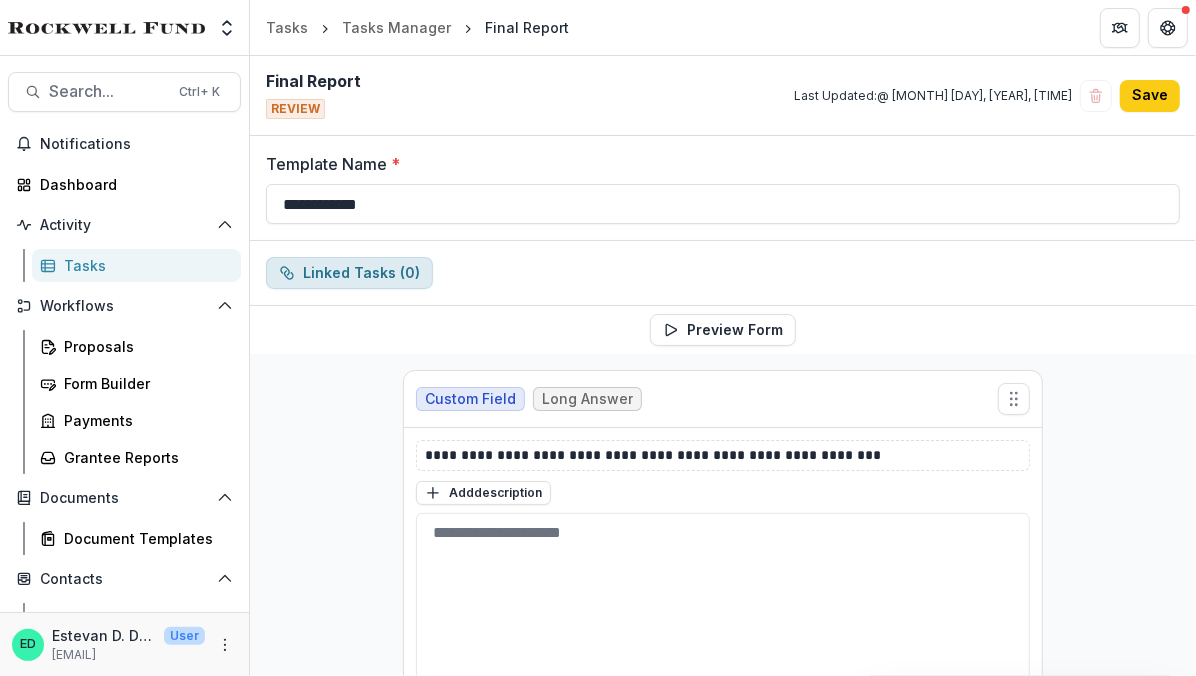 click on "**********" at bounding box center [723, 204] 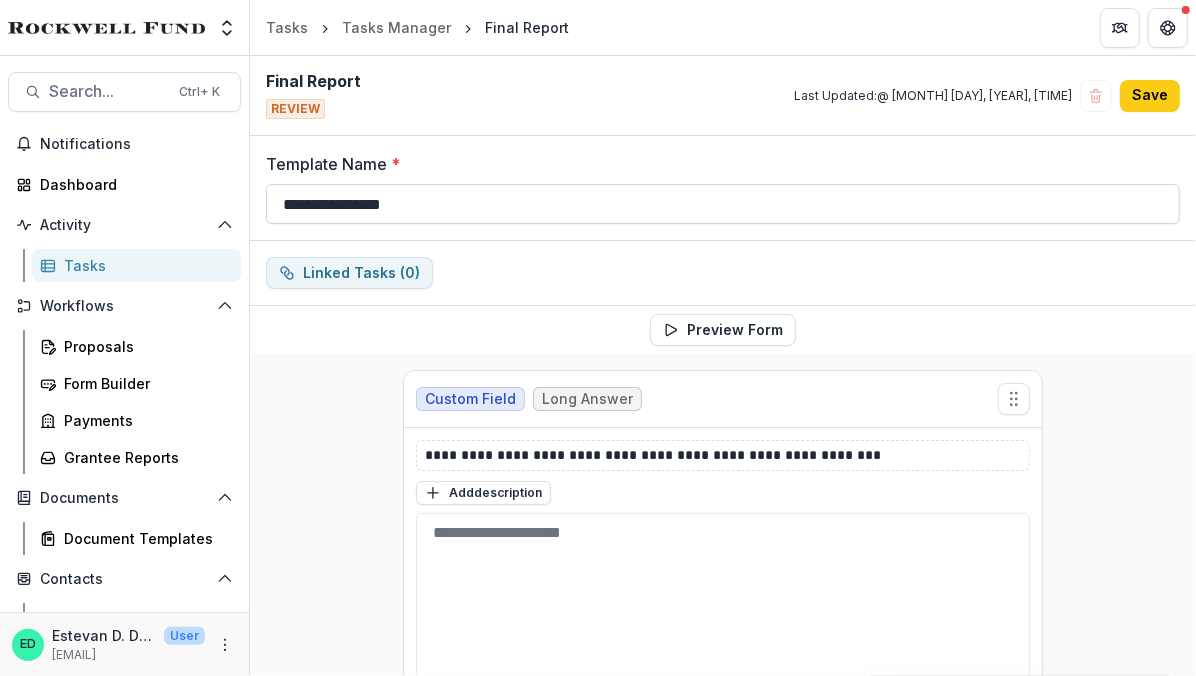 click on "**********" at bounding box center [723, 204] 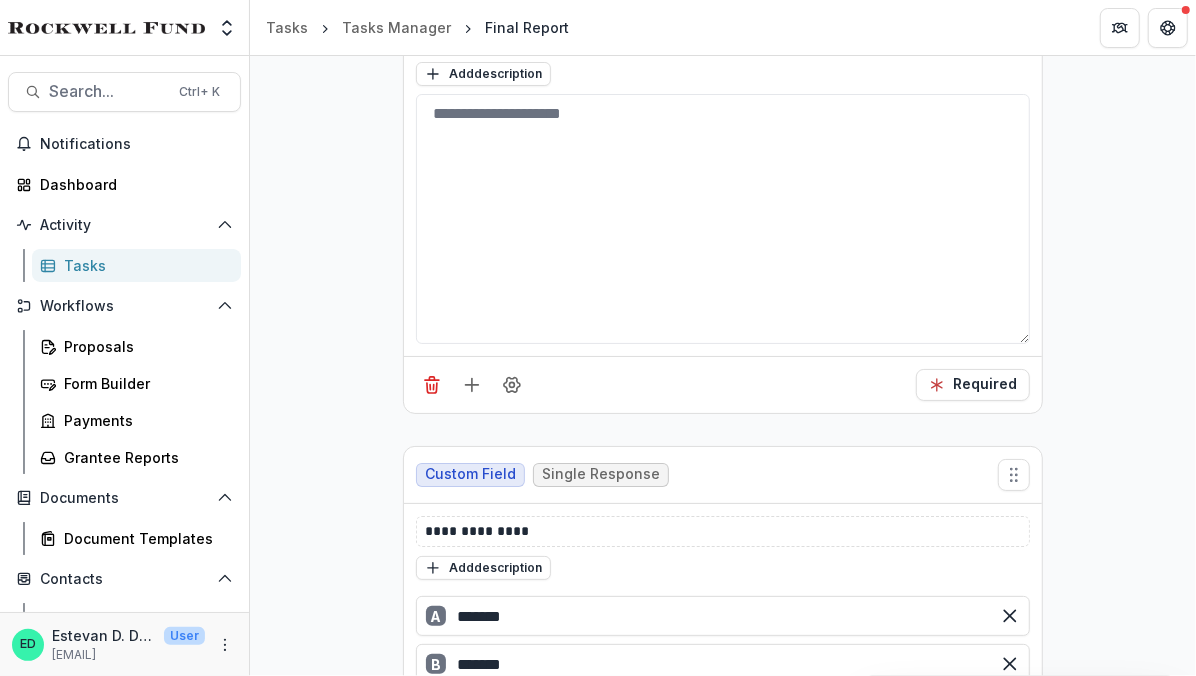 scroll, scrollTop: 568, scrollLeft: 0, axis: vertical 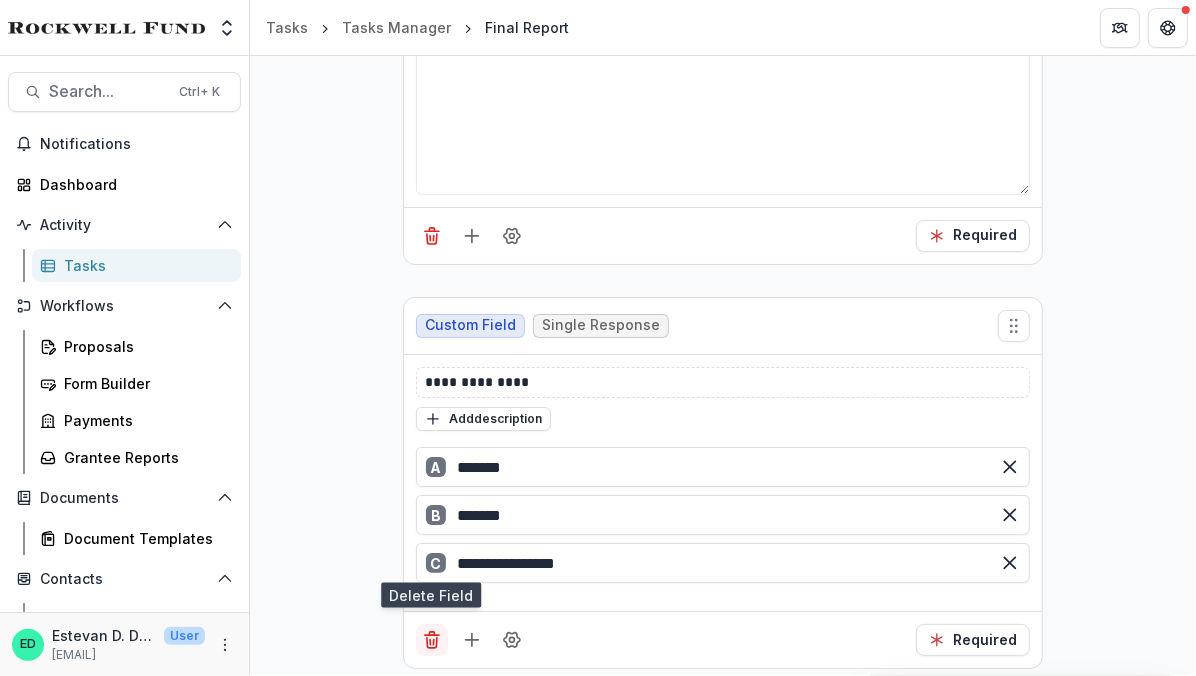 type on "**********" 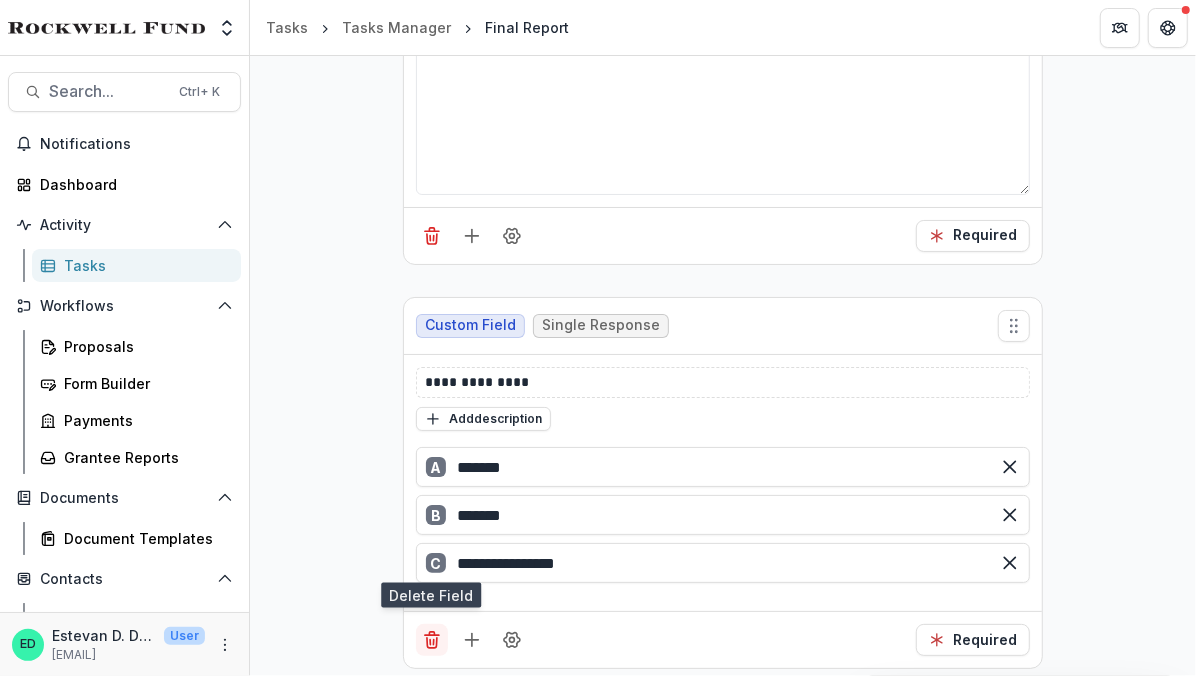click 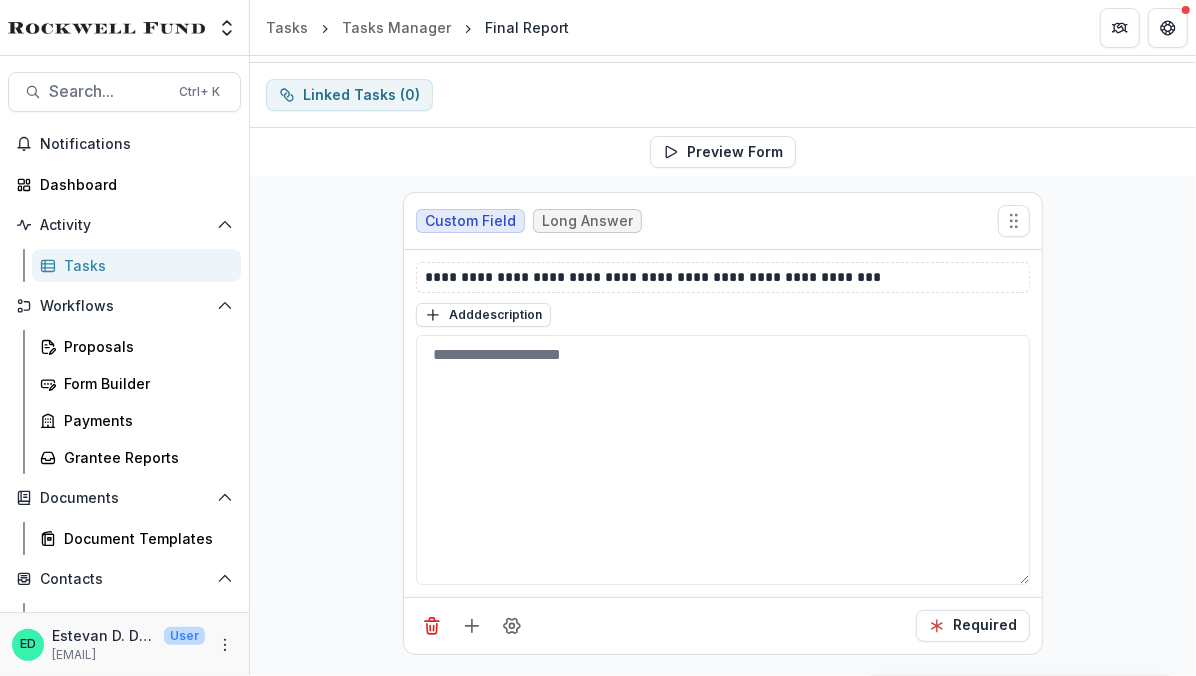 scroll, scrollTop: 174, scrollLeft: 0, axis: vertical 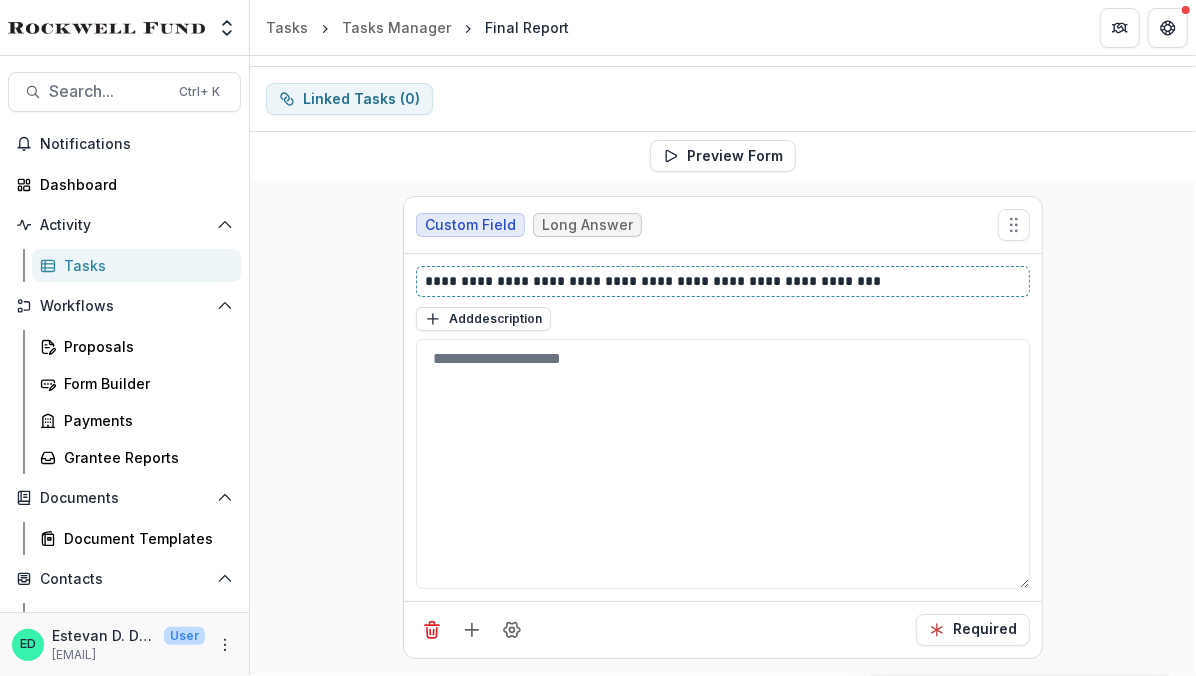 click on "**********" at bounding box center [724, 281] 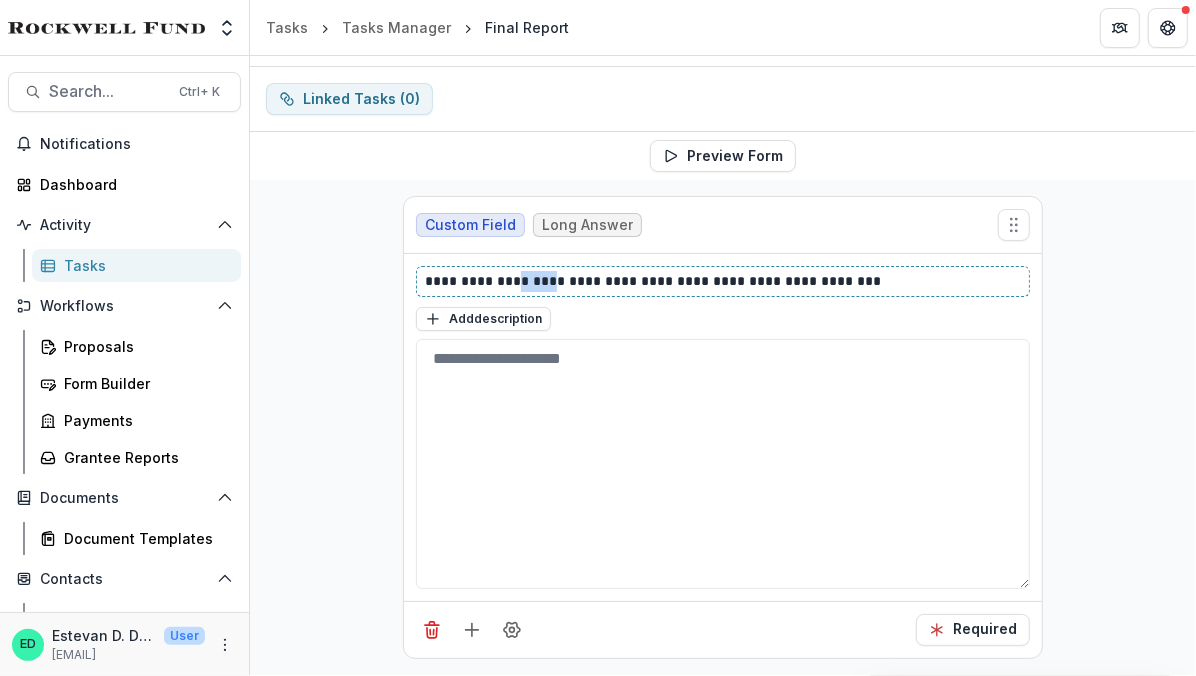 click on "**********" at bounding box center (724, 281) 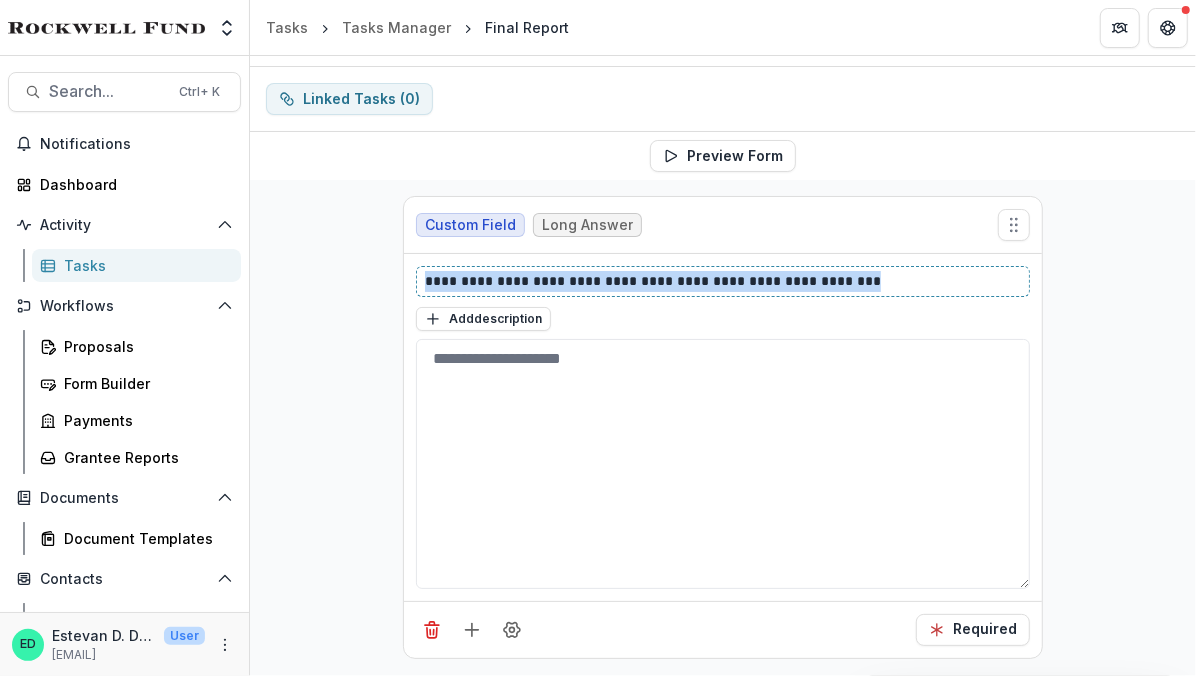 click on "**********" at bounding box center [724, 281] 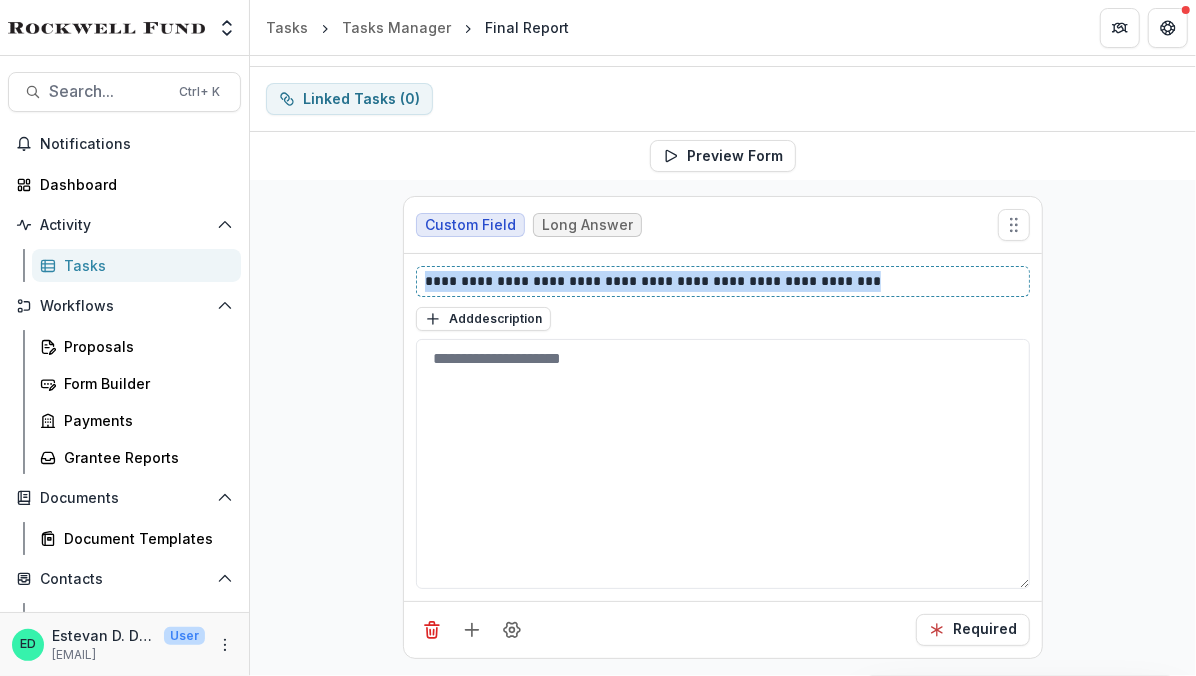 click on "**********" at bounding box center (724, 281) 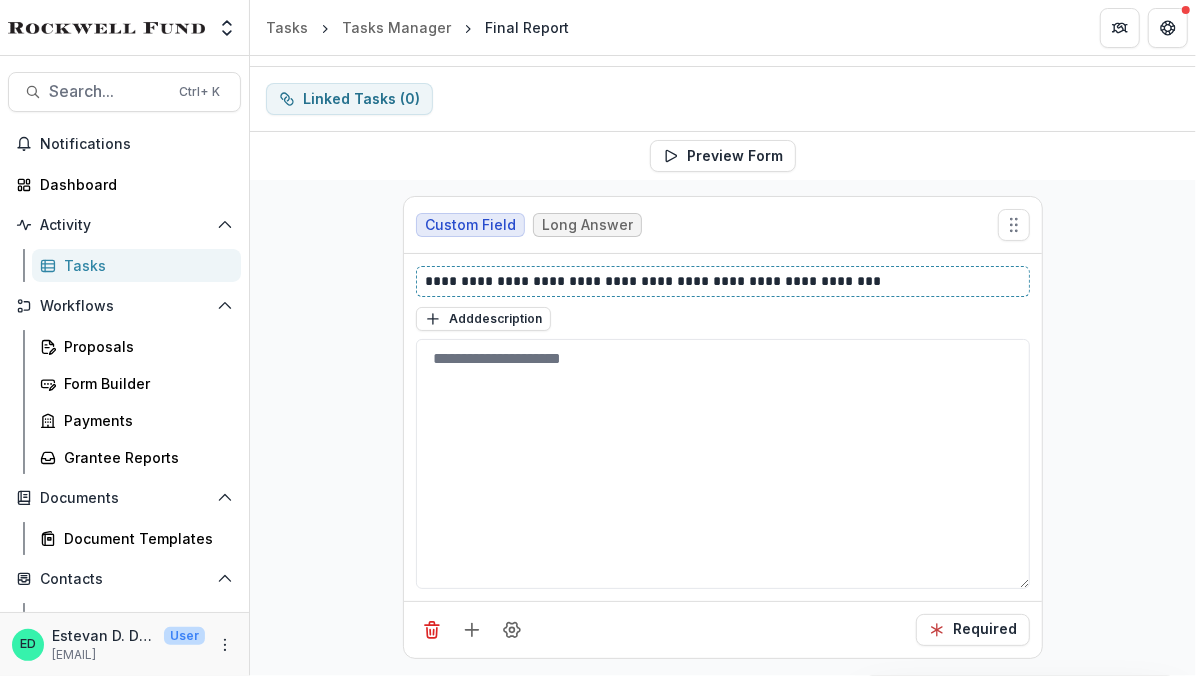type 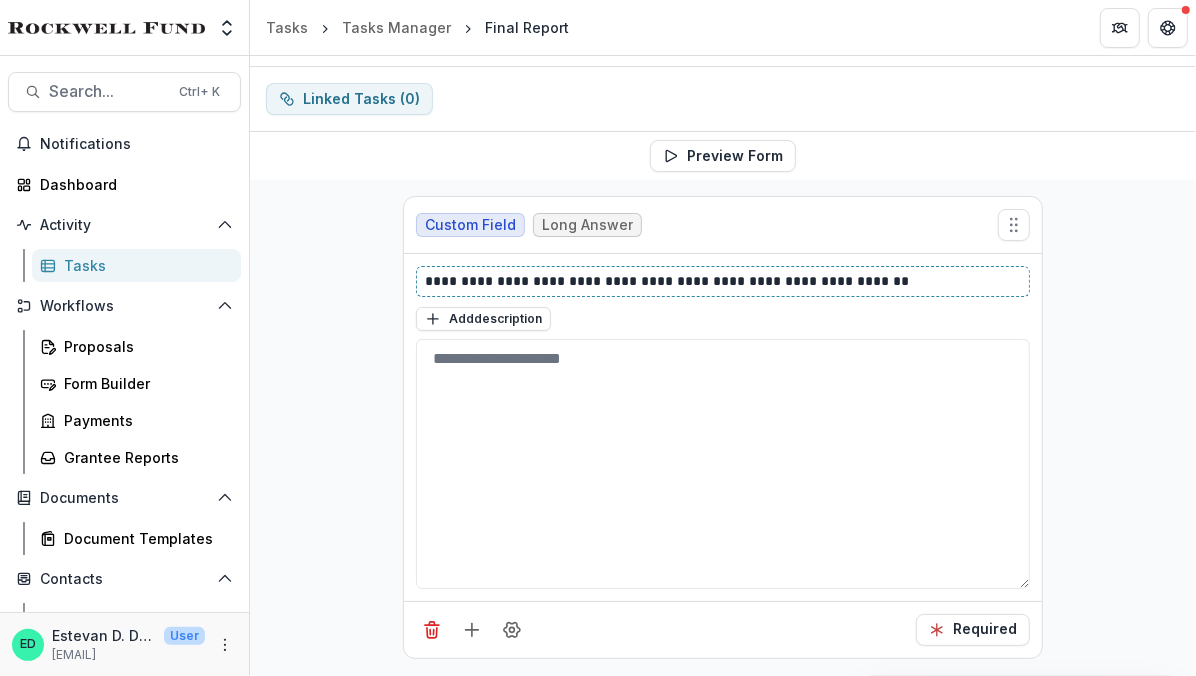click on "**********" at bounding box center [724, 281] 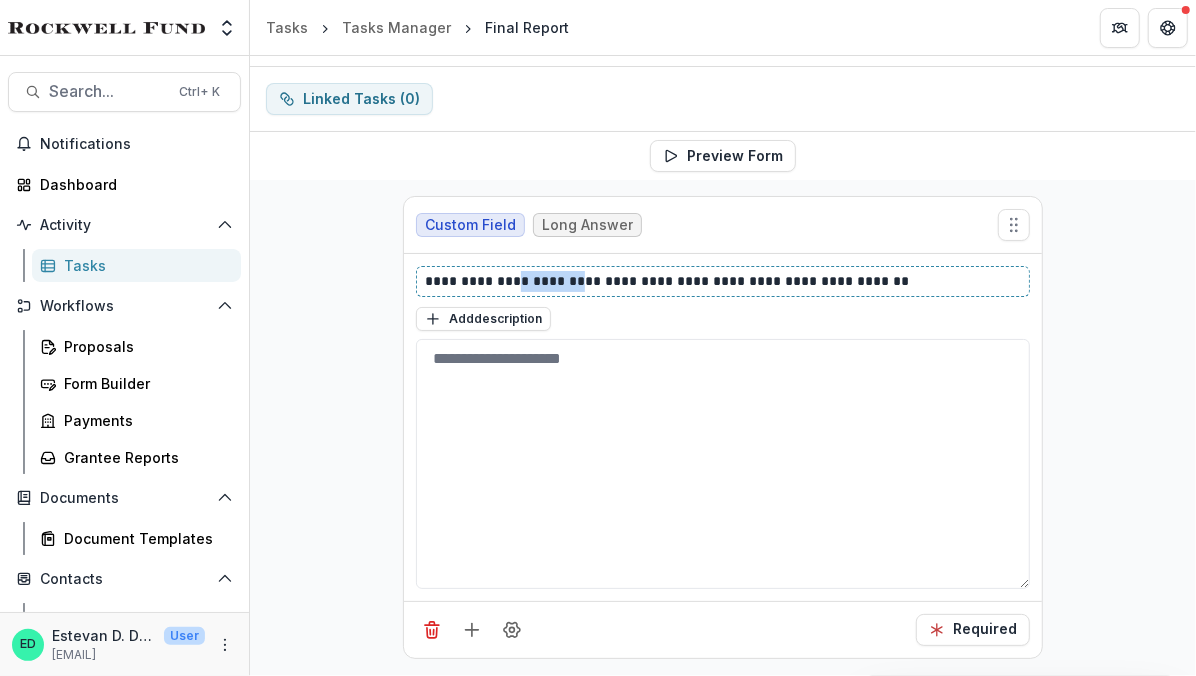 click on "**********" at bounding box center [724, 281] 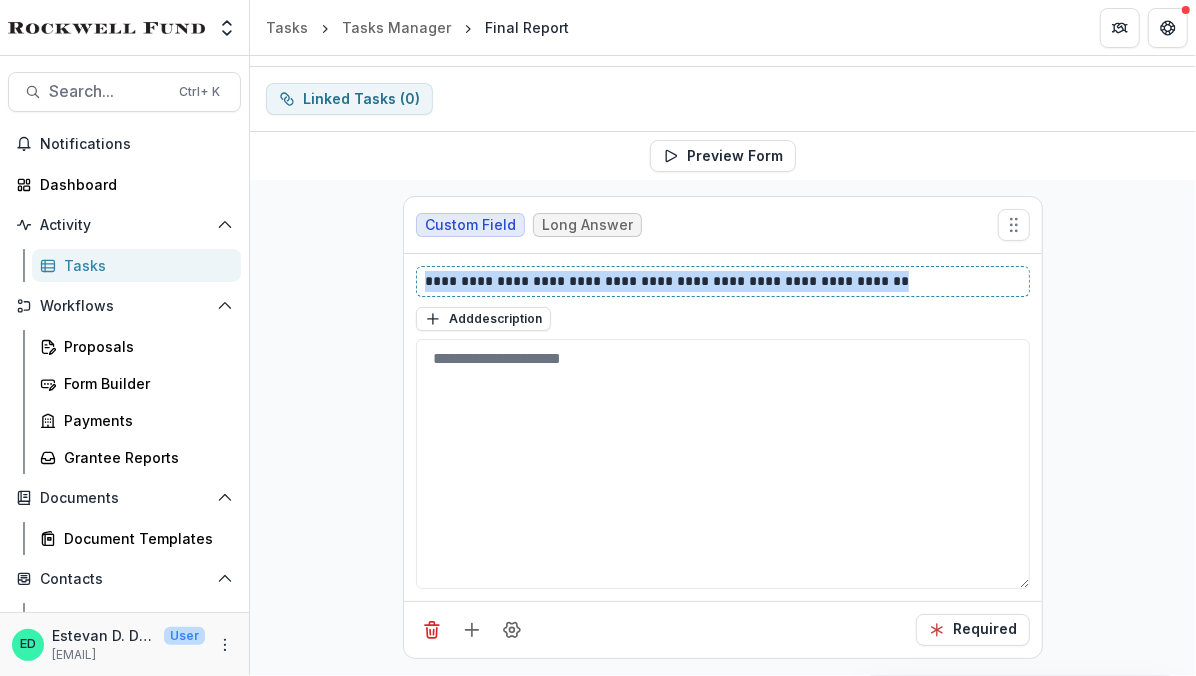 click on "**********" at bounding box center (724, 281) 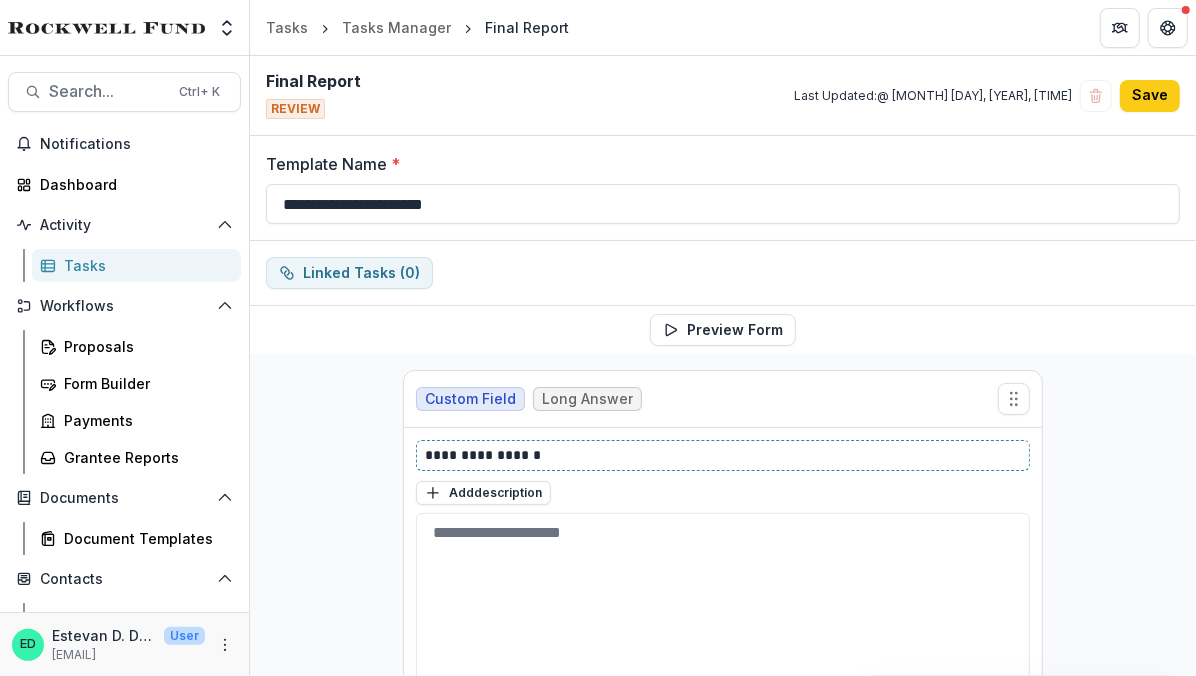 scroll, scrollTop: 174, scrollLeft: 0, axis: vertical 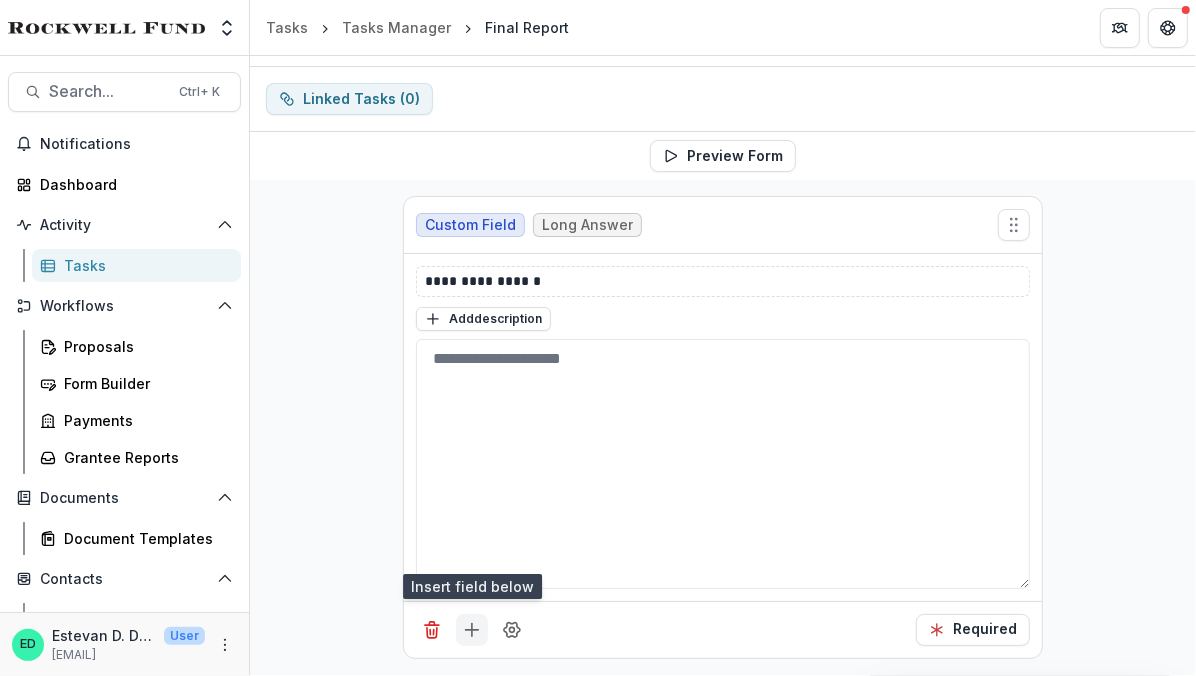 click 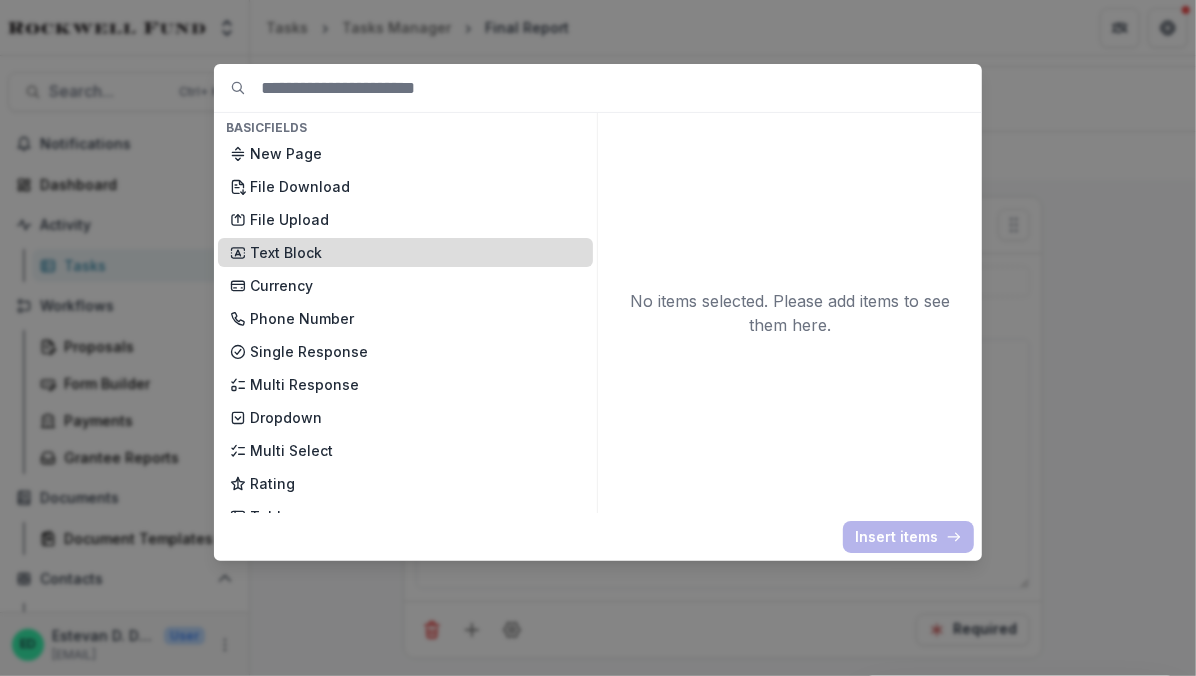 click on "Text Block" at bounding box center (415, 252) 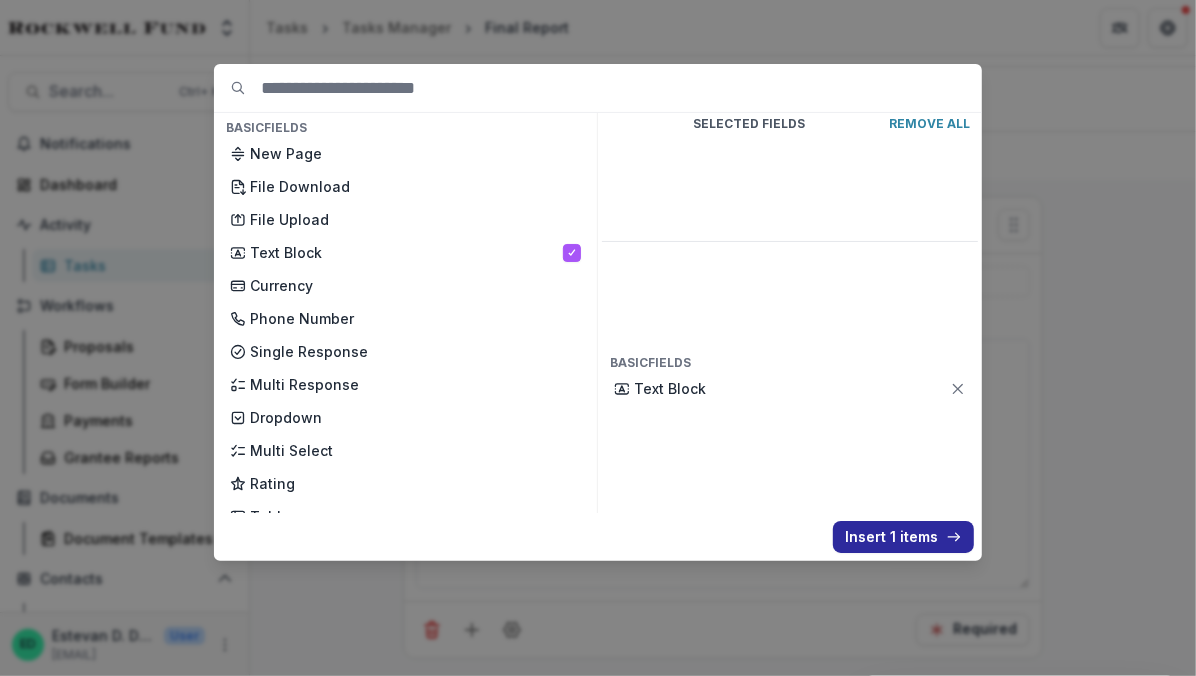 click on "Insert 1 items" at bounding box center [903, 537] 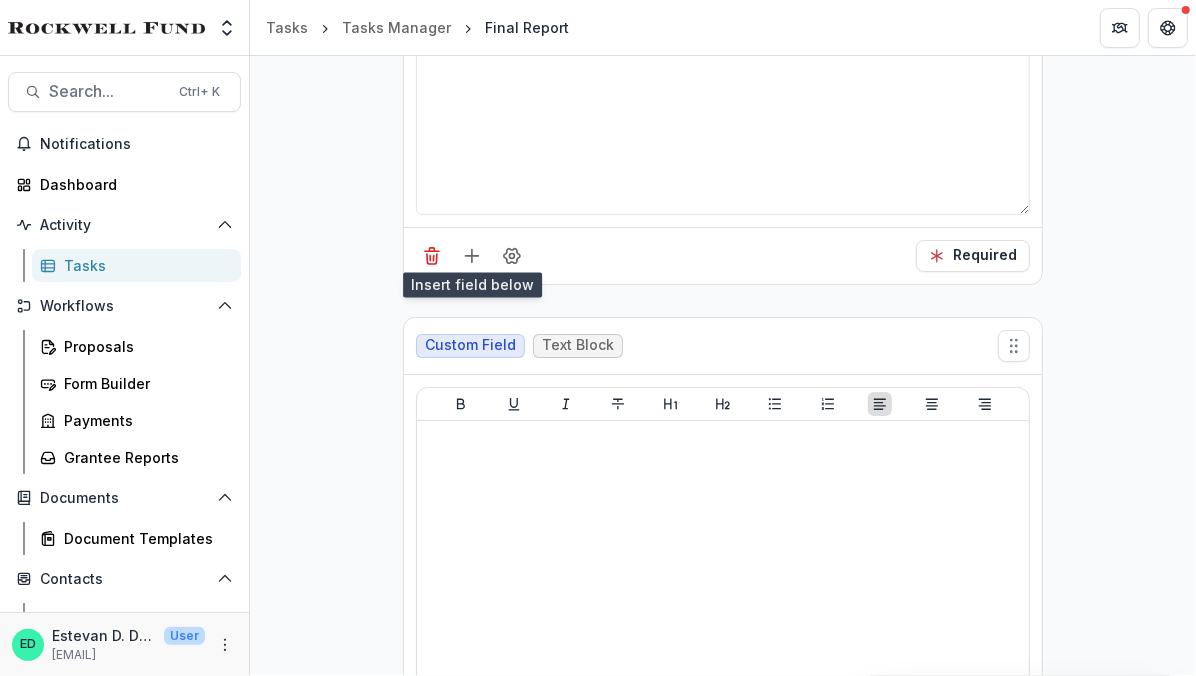 scroll, scrollTop: 549, scrollLeft: 0, axis: vertical 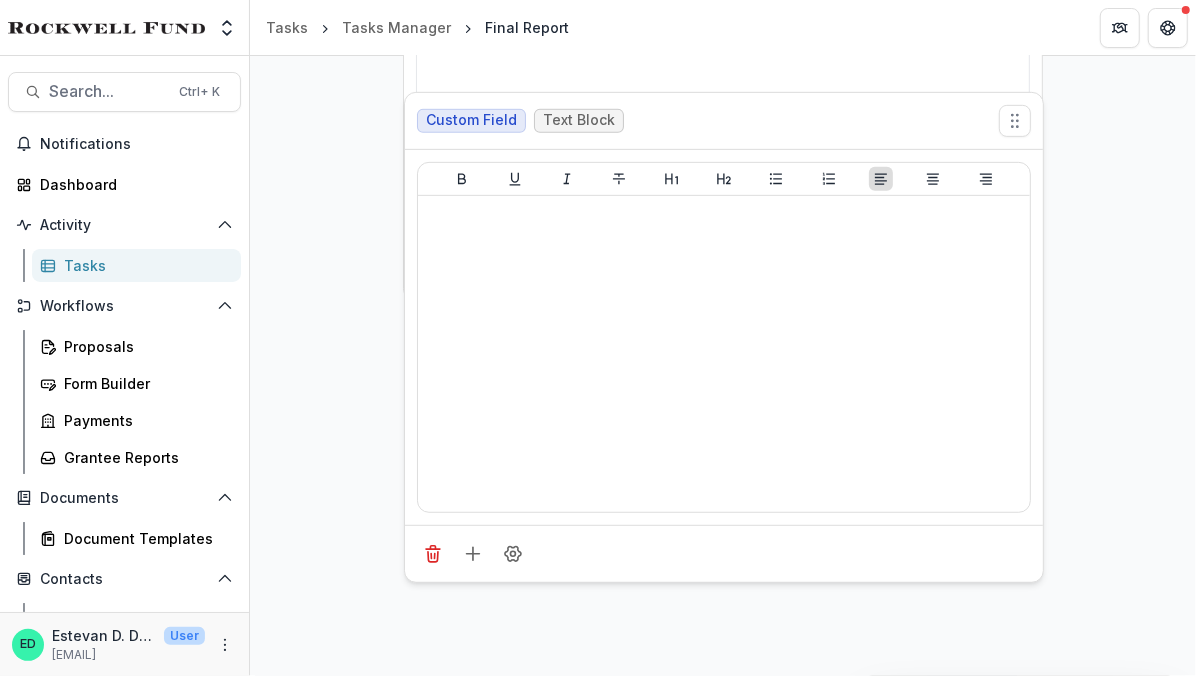 drag, startPoint x: 1010, startPoint y: 338, endPoint x: 1005, endPoint y: -7, distance: 345.03622 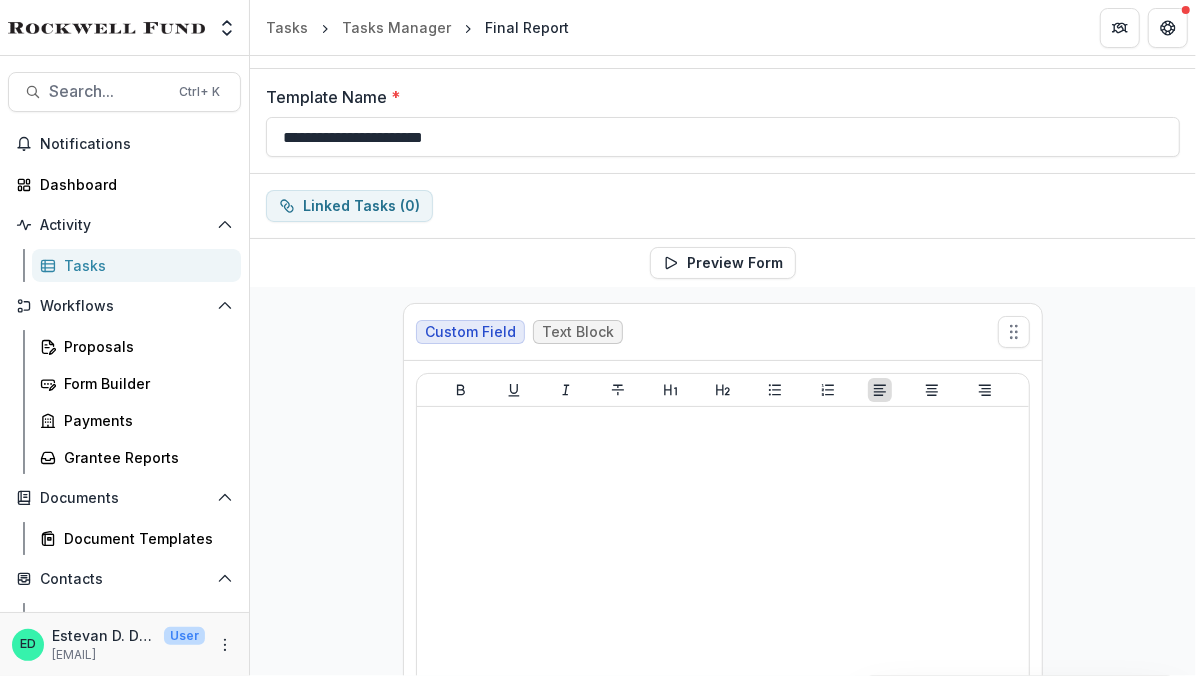 scroll, scrollTop: 91, scrollLeft: 0, axis: vertical 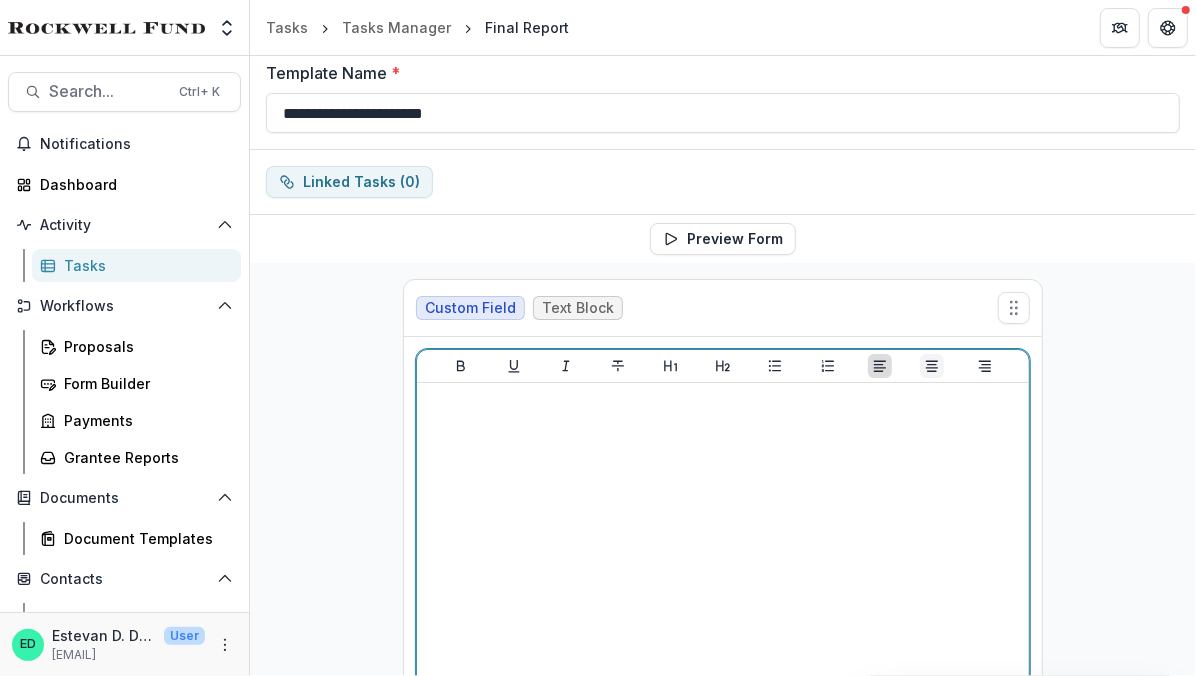 click 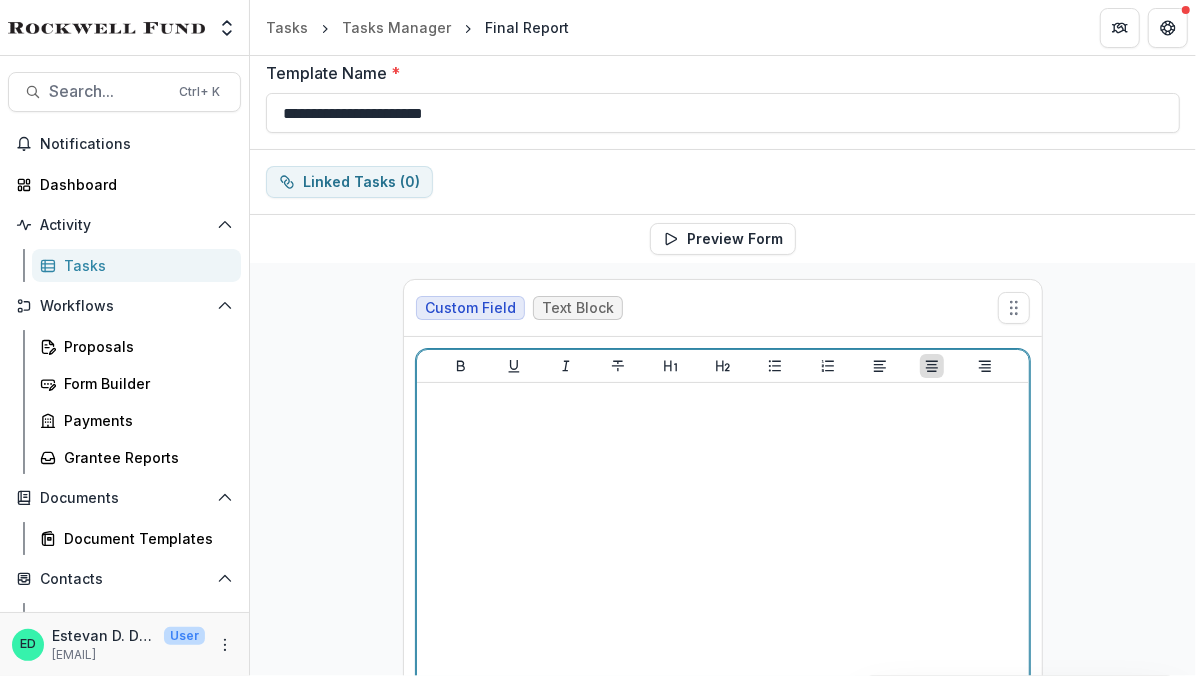 click at bounding box center [723, 541] 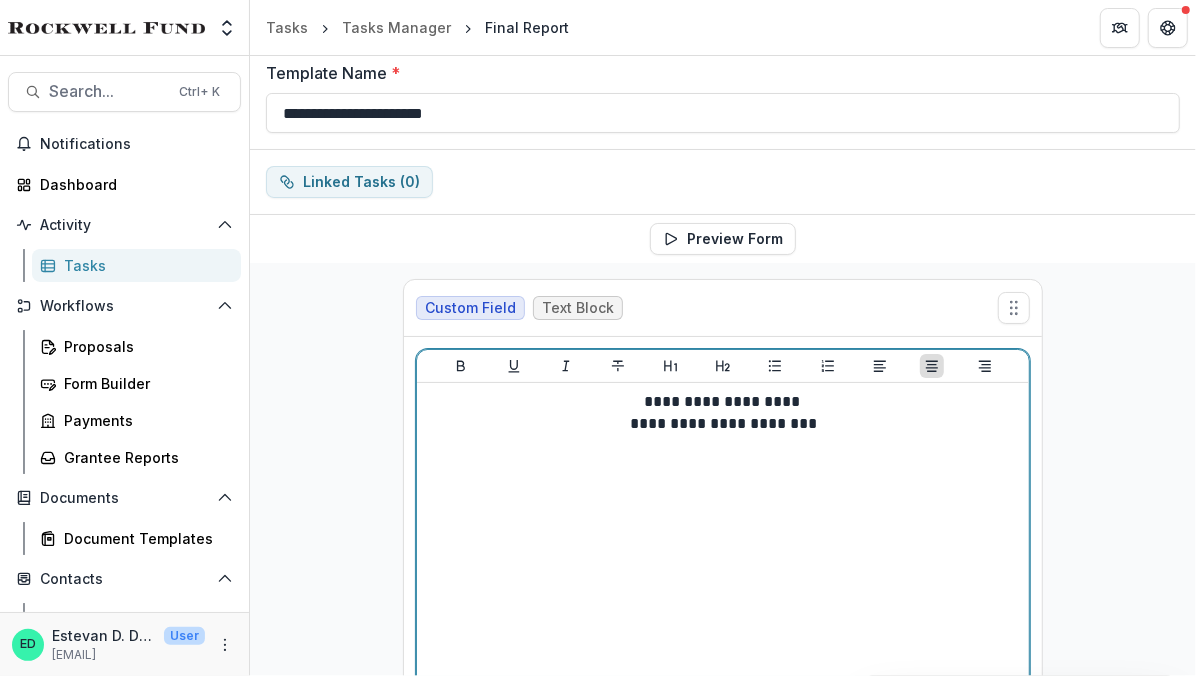 click on "**********" at bounding box center (724, 402) 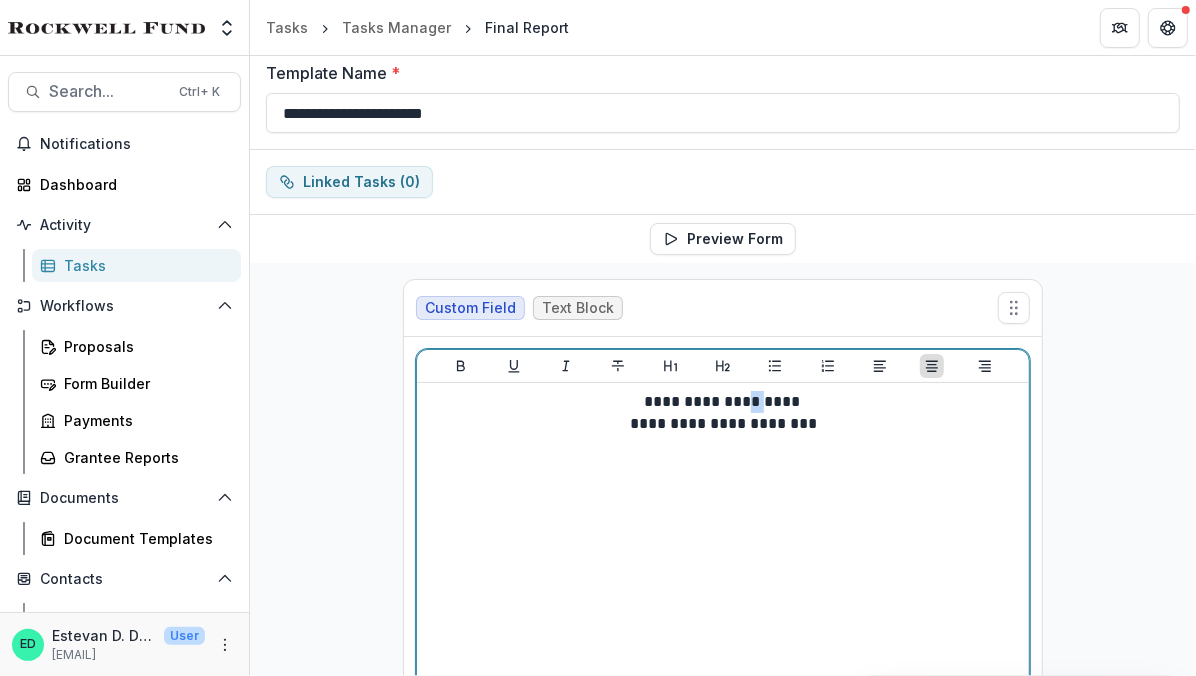 click on "**********" at bounding box center [724, 402] 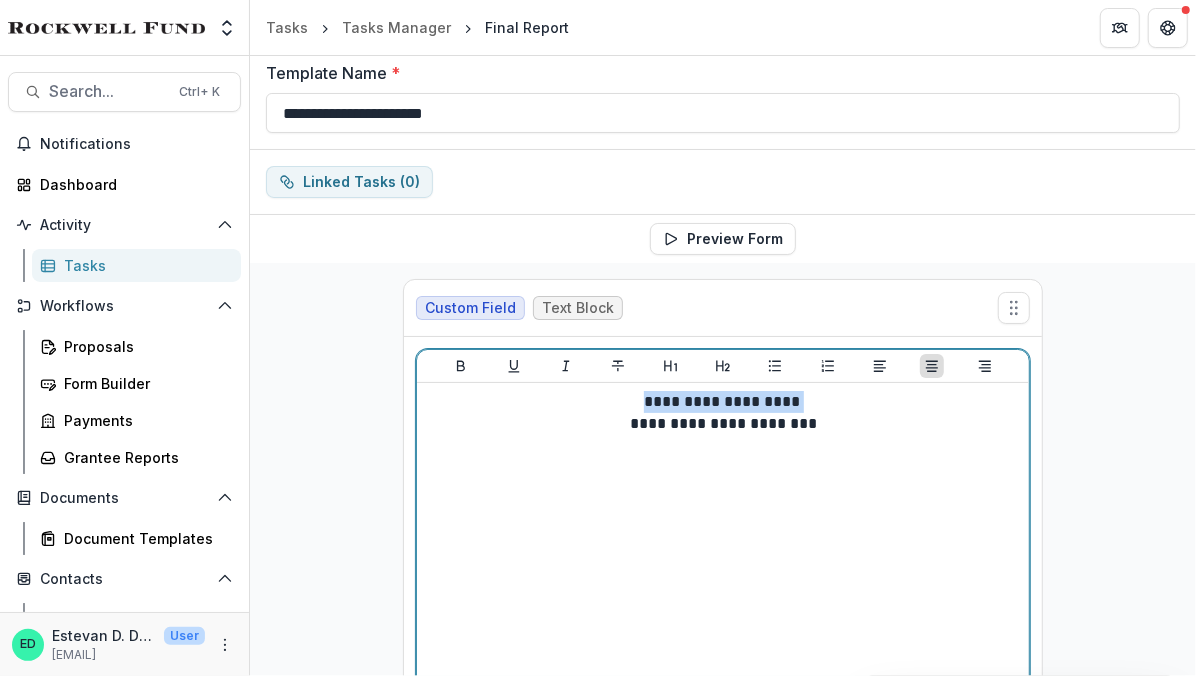 click on "**********" at bounding box center [724, 424] 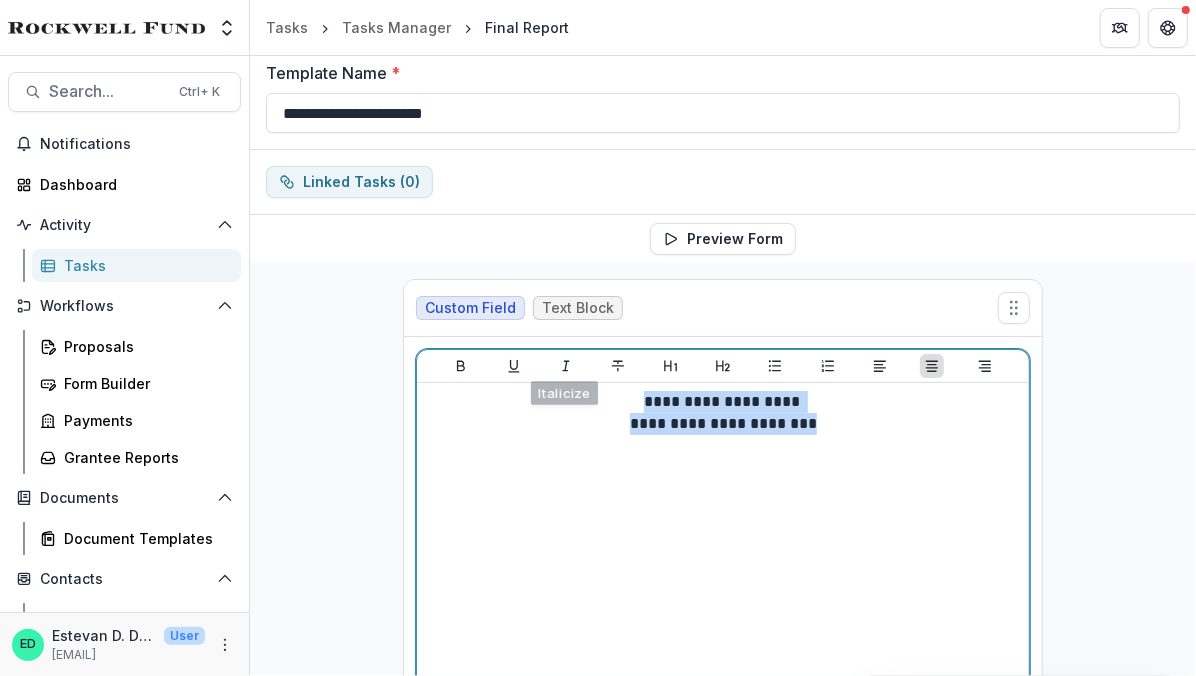 drag, startPoint x: 832, startPoint y: 412, endPoint x: 547, endPoint y: 364, distance: 289.01385 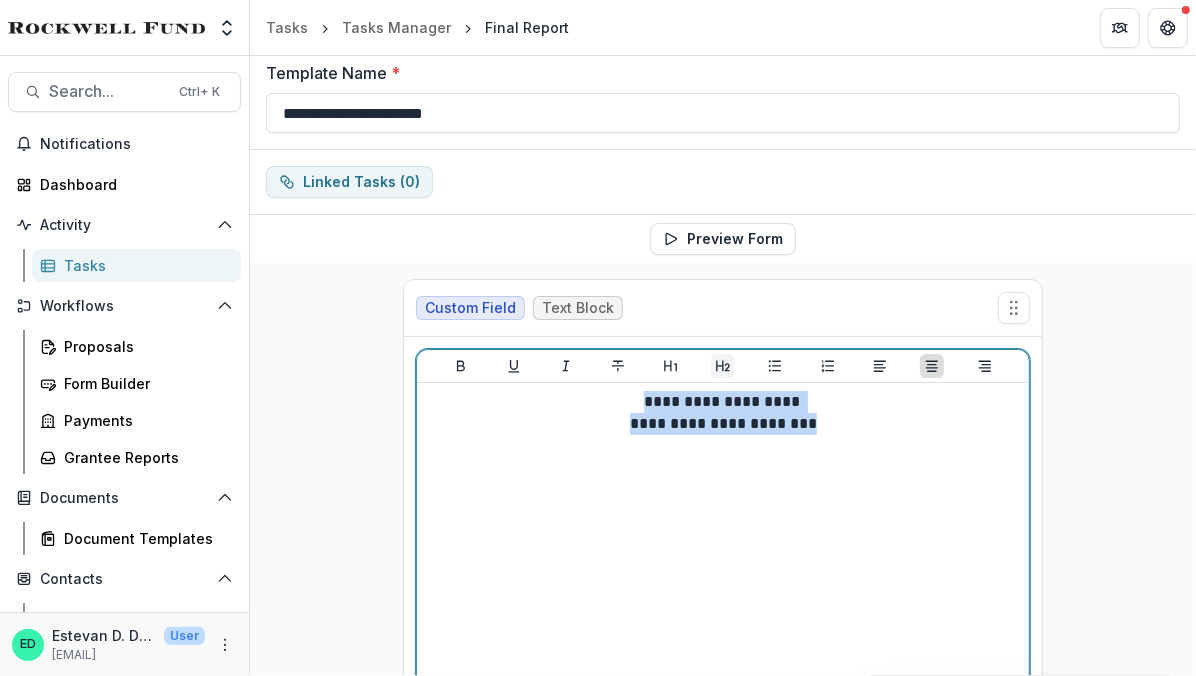 click 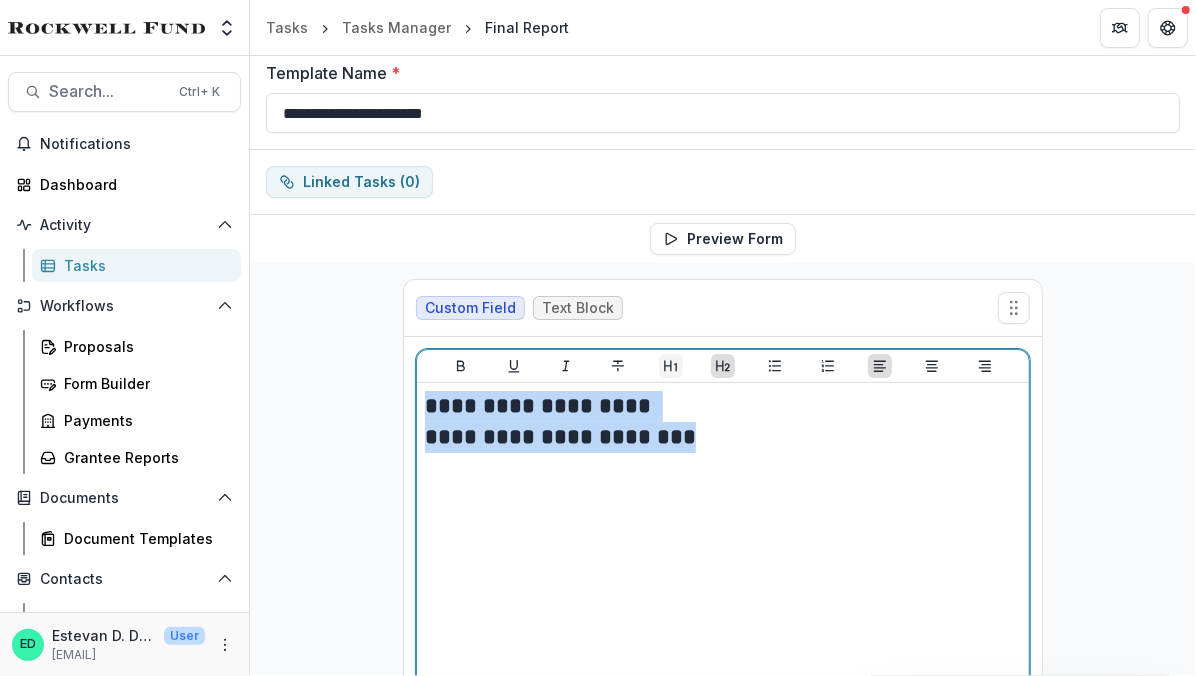 click 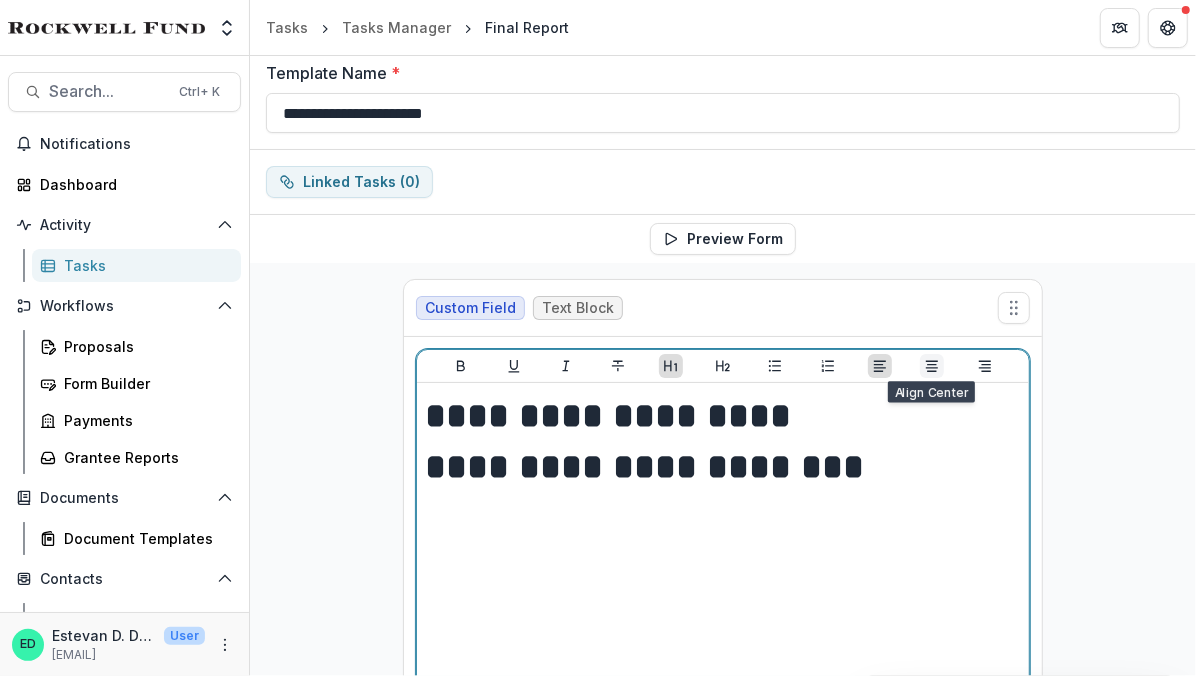 click 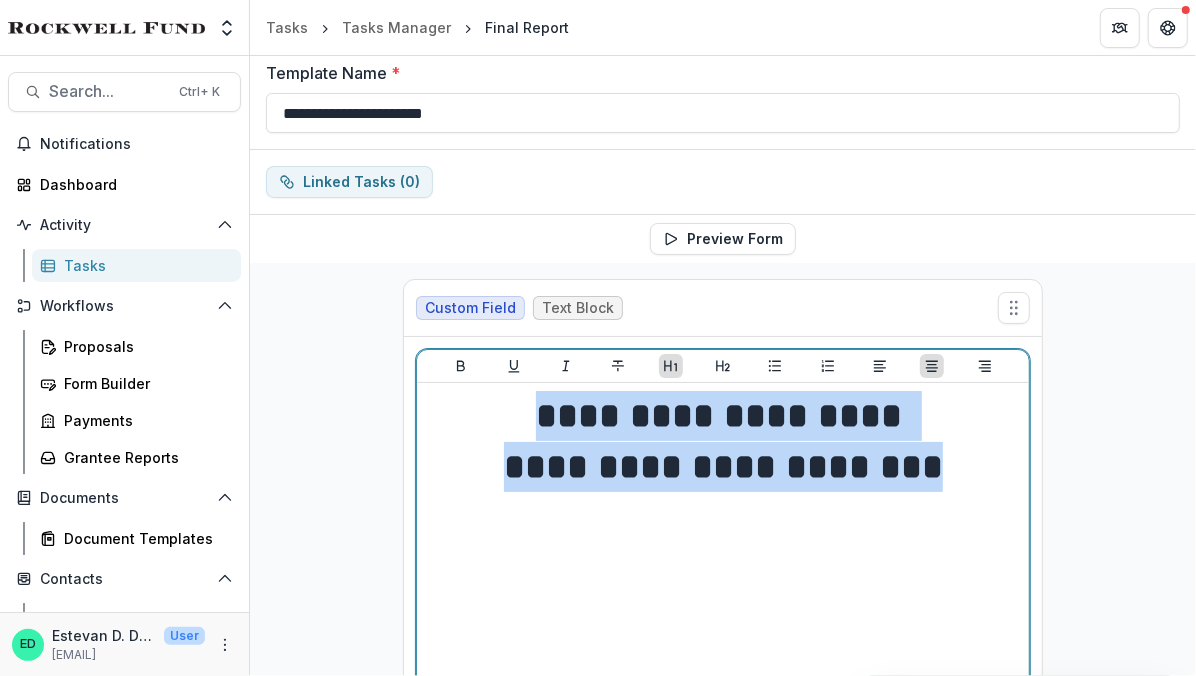 click on "**********" at bounding box center [724, 467] 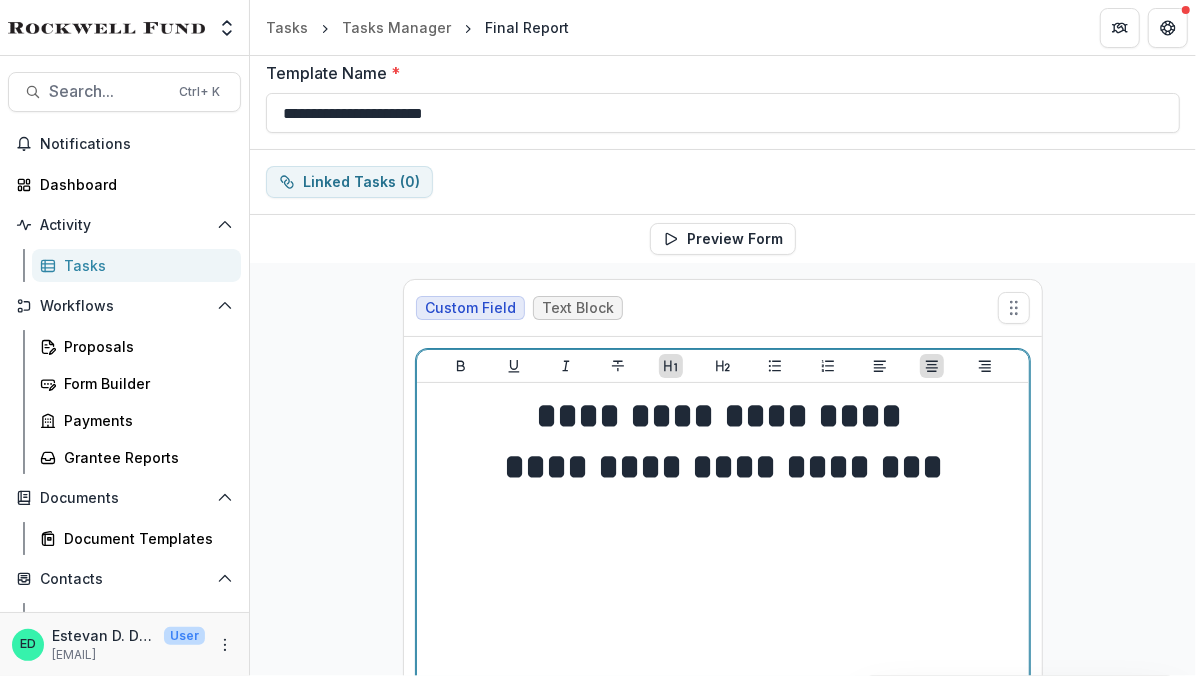 click on "**********" at bounding box center (724, 467) 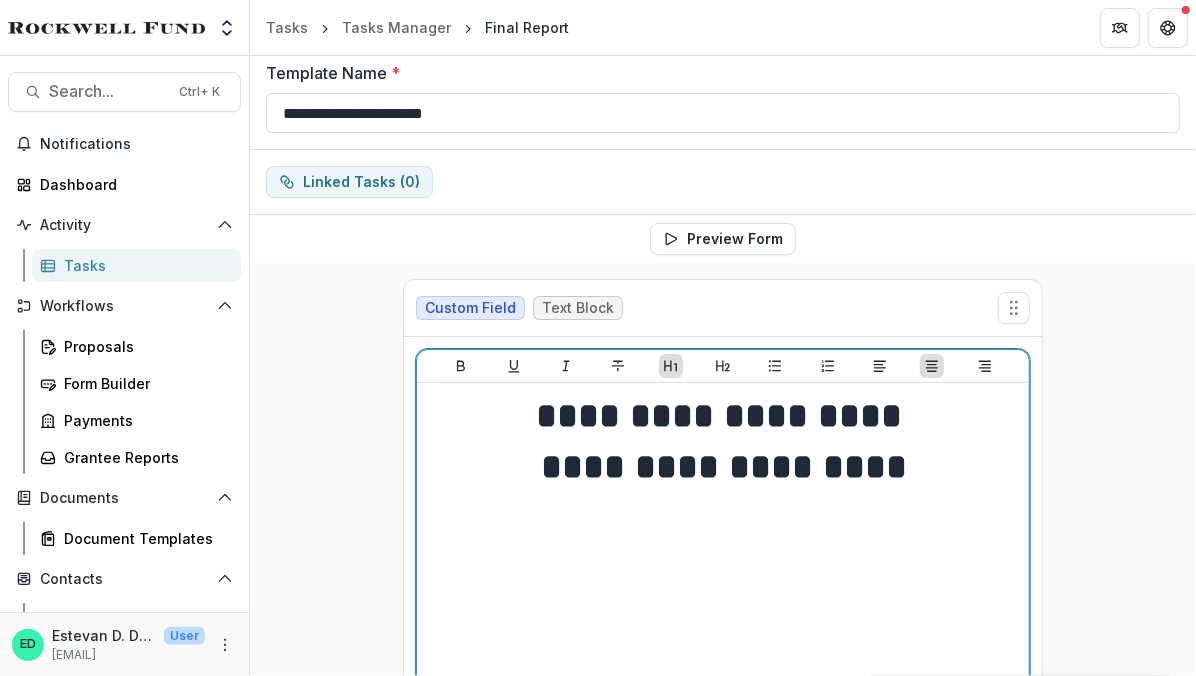 click on "**********" at bounding box center (724, 467) 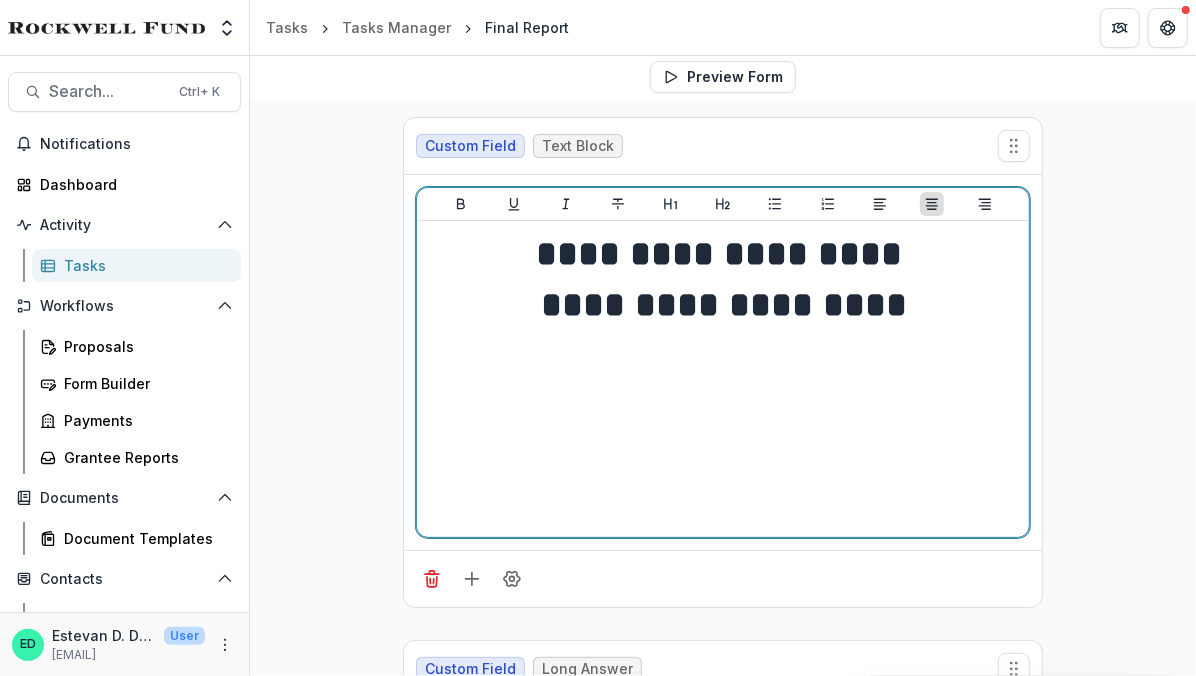 scroll, scrollTop: 252, scrollLeft: 0, axis: vertical 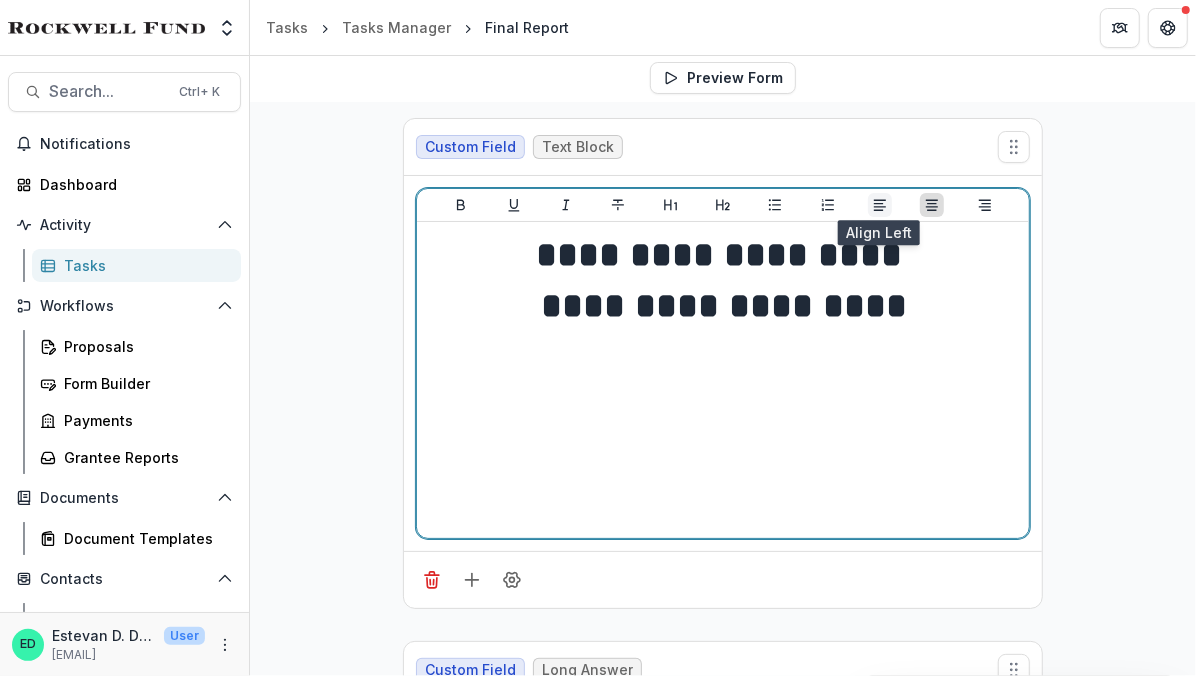 click 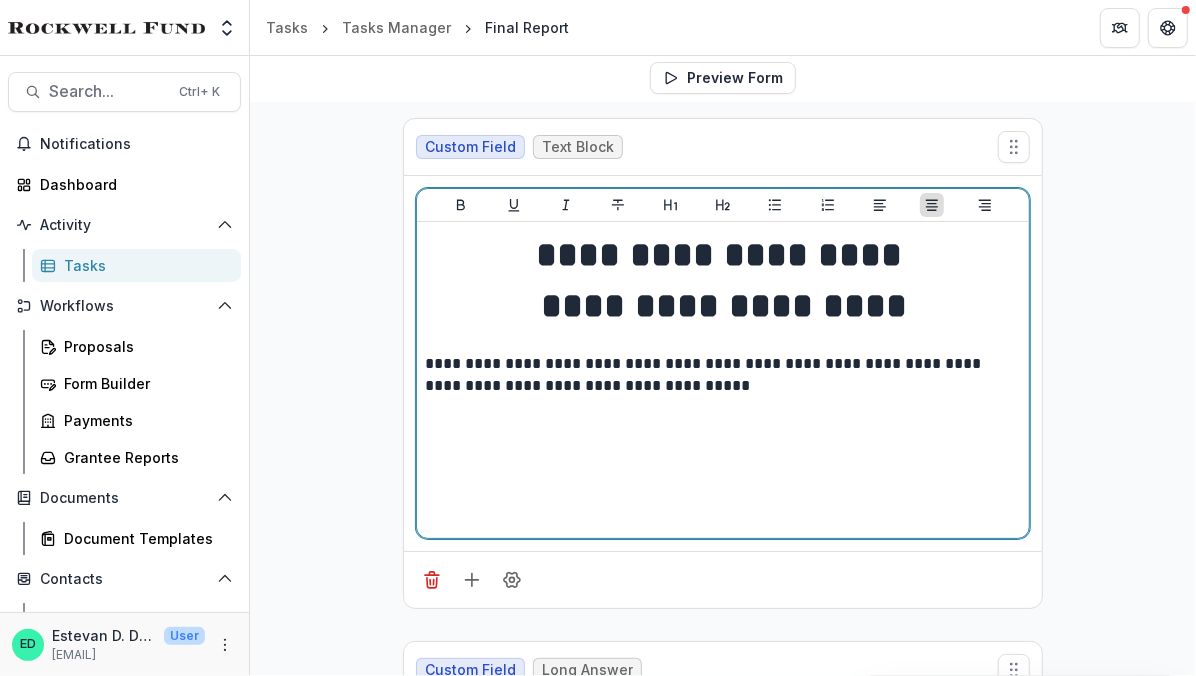 click at bounding box center (723, 474) 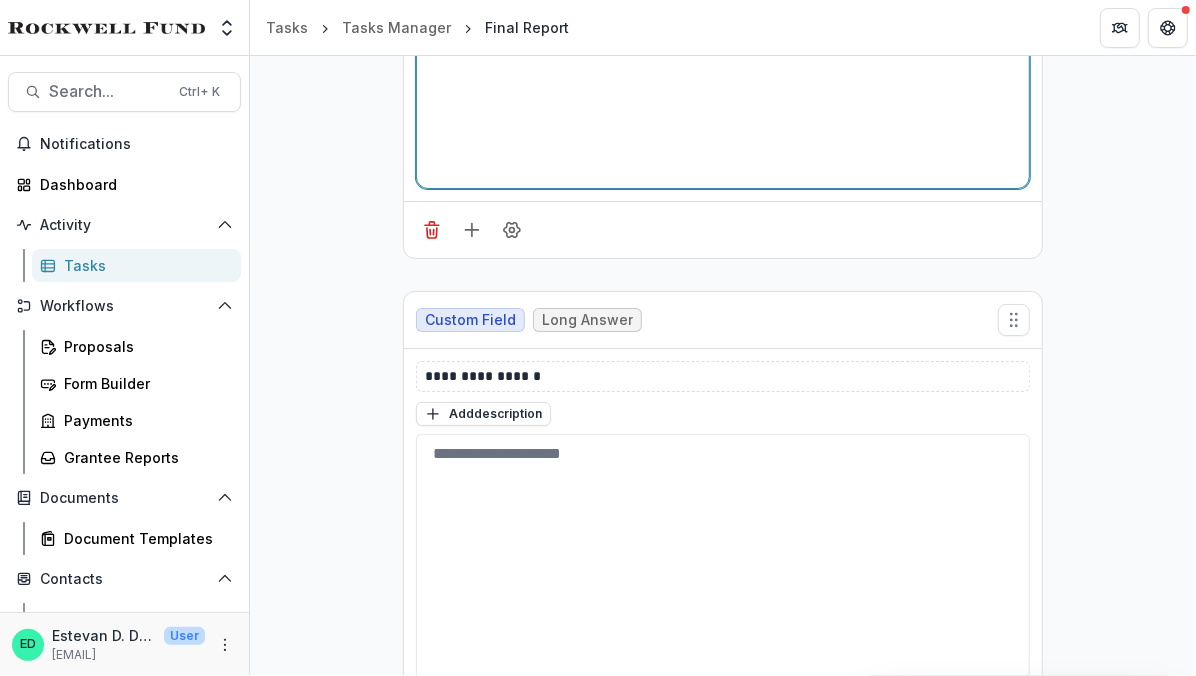 scroll, scrollTop: 605, scrollLeft: 0, axis: vertical 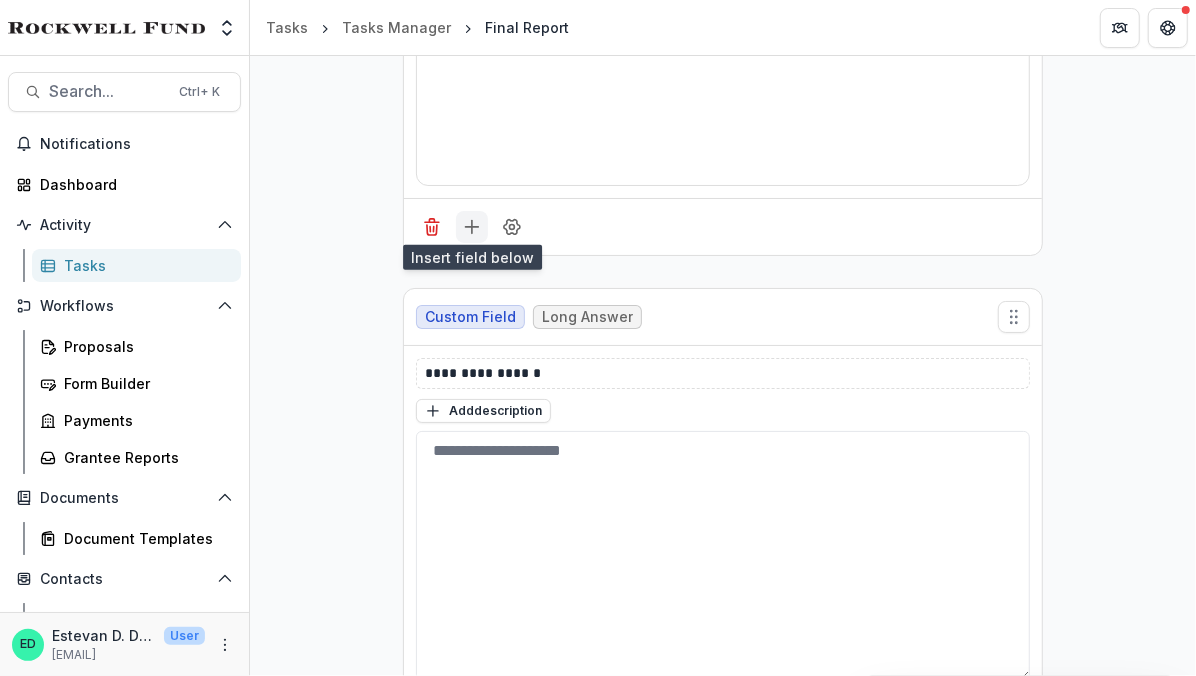 click 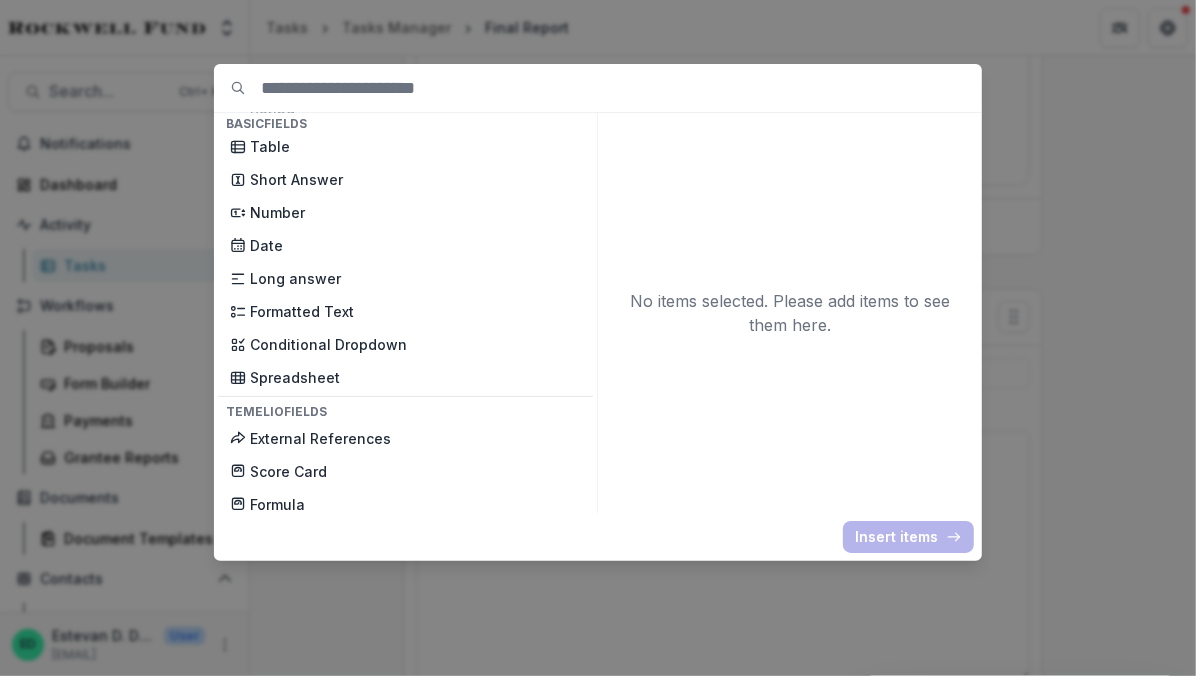 scroll, scrollTop: 511, scrollLeft: 0, axis: vertical 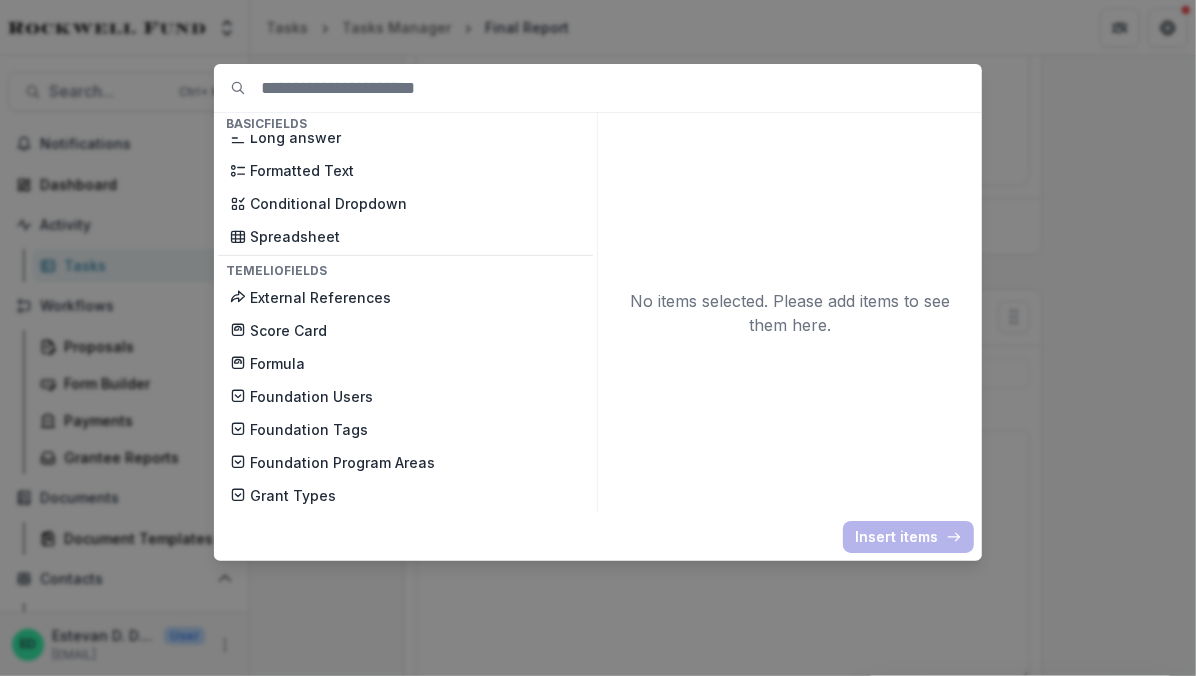 click on "Basic  Fields New Page File Download File Upload Text Block Currency Phone Number Single Response Multi Response Dropdown Multi Select Rating Table Short Answer Number Date Long answer Formatted Text Conditional Dropdown Spreadsheet Temelio  Fields External References Score Card Formula Foundation Users Foundation Tags Foundation Program Areas Grant Types No items selected. Please add items to see them here. Insert items" at bounding box center [598, 338] 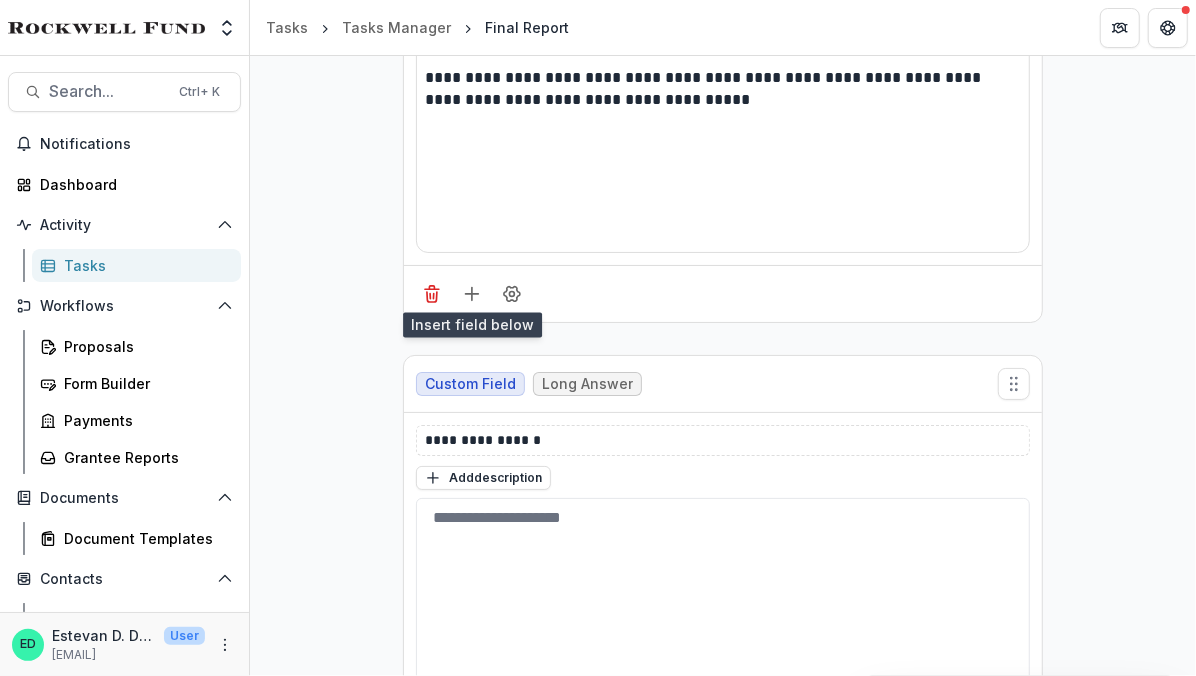 scroll, scrollTop: 537, scrollLeft: 0, axis: vertical 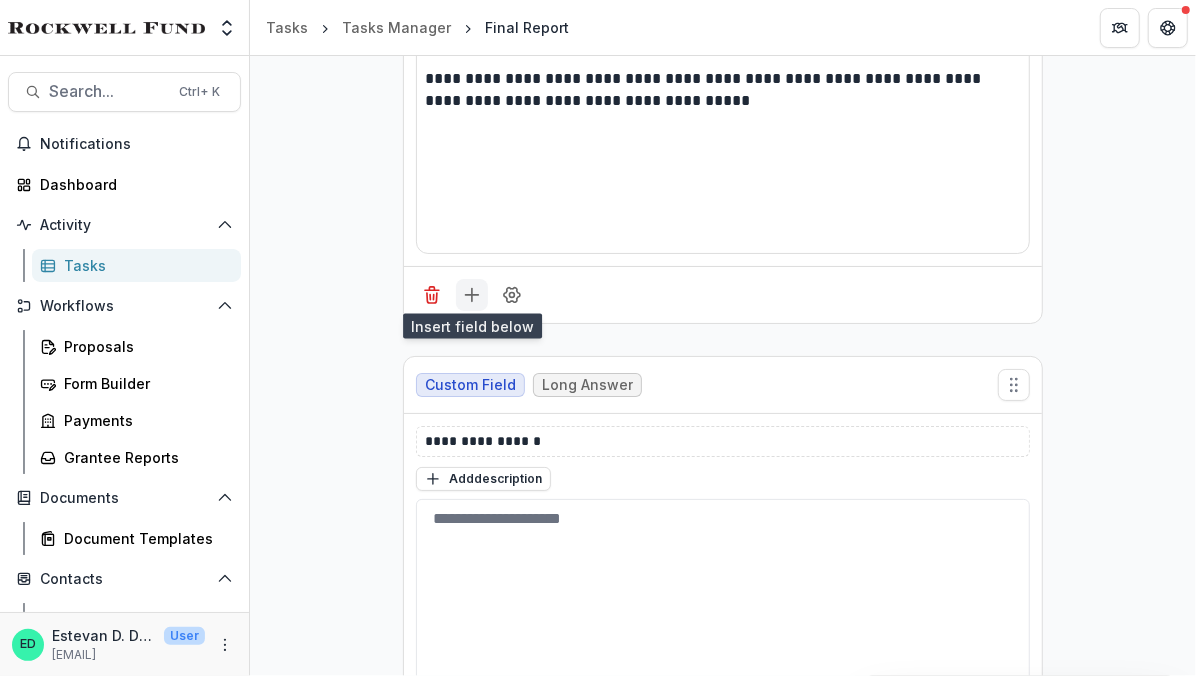 click 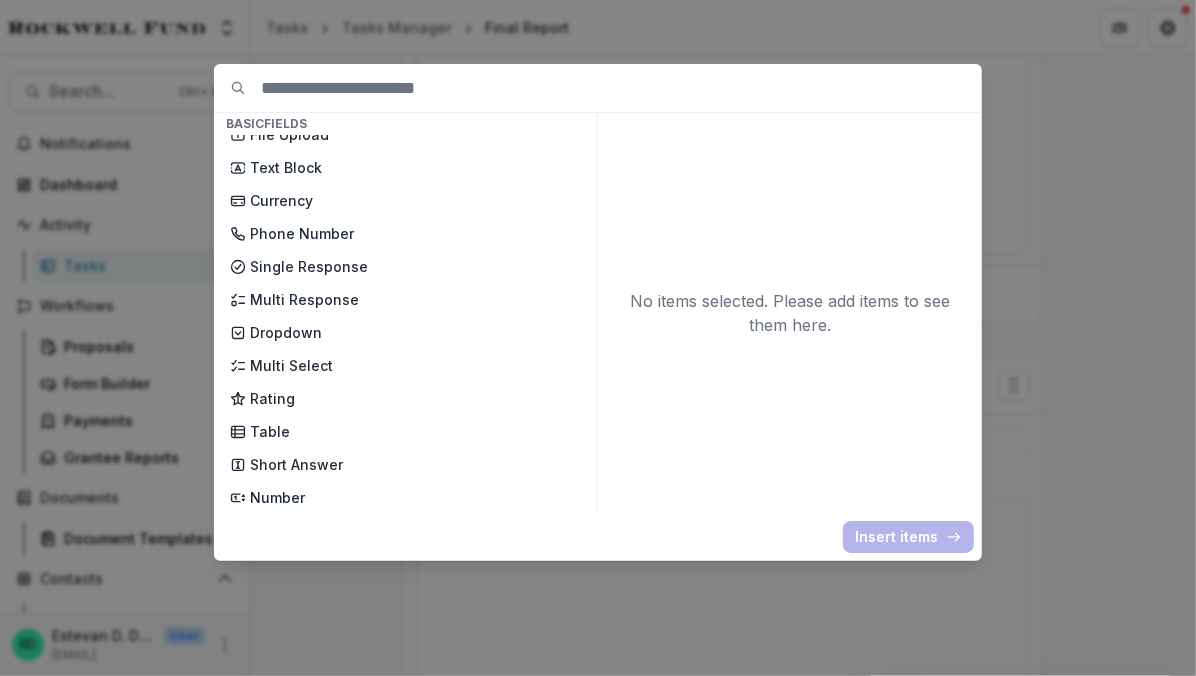 scroll, scrollTop: 0, scrollLeft: 0, axis: both 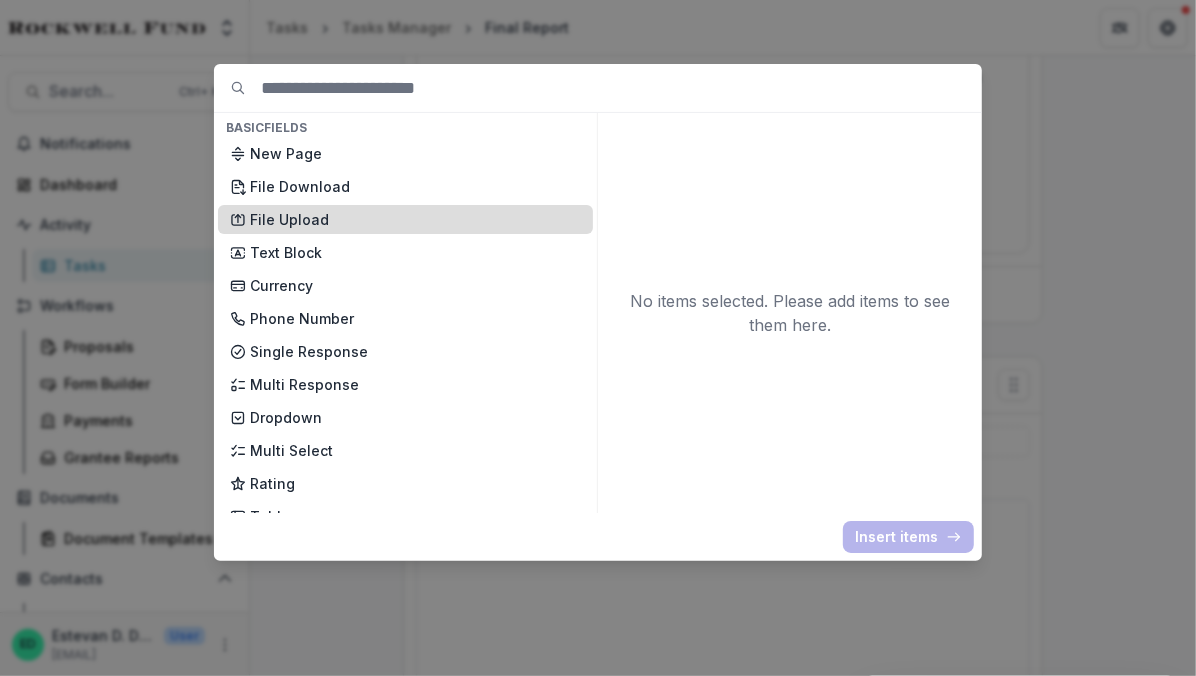 click on "File Upload" at bounding box center (415, 219) 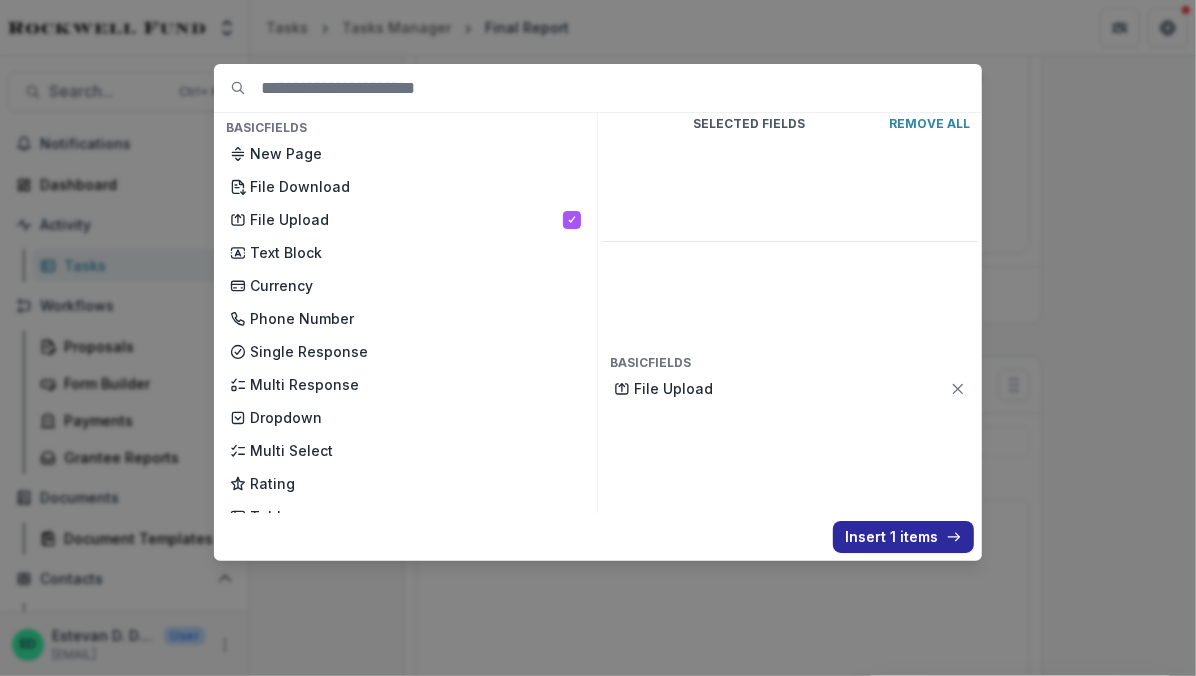 click on "Insert 1 items" at bounding box center [903, 537] 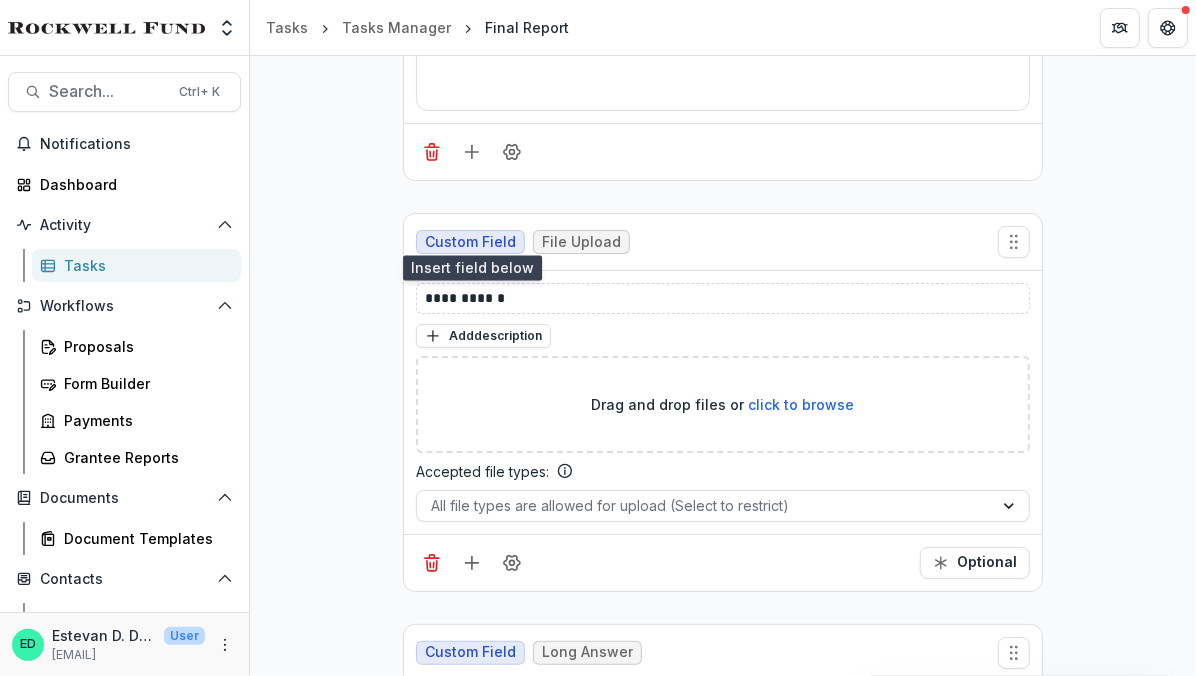 scroll, scrollTop: 686, scrollLeft: 0, axis: vertical 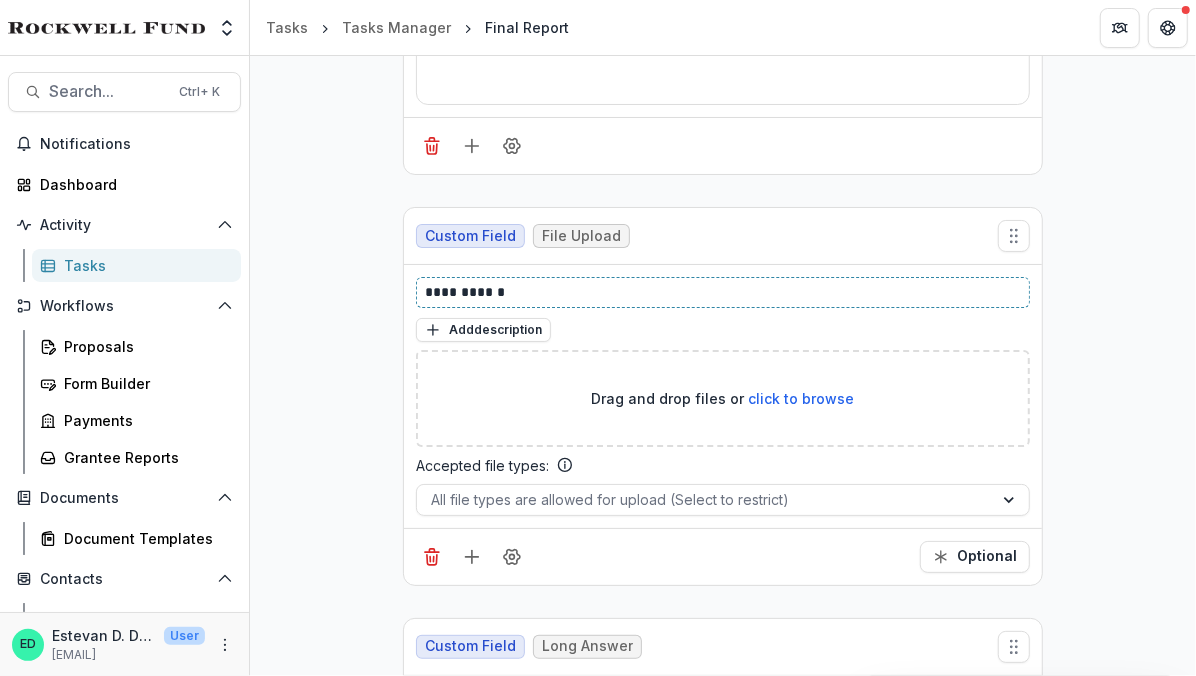 click on "**********" at bounding box center [724, 292] 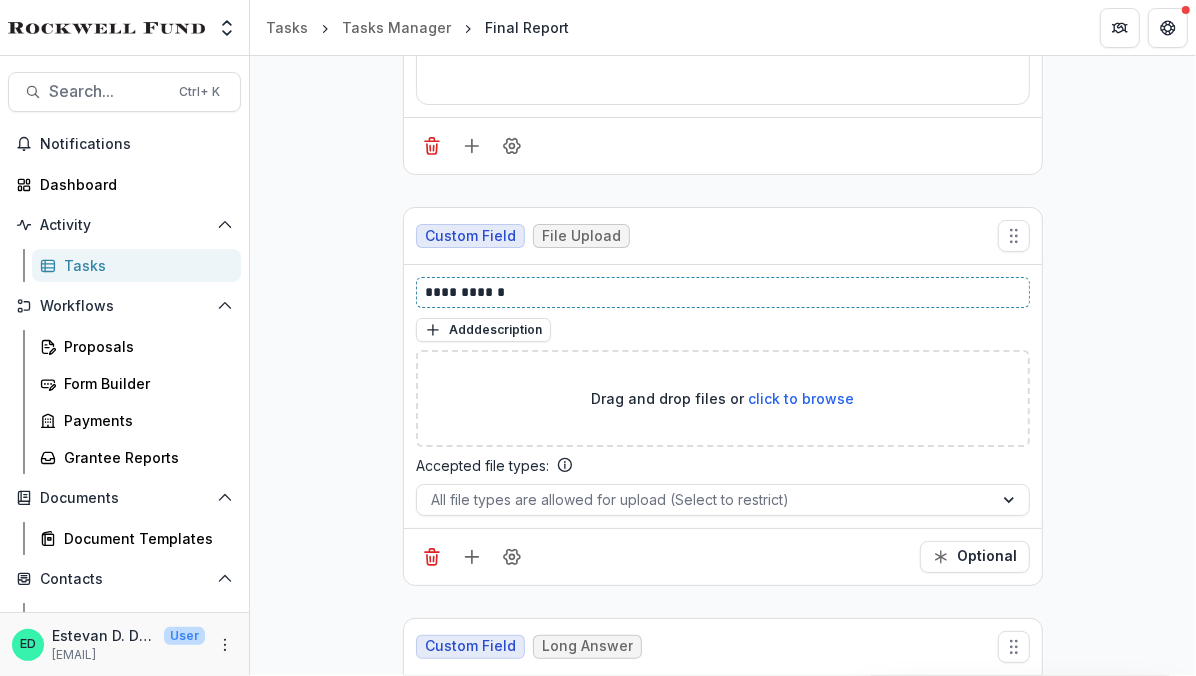 type 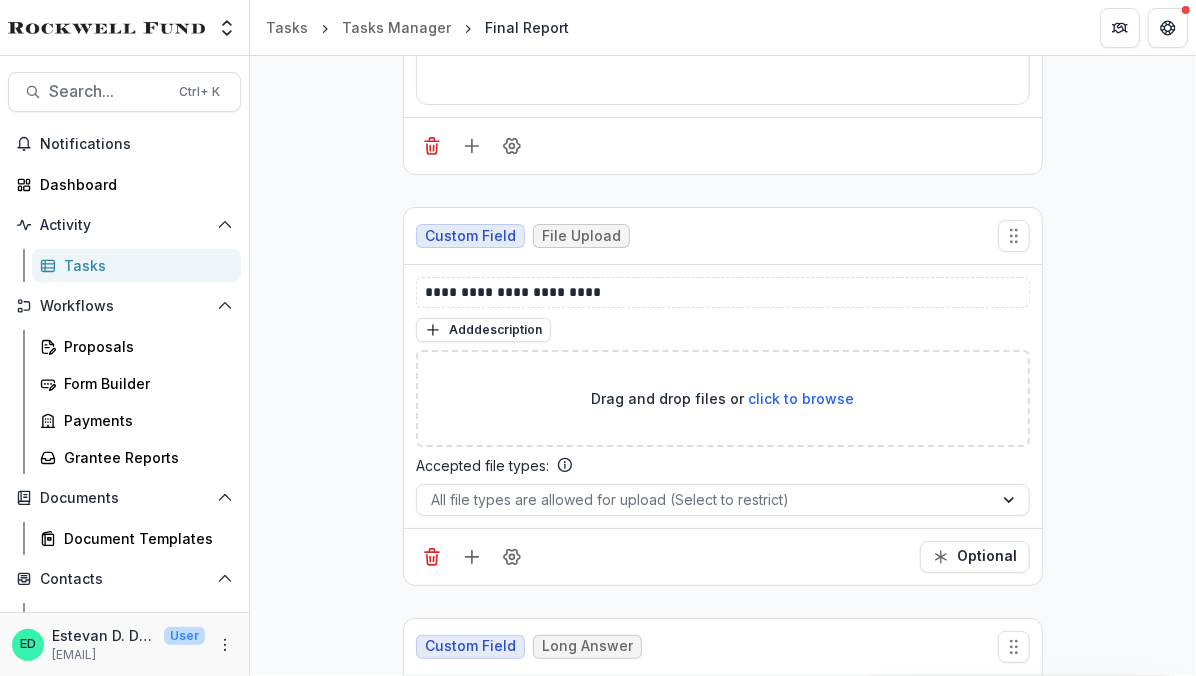click on "Add  description" at bounding box center (723, 329) 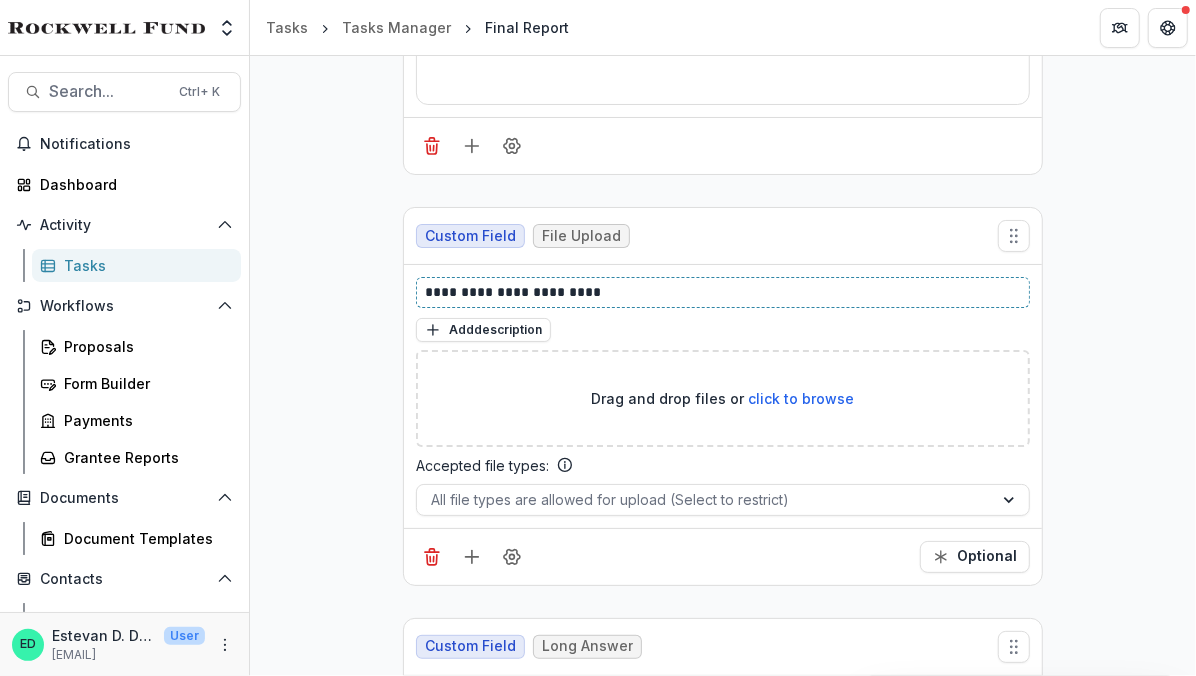 click on "**********" at bounding box center [724, 292] 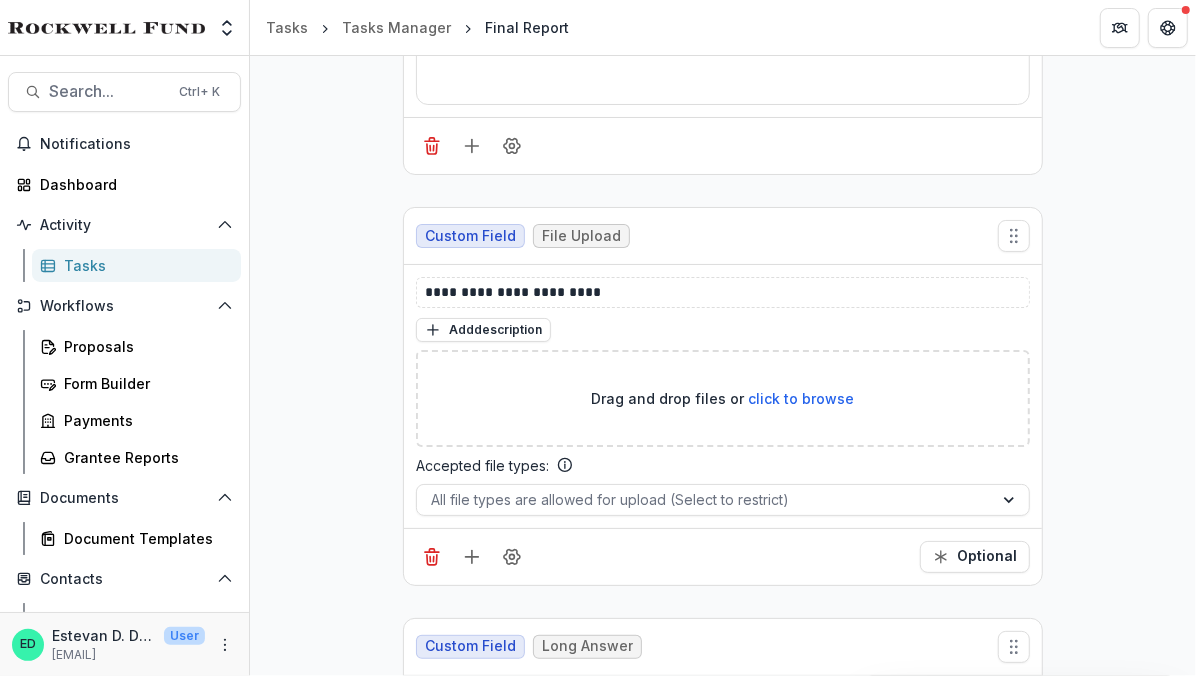 click on "**********" at bounding box center (723, 382) 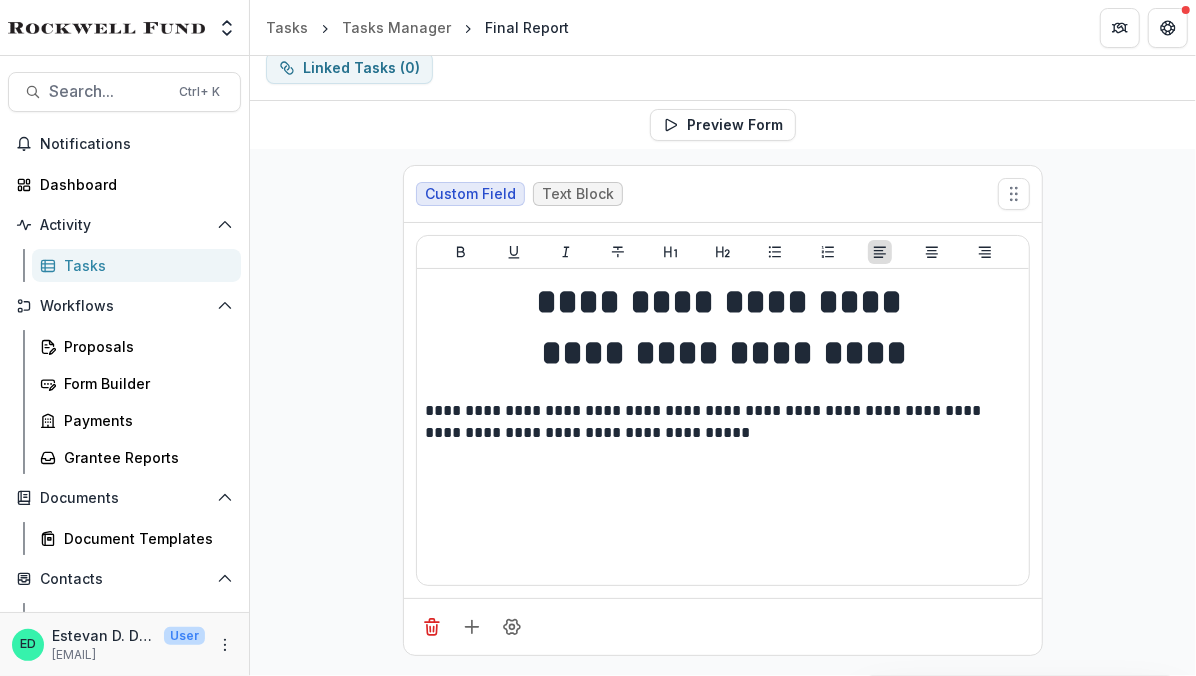scroll, scrollTop: 261, scrollLeft: 0, axis: vertical 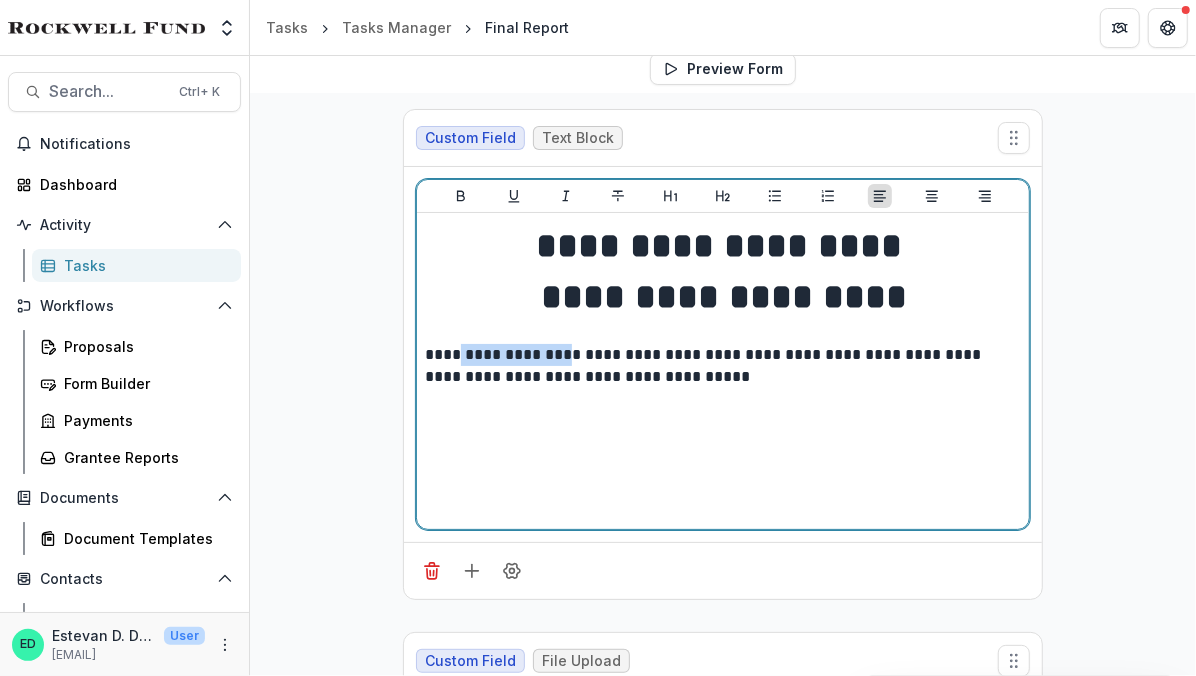 drag, startPoint x: 571, startPoint y: 348, endPoint x: 456, endPoint y: 350, distance: 115.01739 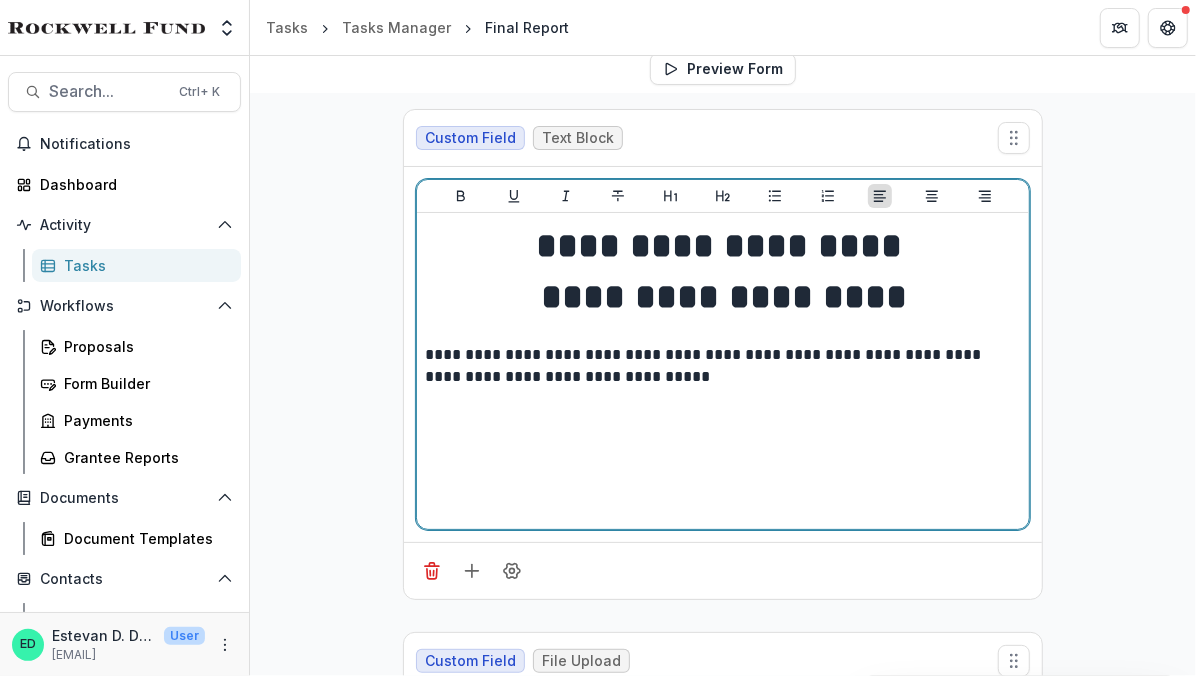 click on "**********" at bounding box center [723, 371] 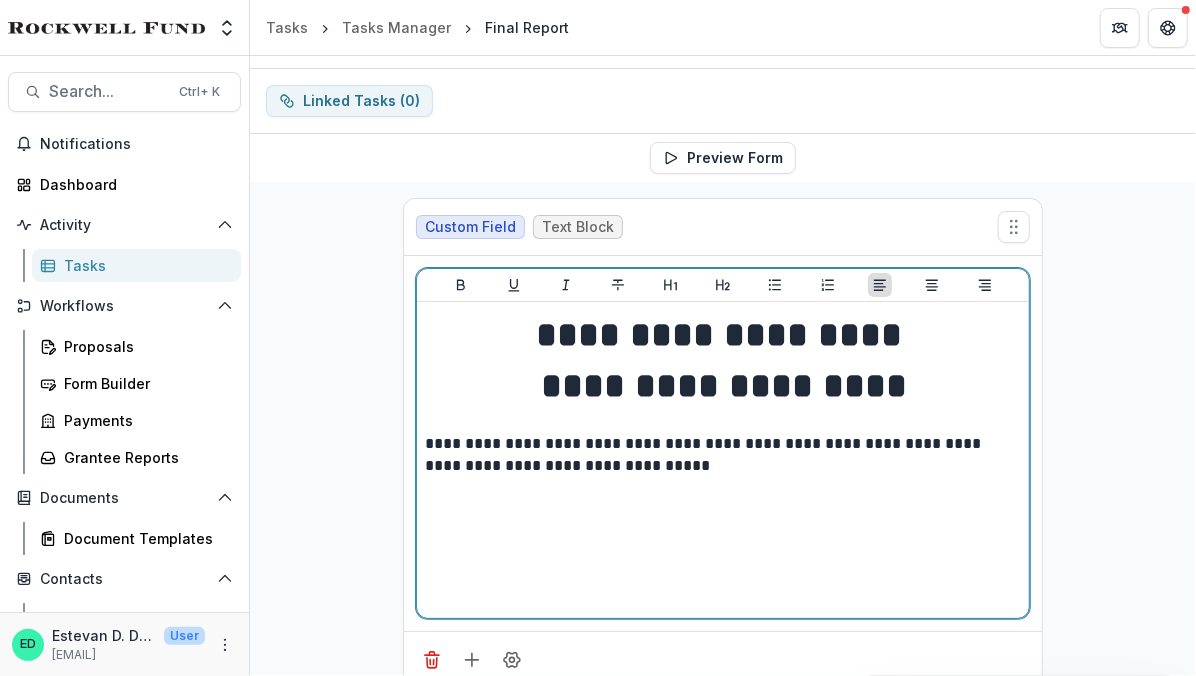 scroll, scrollTop: 0, scrollLeft: 0, axis: both 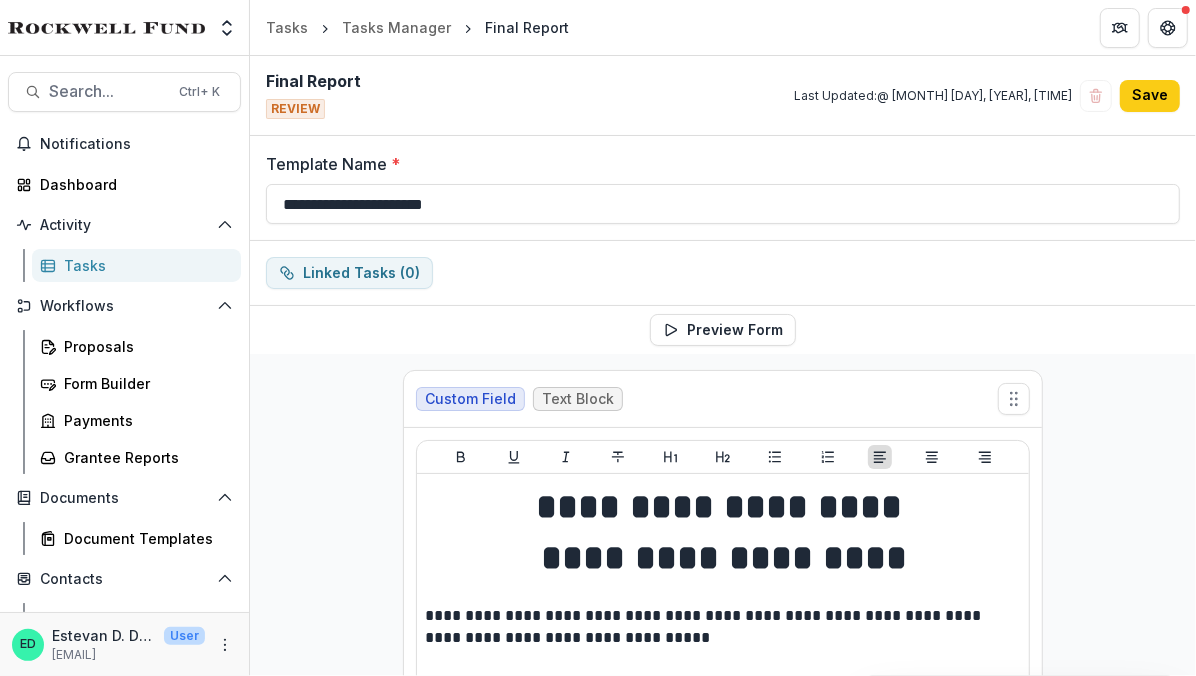 click on "Text Block" at bounding box center (578, 399) 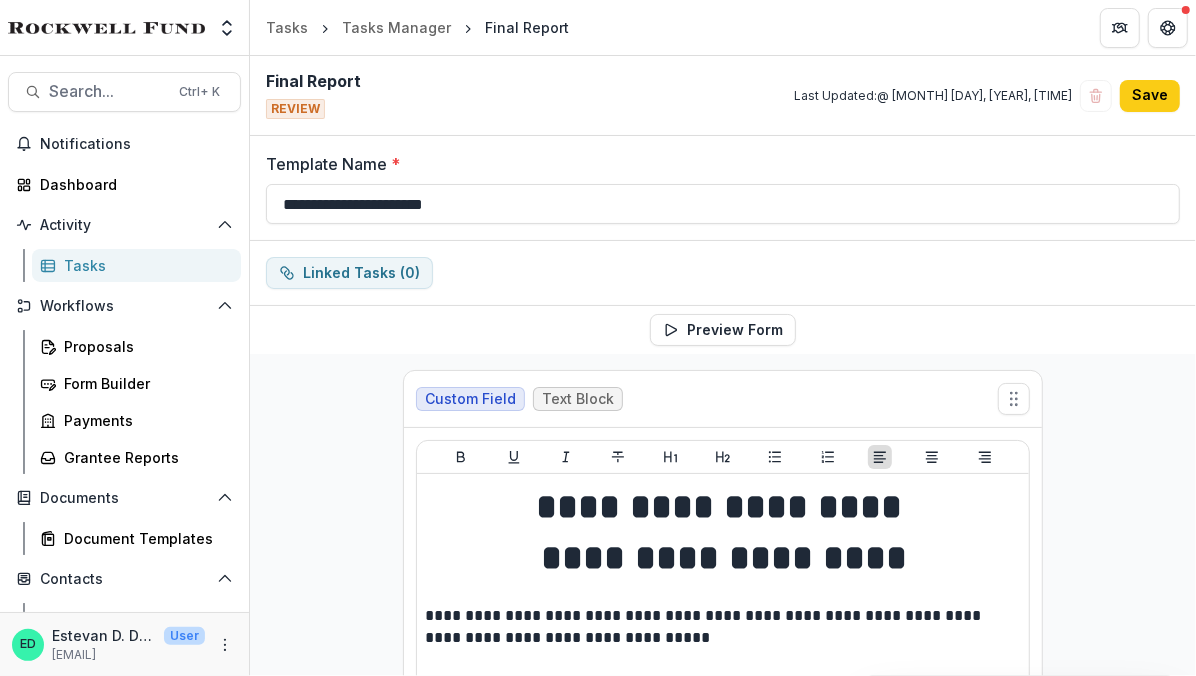 click on "Text Block" at bounding box center [578, 399] 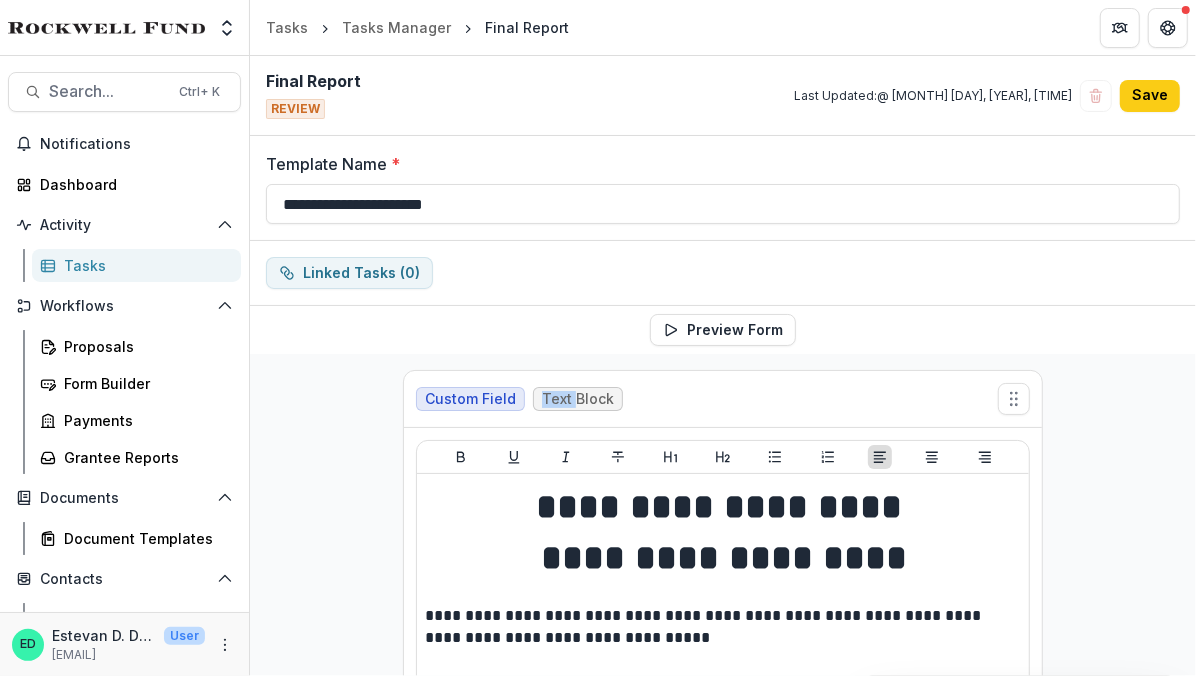 click on "Text Block" at bounding box center [578, 399] 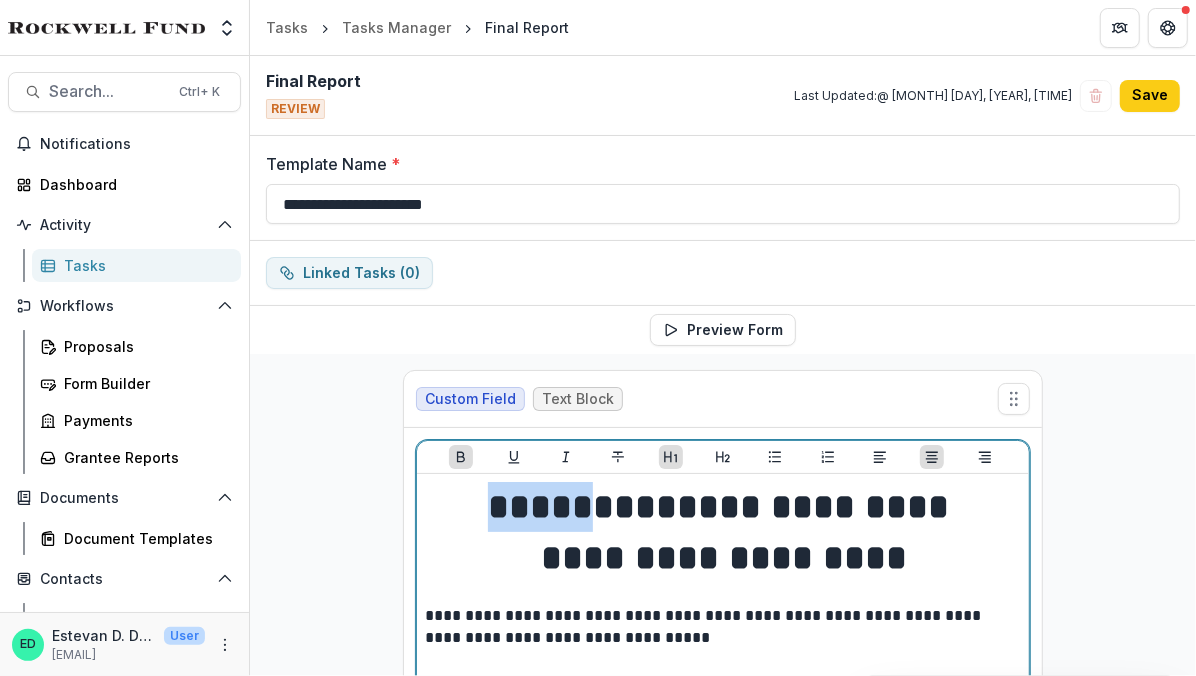 click on "**********" at bounding box center (724, 507) 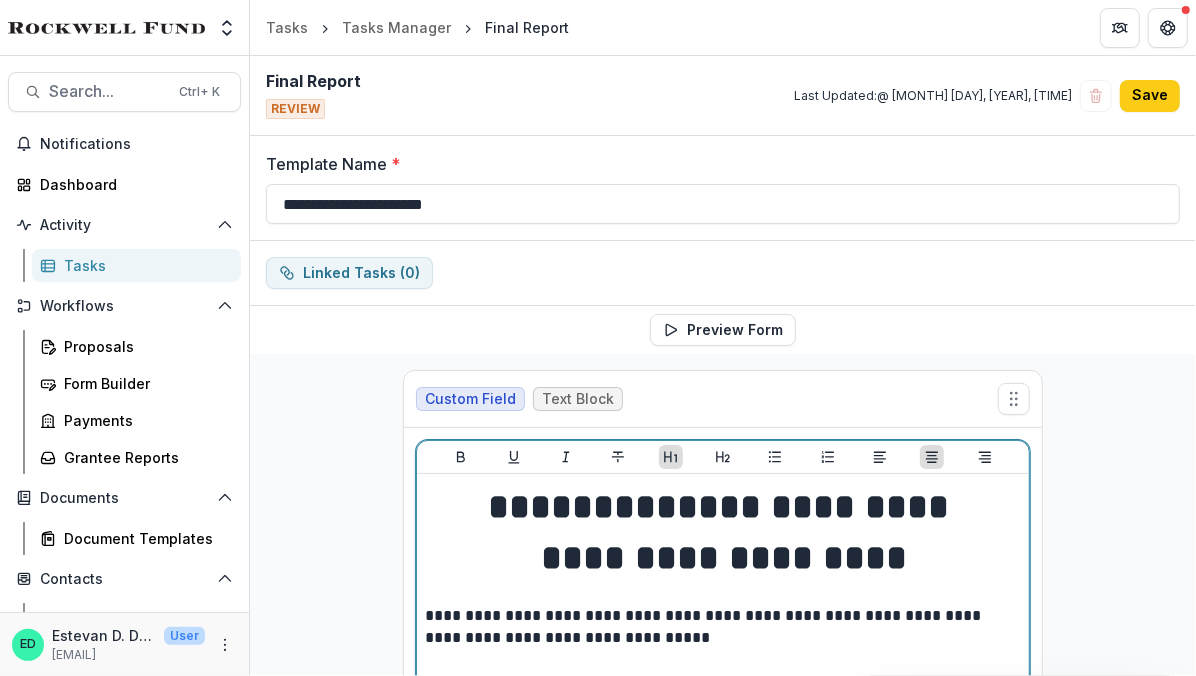 click on "****" at bounding box center (635, 507) 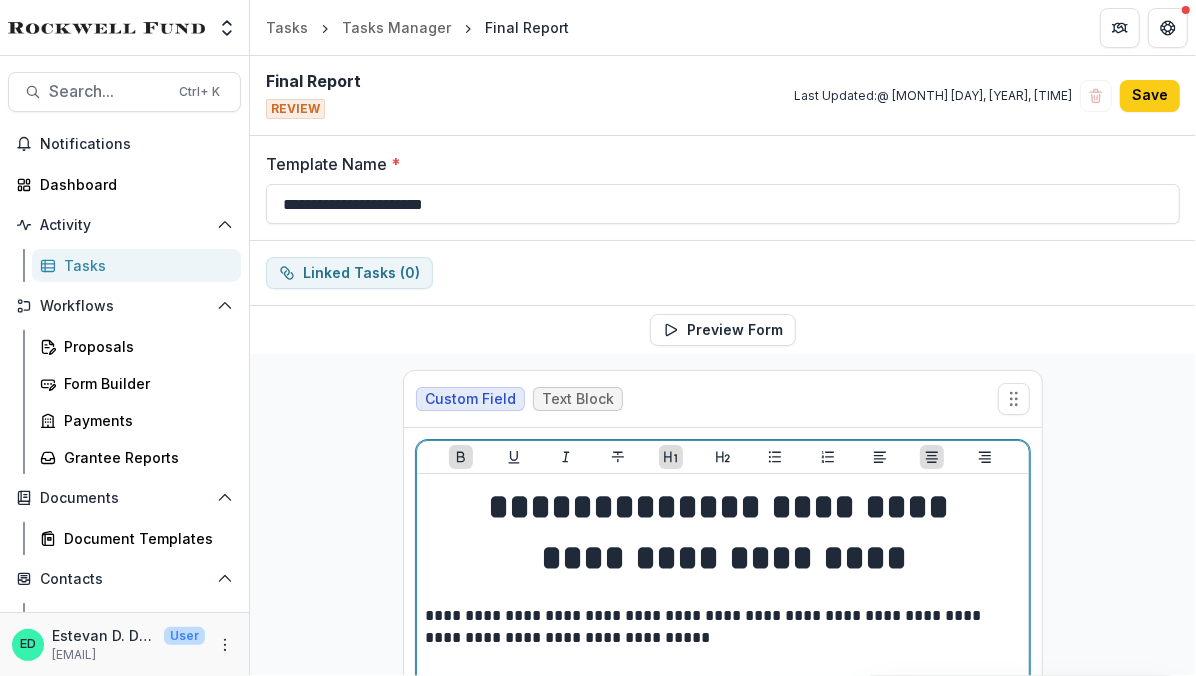 click on "****" at bounding box center (635, 507) 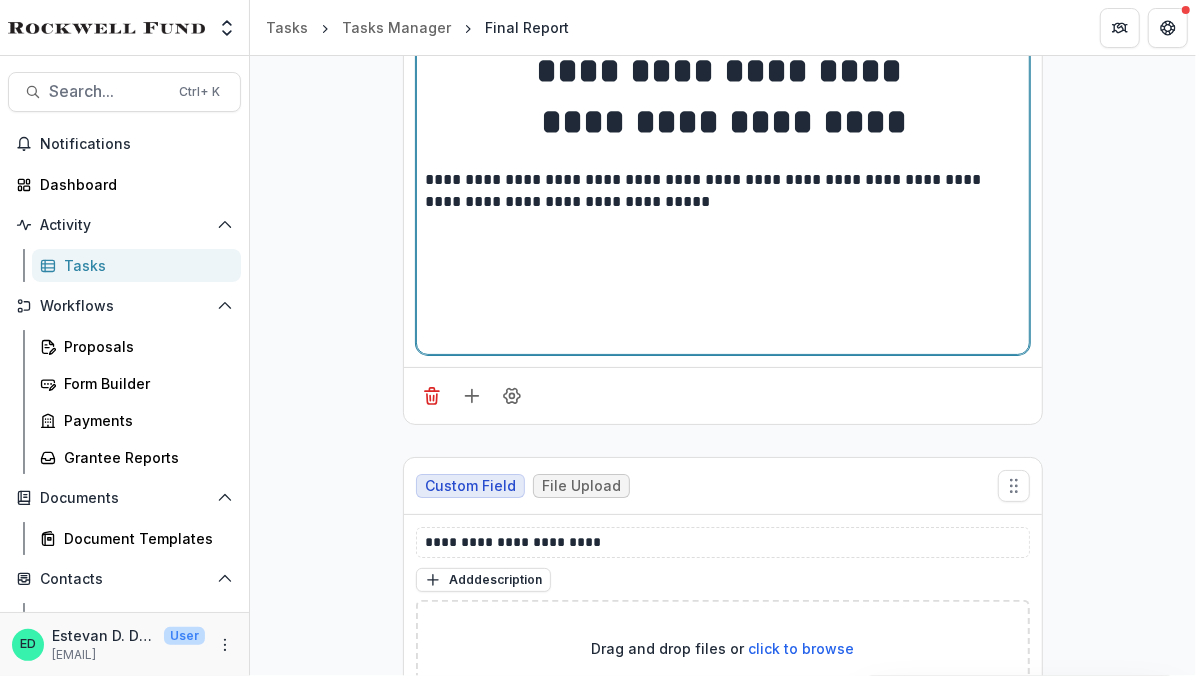 scroll, scrollTop: 436, scrollLeft: 0, axis: vertical 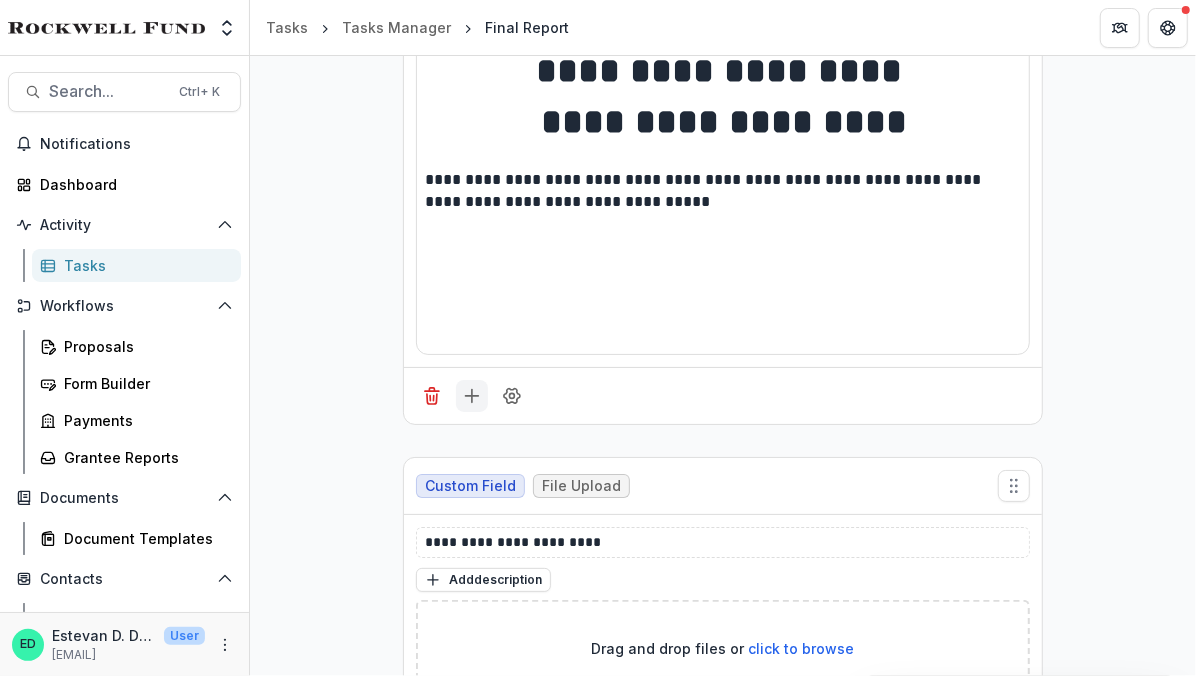 click 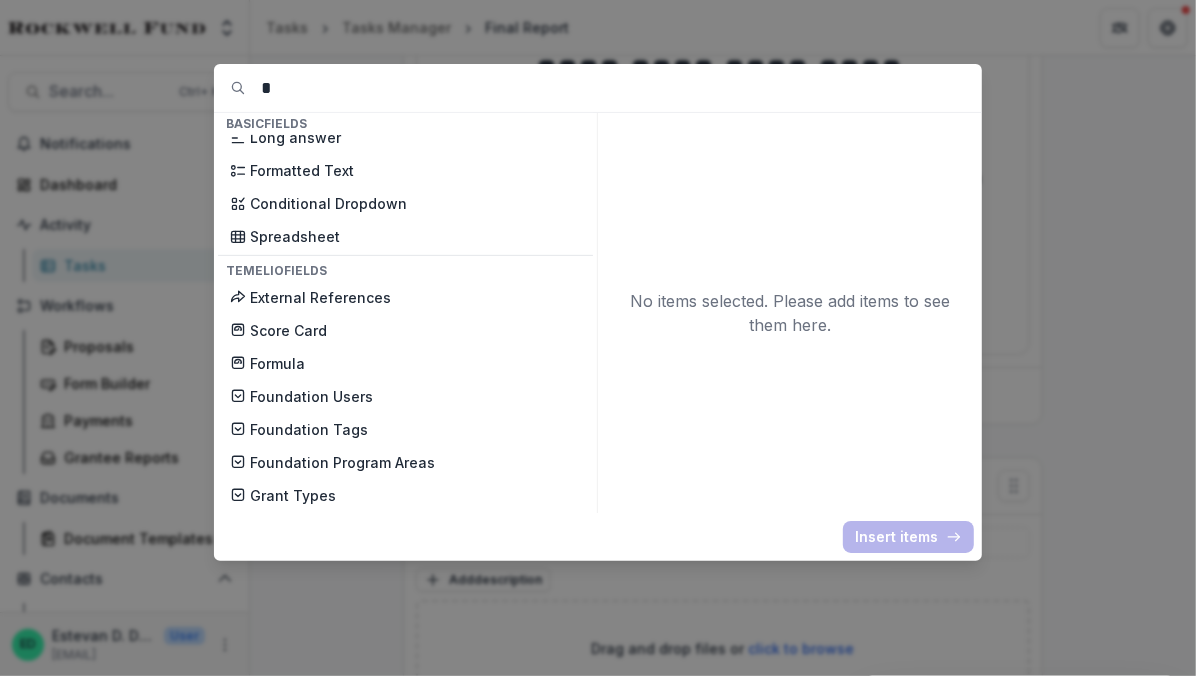scroll, scrollTop: 0, scrollLeft: 0, axis: both 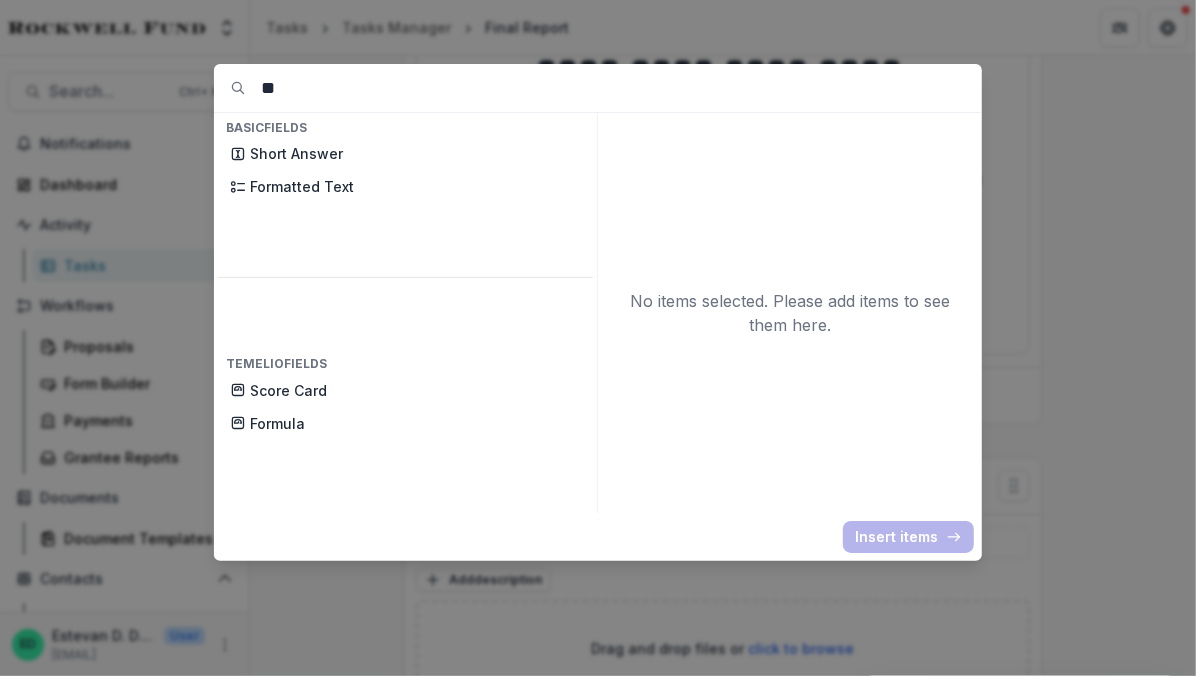 type on "*" 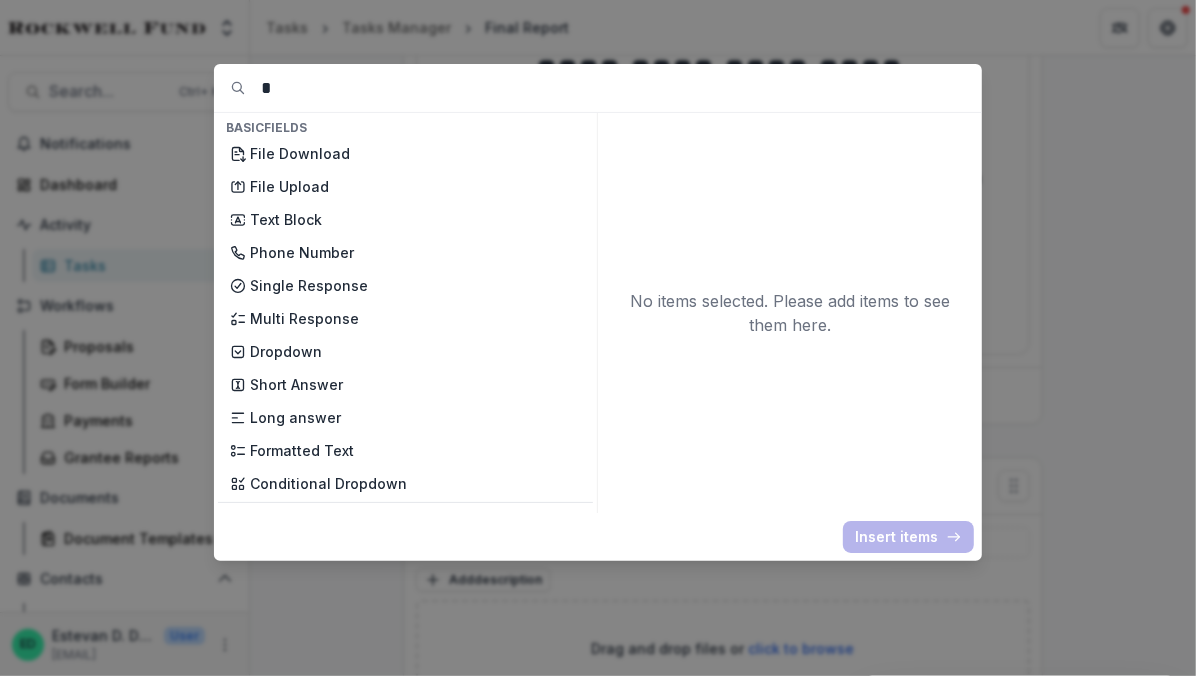 type 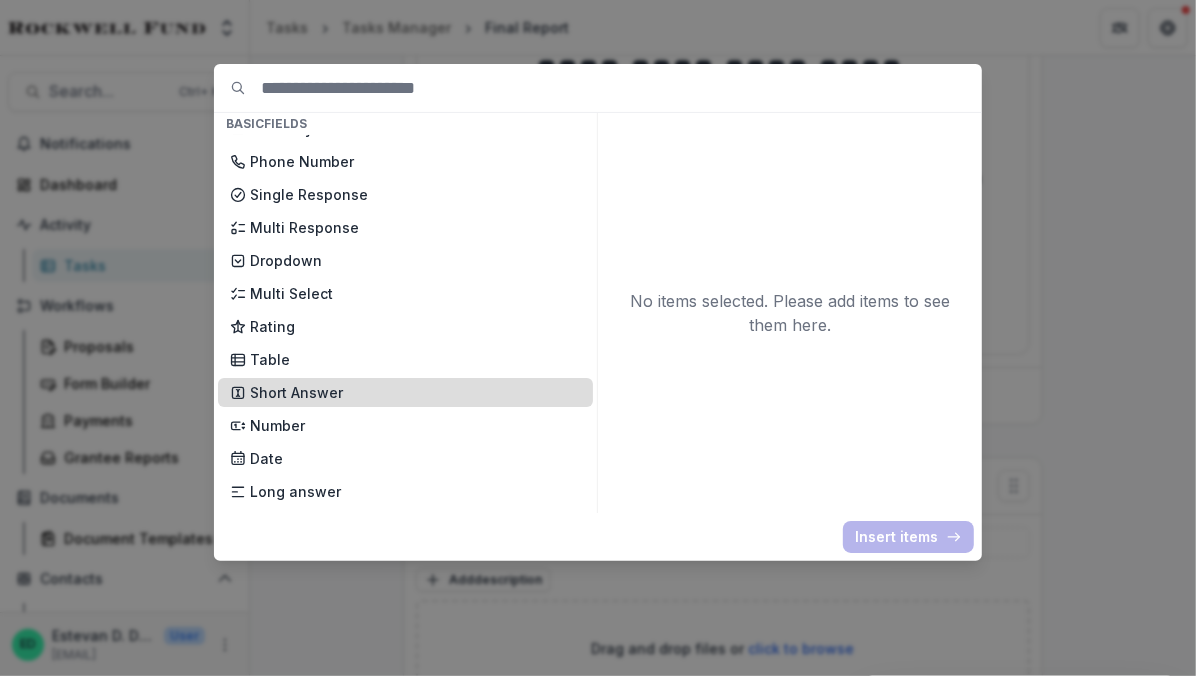 scroll, scrollTop: 0, scrollLeft: 0, axis: both 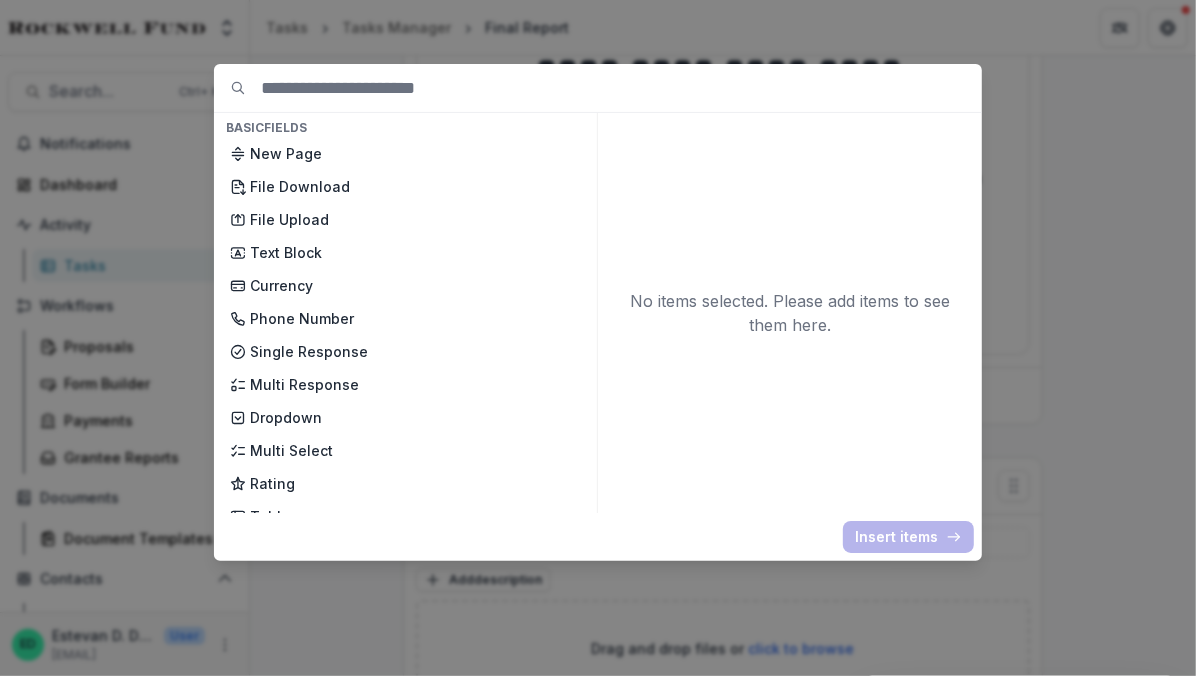 click on "Basic  Fields New Page File Download File Upload Text Block Currency Phone Number Single Response Multi Response Dropdown Multi Select Rating Table Short Answer Number Date Long answer Formatted Text Conditional Dropdown Spreadsheet Temelio  Fields External References Score Card Formula Foundation Users Foundation Tags Foundation Program Areas Grant Types No items selected. Please add items to see them here. Insert items" at bounding box center (598, 338) 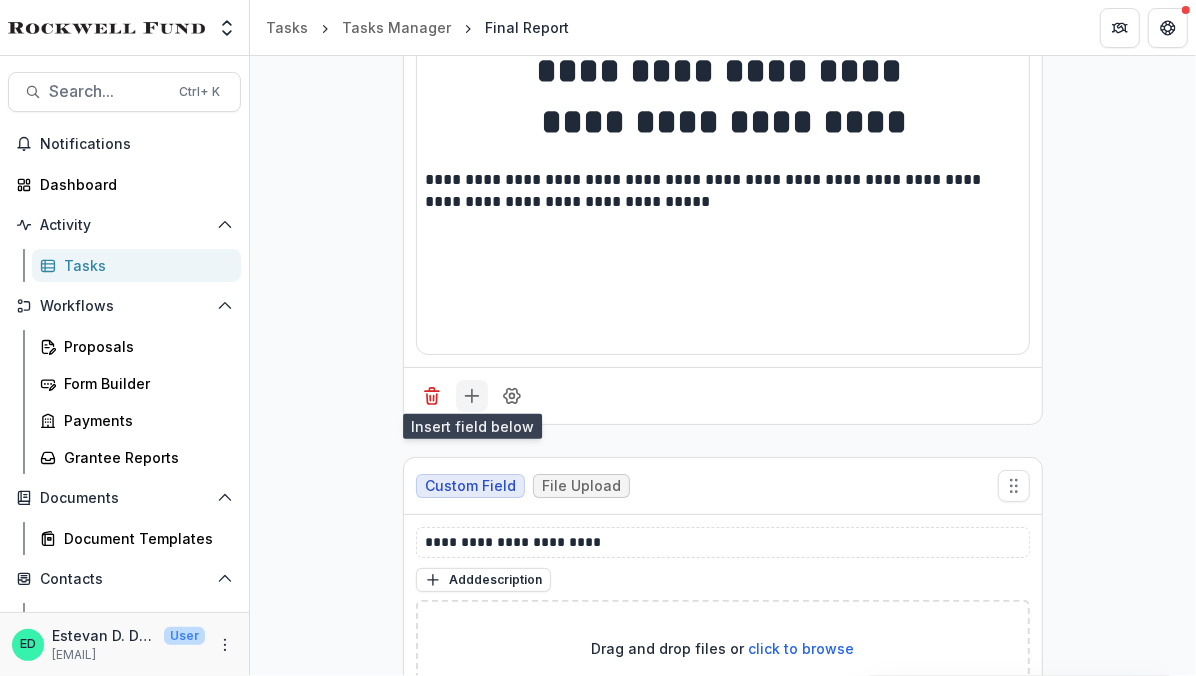 click 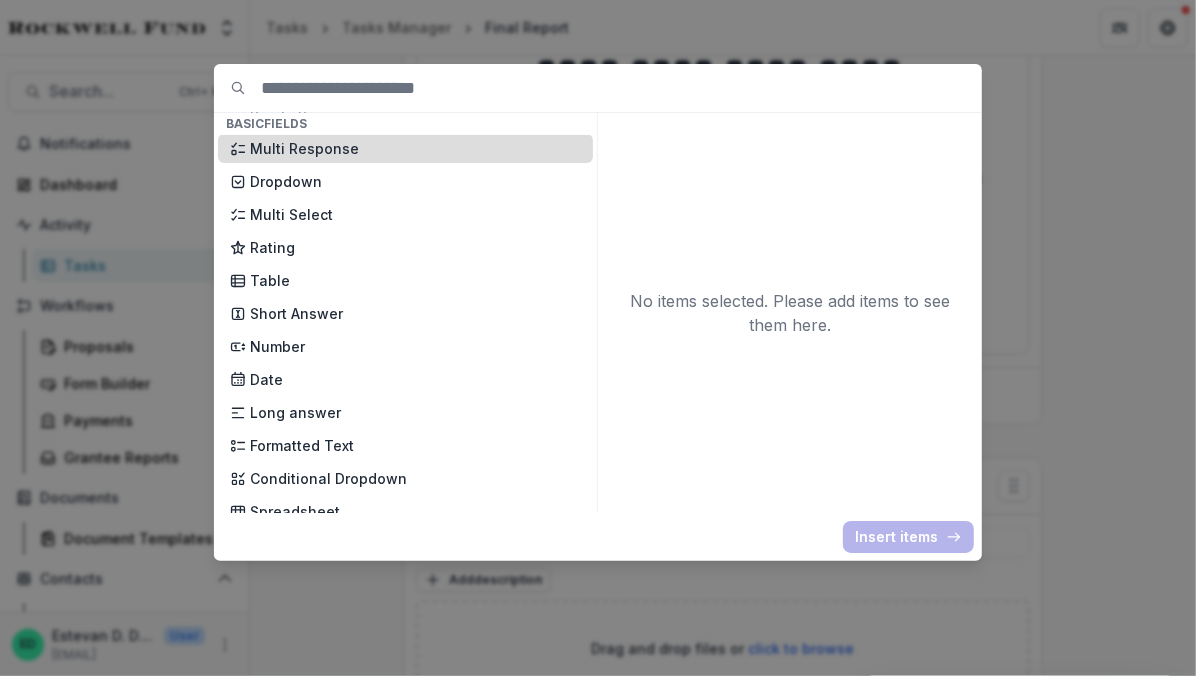 scroll, scrollTop: 236, scrollLeft: 0, axis: vertical 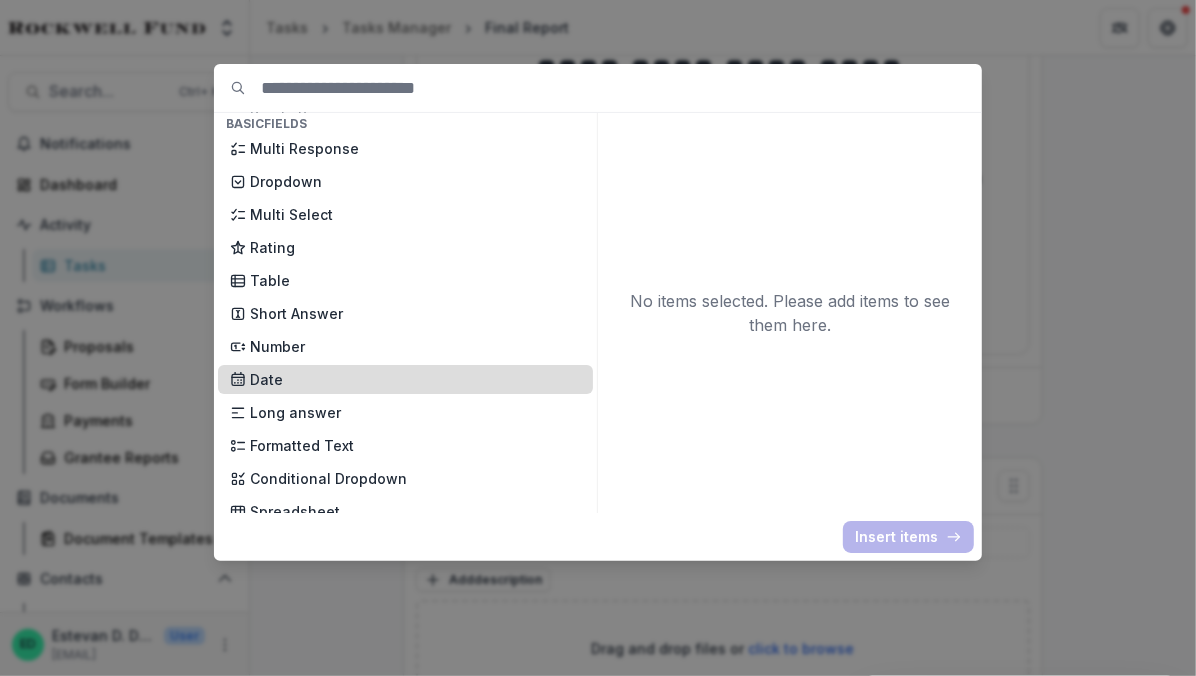 click on "Date" at bounding box center [415, 379] 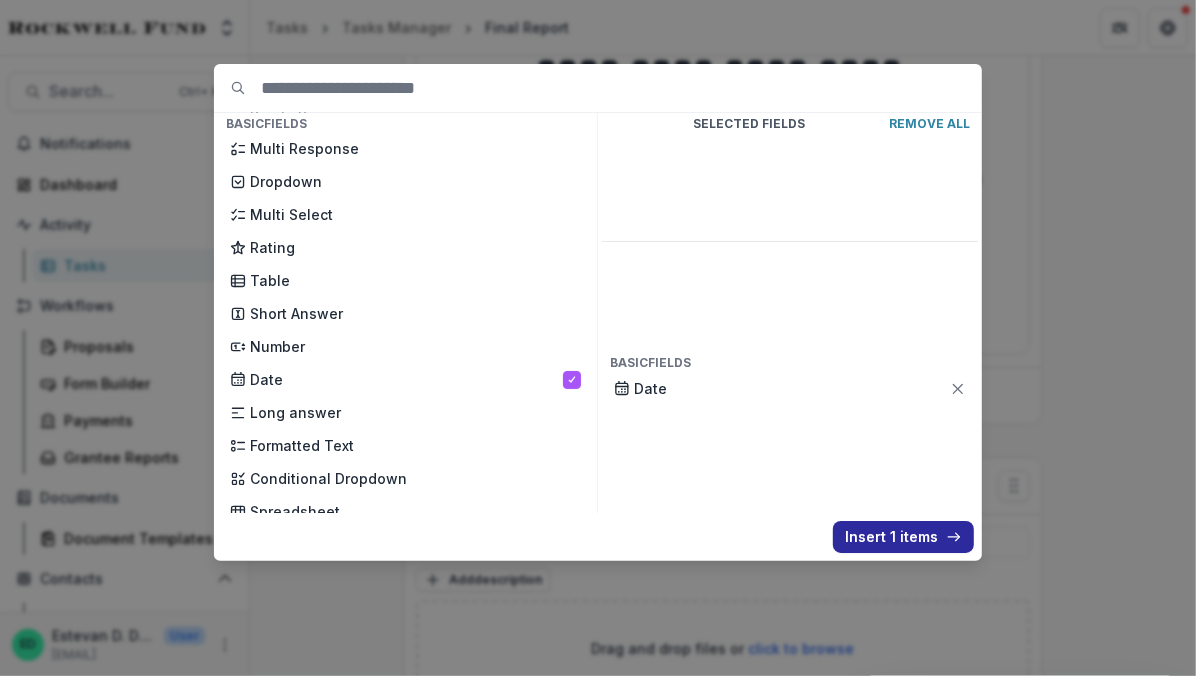 click on "Insert 1 items" at bounding box center [903, 537] 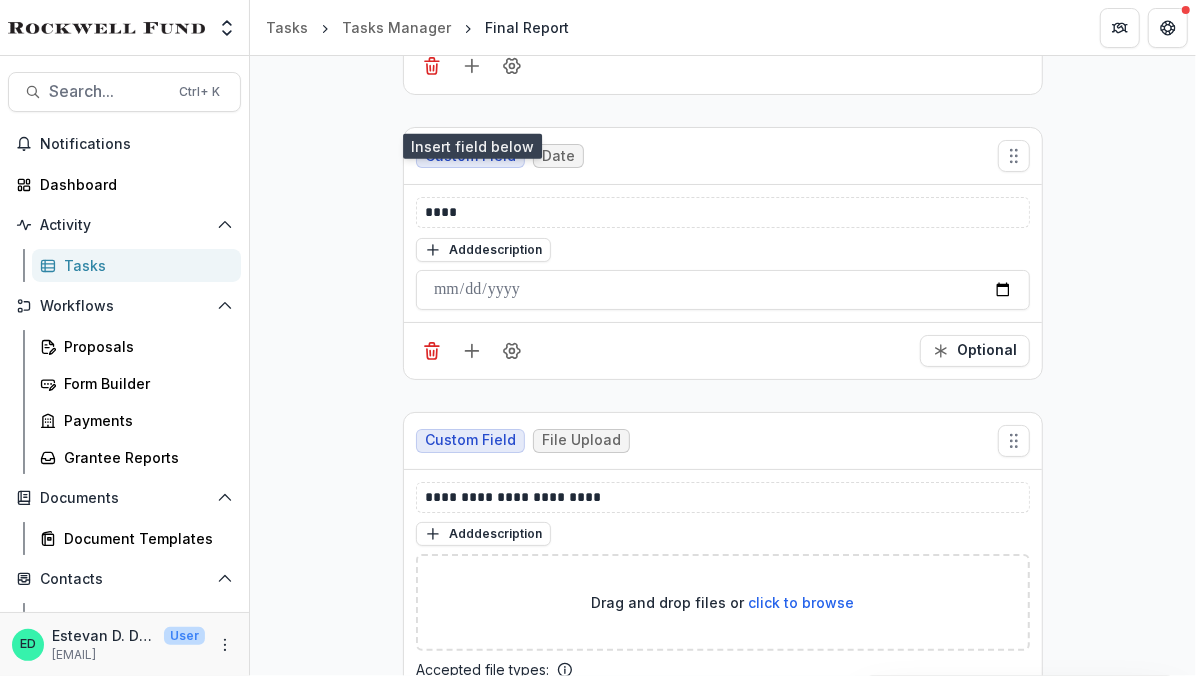 scroll, scrollTop: 676, scrollLeft: 0, axis: vertical 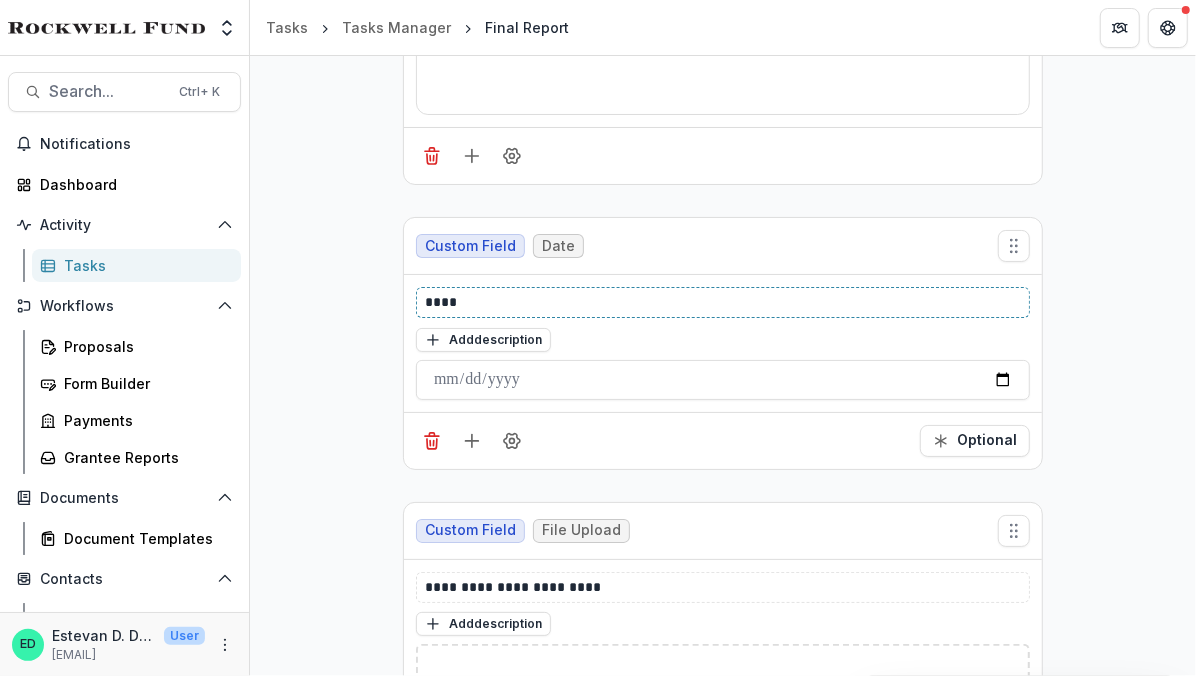 click on "****" at bounding box center [724, 302] 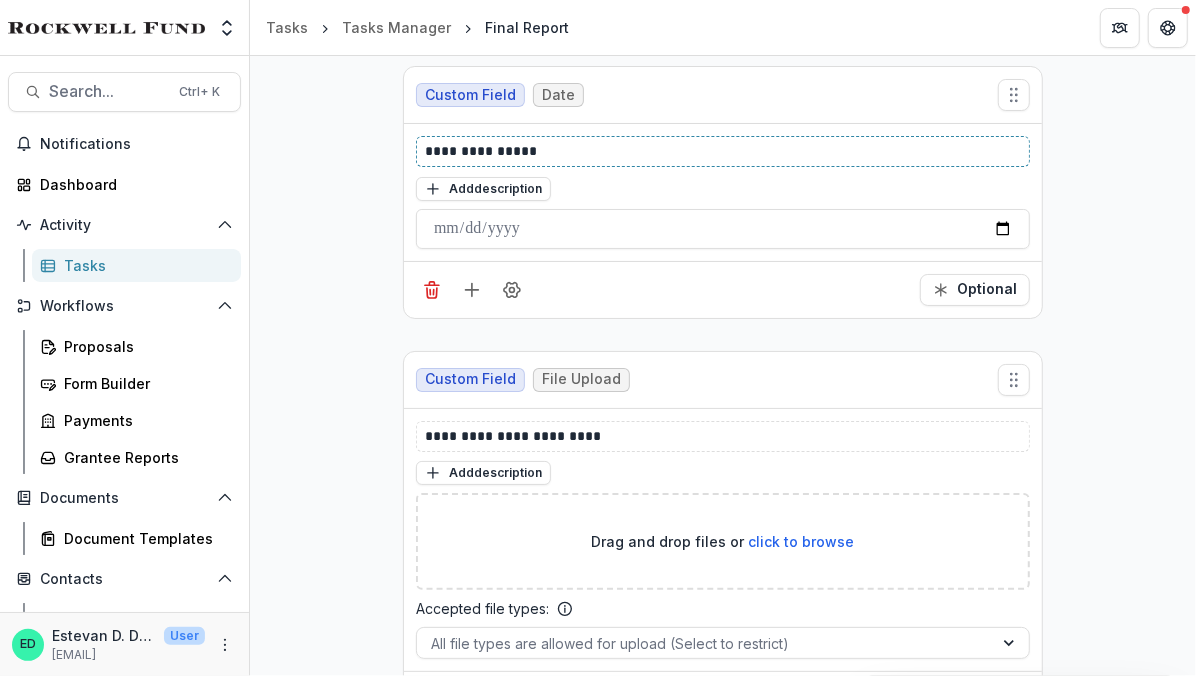 scroll, scrollTop: 821, scrollLeft: 0, axis: vertical 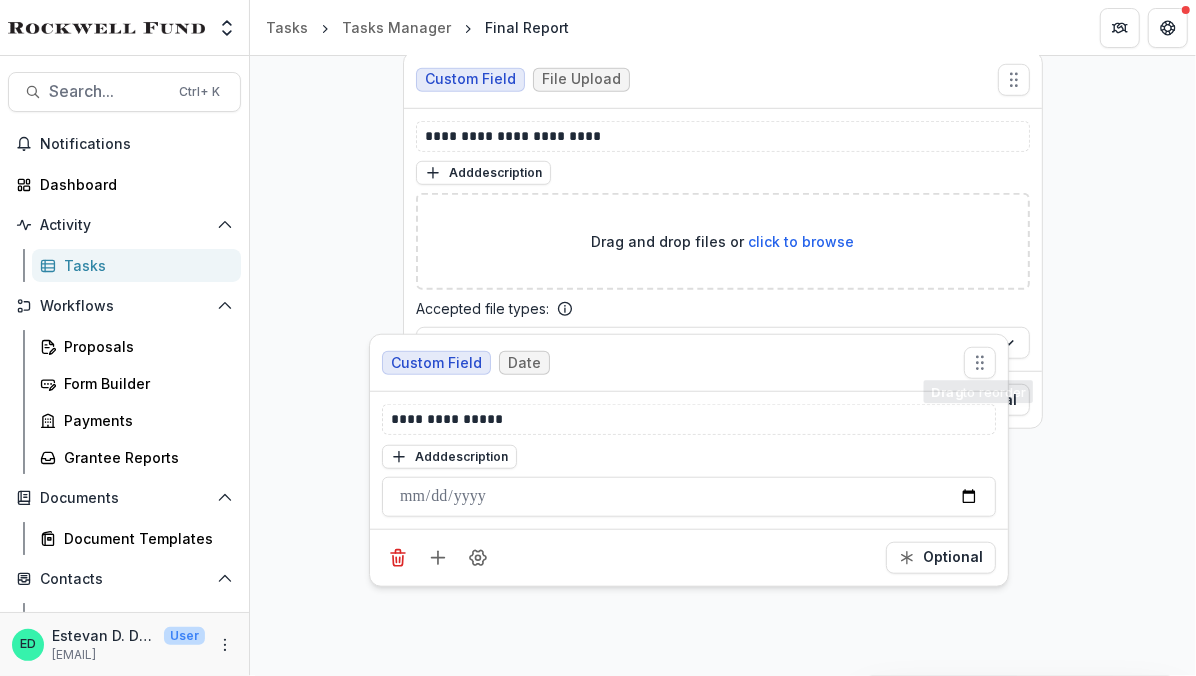 drag, startPoint x: 1018, startPoint y: 87, endPoint x: 984, endPoint y: 372, distance: 287.0209 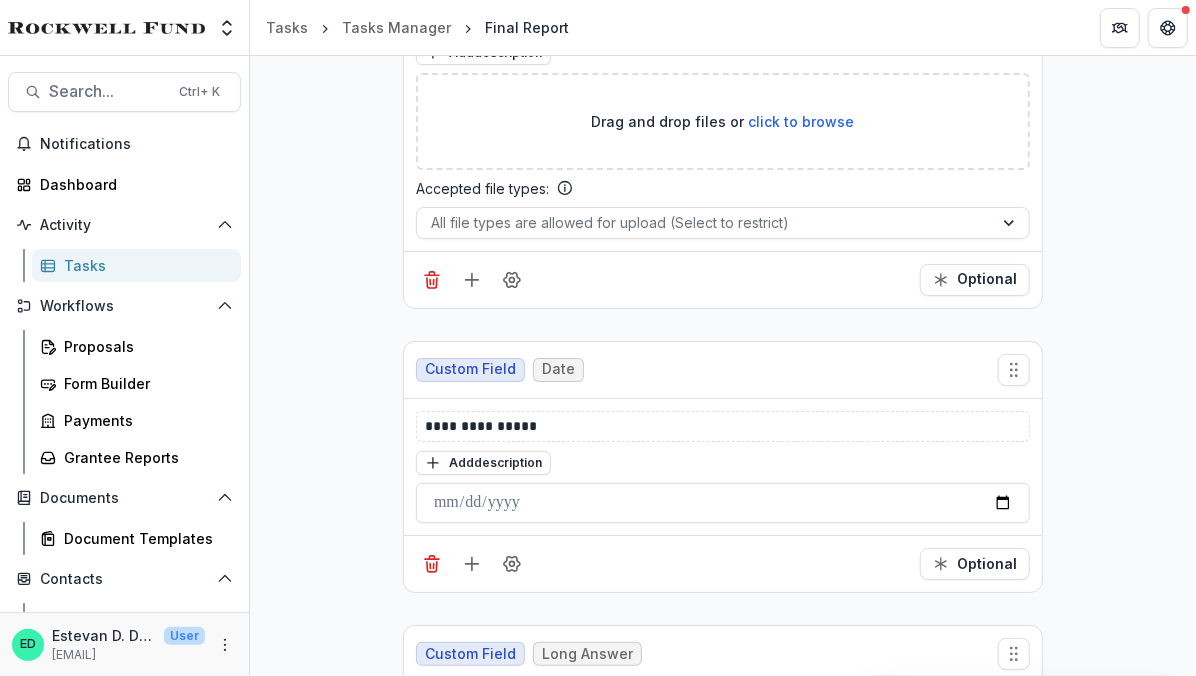 scroll, scrollTop: 856, scrollLeft: 0, axis: vertical 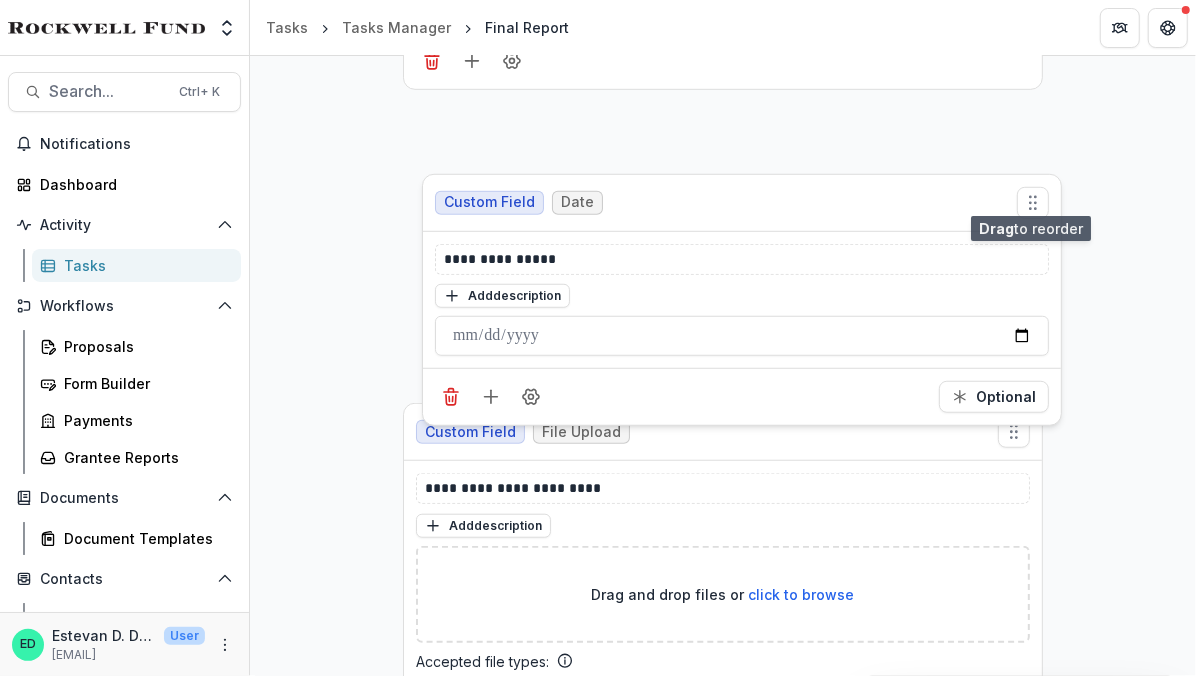 drag, startPoint x: 1014, startPoint y: 469, endPoint x: 1033, endPoint y: 210, distance: 259.69598 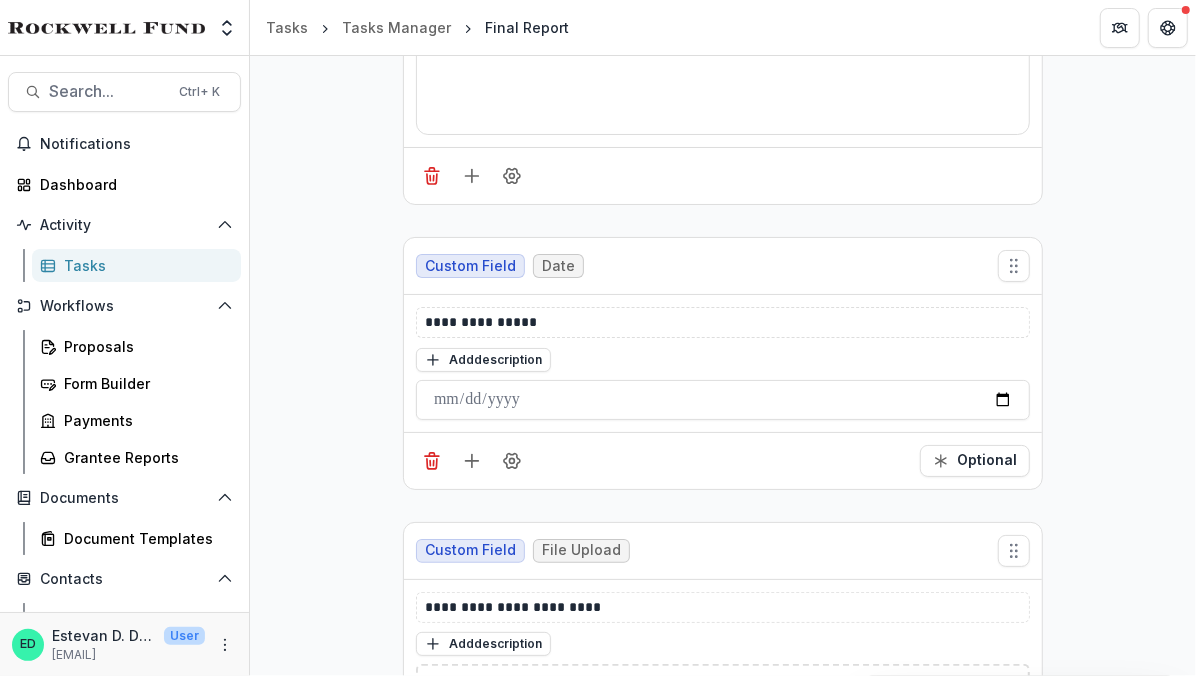 scroll, scrollTop: 654, scrollLeft: 0, axis: vertical 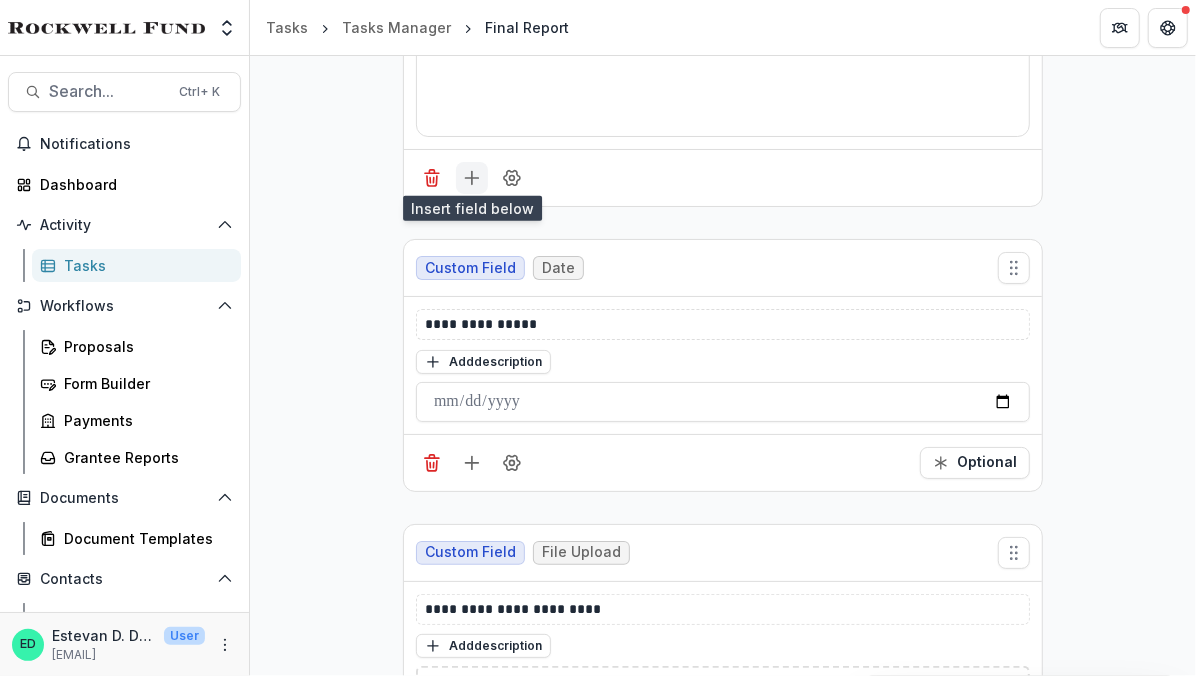 click 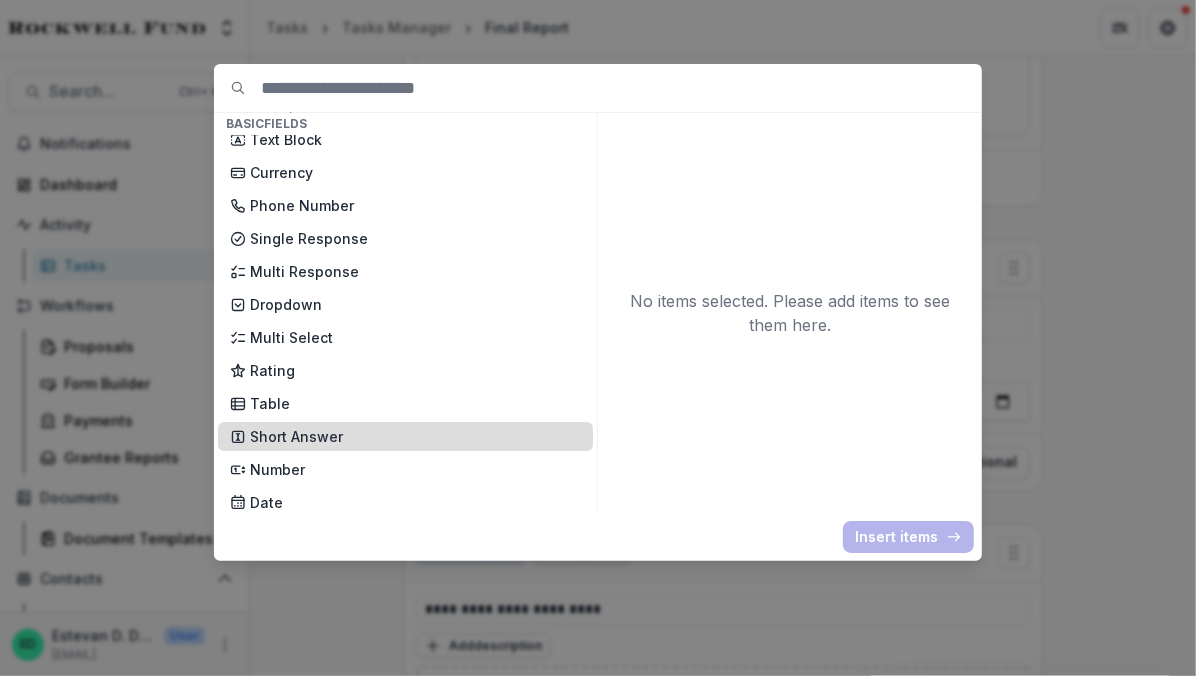 scroll, scrollTop: 108, scrollLeft: 0, axis: vertical 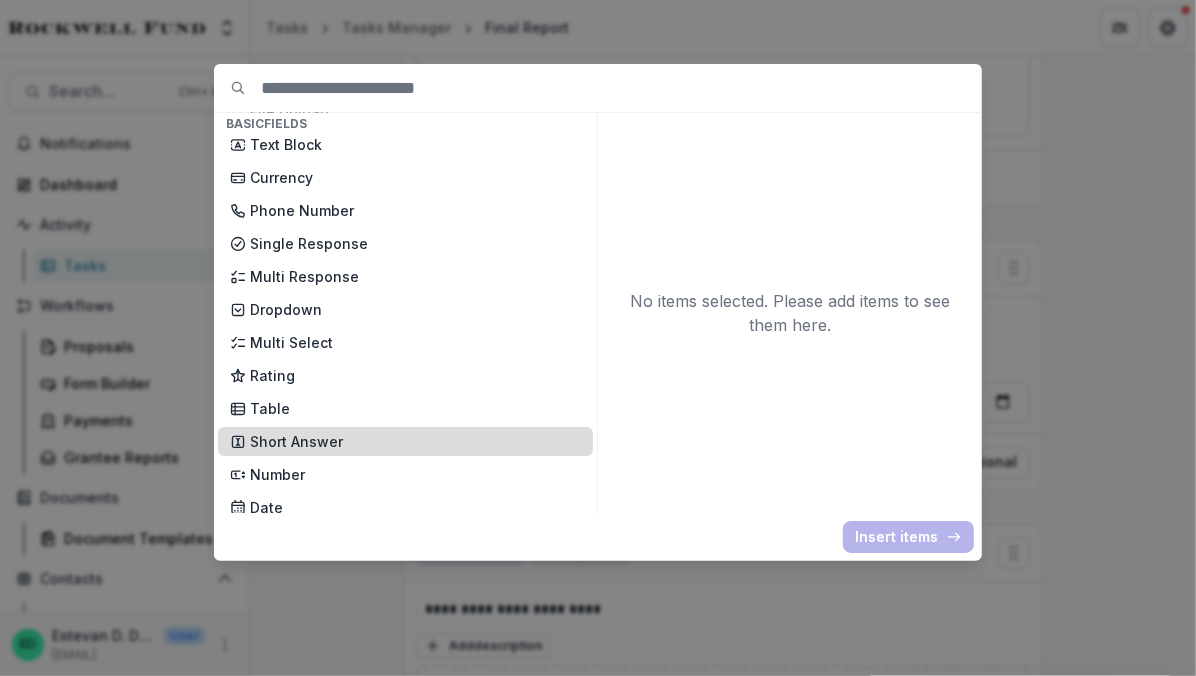 click on "Short Answer" at bounding box center [415, 441] 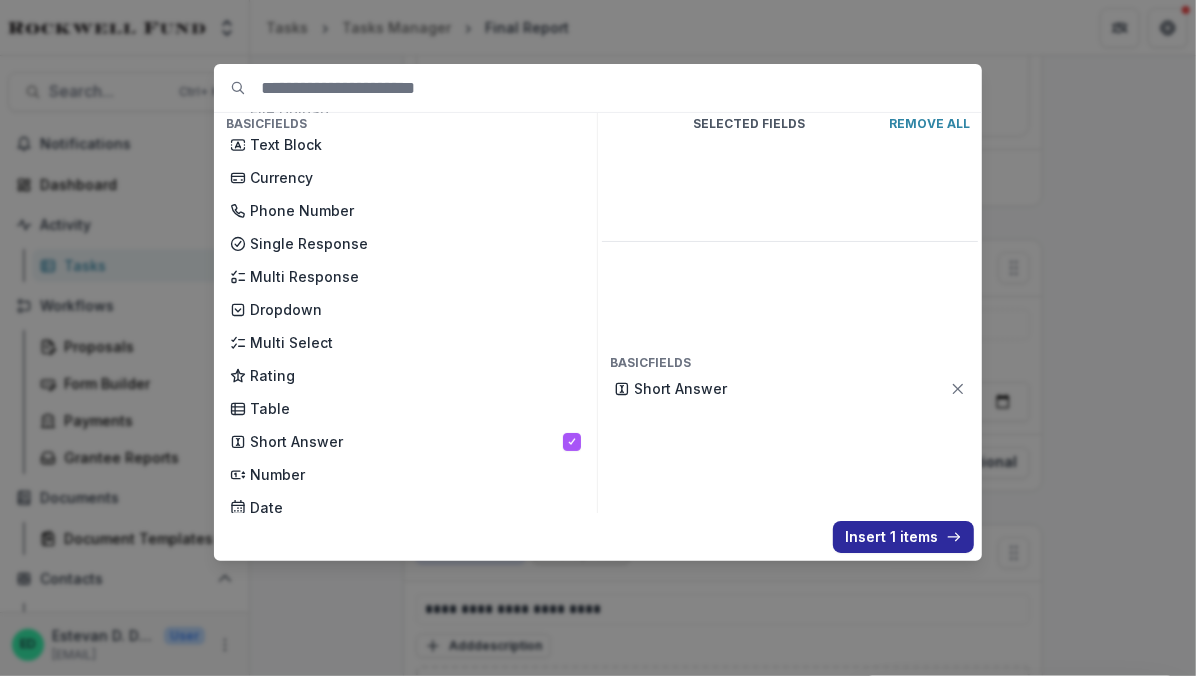 click on "Insert 1 items" at bounding box center [903, 537] 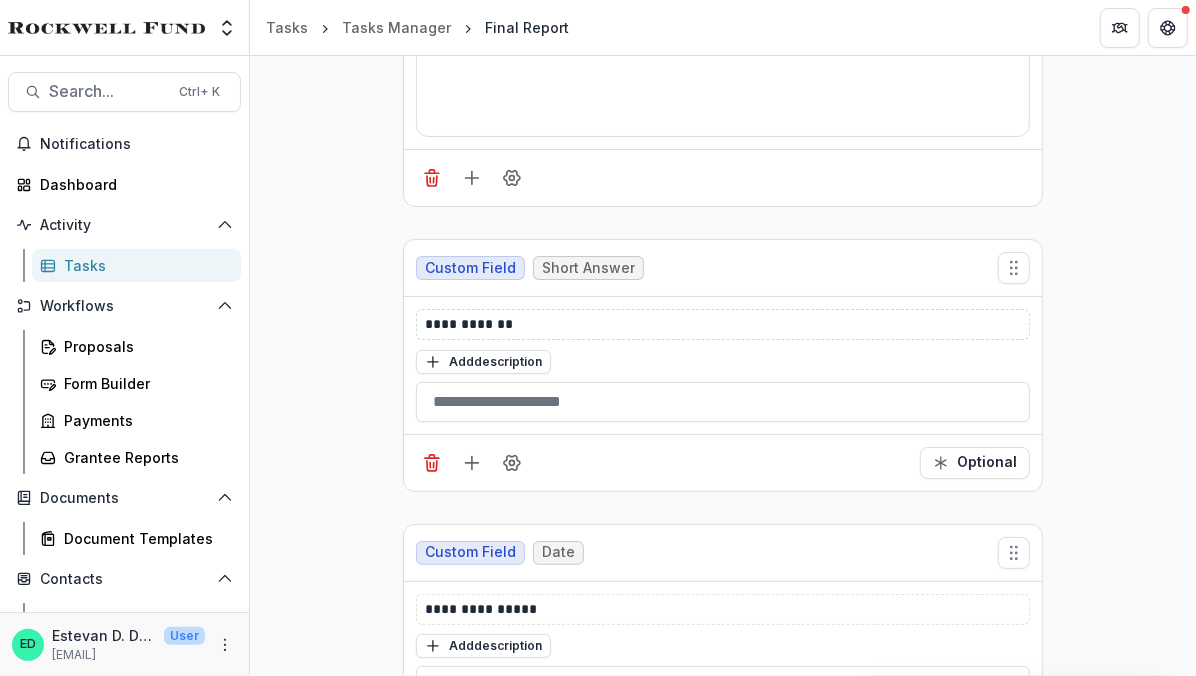 click on "**********" at bounding box center (723, 324) 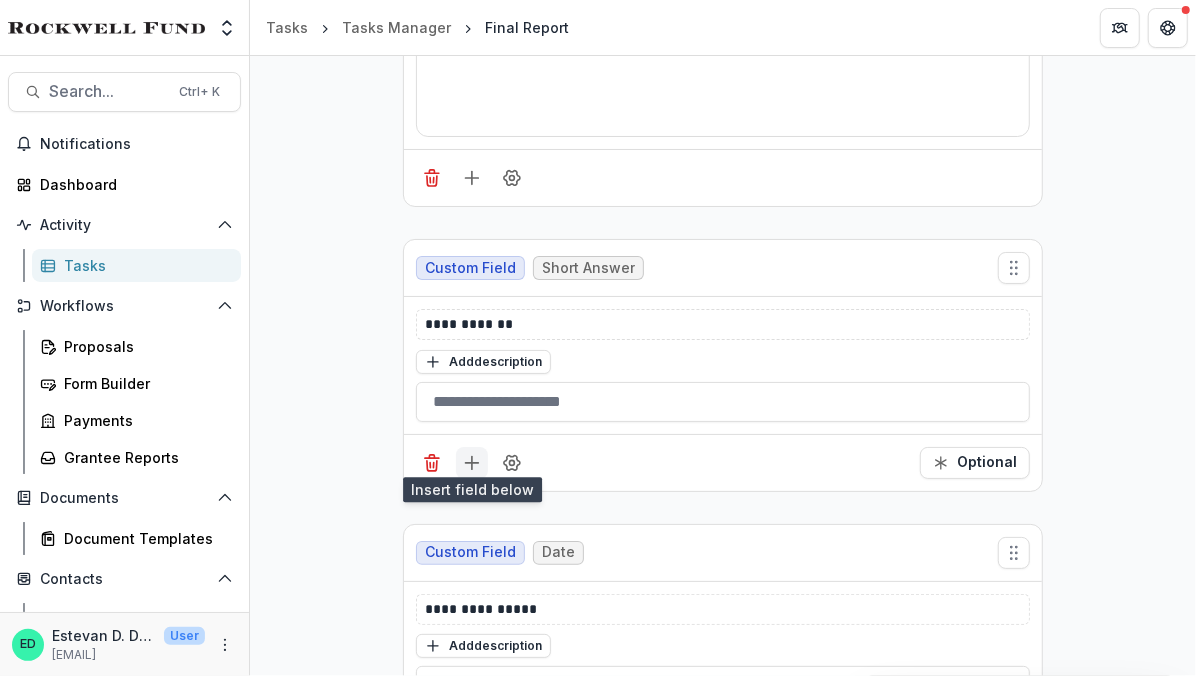 click at bounding box center [472, 463] 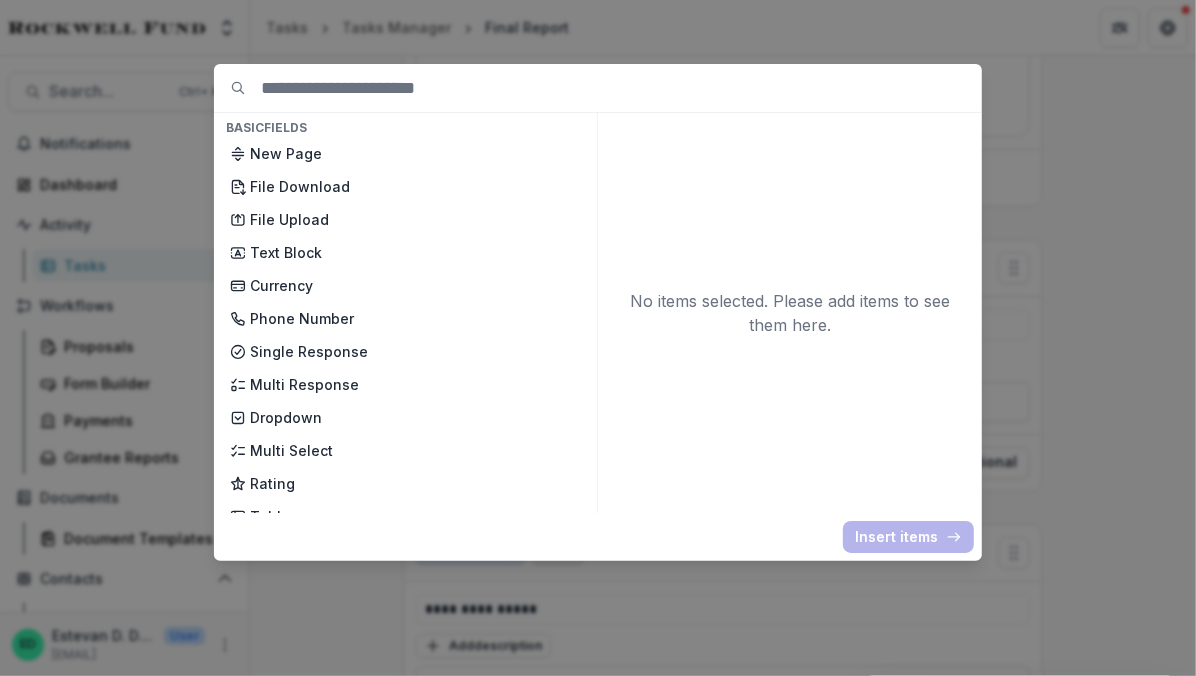 click on "Basic  Fields New Page File Download File Upload Text Block Currency Phone Number Single Response Multi Response Dropdown Multi Select Rating Table Short Answer Number Date Long answer Formatted Text Conditional Dropdown Spreadsheet Temelio  Fields External References Score Card Formula Foundation Users Foundation Tags Foundation Program Areas Grant Types No items selected. Please add items to see them here. Insert items" at bounding box center (598, 338) 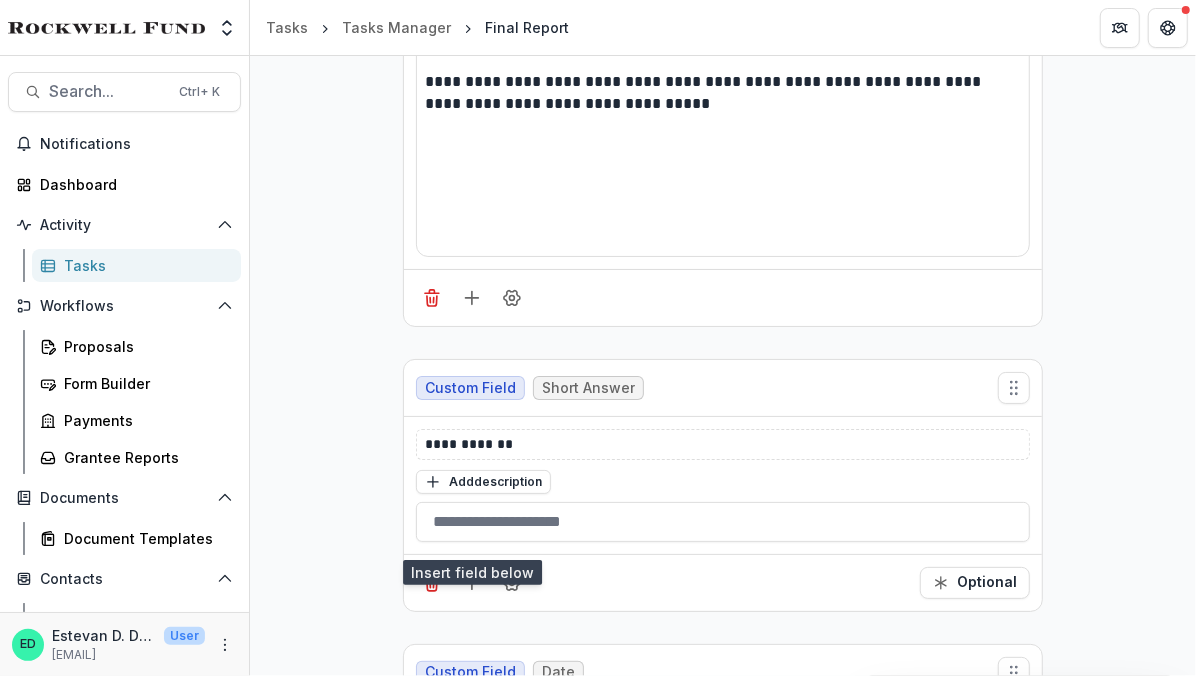 scroll, scrollTop: 609, scrollLeft: 0, axis: vertical 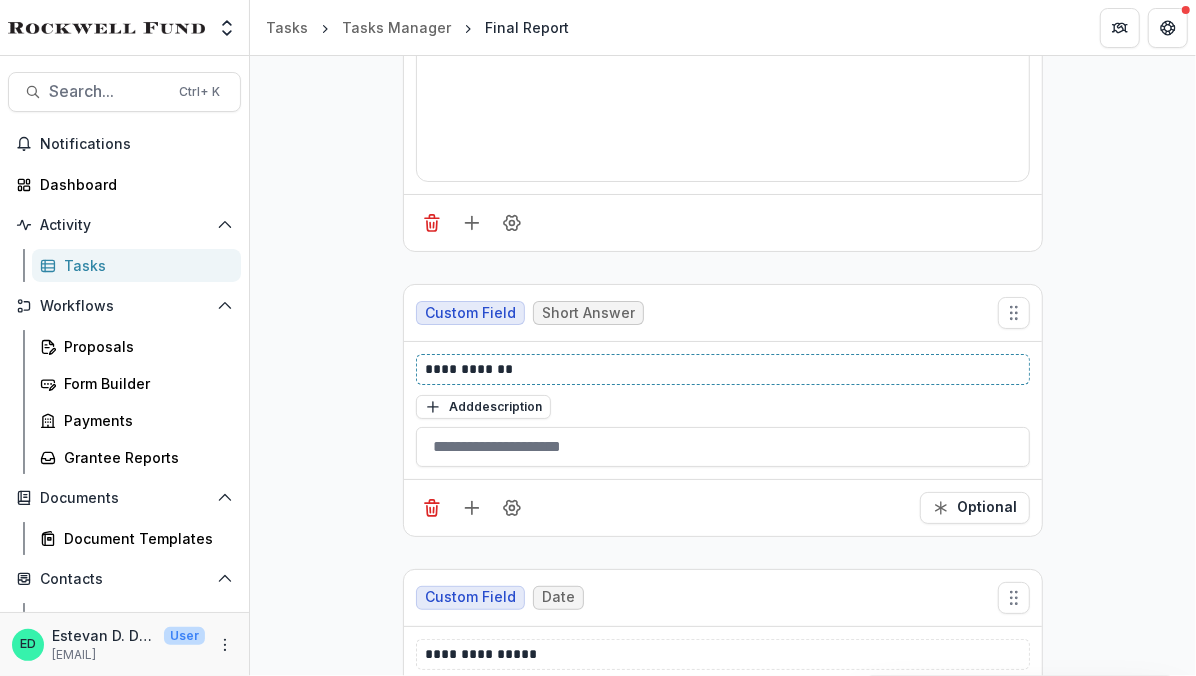 click on "**********" at bounding box center (724, 369) 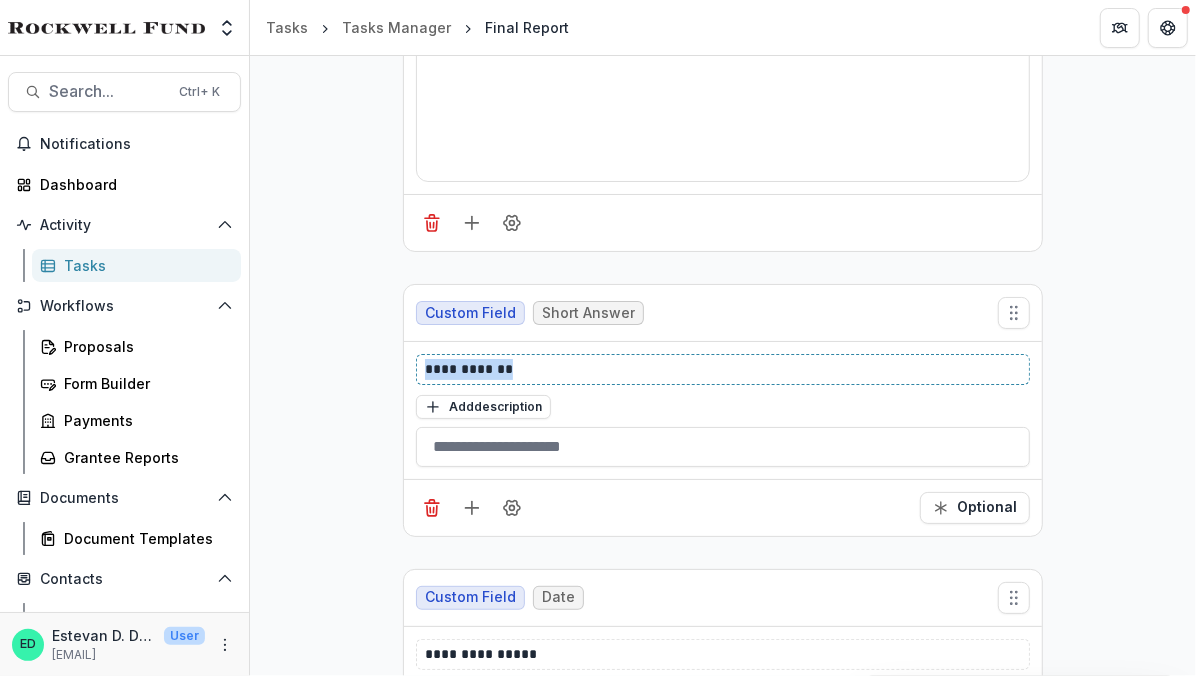 click on "**********" at bounding box center [724, 369] 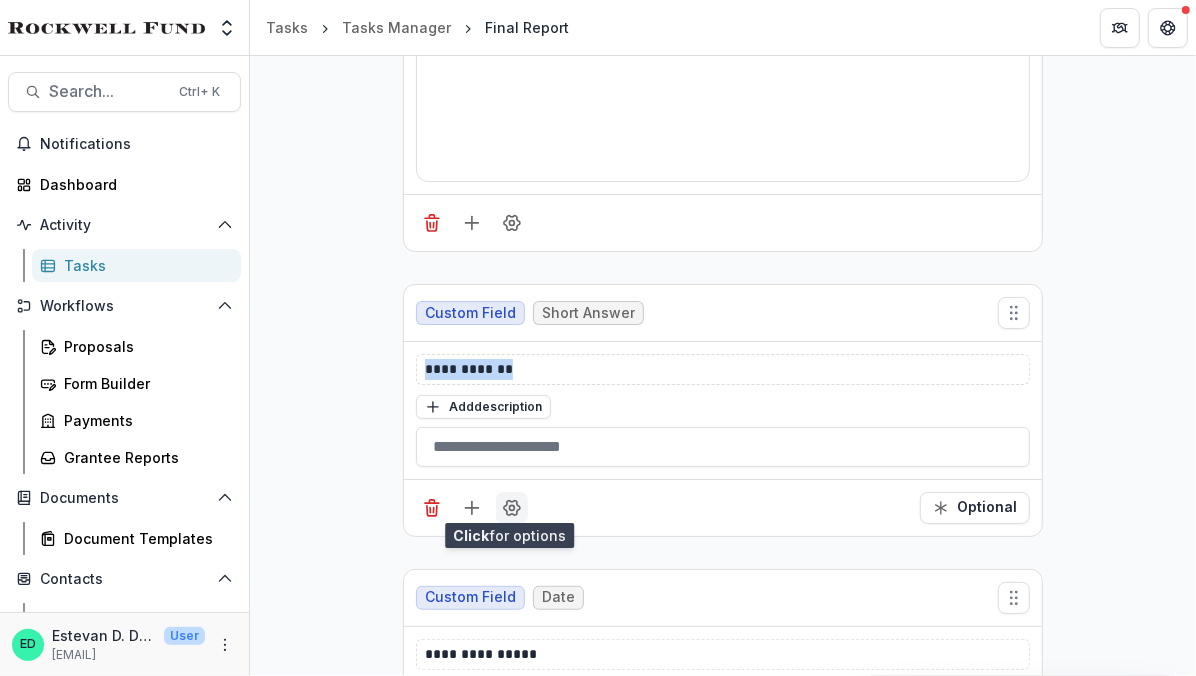 click 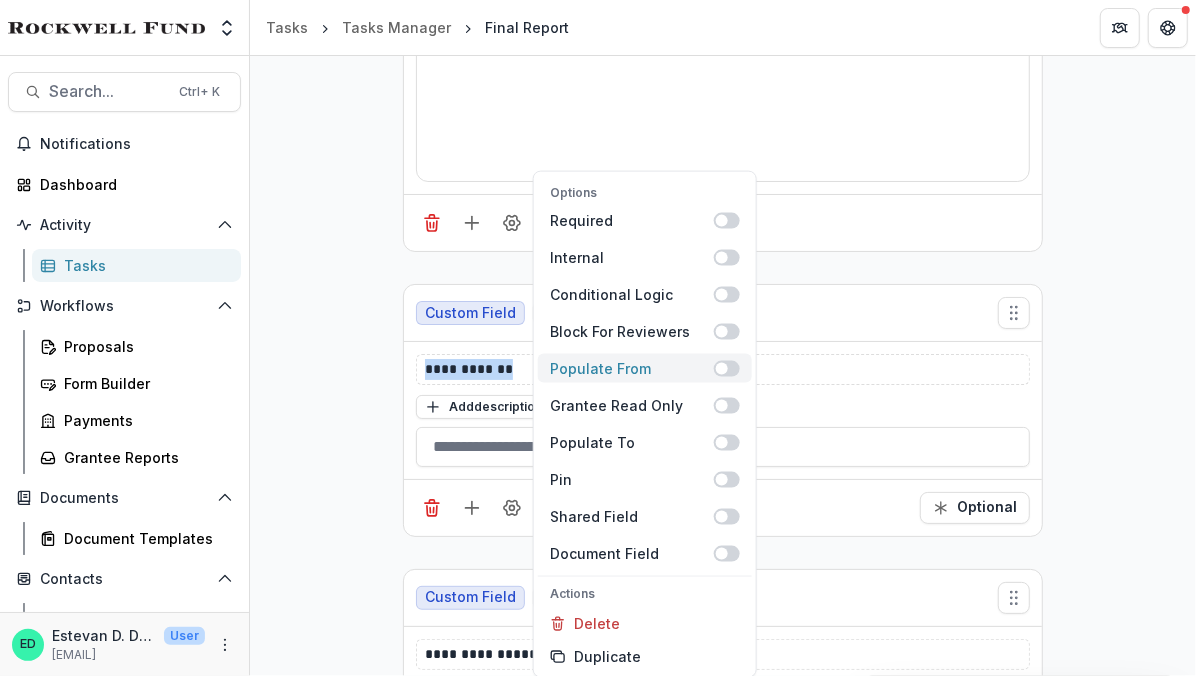 click at bounding box center [727, 368] 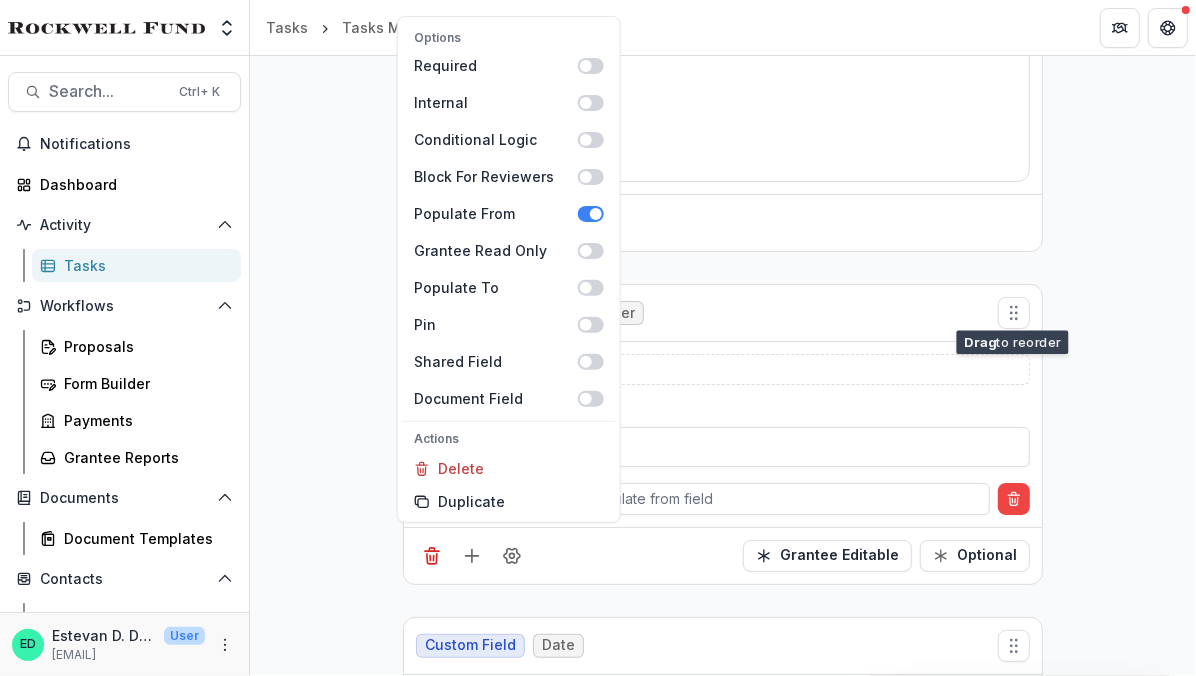 click on "**********" at bounding box center [723, 768] 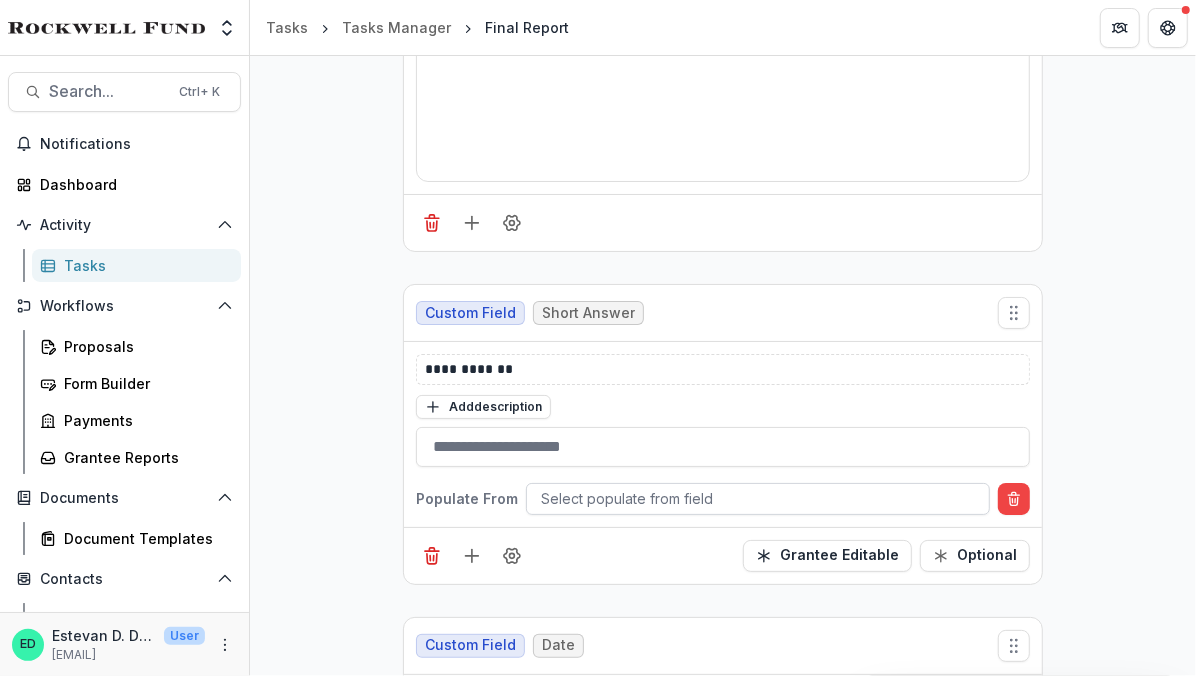 click at bounding box center [758, 498] 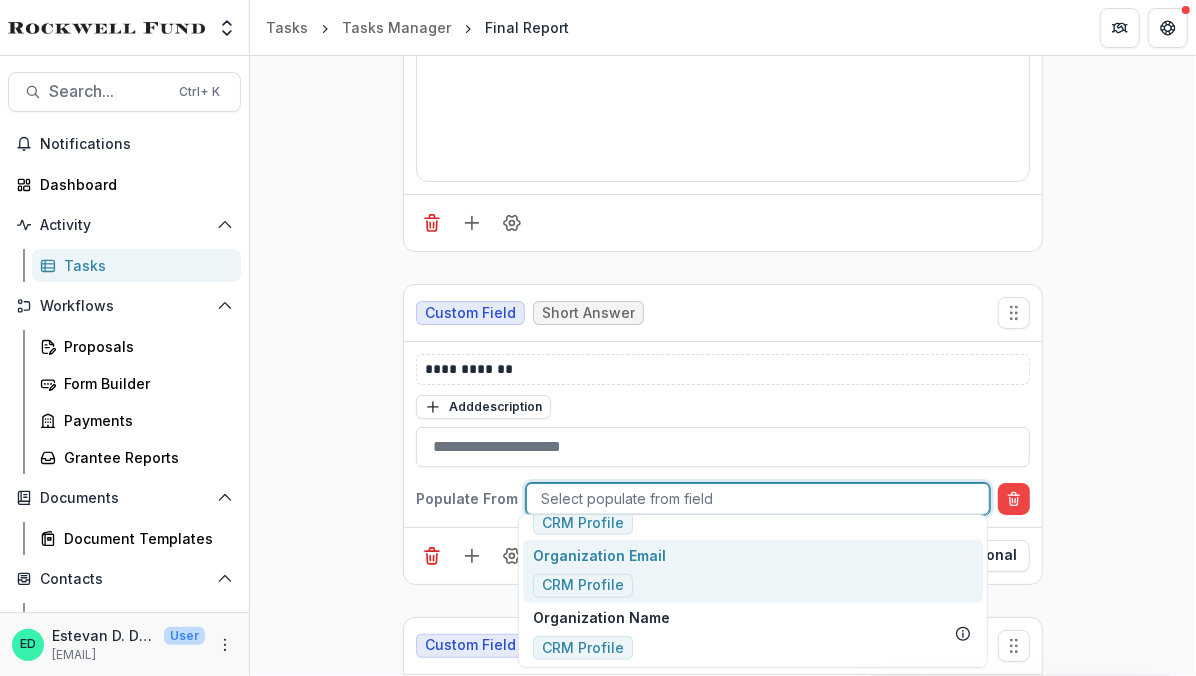scroll, scrollTop: 988, scrollLeft: 0, axis: vertical 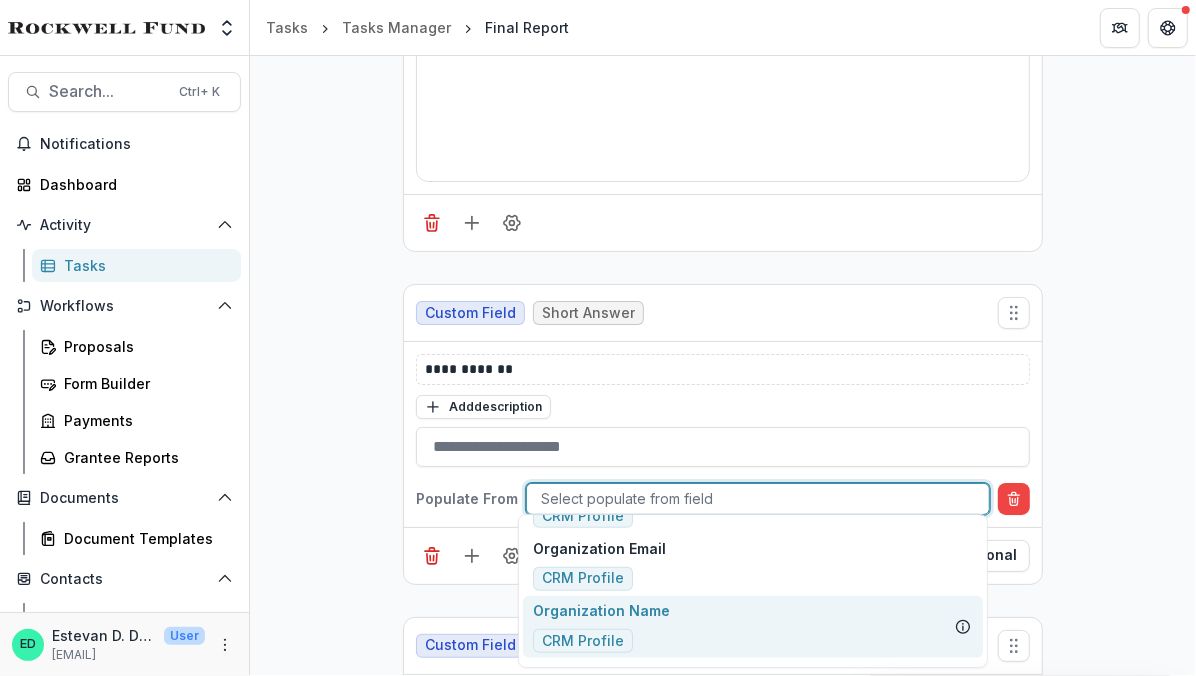 click on "Organization Name" at bounding box center [601, 610] 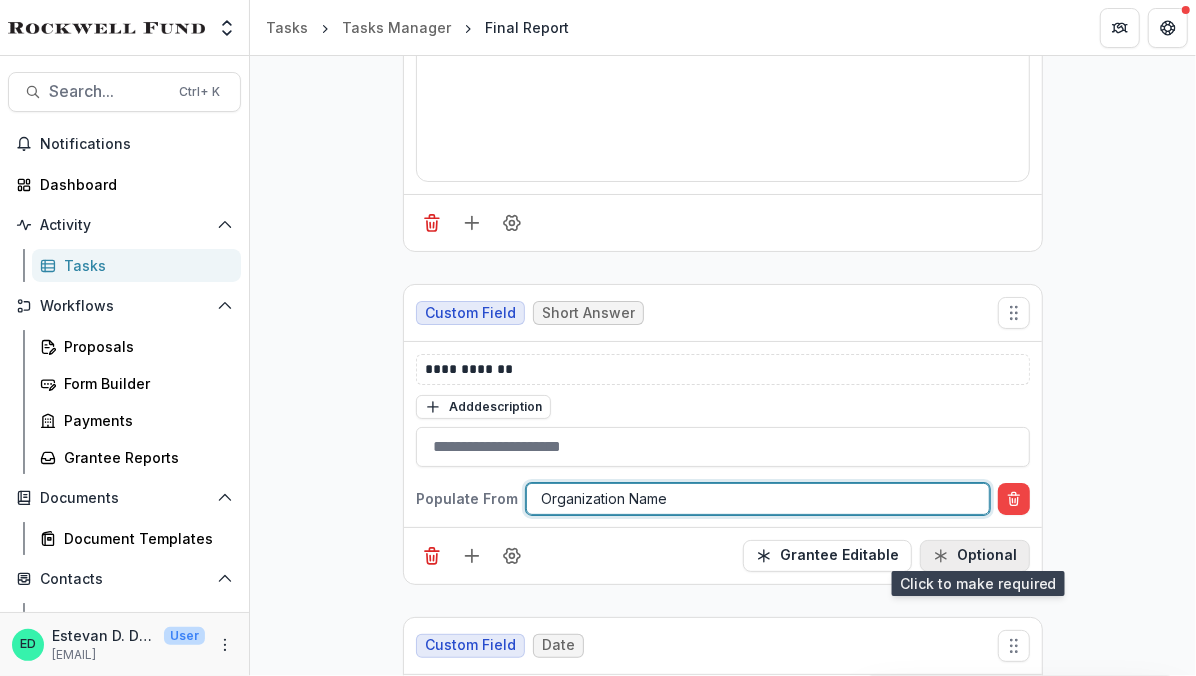 click on "Optional" at bounding box center (975, 556) 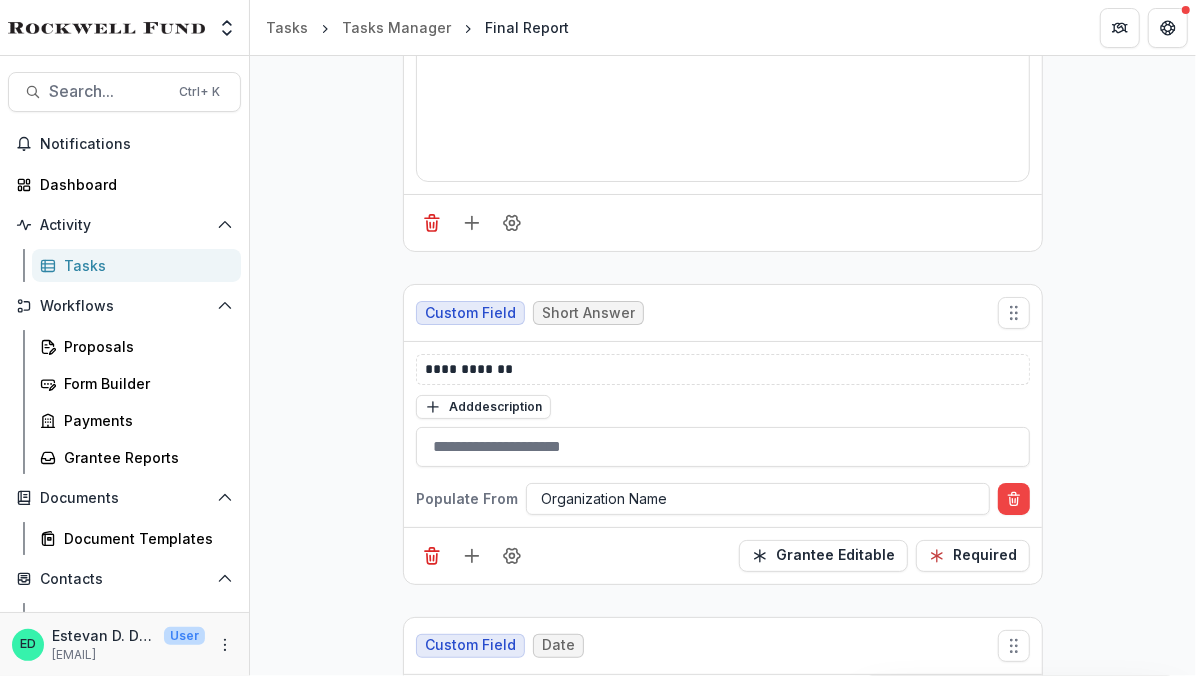 scroll, scrollTop: 920, scrollLeft: 0, axis: vertical 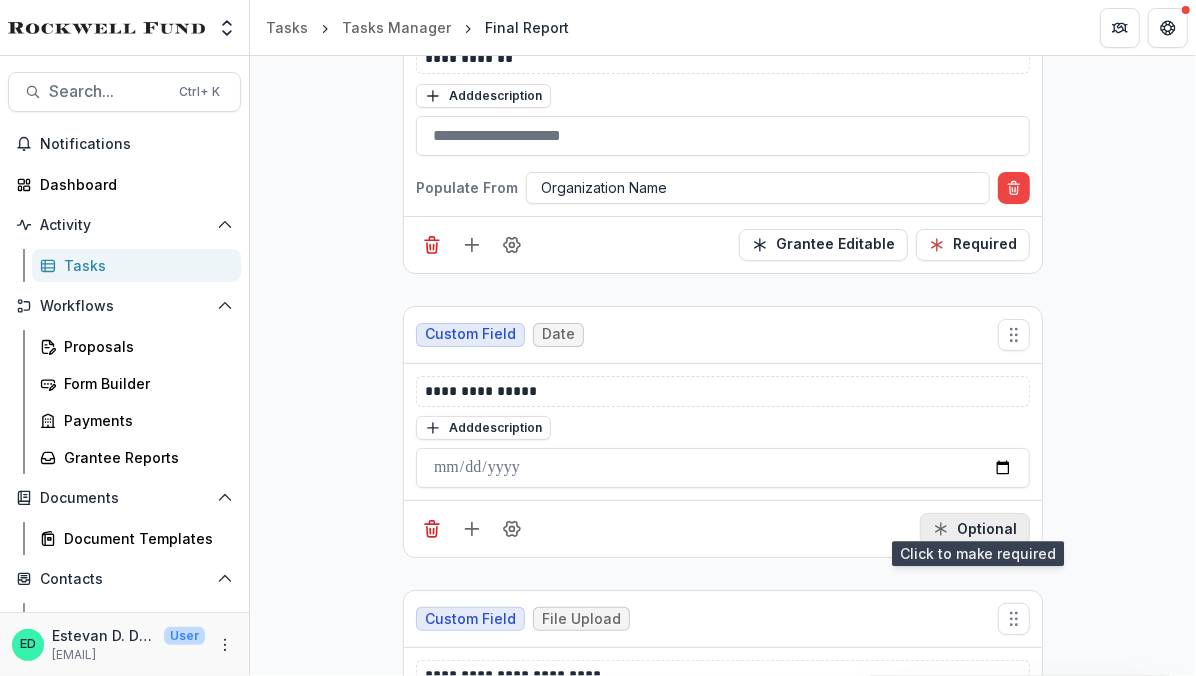 click on "Optional" at bounding box center [975, 529] 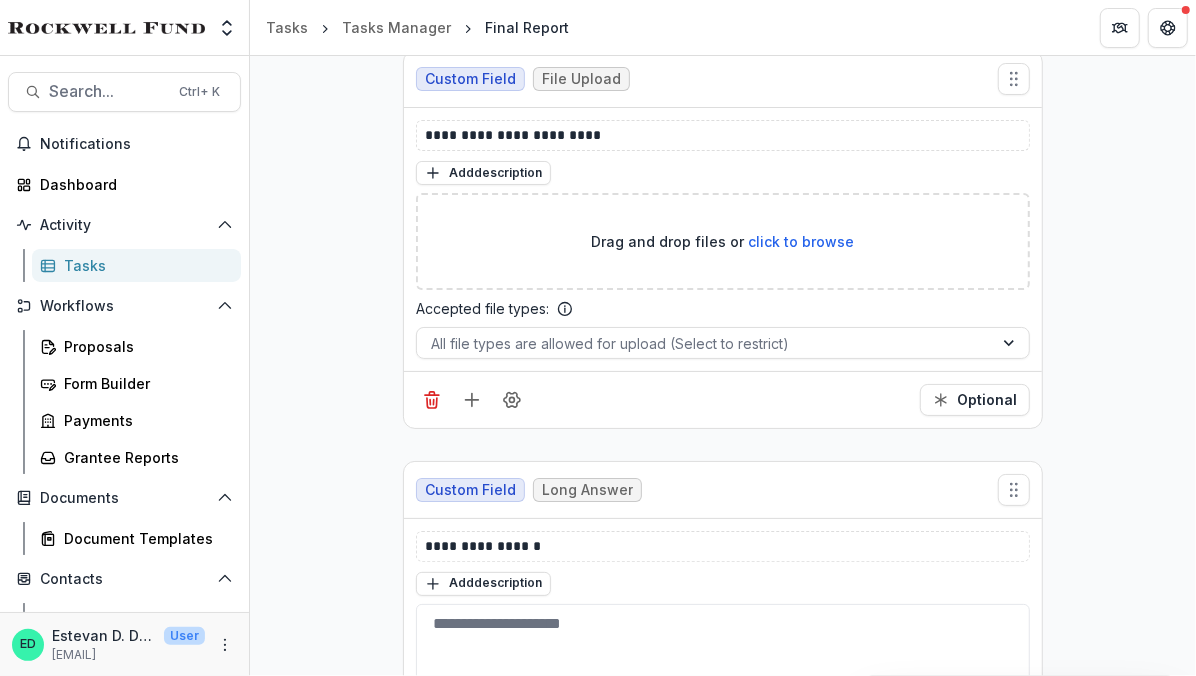scroll, scrollTop: 1461, scrollLeft: 0, axis: vertical 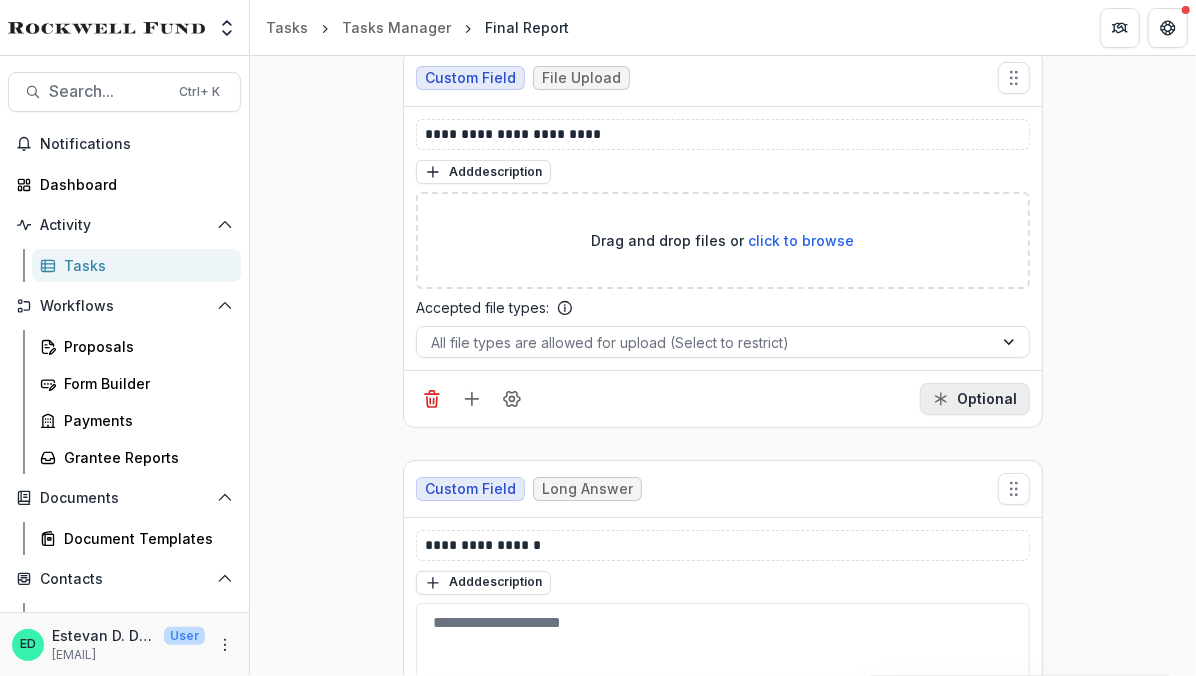 click on "Optional" at bounding box center [975, 399] 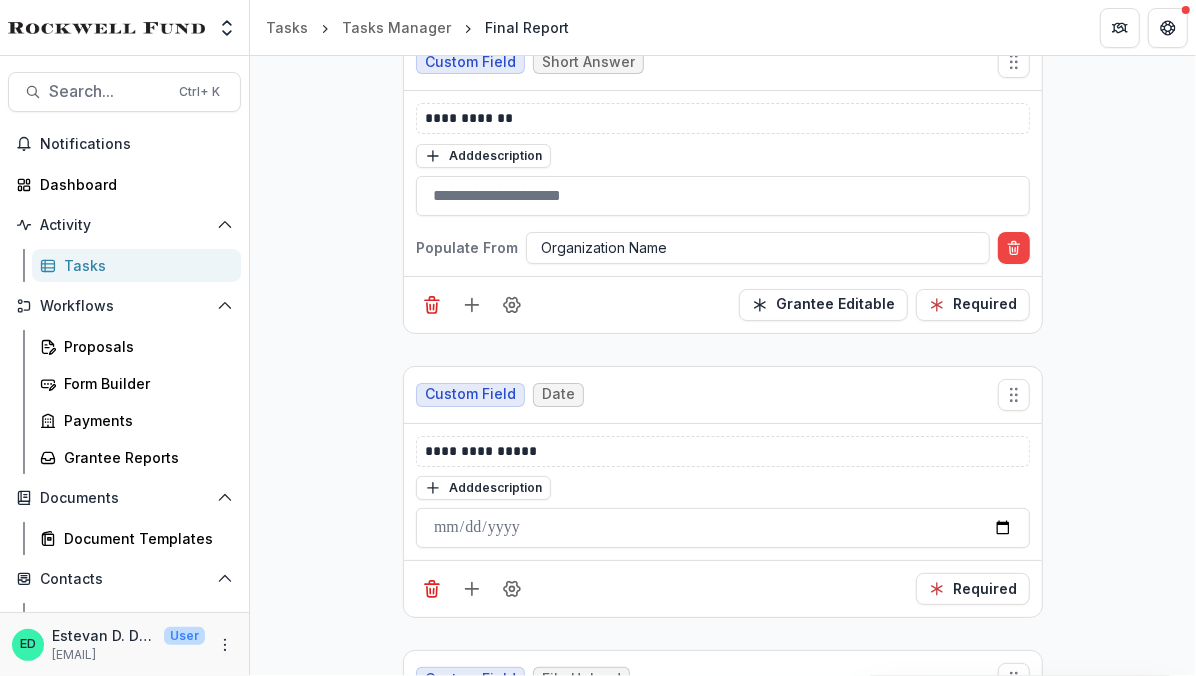 scroll, scrollTop: 860, scrollLeft: 0, axis: vertical 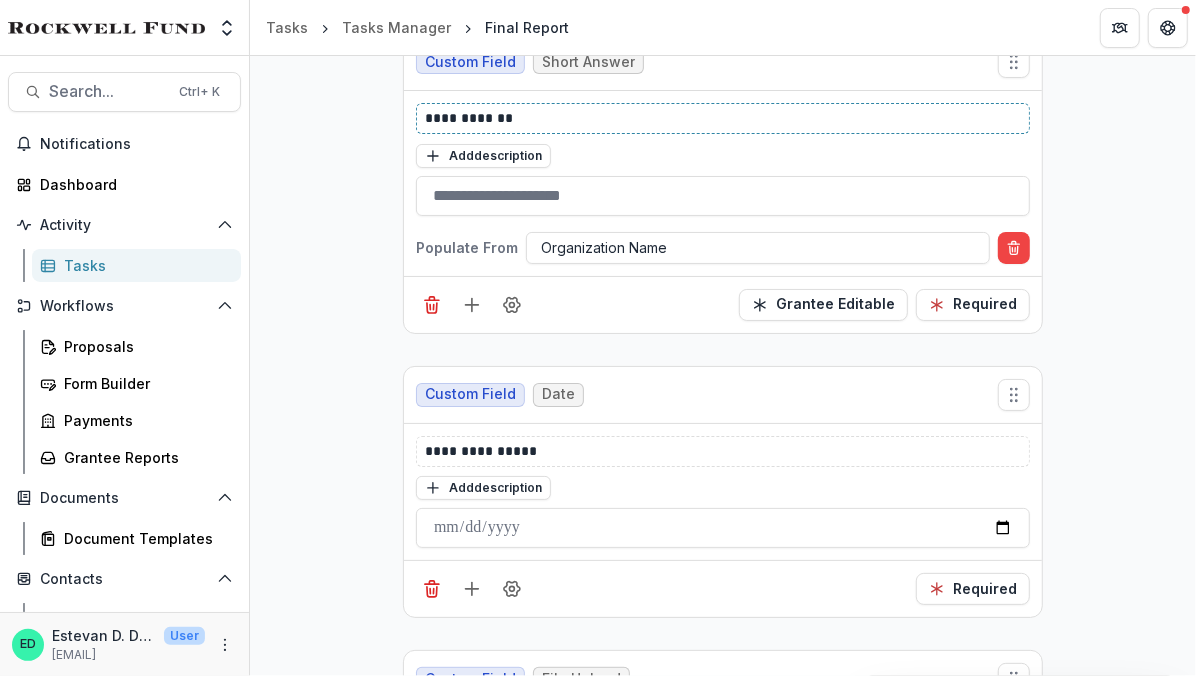click on "**********" at bounding box center (724, 118) 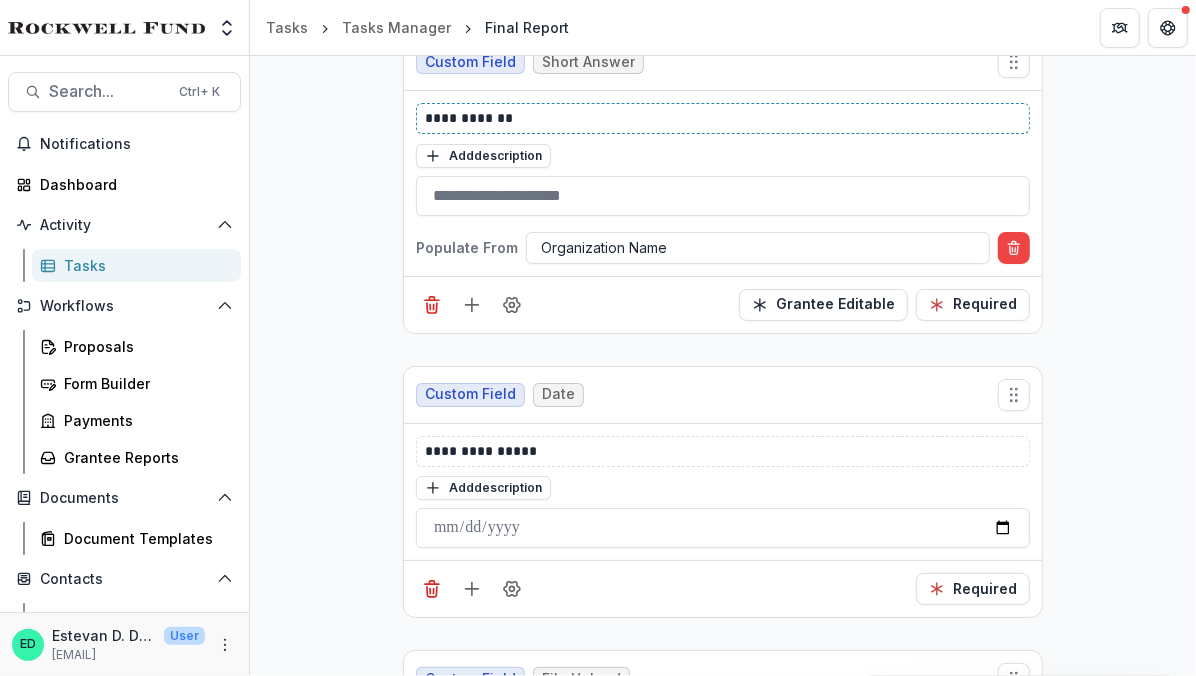 click on "**********" at bounding box center (724, 118) 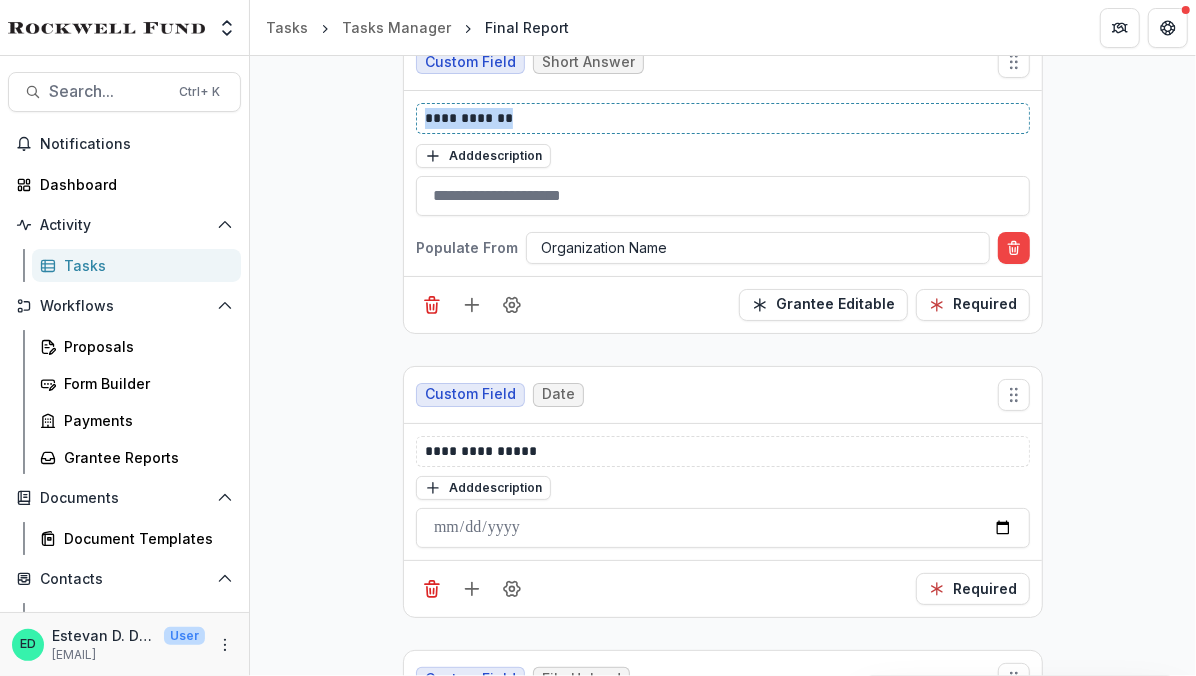 click on "**********" at bounding box center (724, 118) 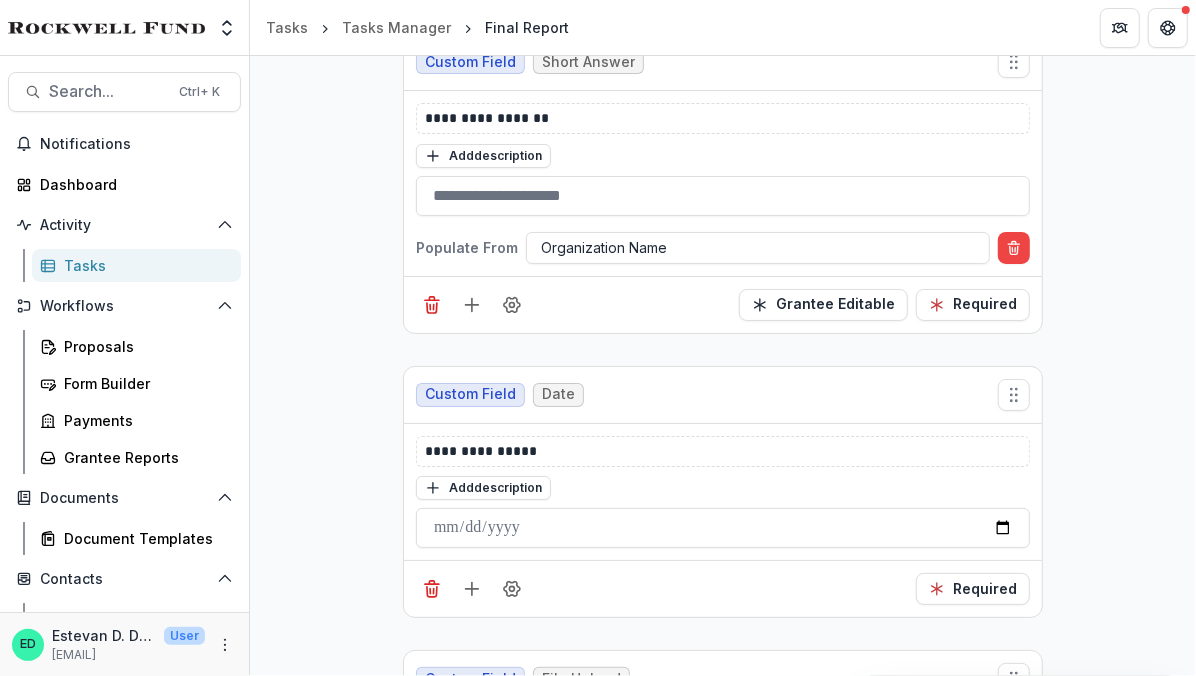 click on "**********" at bounding box center (723, 517) 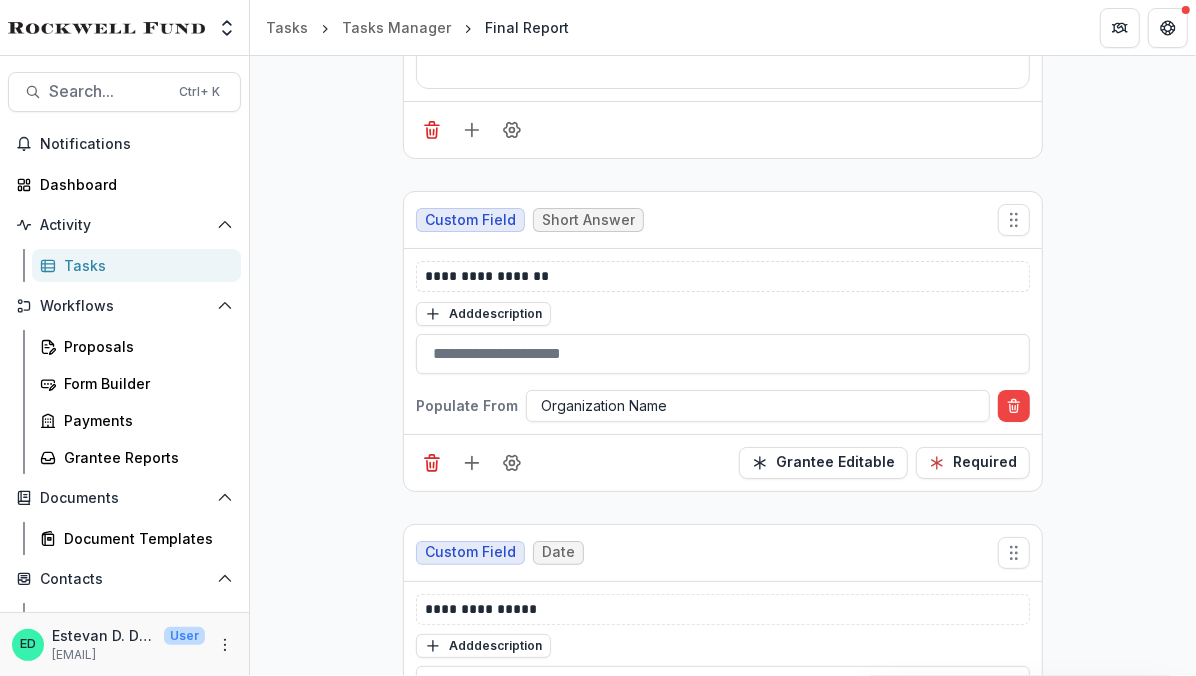 scroll, scrollTop: 694, scrollLeft: 0, axis: vertical 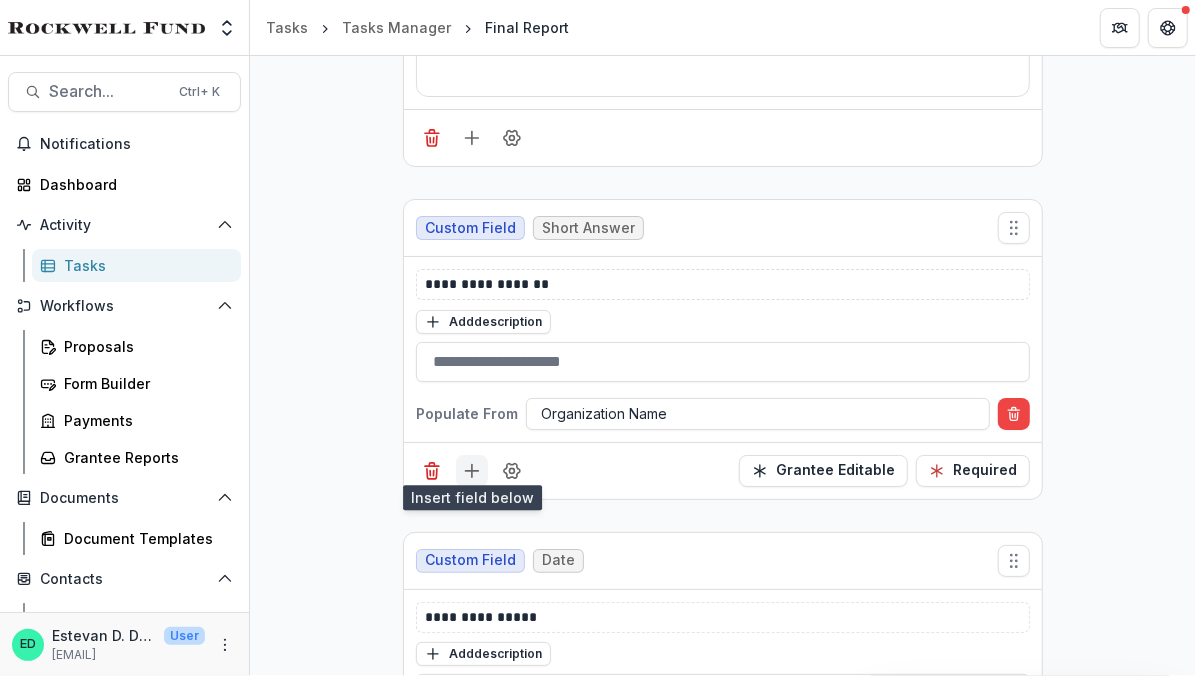 click 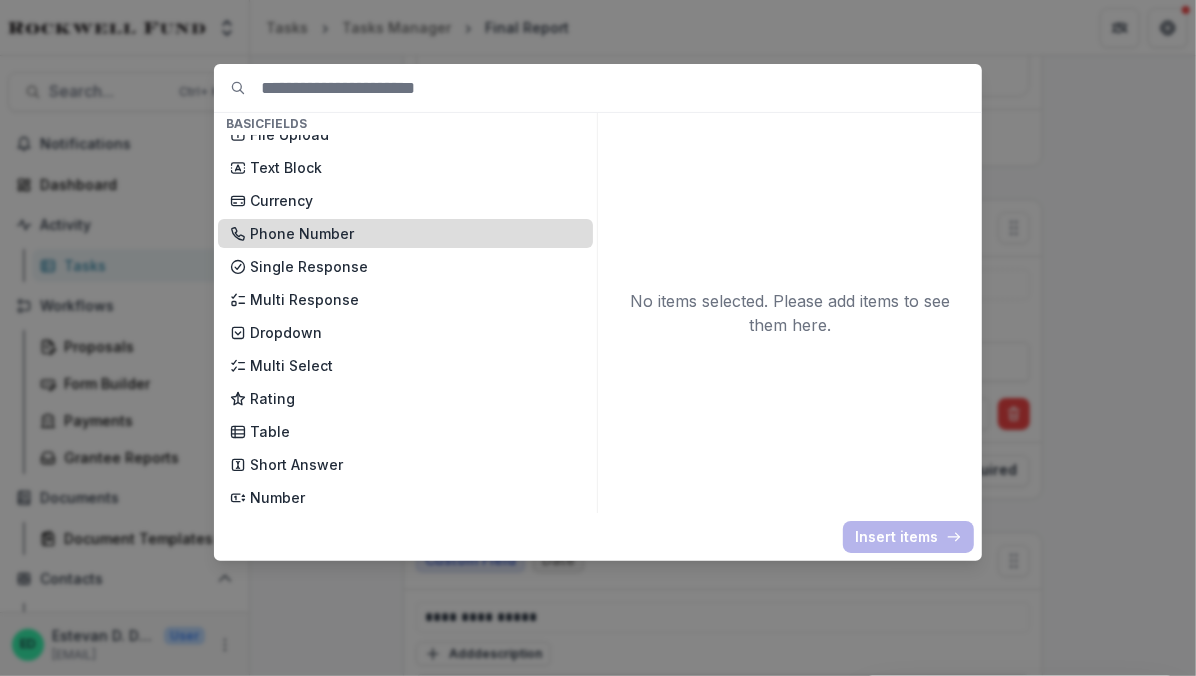 scroll, scrollTop: 98, scrollLeft: 0, axis: vertical 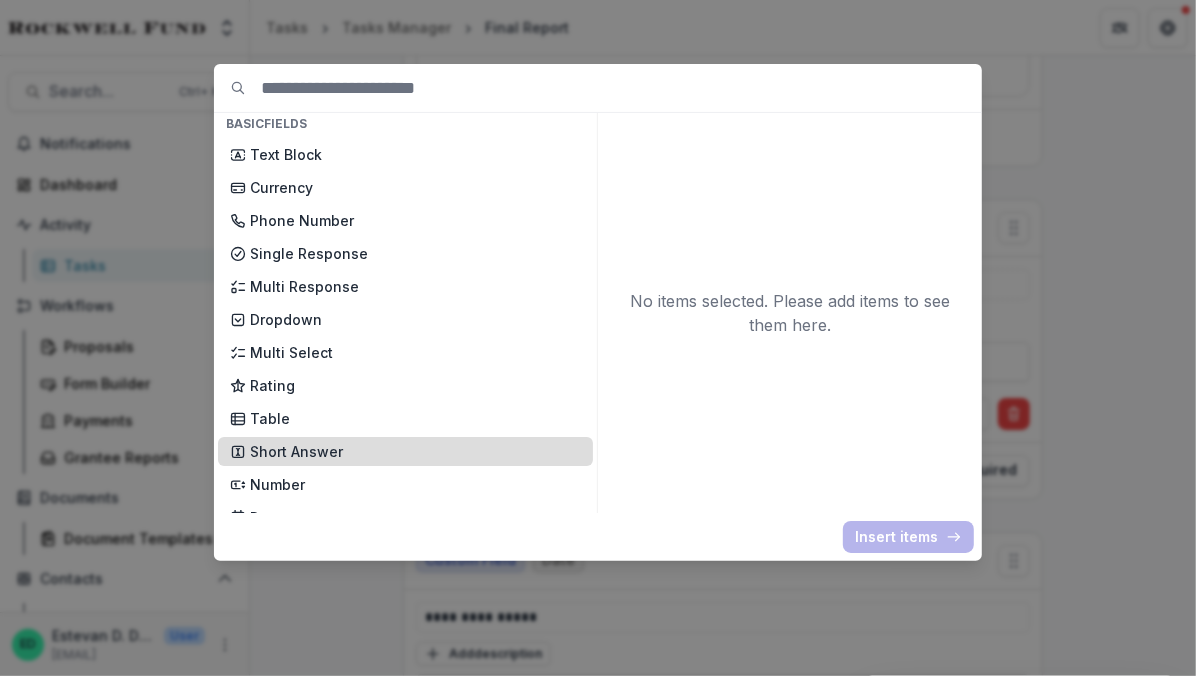 click on "Short Answer" at bounding box center (415, 451) 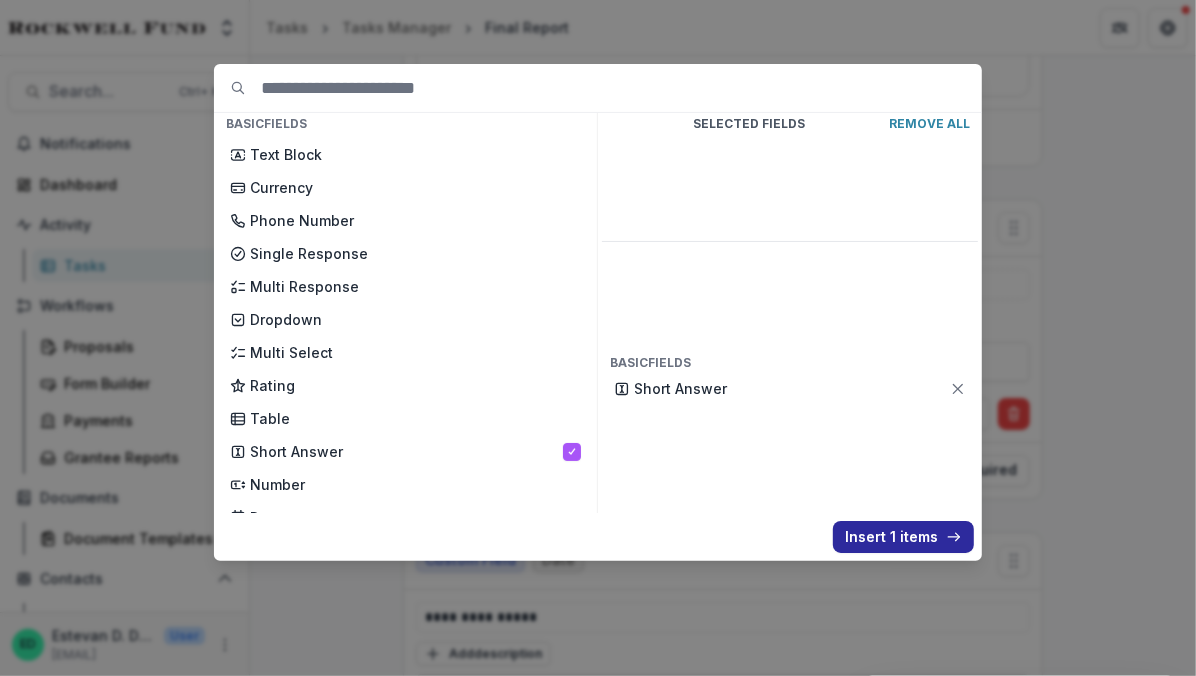 click on "Insert 1 items" at bounding box center [903, 537] 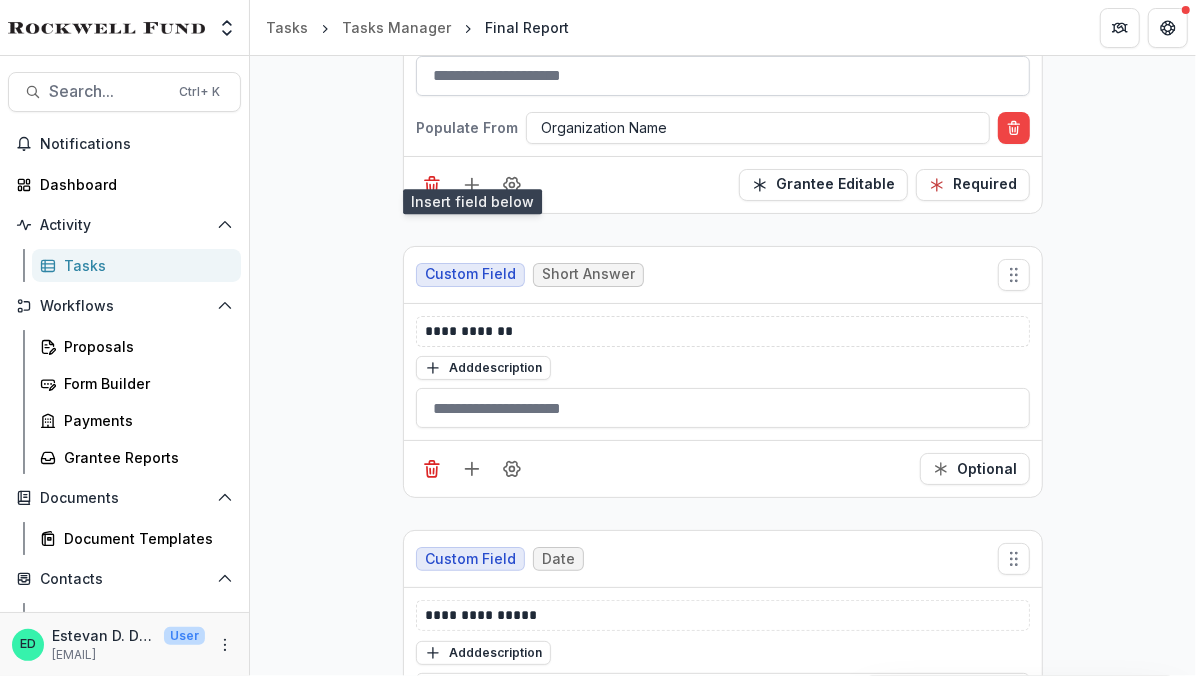 scroll, scrollTop: 992, scrollLeft: 0, axis: vertical 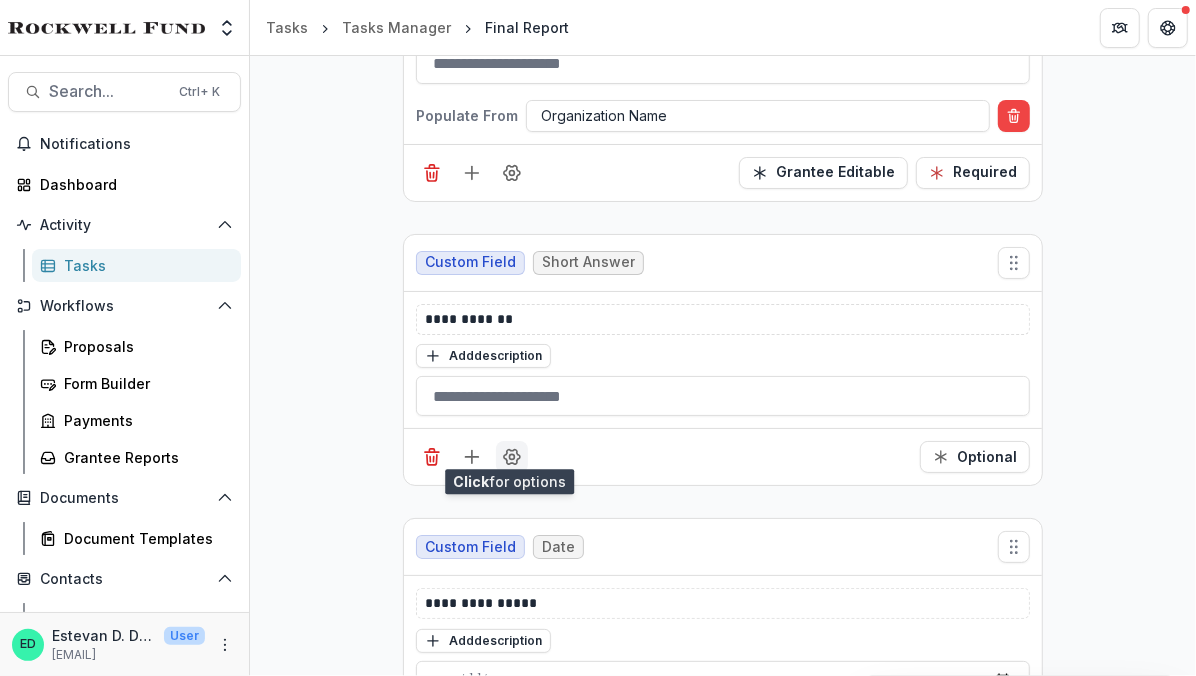 click 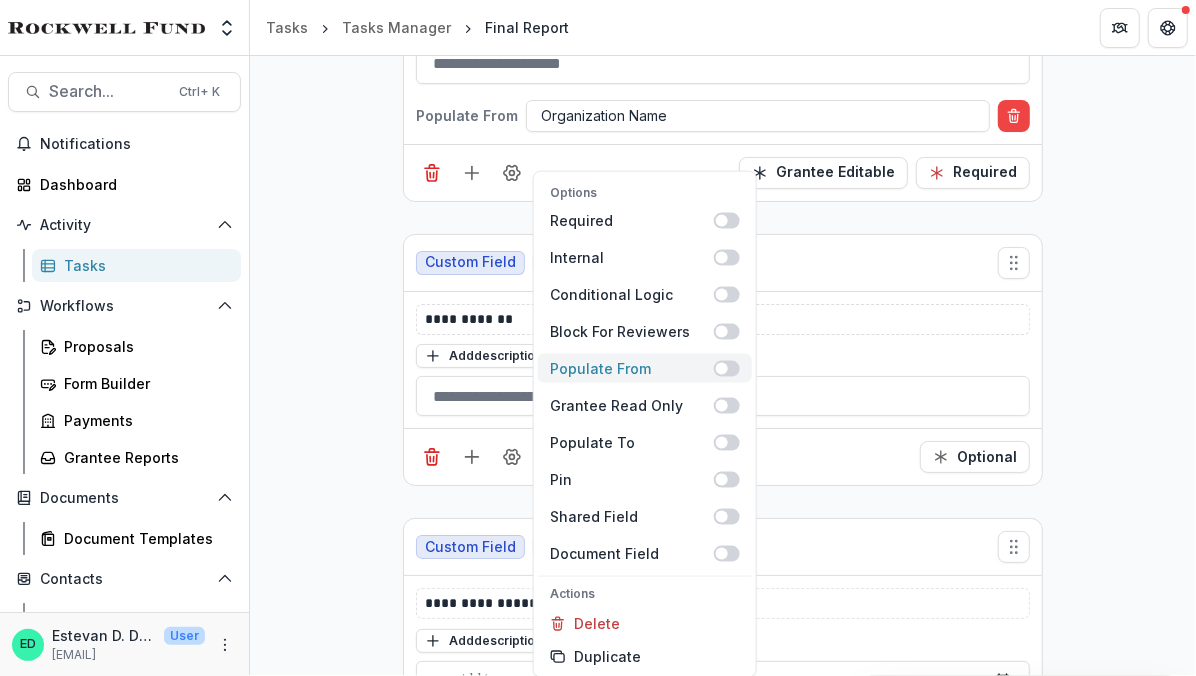 click on "Populate From" at bounding box center (632, 368) 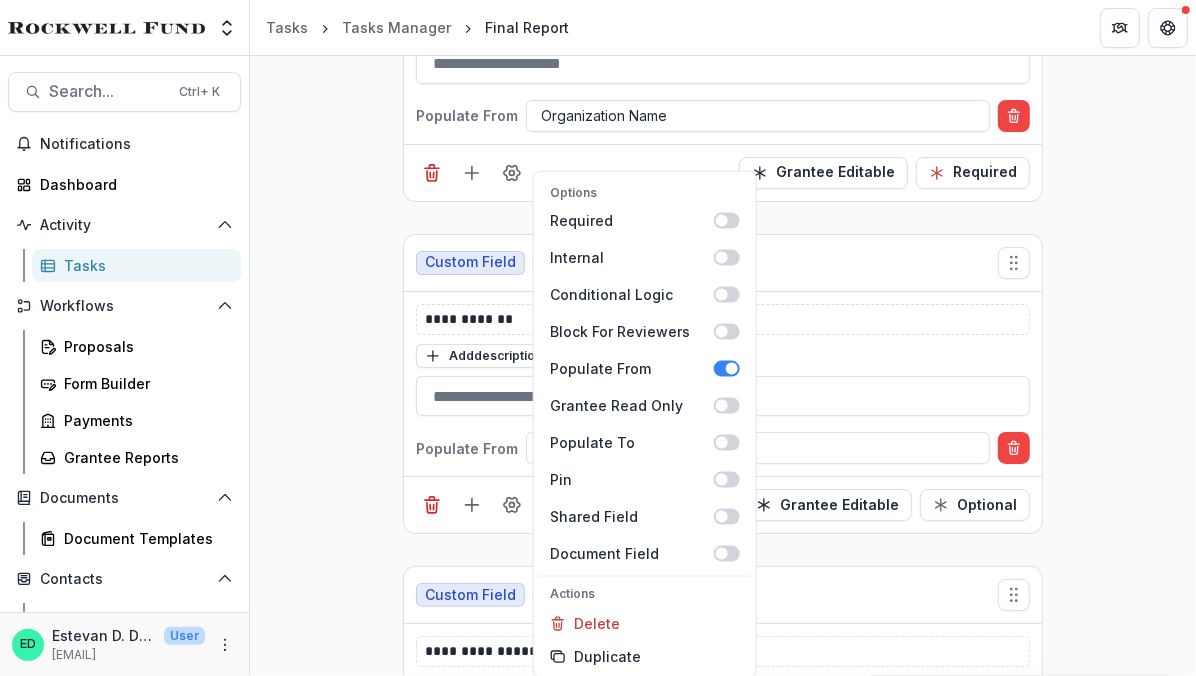 click on "**********" at bounding box center [723, 551] 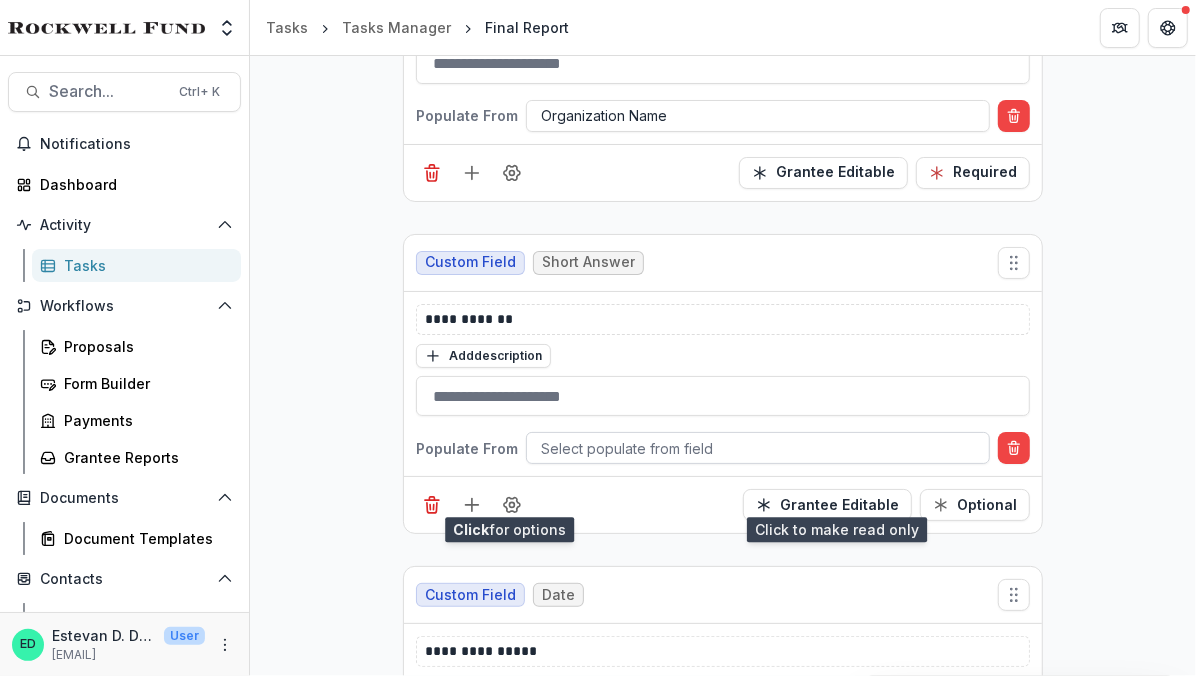 click at bounding box center (758, 448) 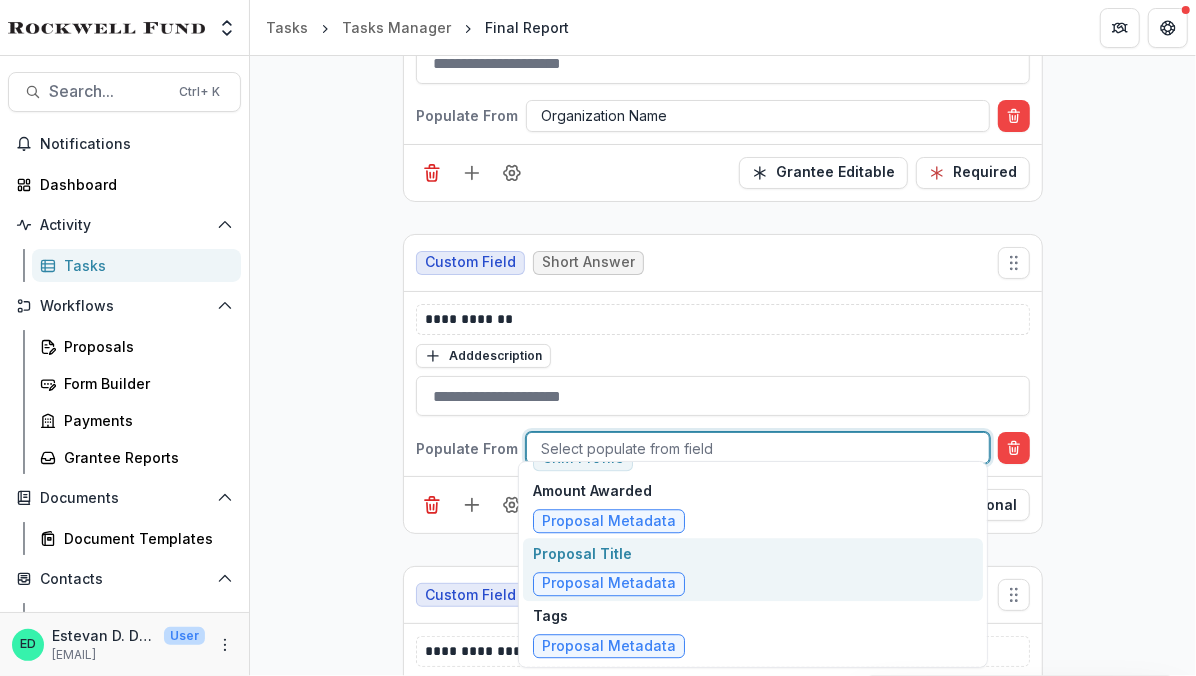 scroll, scrollTop: 3308, scrollLeft: 0, axis: vertical 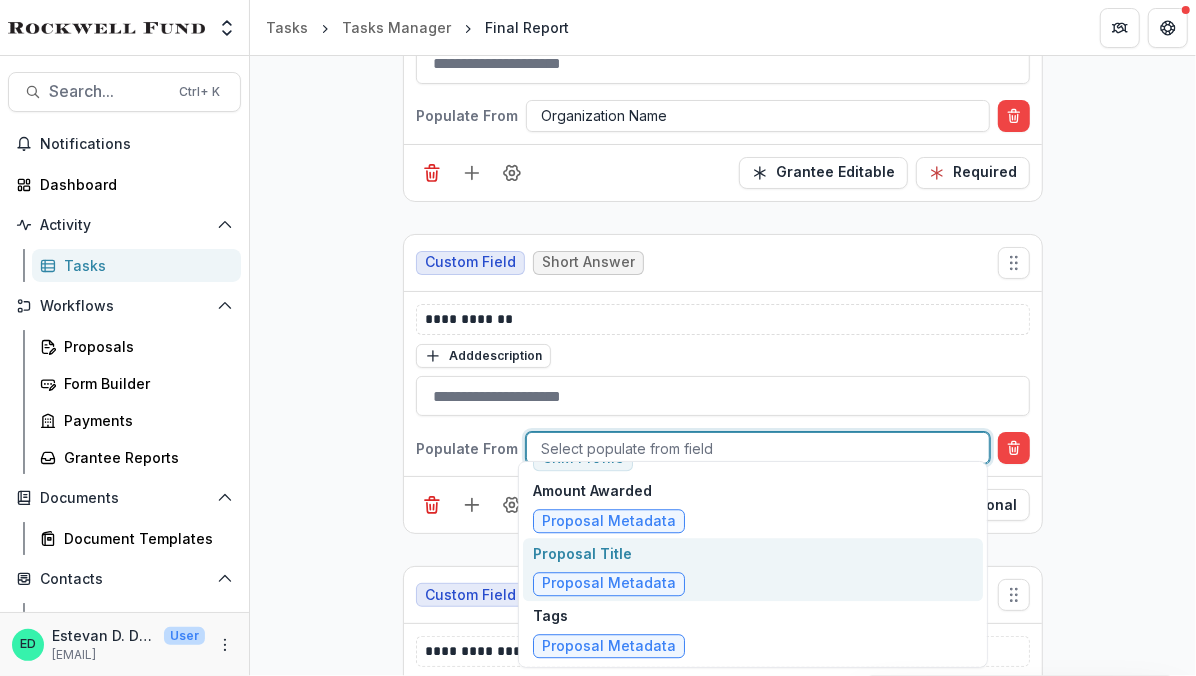 click on "Proposal Title Proposal Metadata" at bounding box center [753, 569] 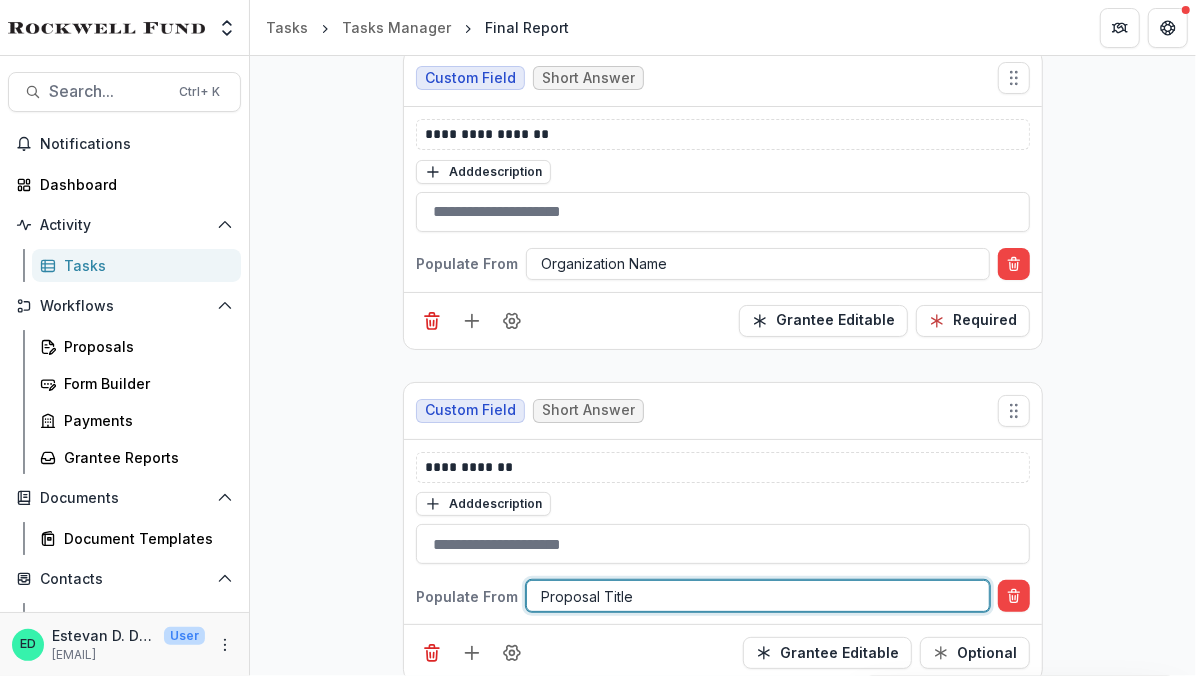 scroll, scrollTop: 949, scrollLeft: 0, axis: vertical 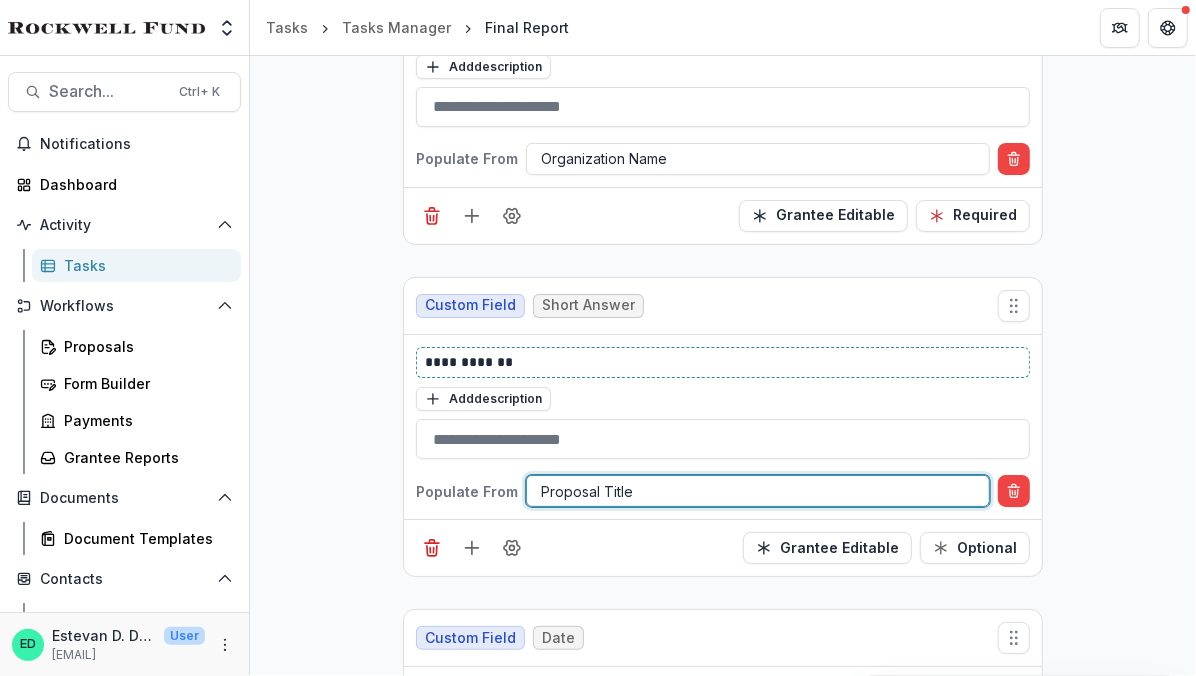 click on "**********" at bounding box center [724, 362] 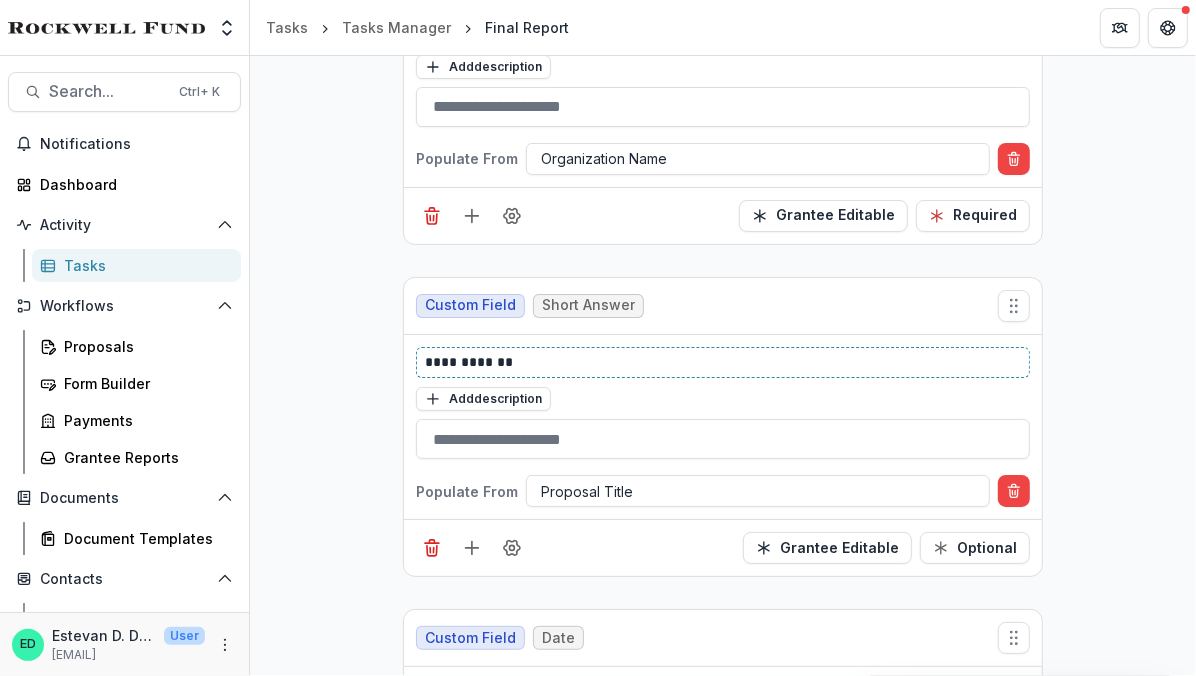 click on "**********" at bounding box center [724, 362] 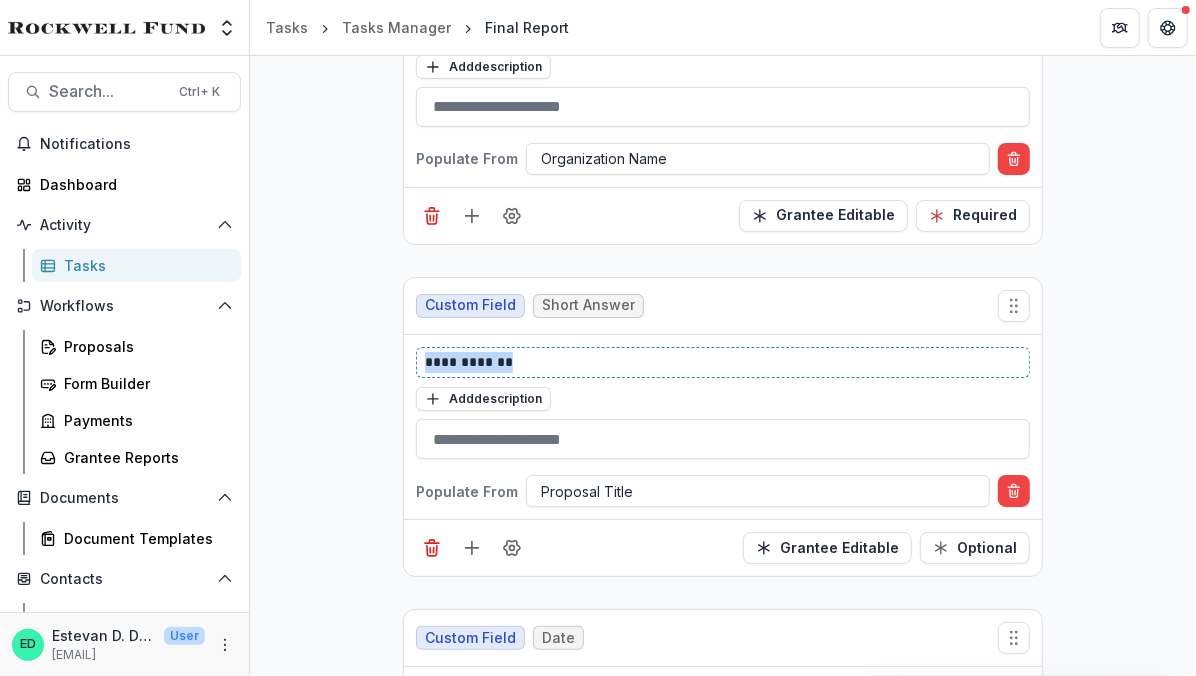click on "**********" at bounding box center (724, 362) 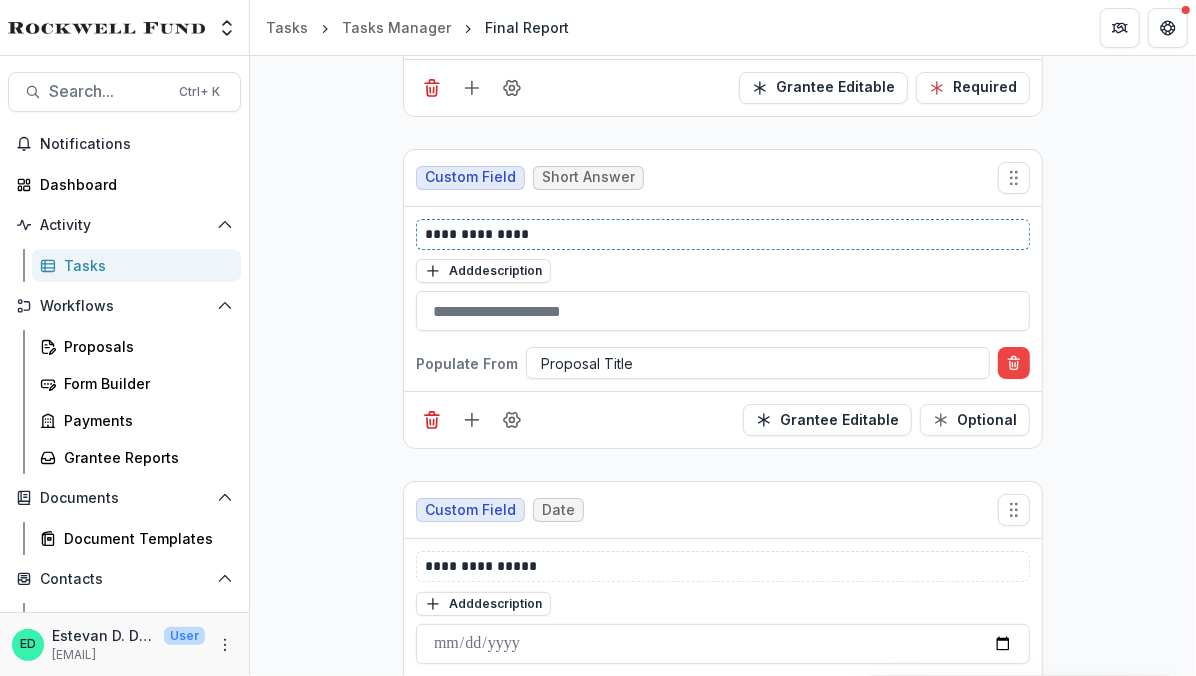 scroll, scrollTop: 1061, scrollLeft: 0, axis: vertical 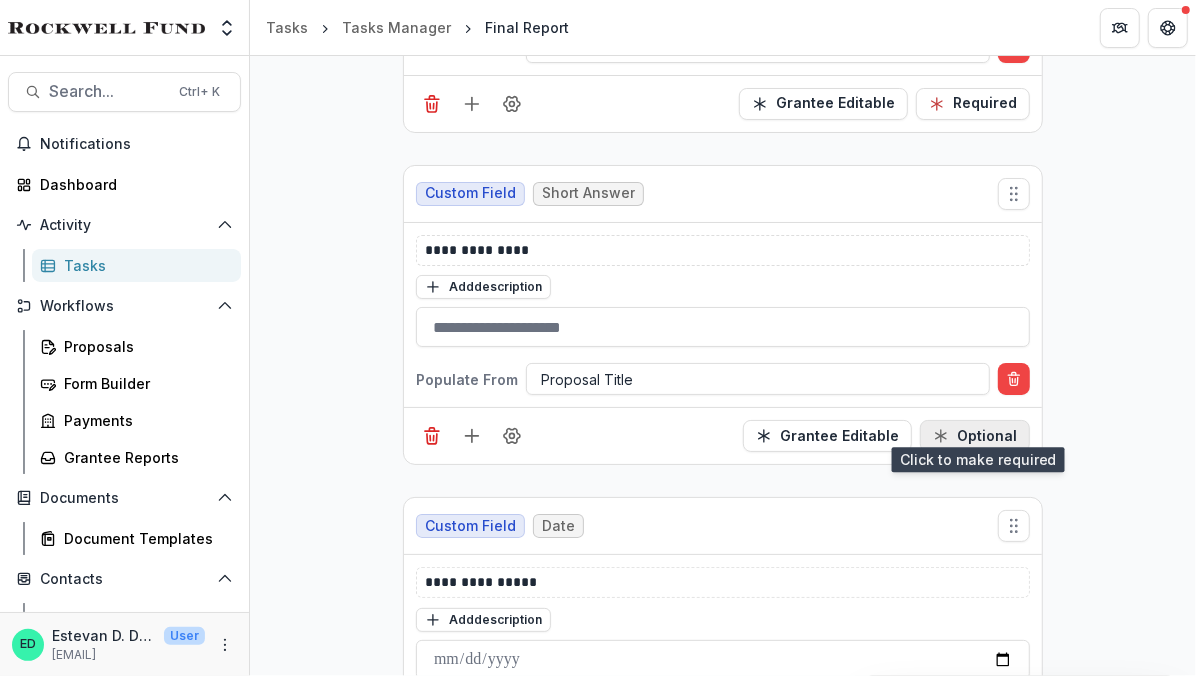 click on "Optional" at bounding box center [975, 436] 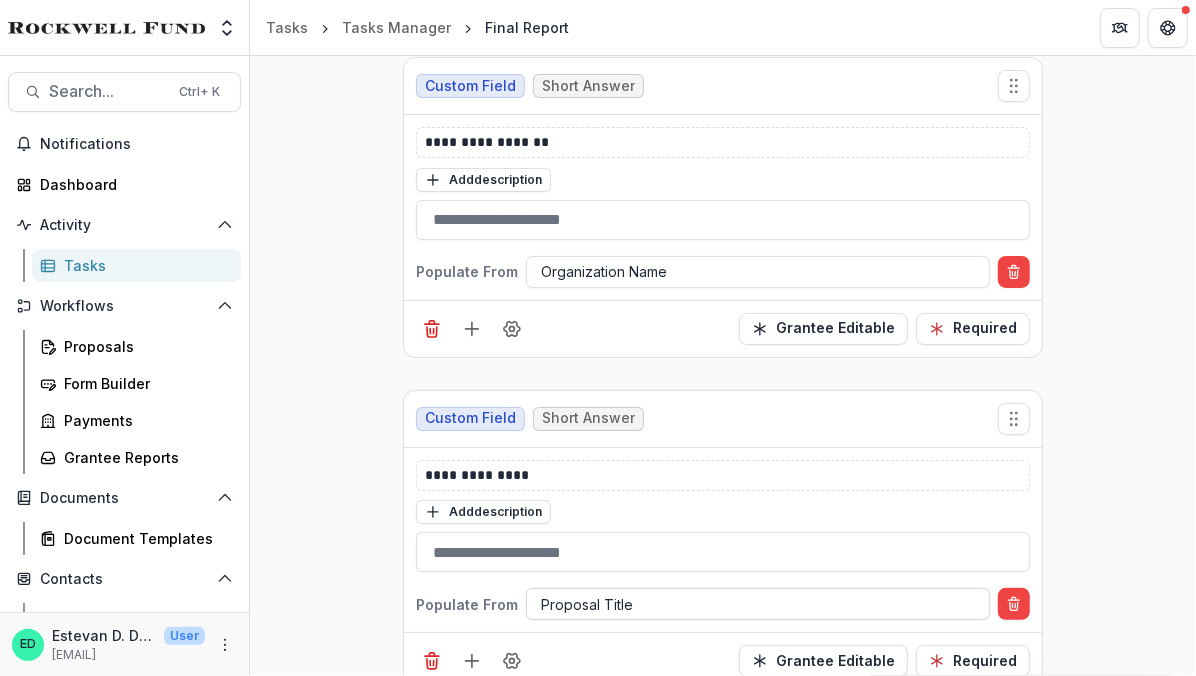 scroll, scrollTop: 837, scrollLeft: 0, axis: vertical 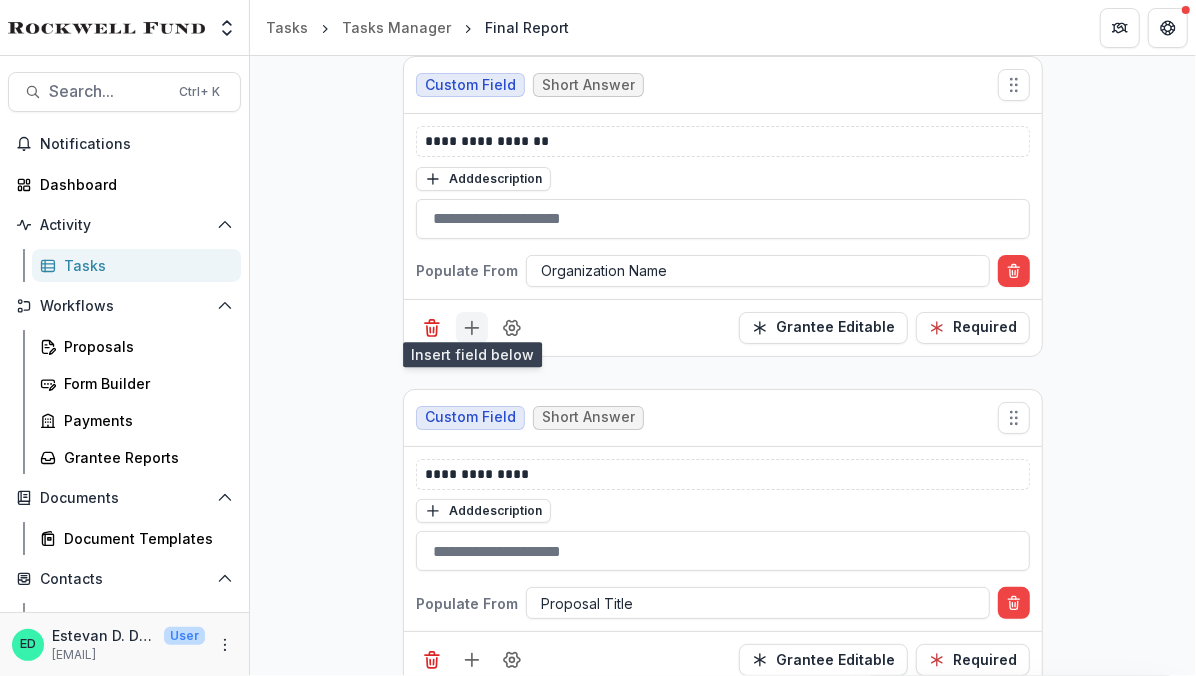 click 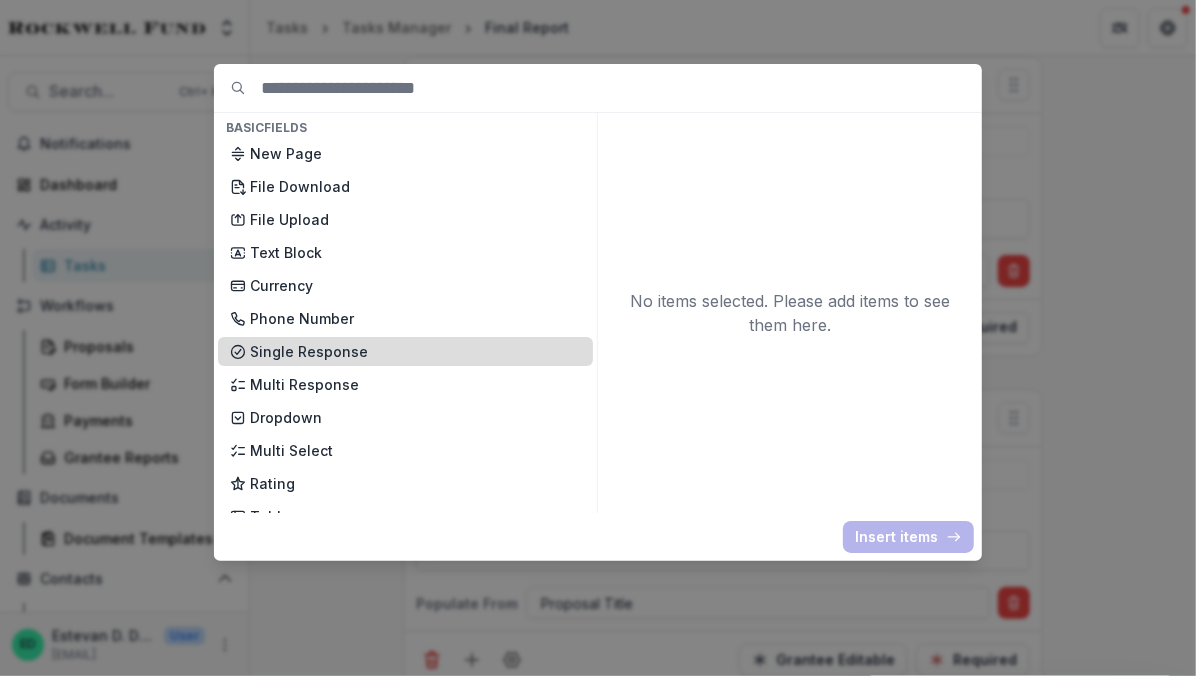 click on "Single Response" at bounding box center [415, 351] 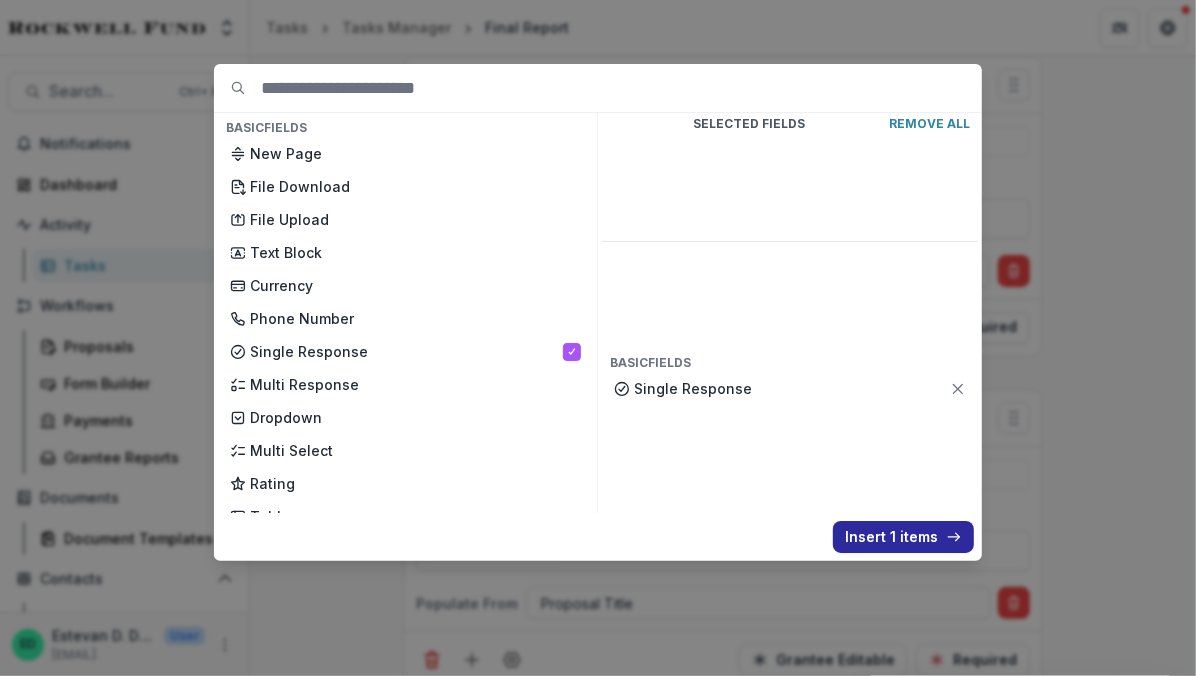 click on "Insert 1 items" at bounding box center [903, 537] 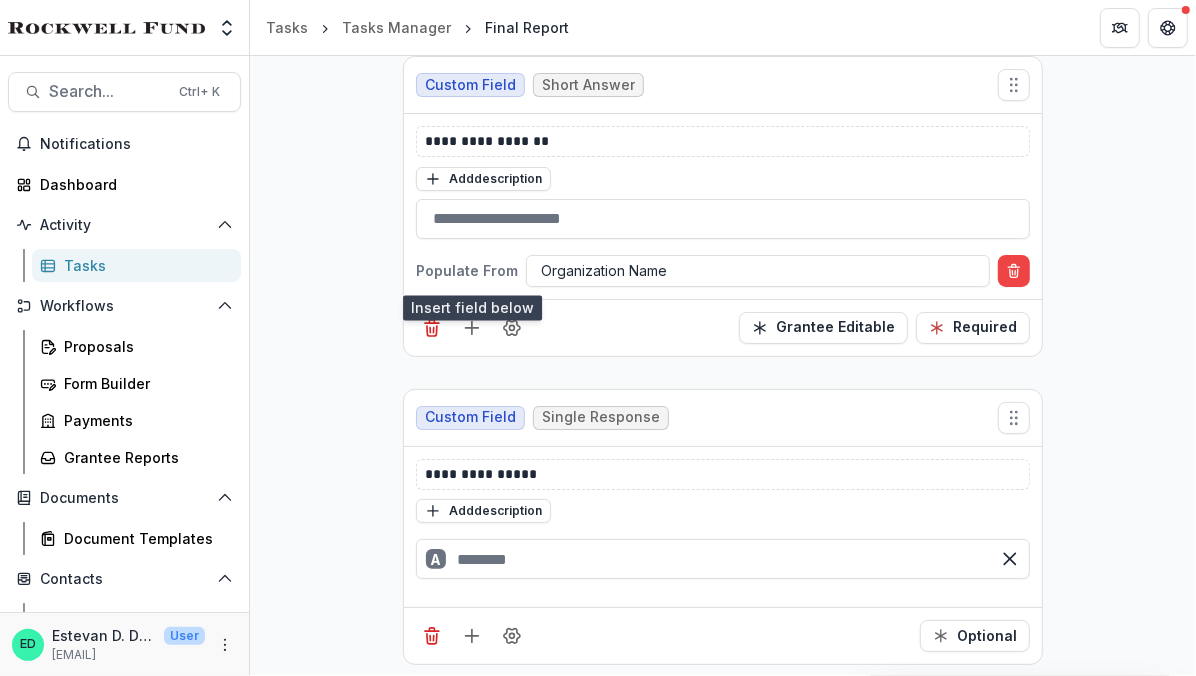 scroll, scrollTop: 885, scrollLeft: 0, axis: vertical 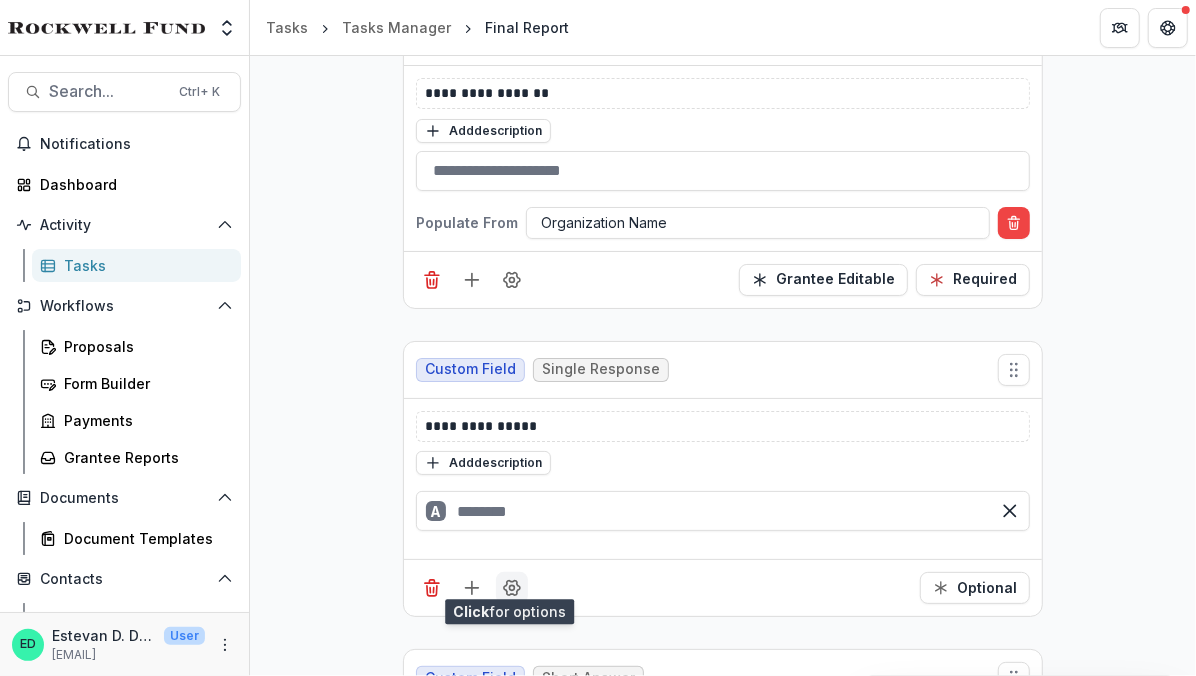 click 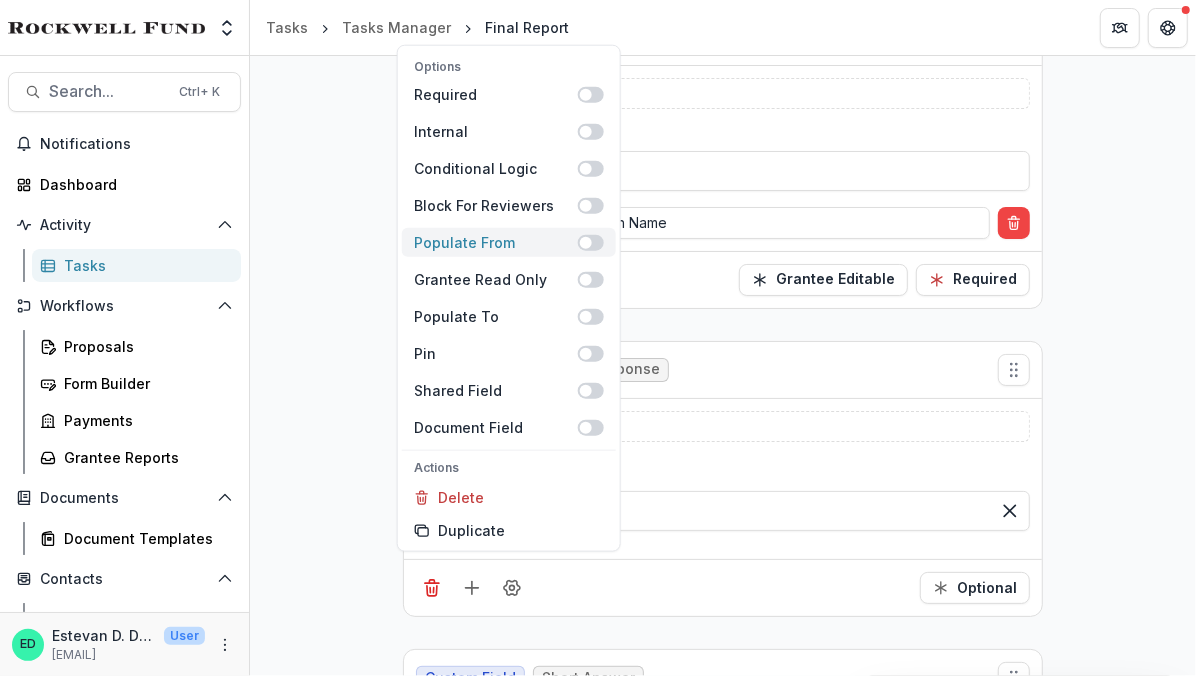 click on "Populate From" at bounding box center [509, 242] 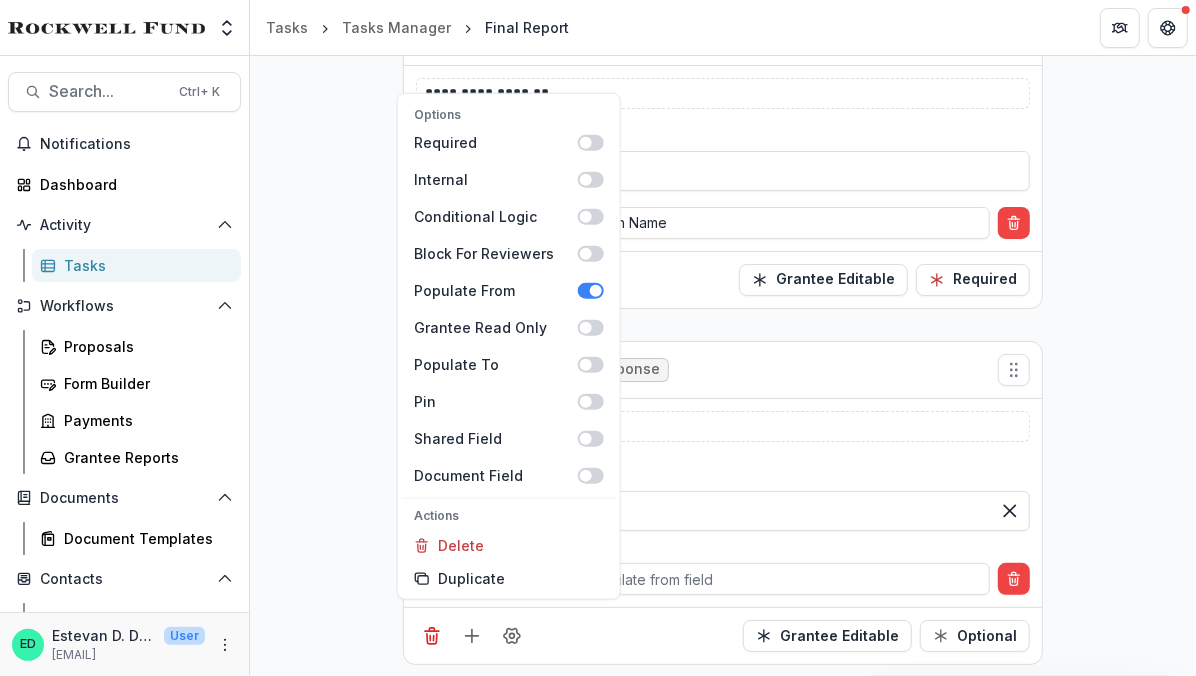 click on "**********" at bounding box center (723, 836) 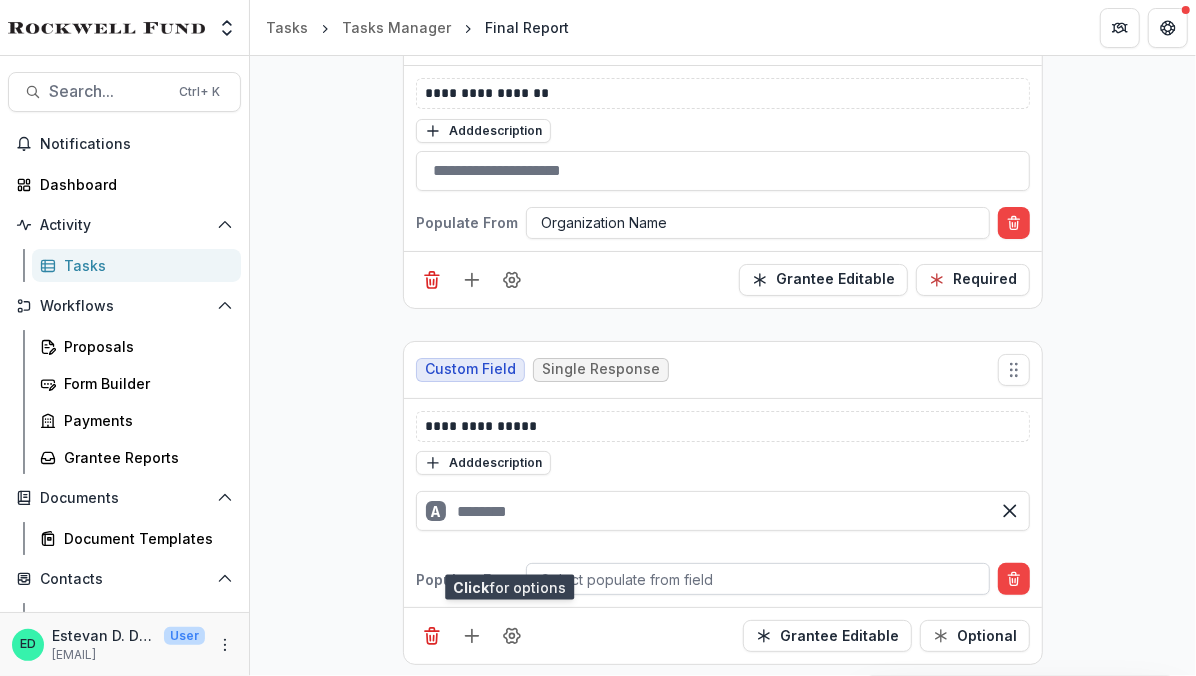 click at bounding box center (758, 579) 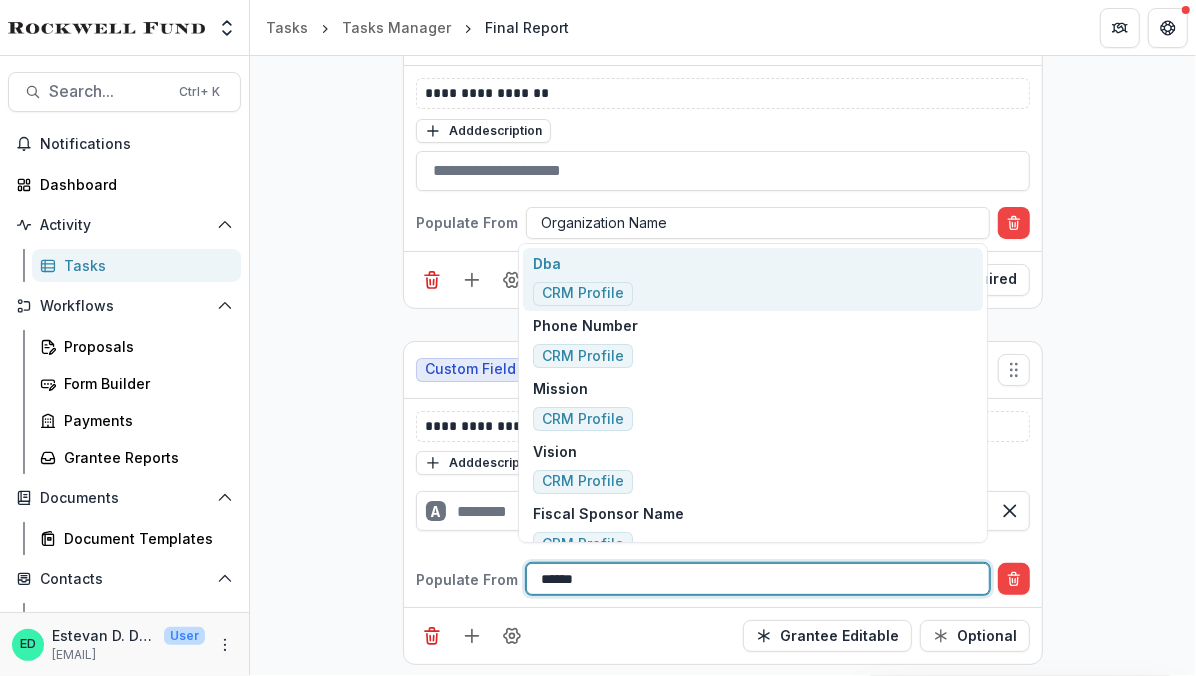 type on "*******" 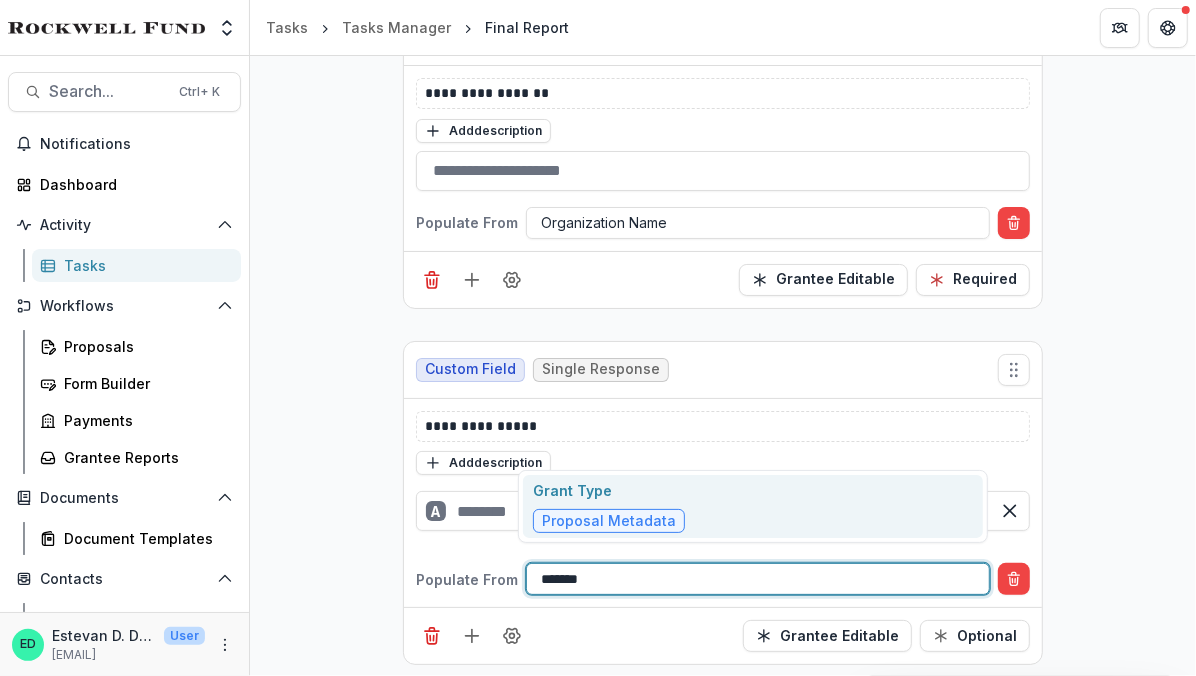 click on "Grant Type Proposal Metadata" at bounding box center (753, 506) 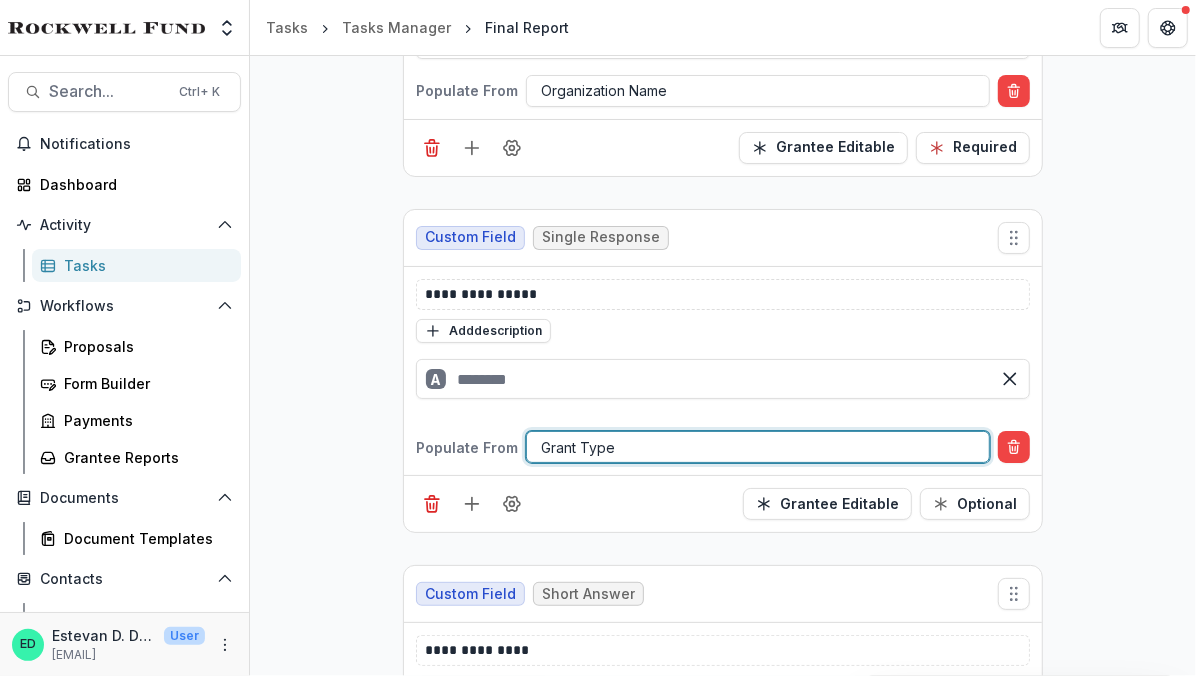 scroll, scrollTop: 1016, scrollLeft: 0, axis: vertical 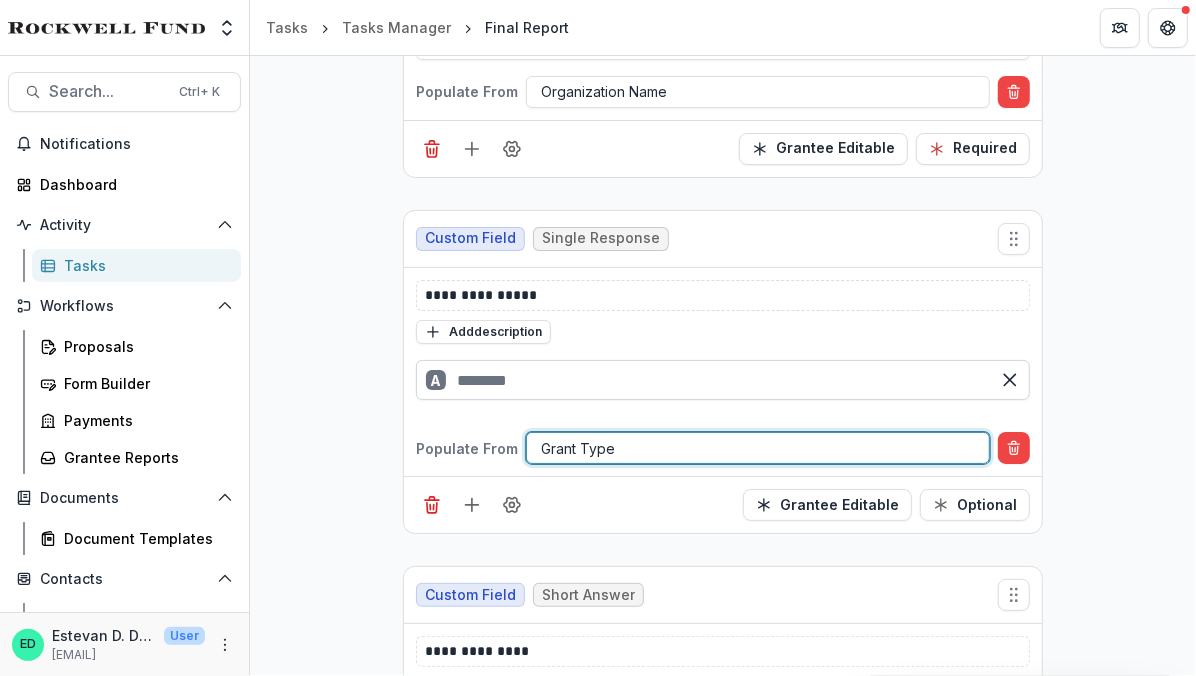 click at bounding box center (723, 380) 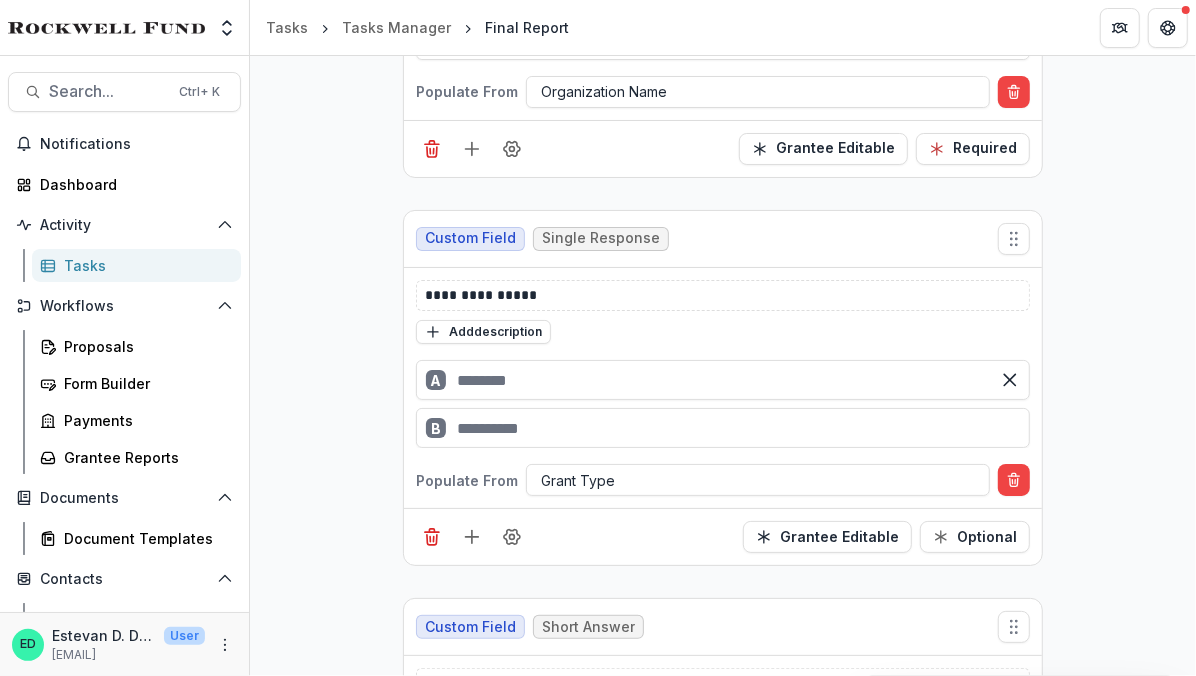 click on "B" at bounding box center (723, 428) 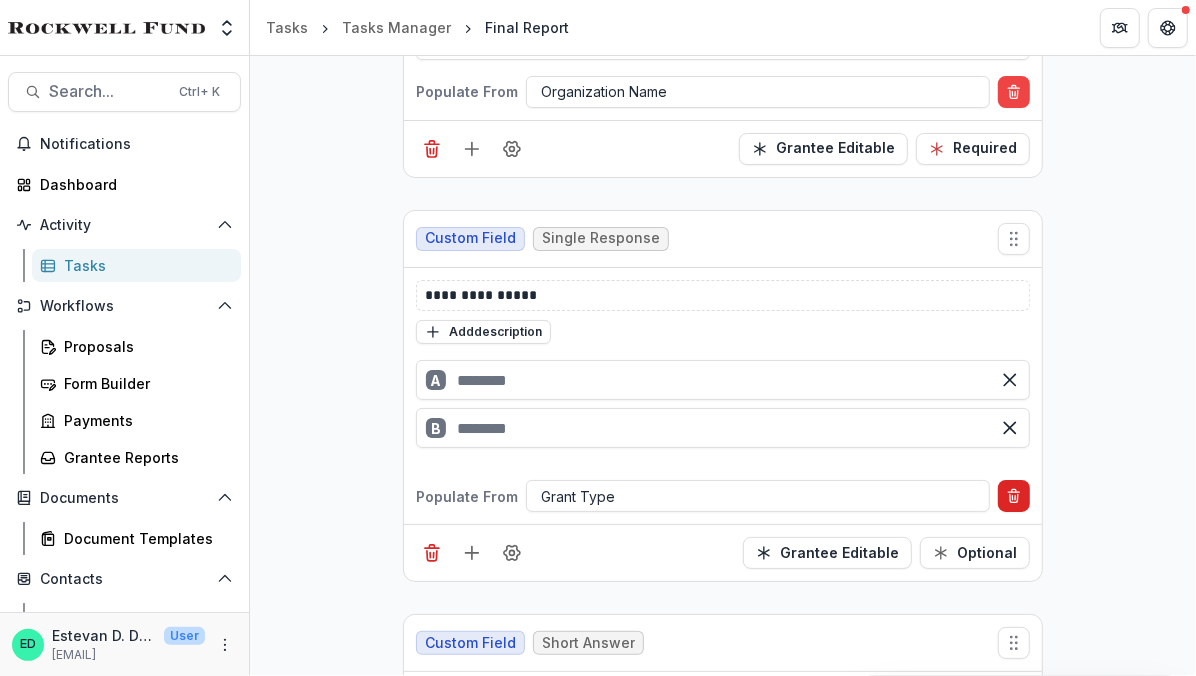 click on "**********" at bounding box center [723, 396] 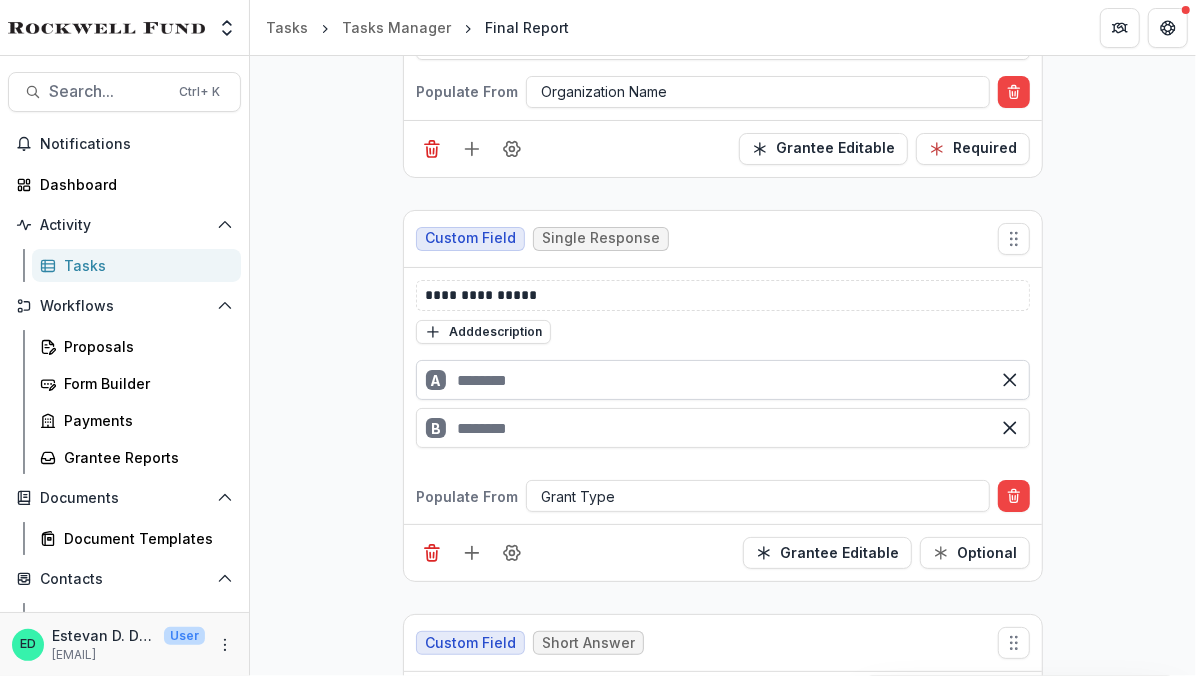 click at bounding box center (723, 380) 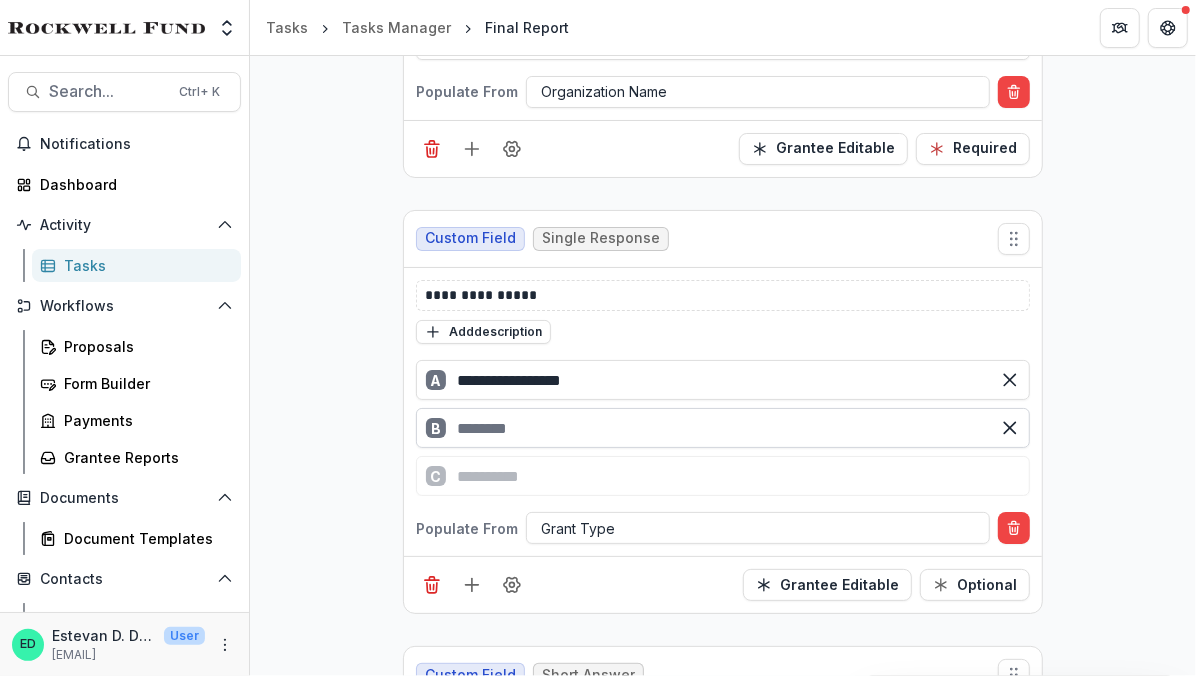 type on "**********" 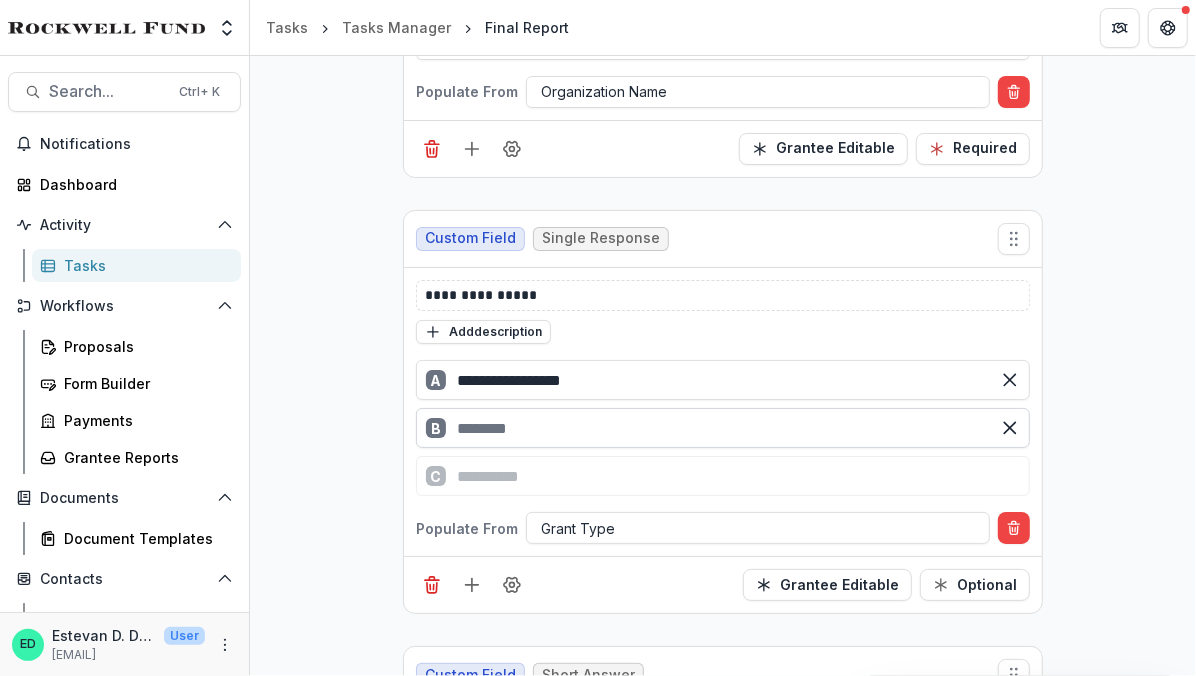 click at bounding box center [723, 428] 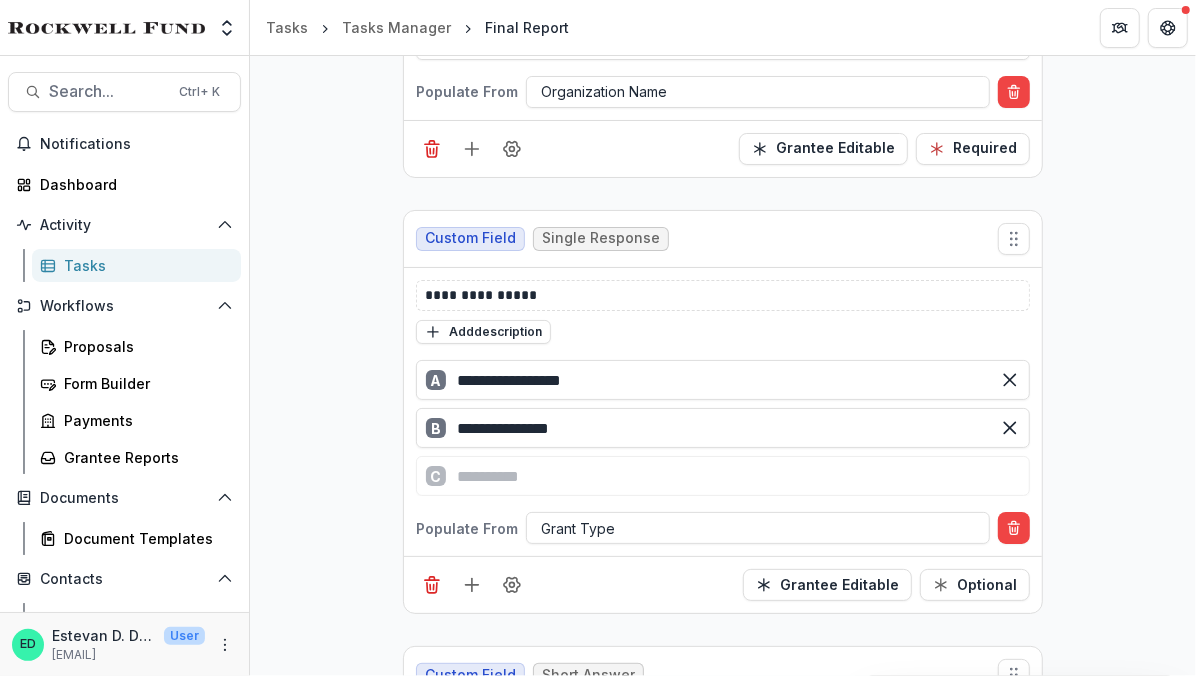 type on "**********" 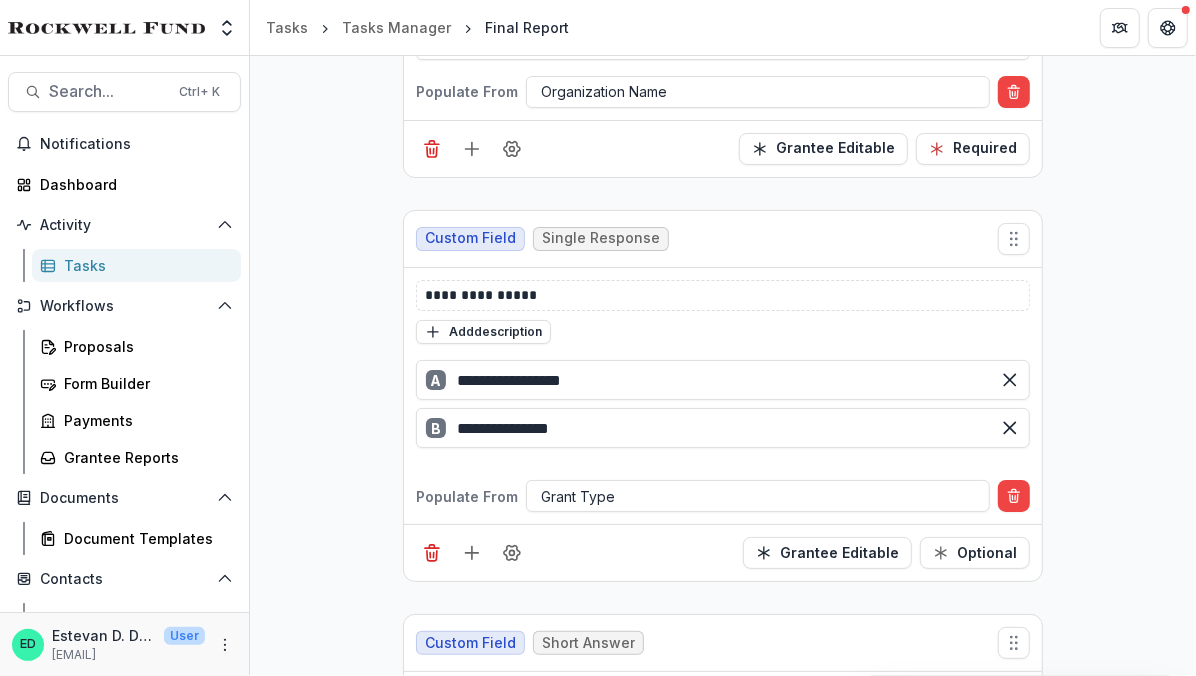click on "**********" at bounding box center (723, 729) 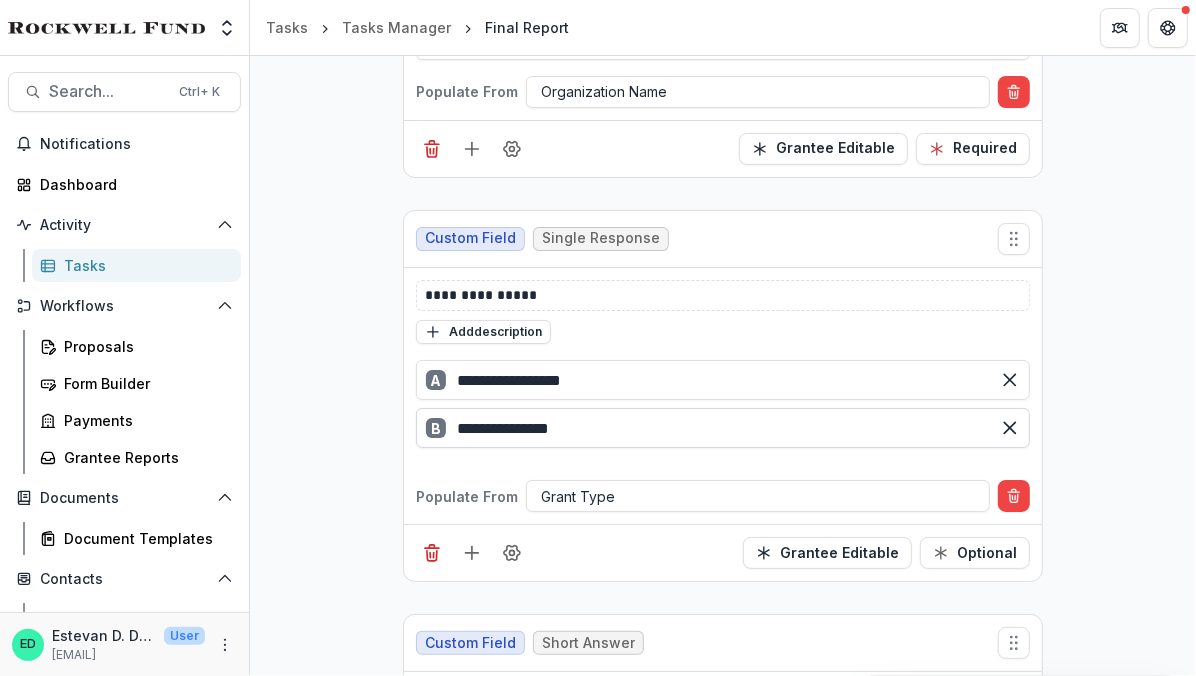 click on "**********" at bounding box center (723, 428) 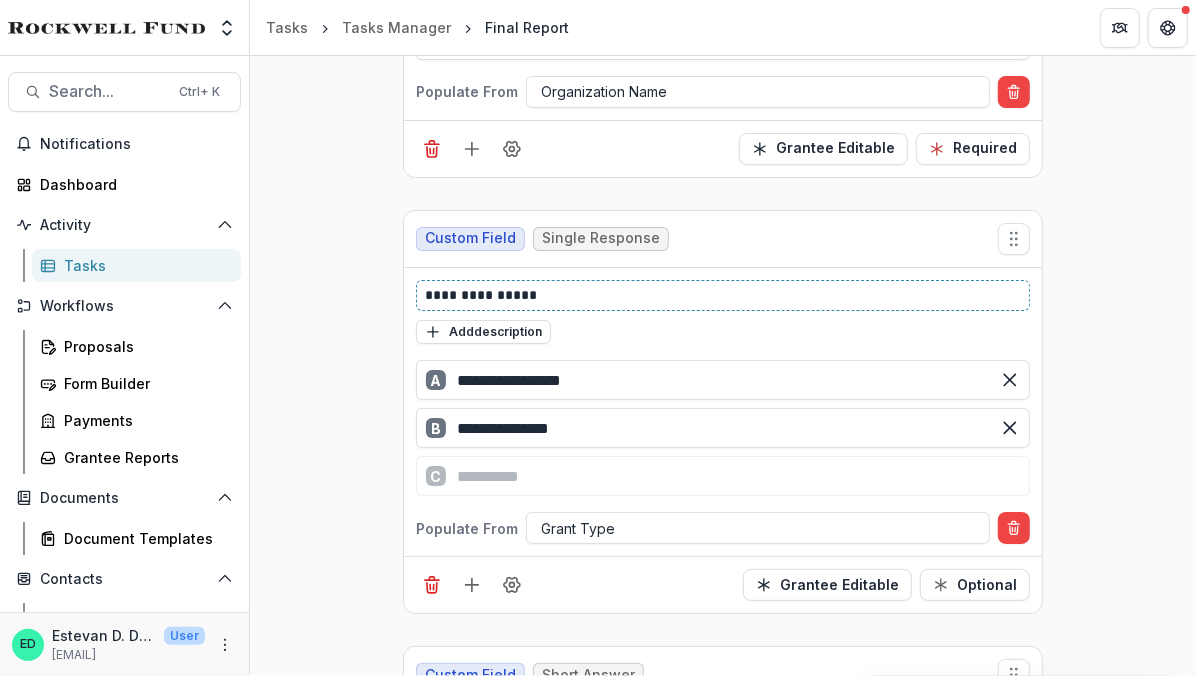 click on "**********" at bounding box center (724, 295) 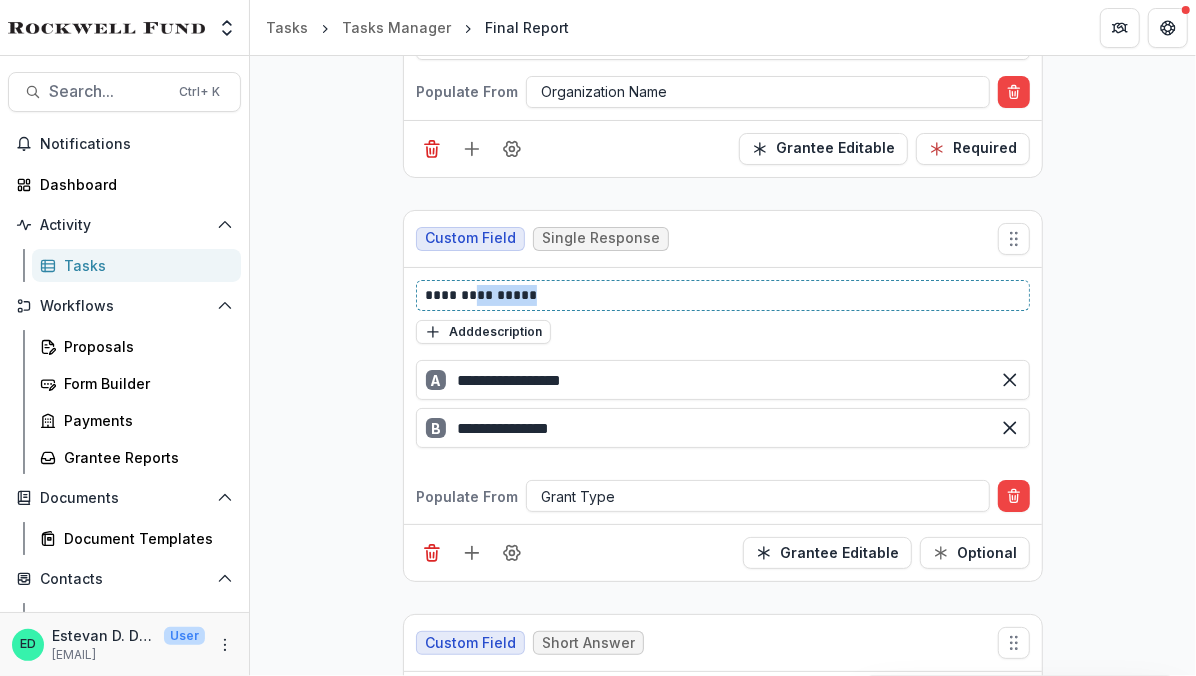 click on "**********" at bounding box center [724, 295] 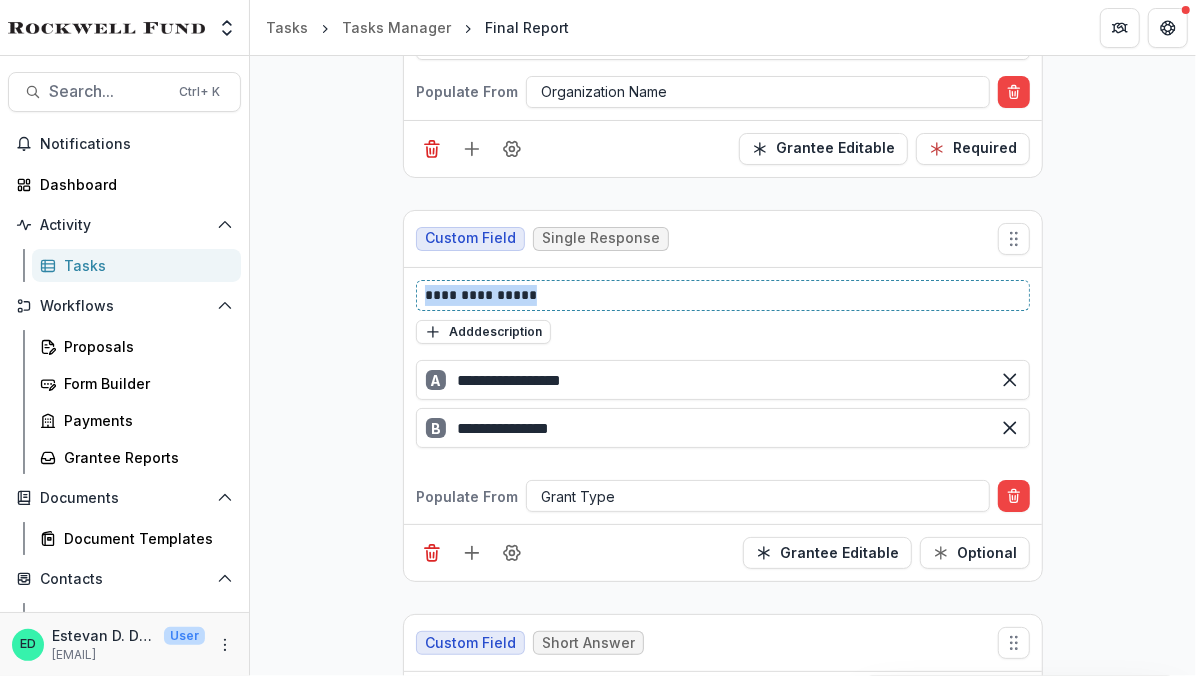 click on "**********" at bounding box center [724, 295] 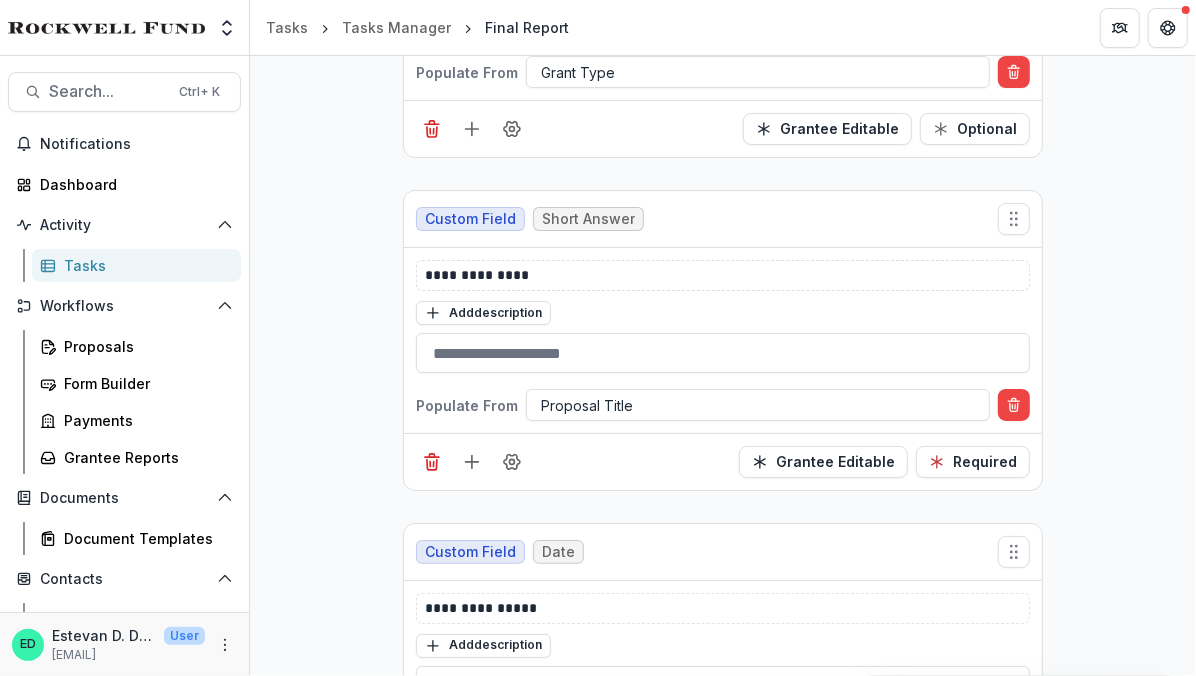 scroll, scrollTop: 1370, scrollLeft: 0, axis: vertical 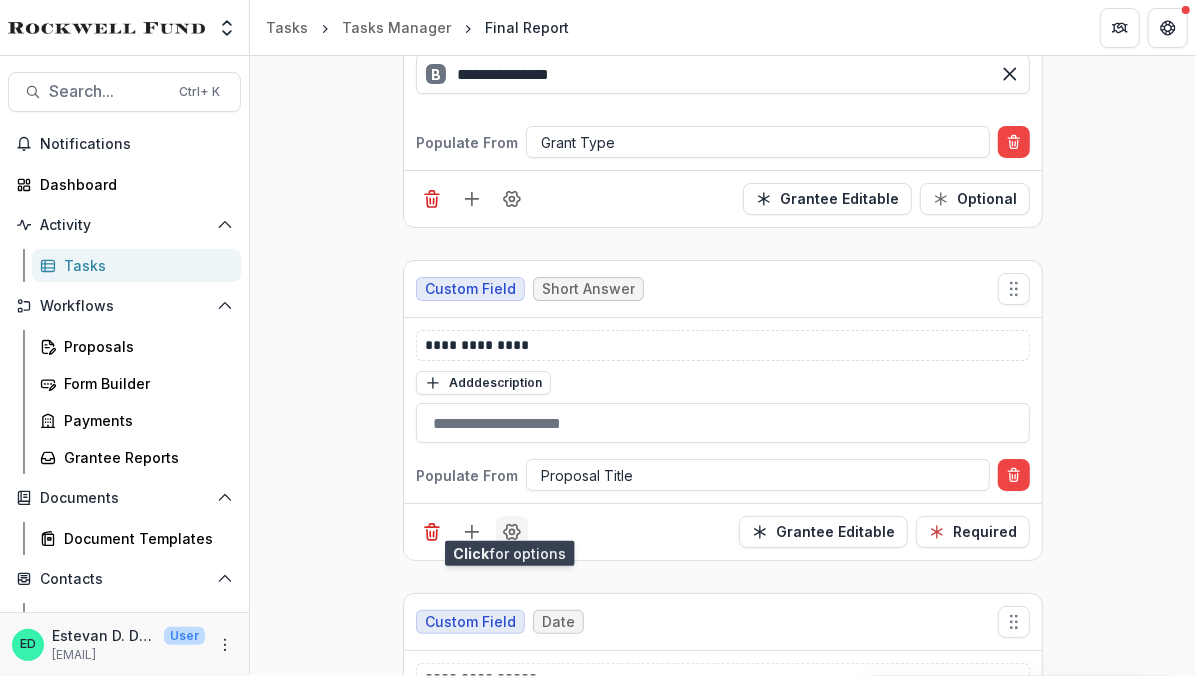 click at bounding box center (512, 532) 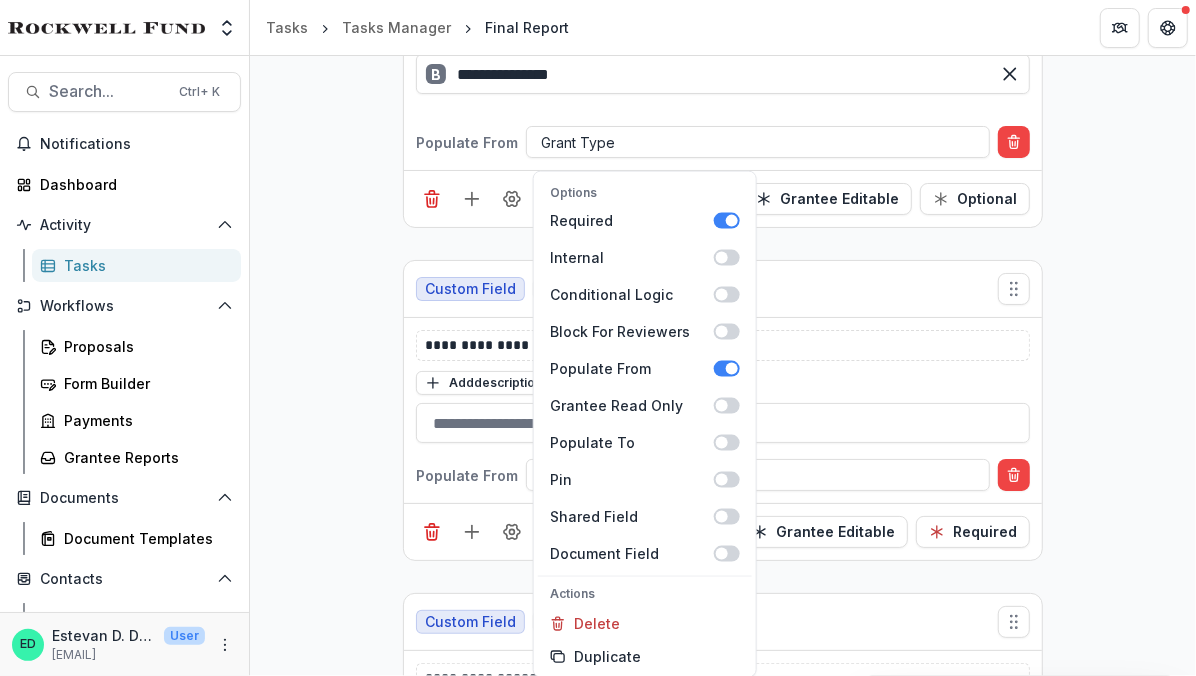 click on "**********" at bounding box center [723, 375] 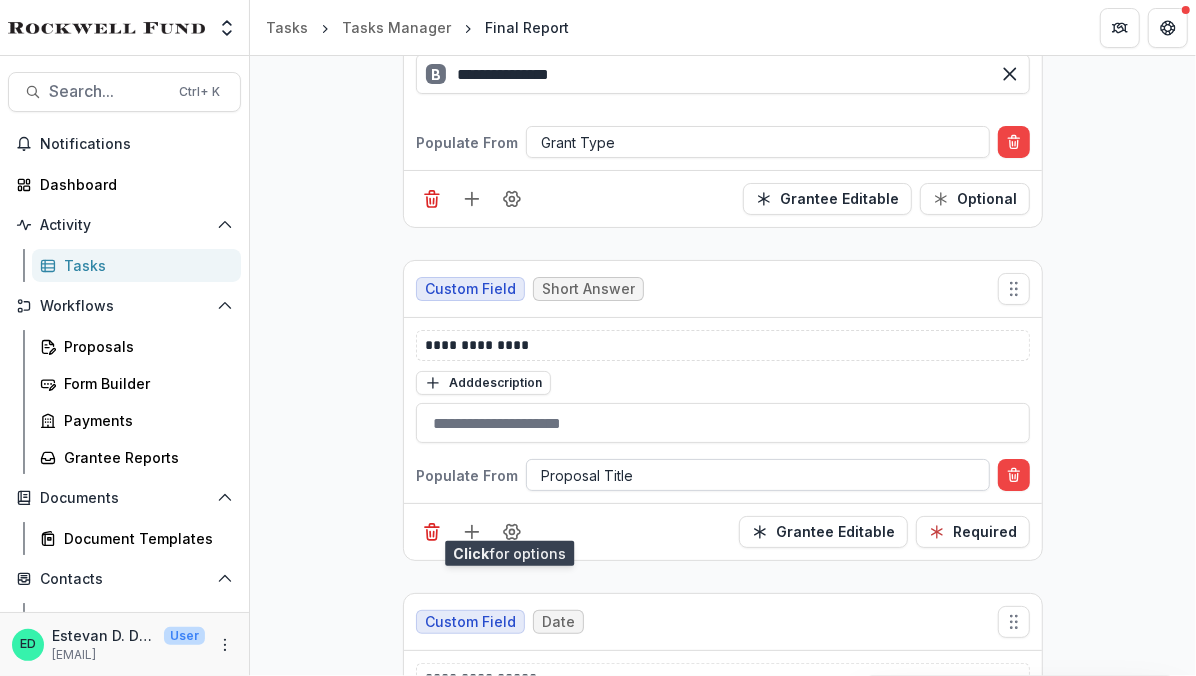 click at bounding box center [758, 475] 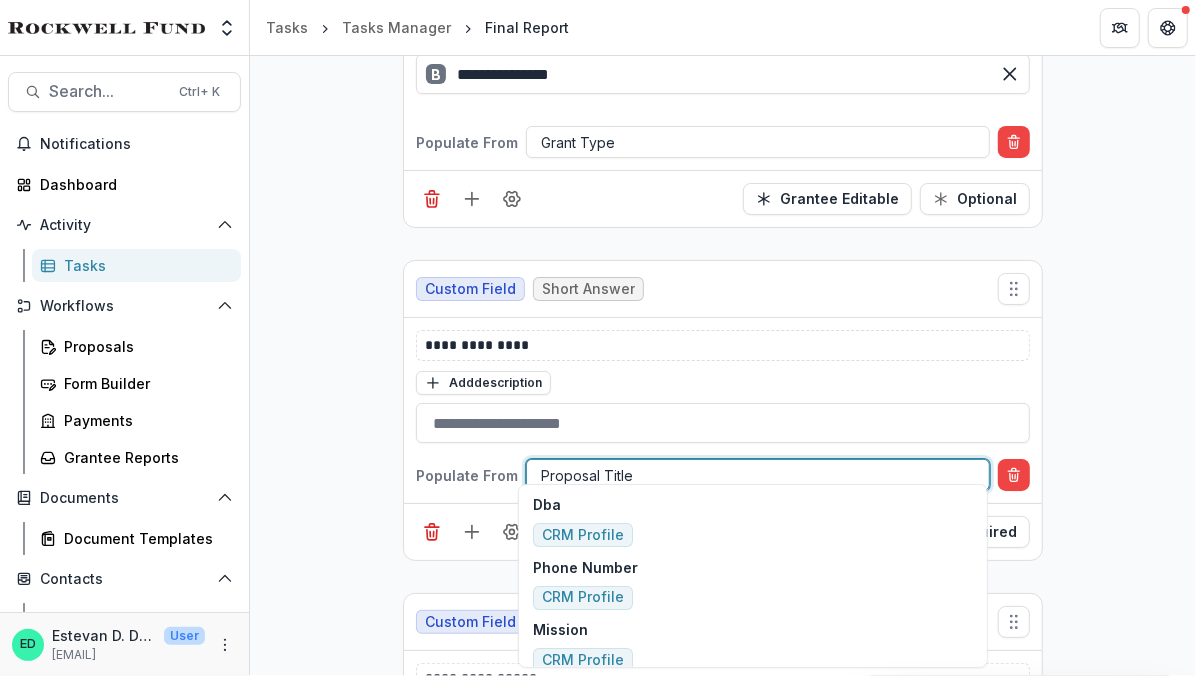 click on "**********" at bounding box center [723, 410] 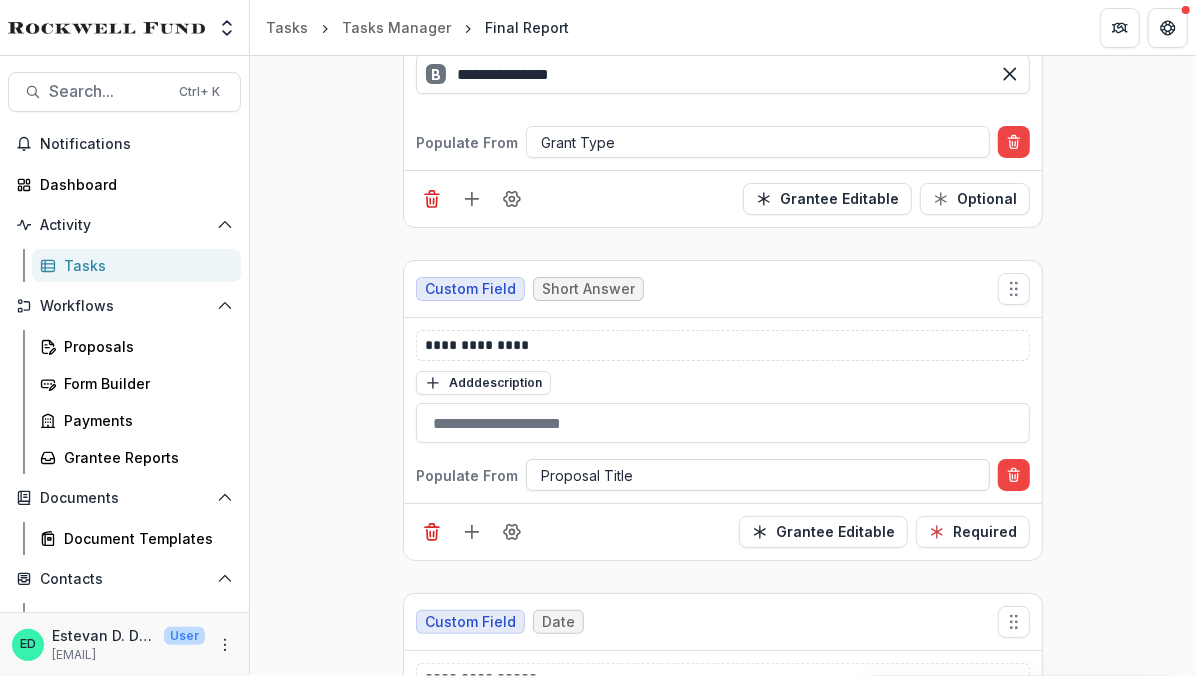 click at bounding box center (758, 475) 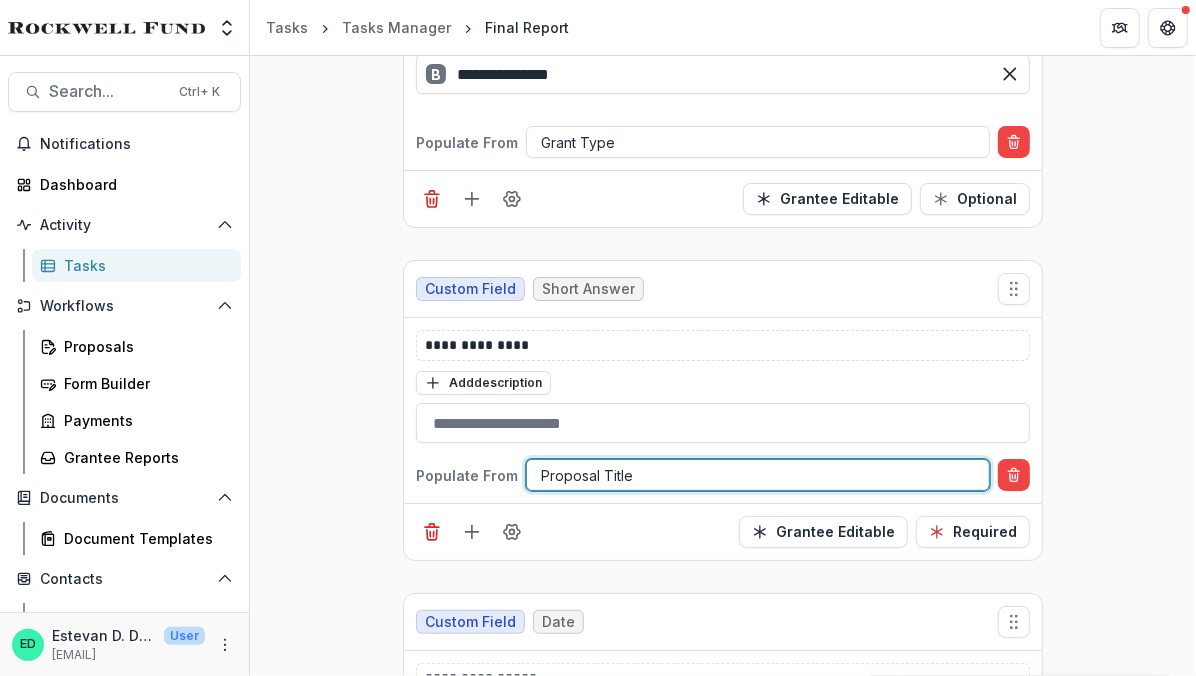 click at bounding box center [758, 475] 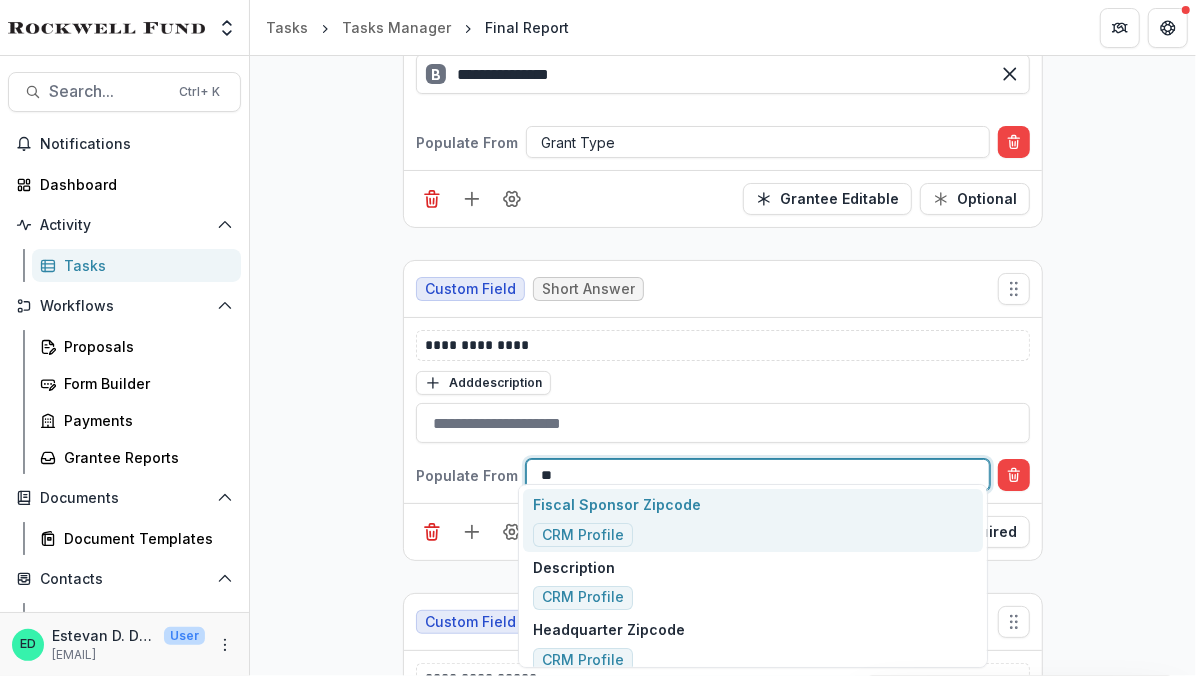 scroll, scrollTop: 217, scrollLeft: 0, axis: vertical 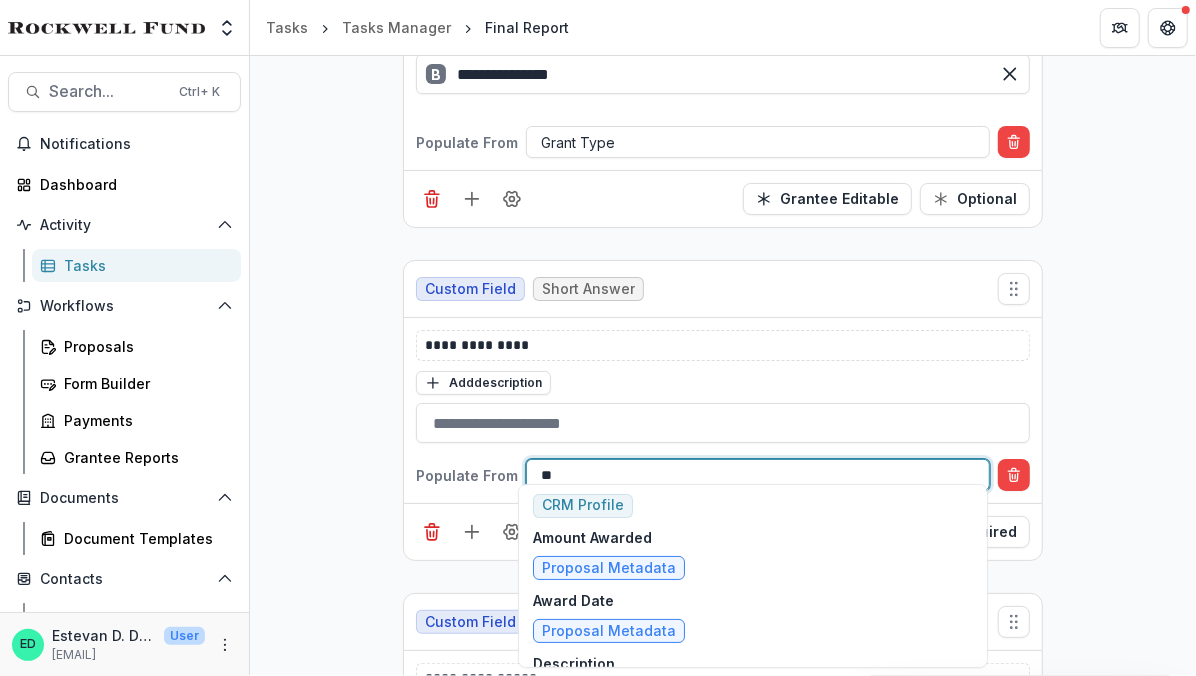 type on "***" 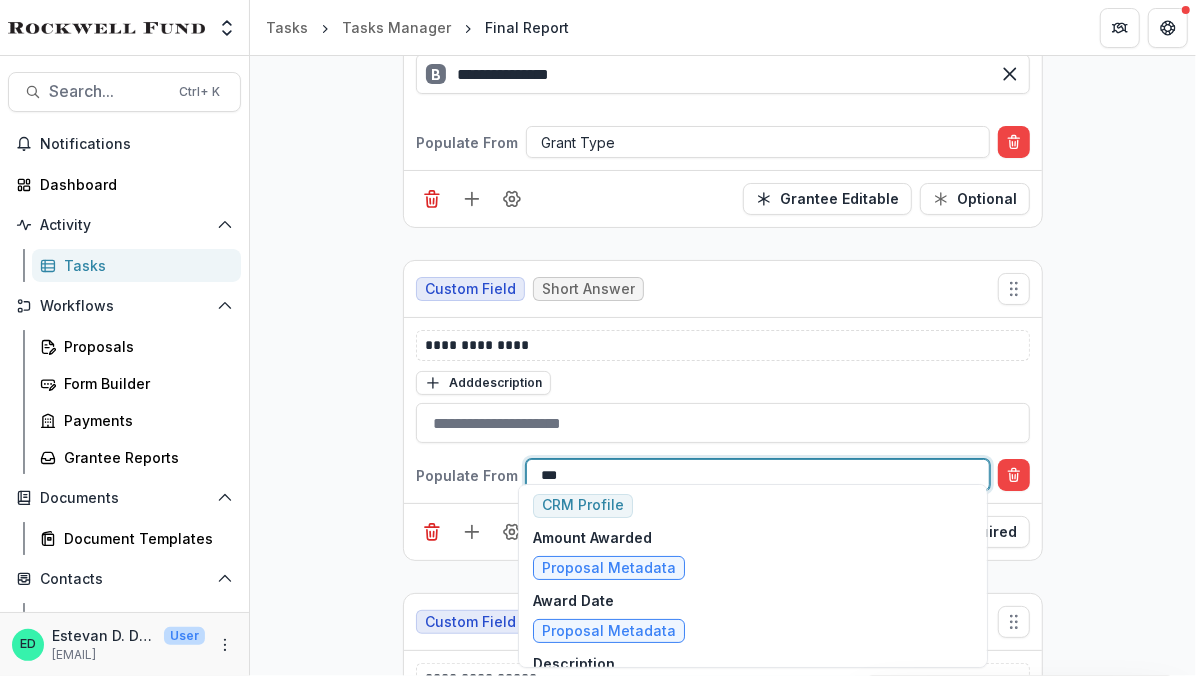 scroll, scrollTop: 0, scrollLeft: 0, axis: both 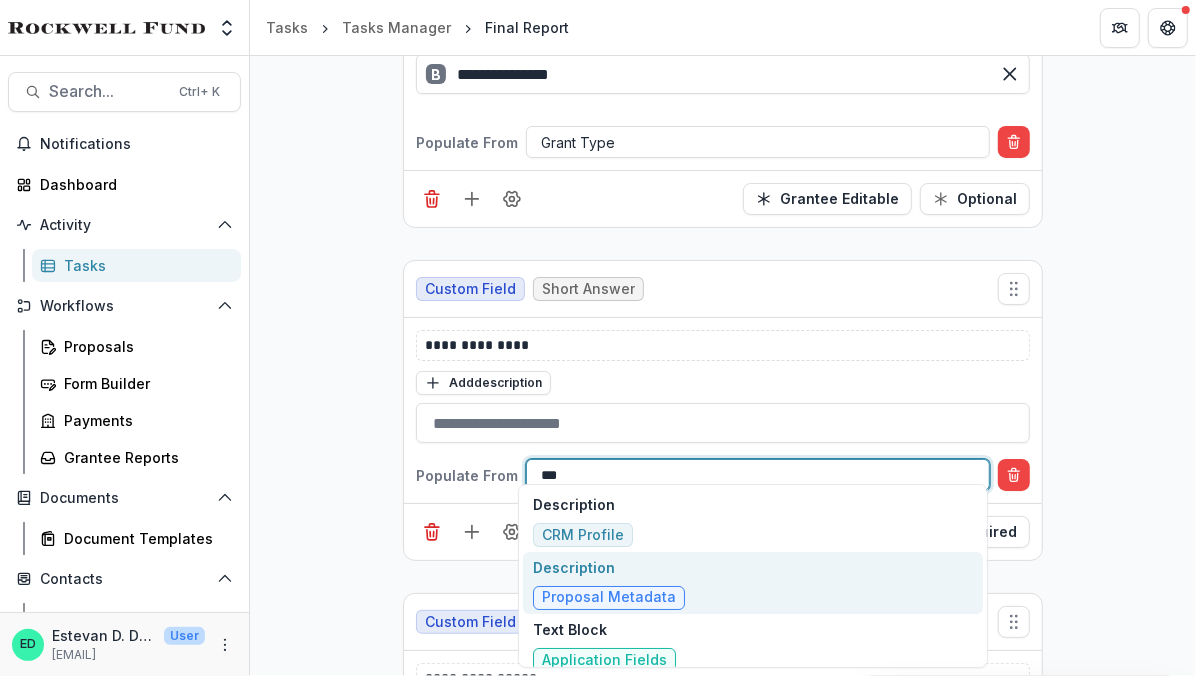 click on "Description Proposal Metadata" at bounding box center [753, 583] 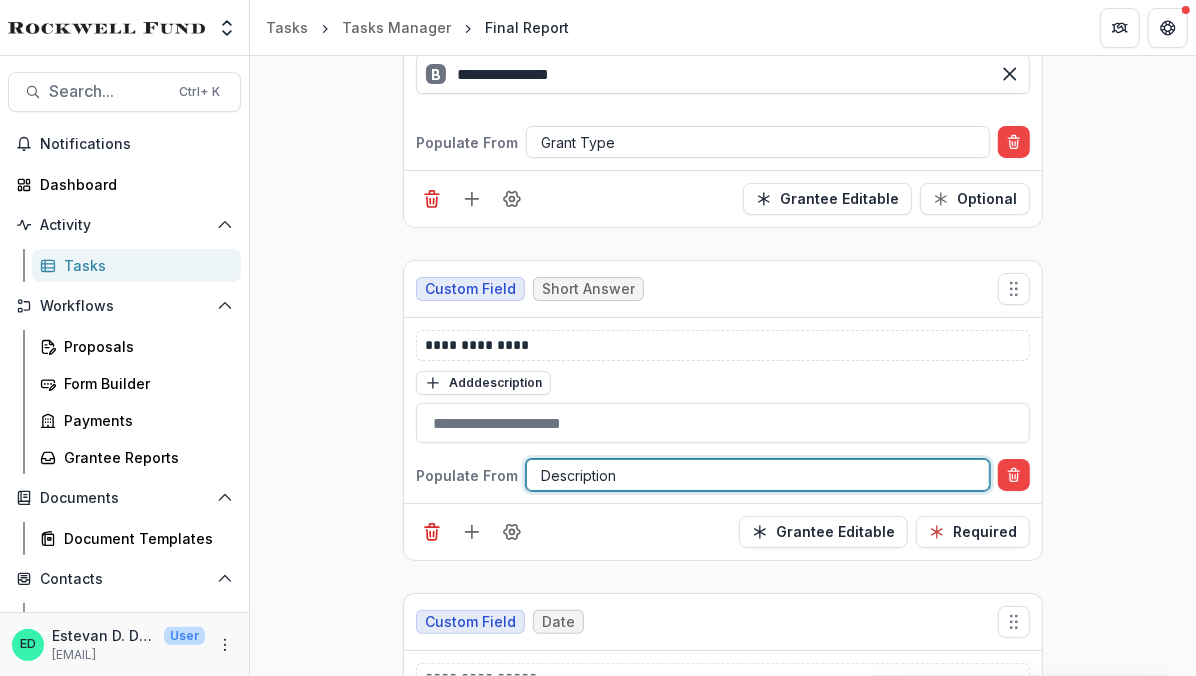 click at bounding box center [758, 475] 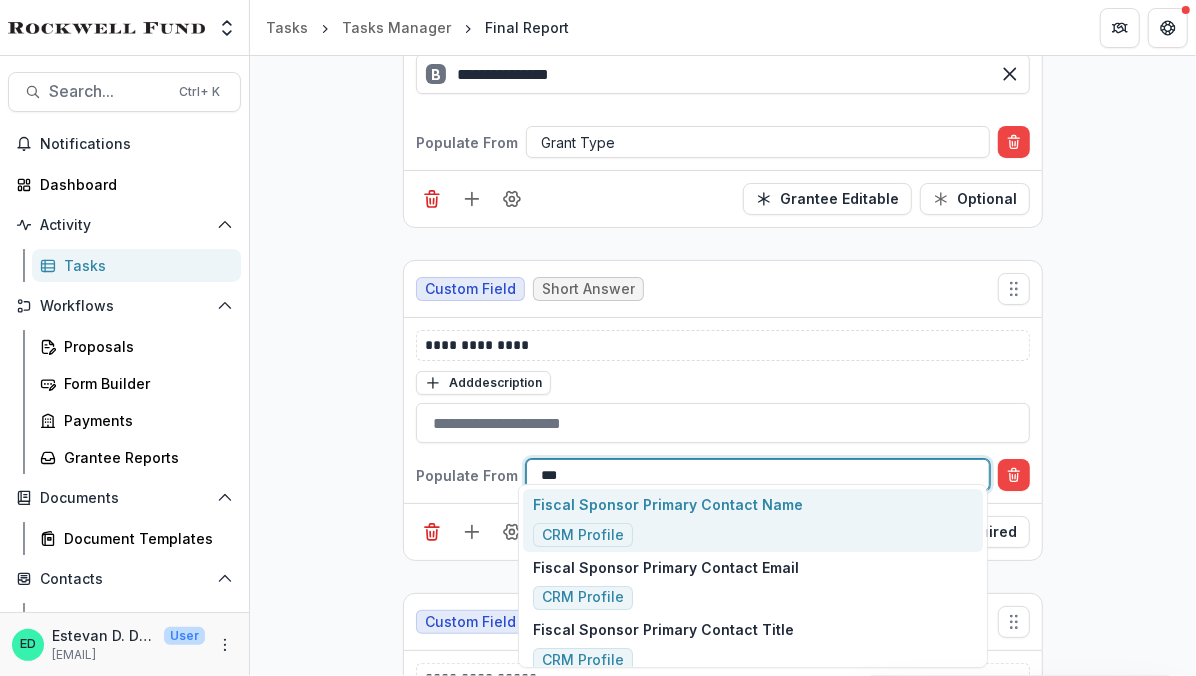 type on "****" 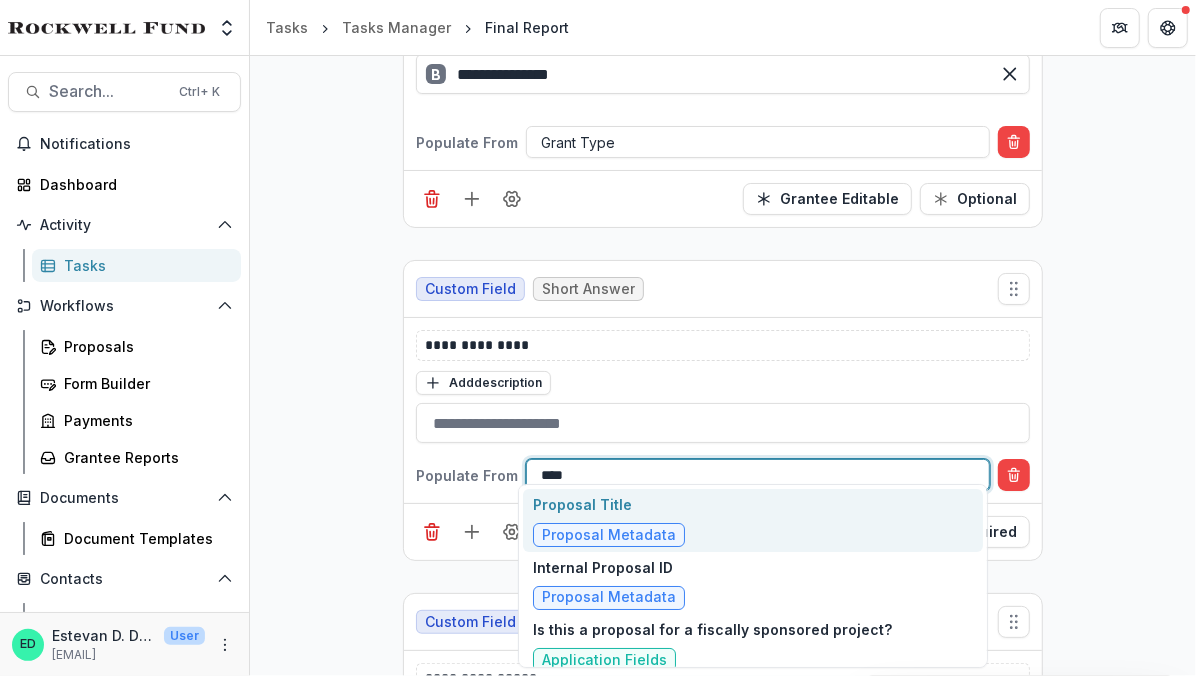 click on "Proposal Title" at bounding box center [609, 504] 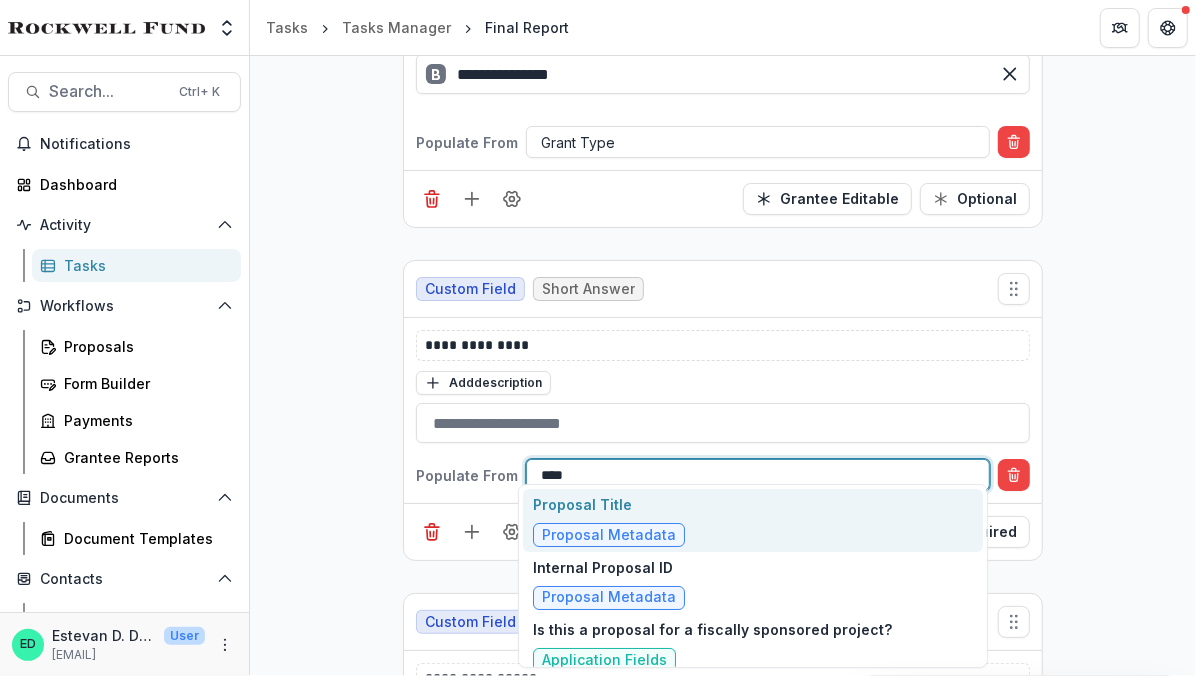 type 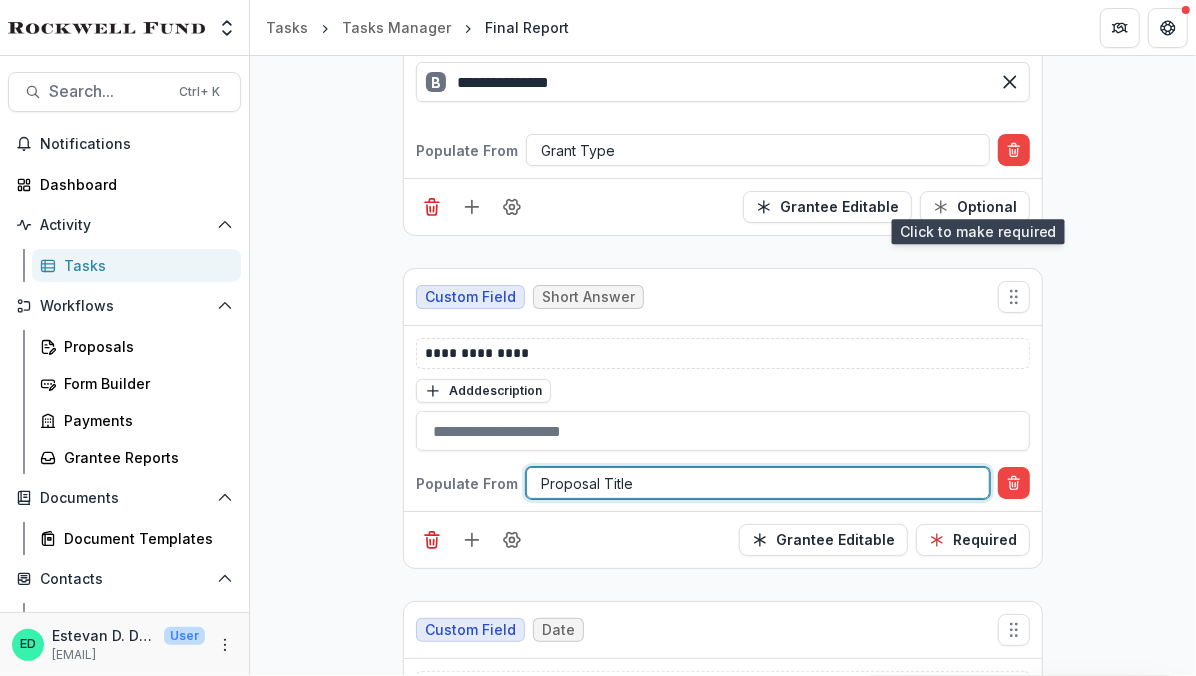 scroll, scrollTop: 1372, scrollLeft: 0, axis: vertical 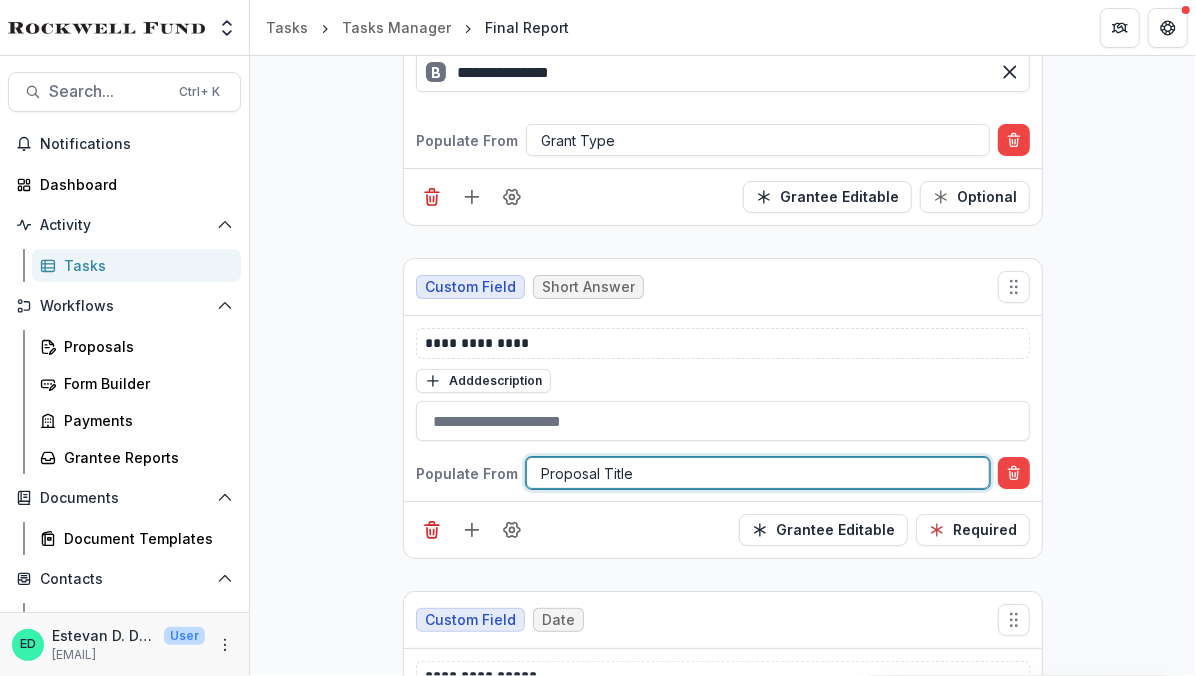 click on "**********" at bounding box center (723, 373) 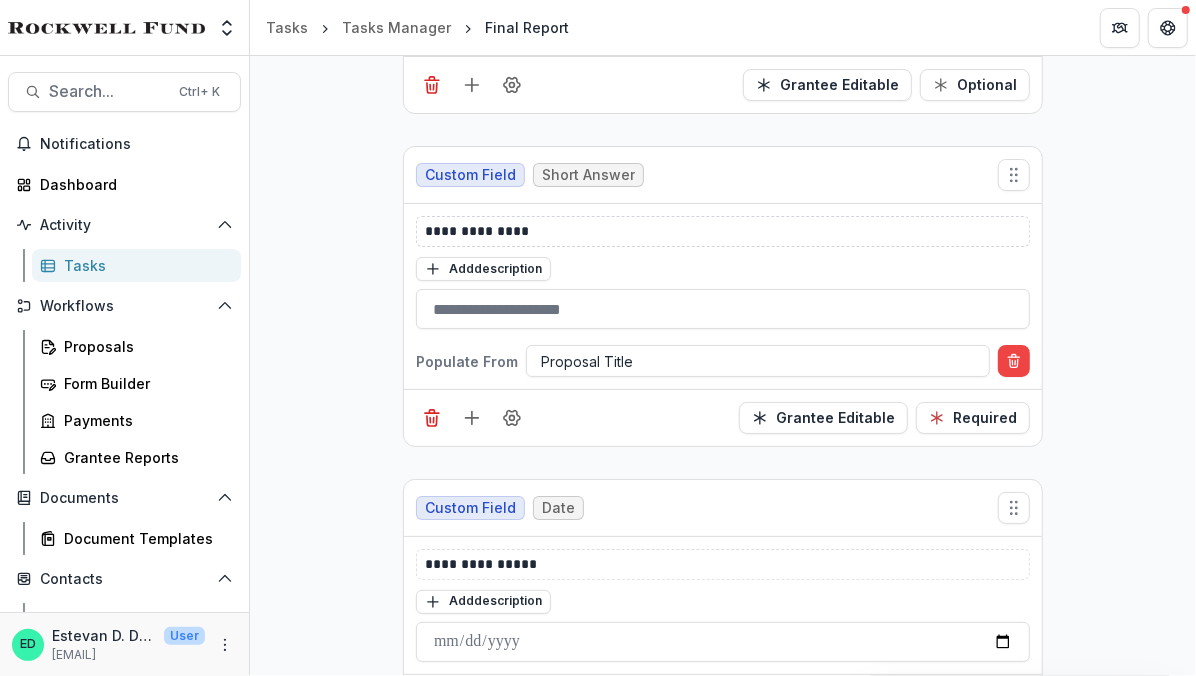 scroll, scrollTop: 1489, scrollLeft: 0, axis: vertical 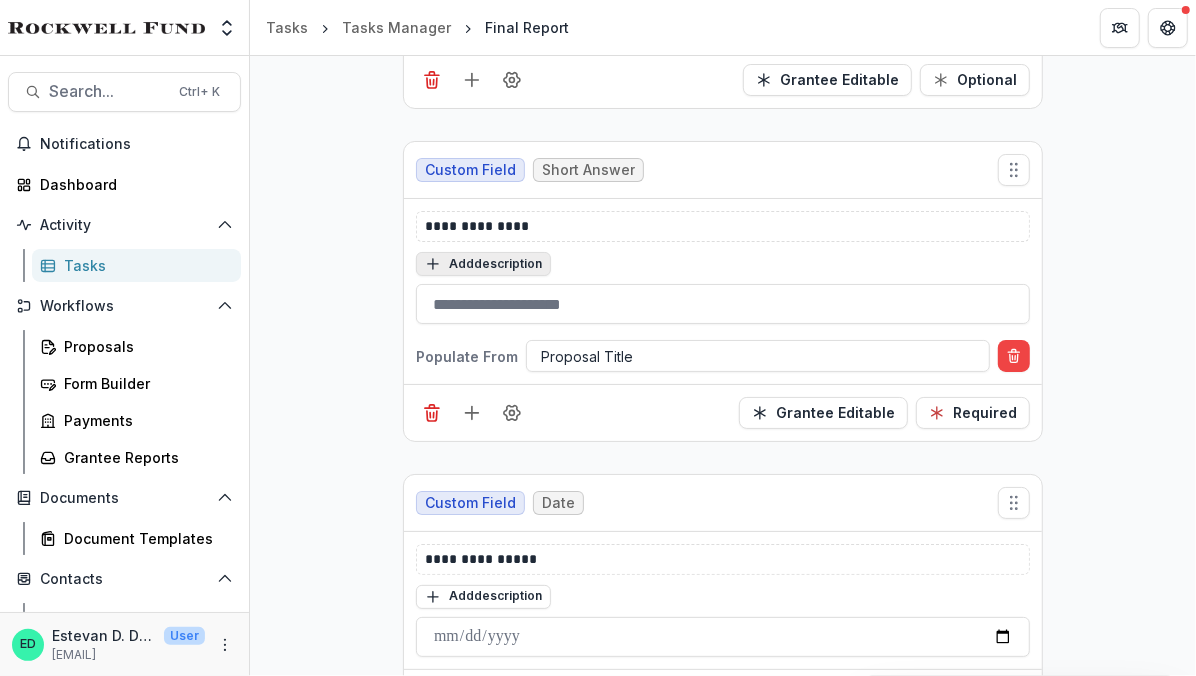 click on "Add  description" at bounding box center (483, 264) 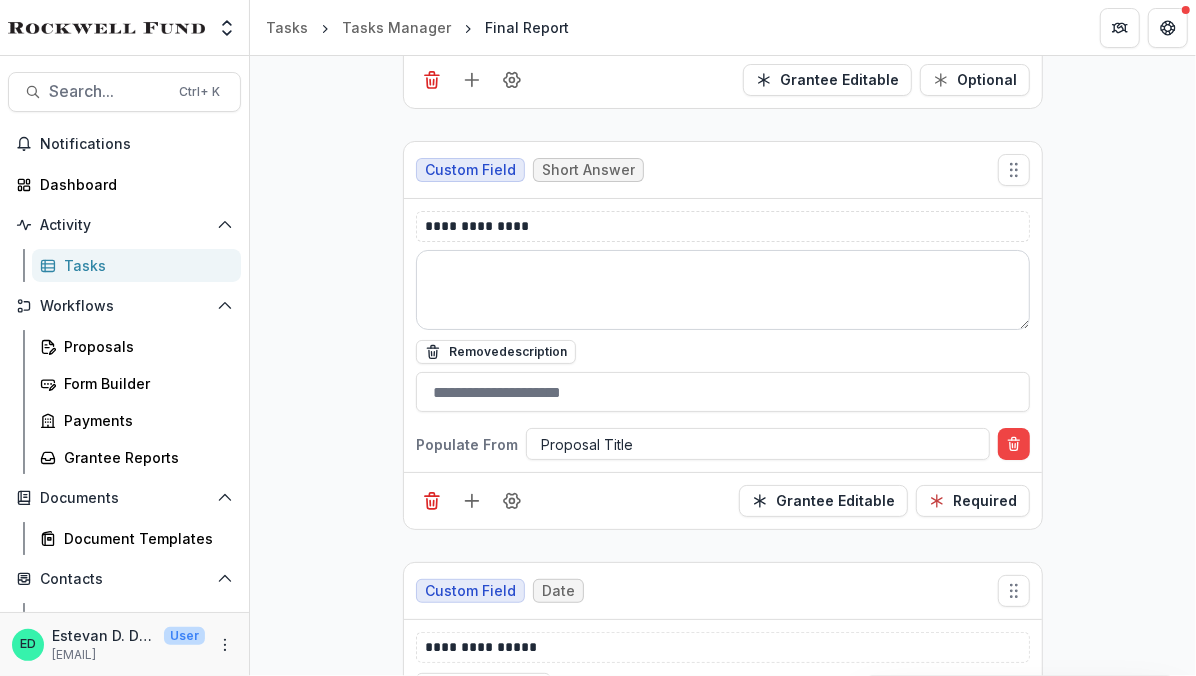click at bounding box center (723, 290) 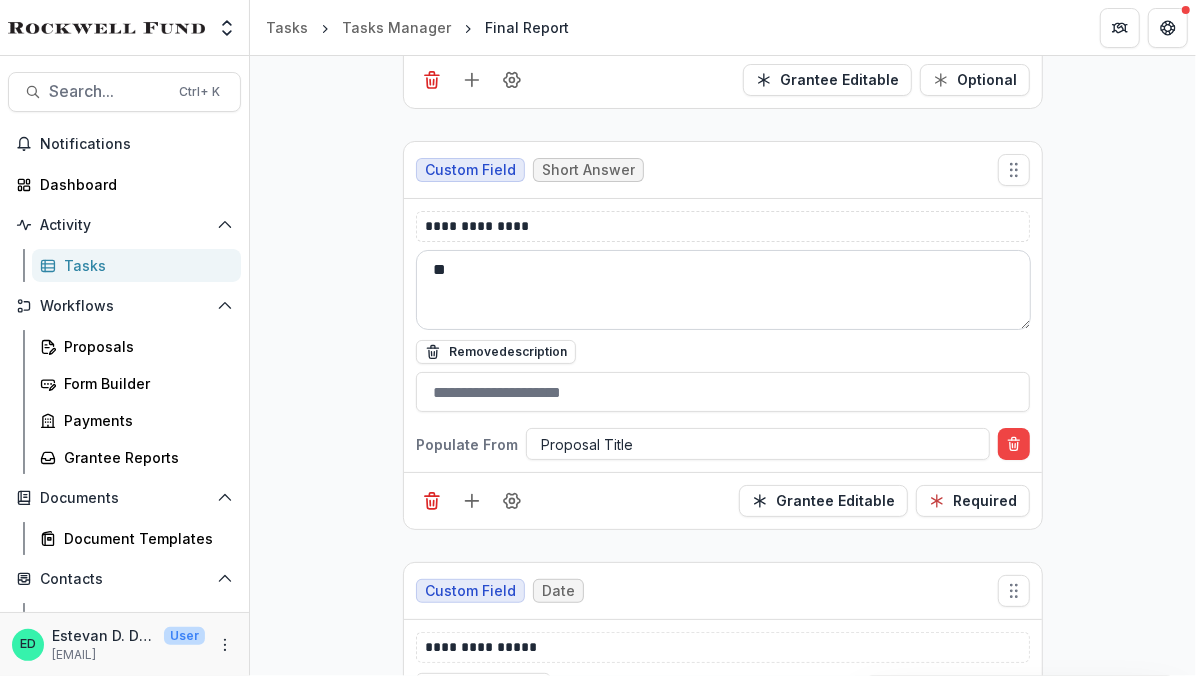 type on "*" 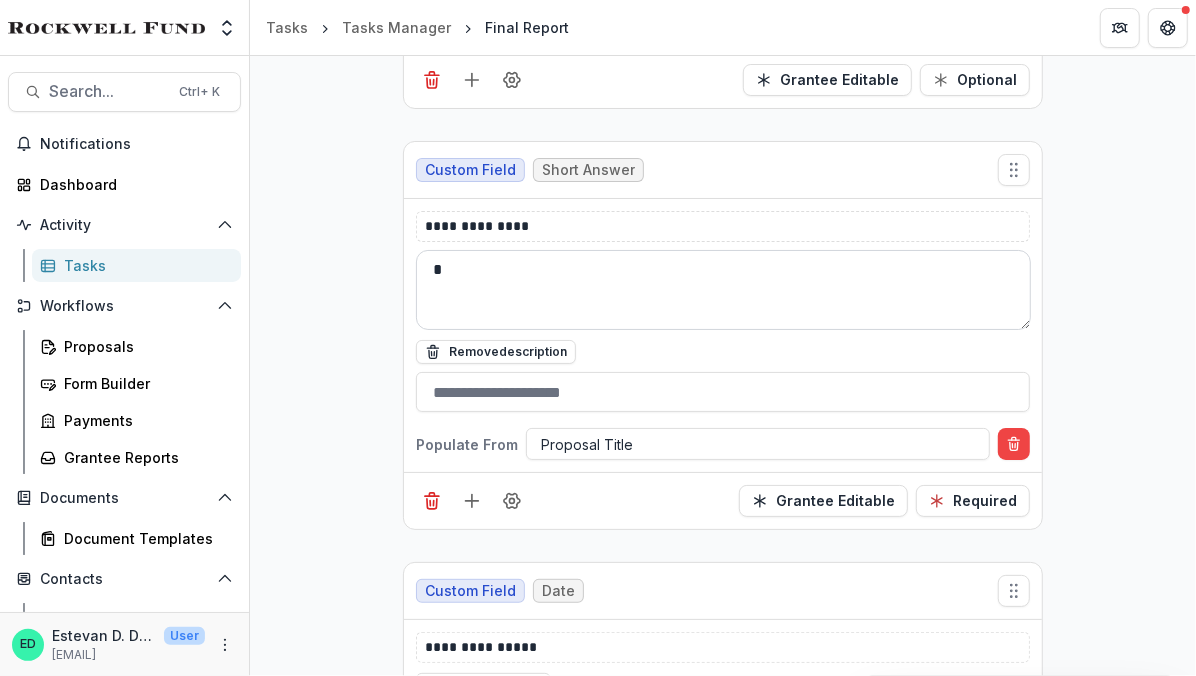 type 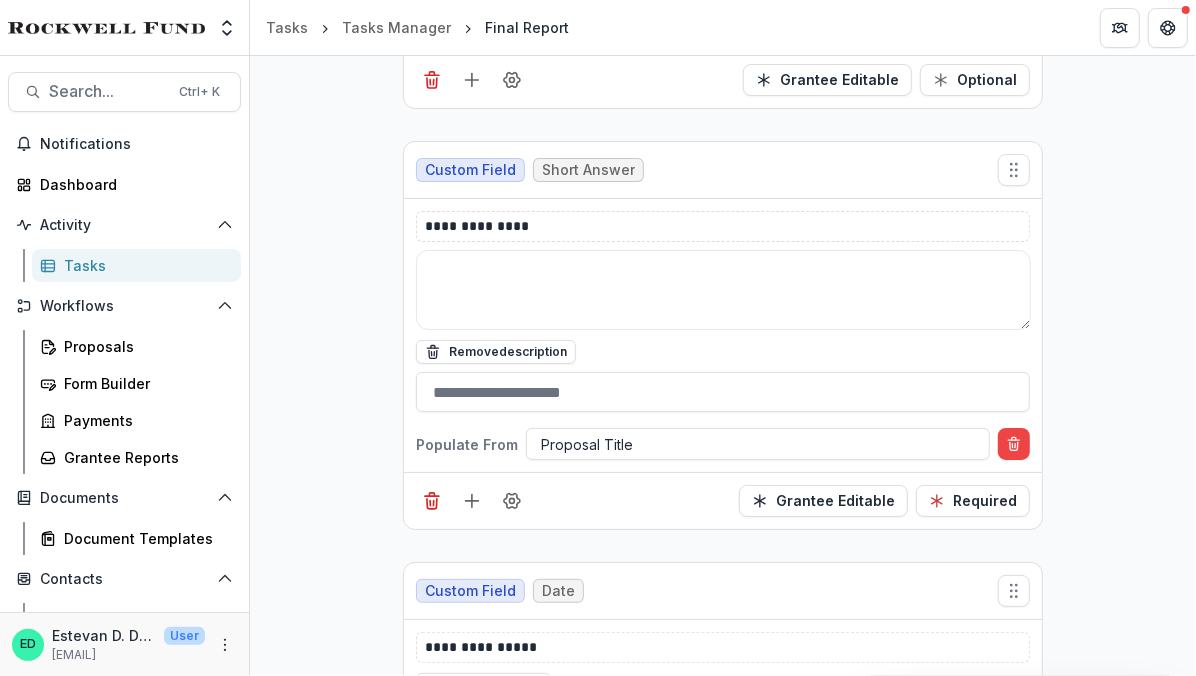 click on "**********" at bounding box center [723, 300] 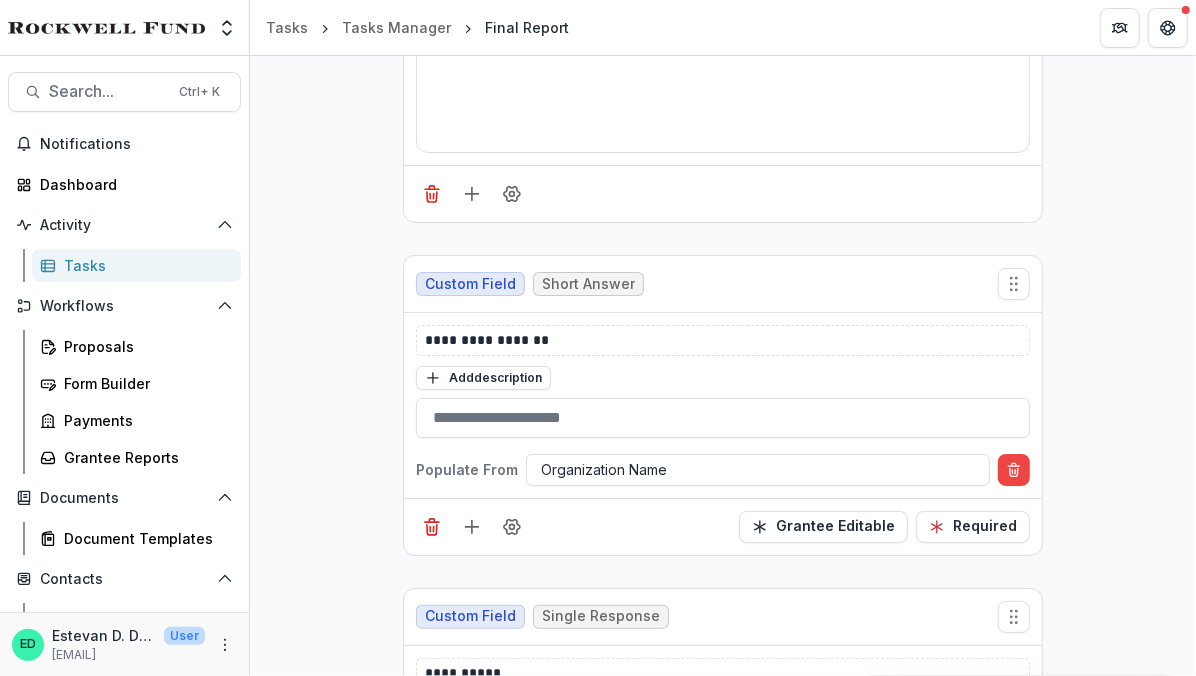 scroll, scrollTop: 641, scrollLeft: 0, axis: vertical 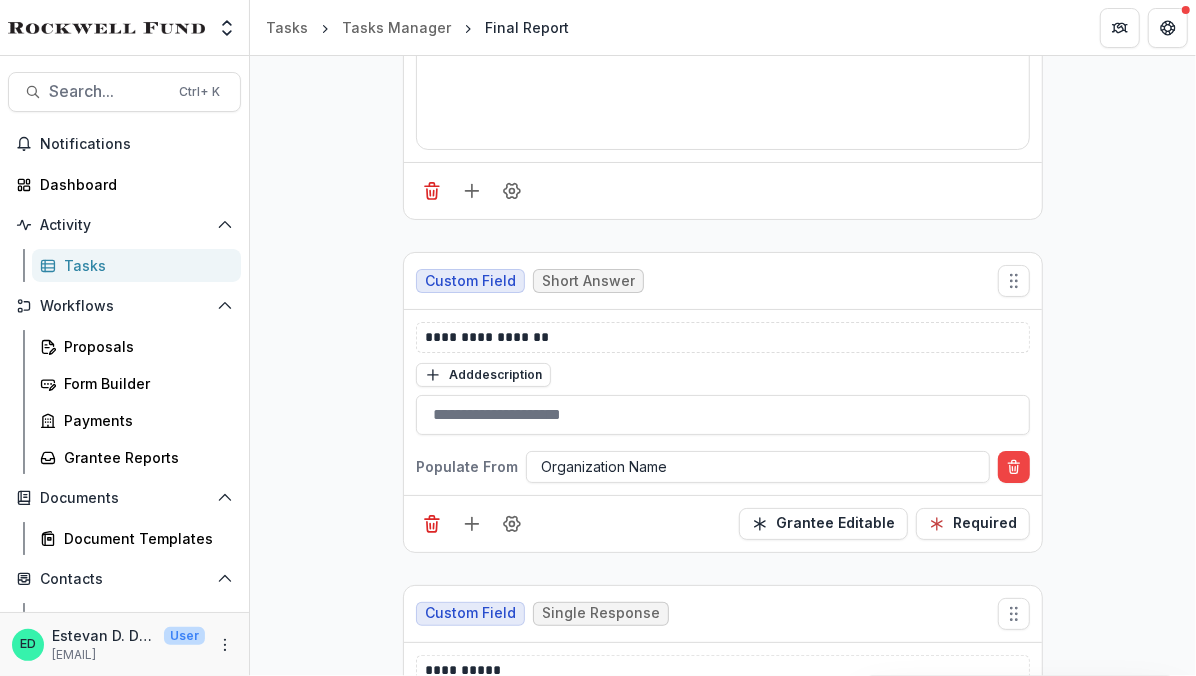click on "Custom Field Short Answer" at bounding box center (723, 281) 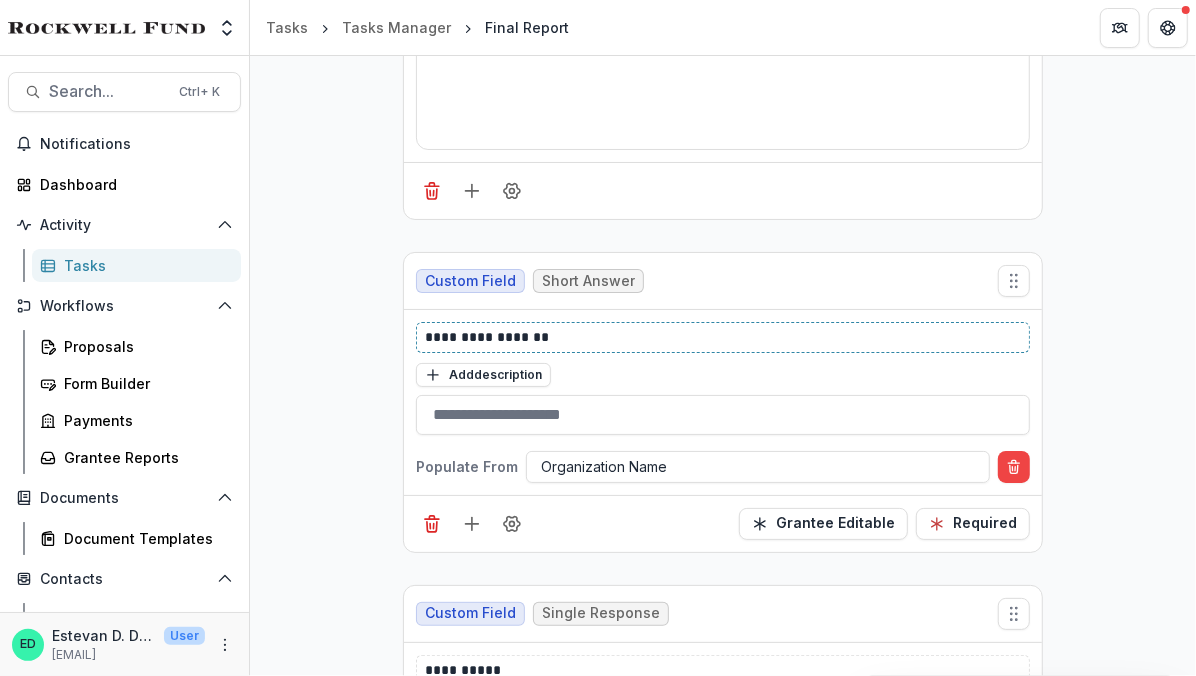 click on "**********" at bounding box center [724, 337] 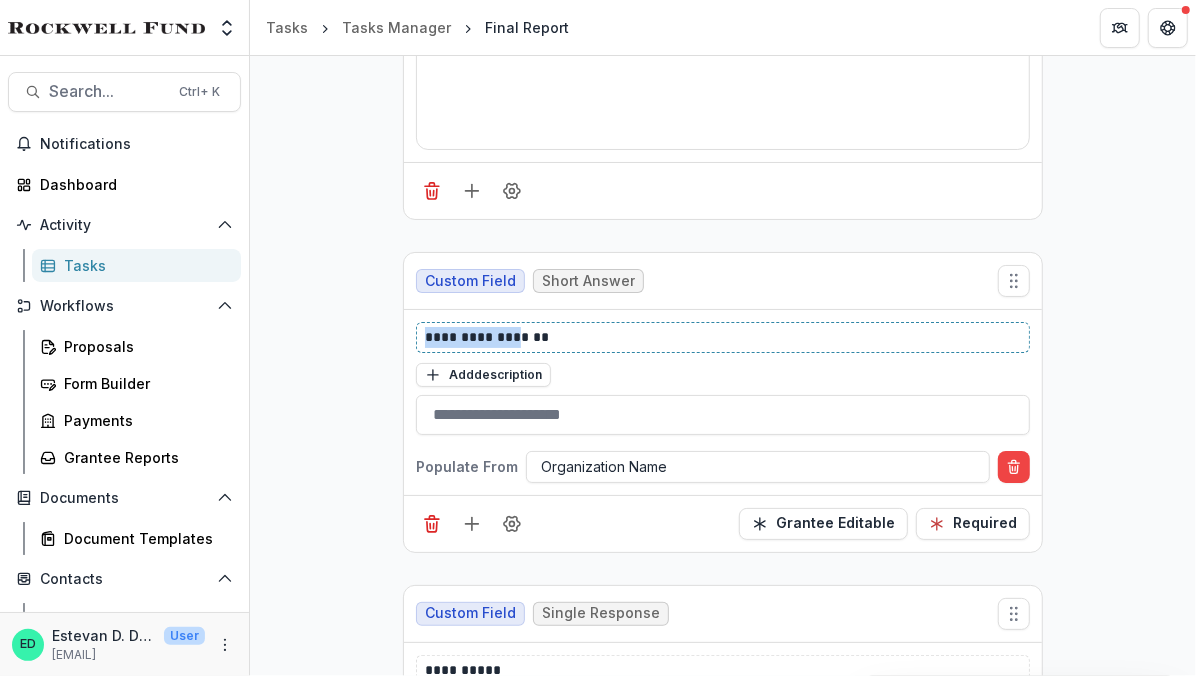 click on "**********" at bounding box center [724, 337] 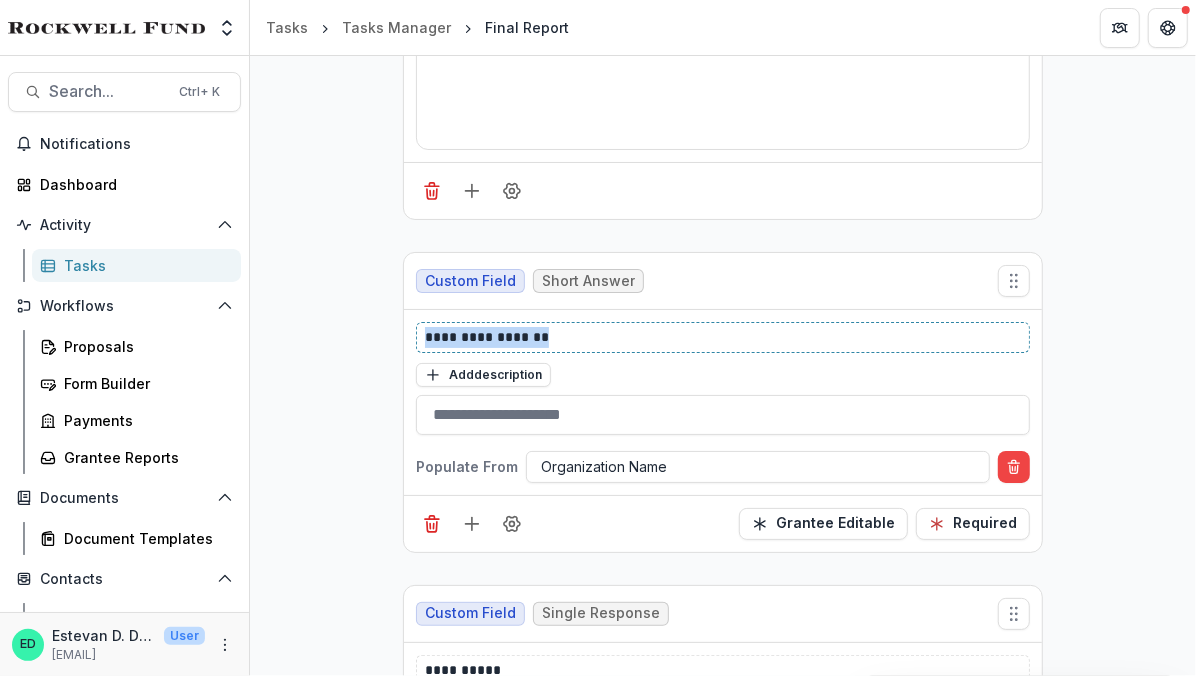 scroll, scrollTop: 934, scrollLeft: 0, axis: vertical 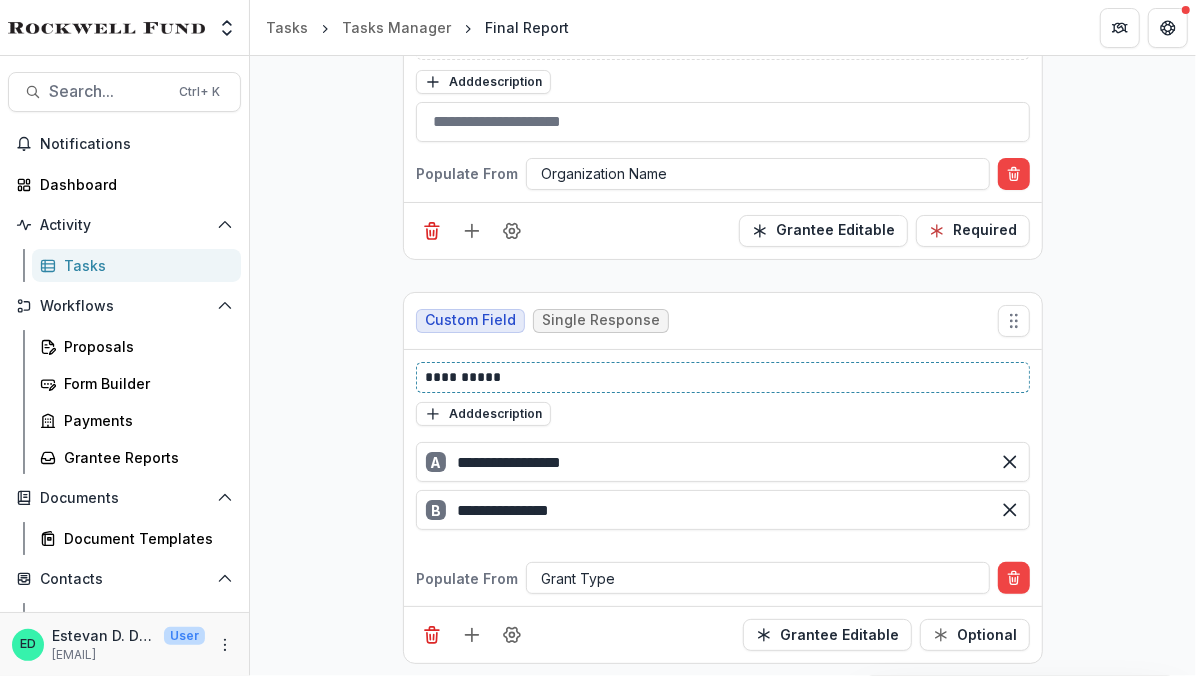 click on "**********" at bounding box center [724, 377] 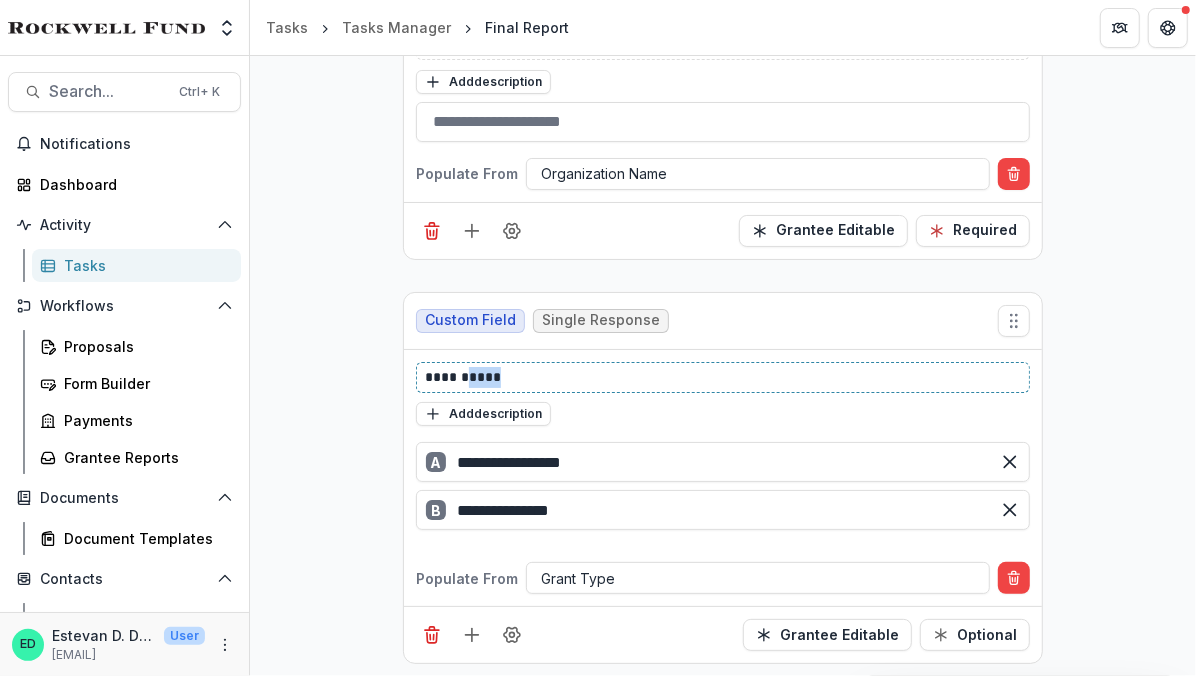 click on "**********" at bounding box center (724, 377) 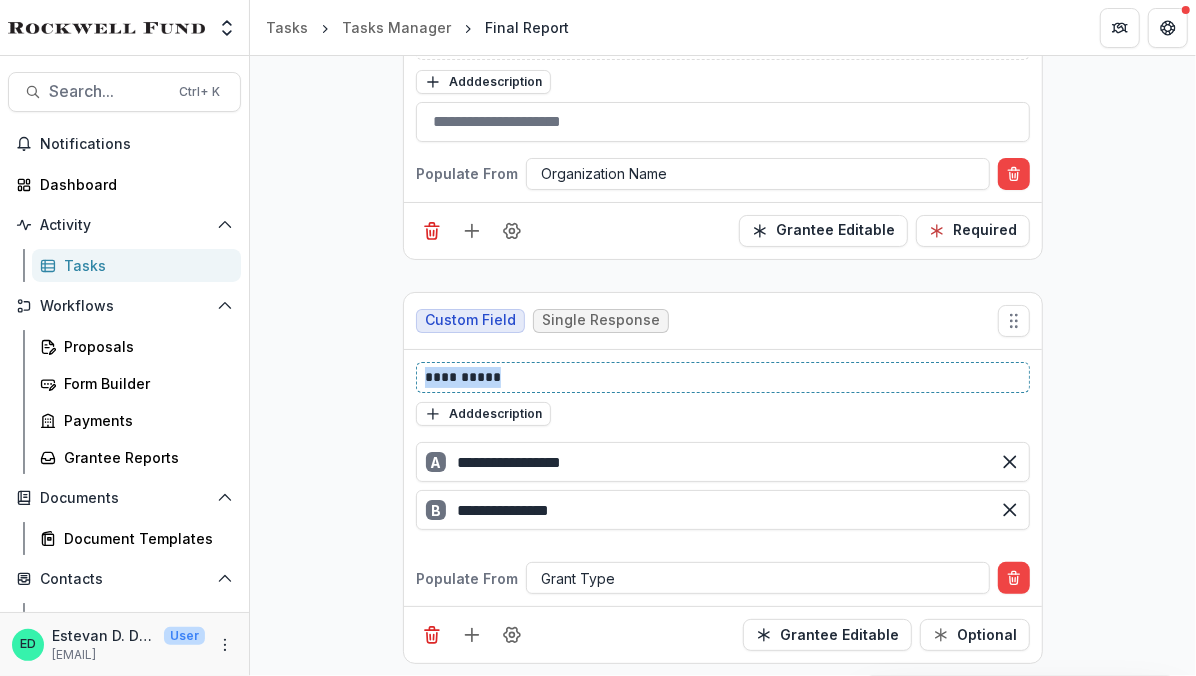 click on "**********" at bounding box center [724, 377] 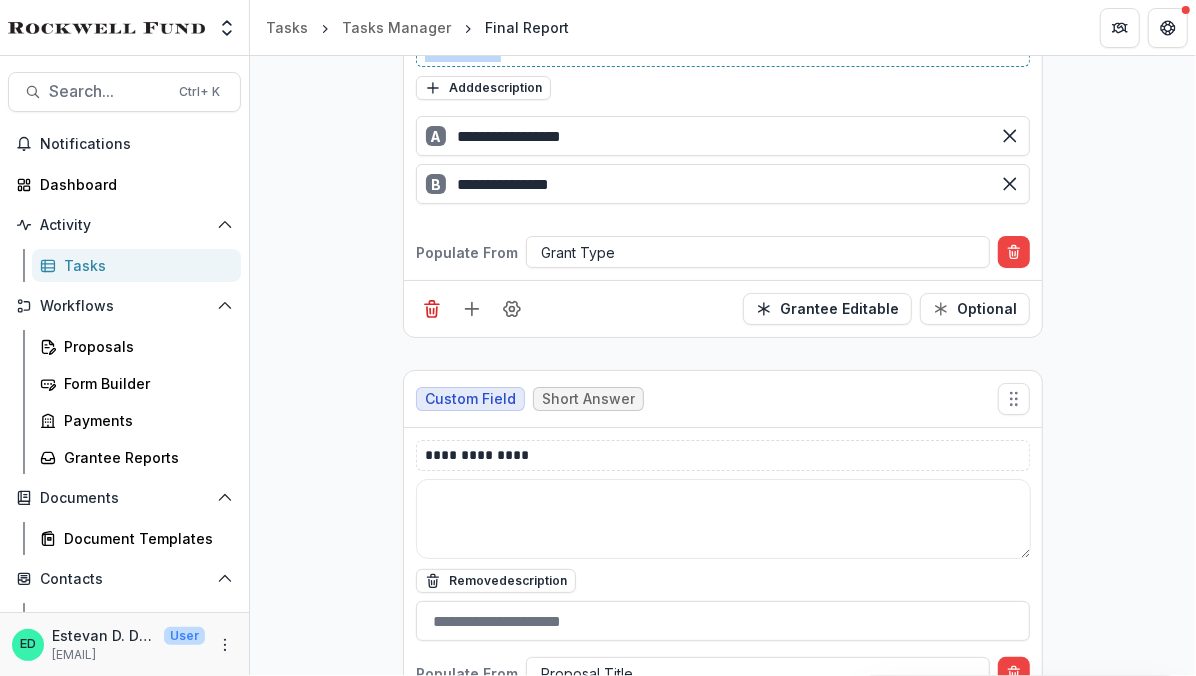scroll, scrollTop: 1260, scrollLeft: 0, axis: vertical 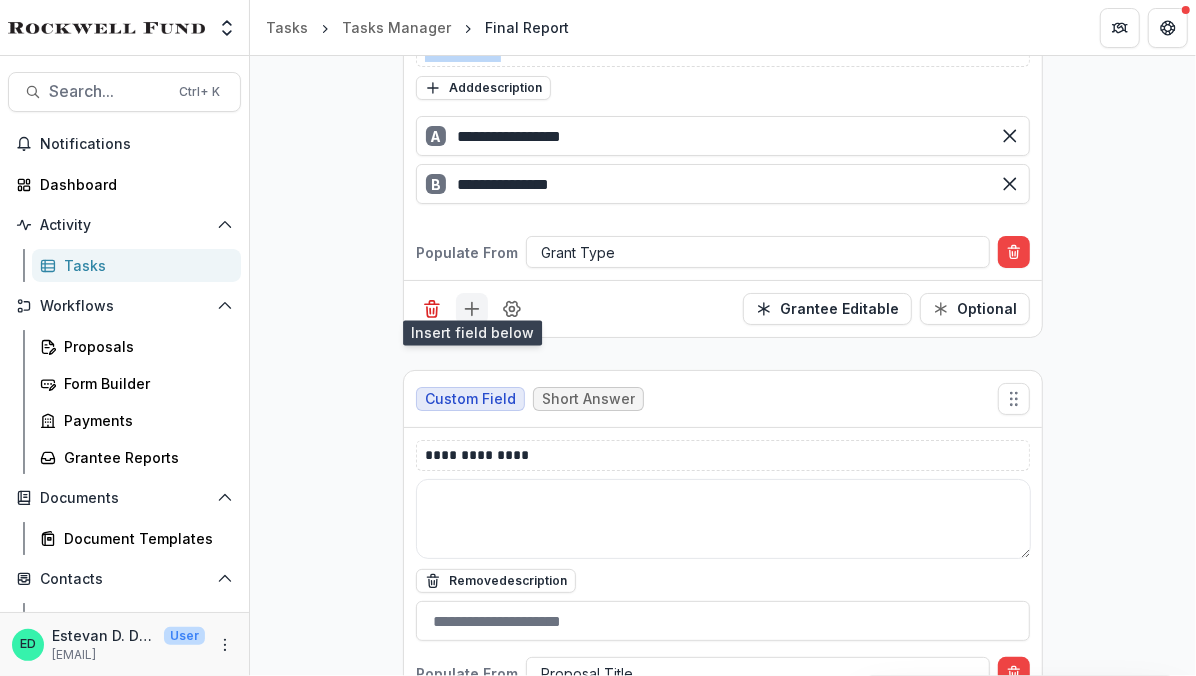 click 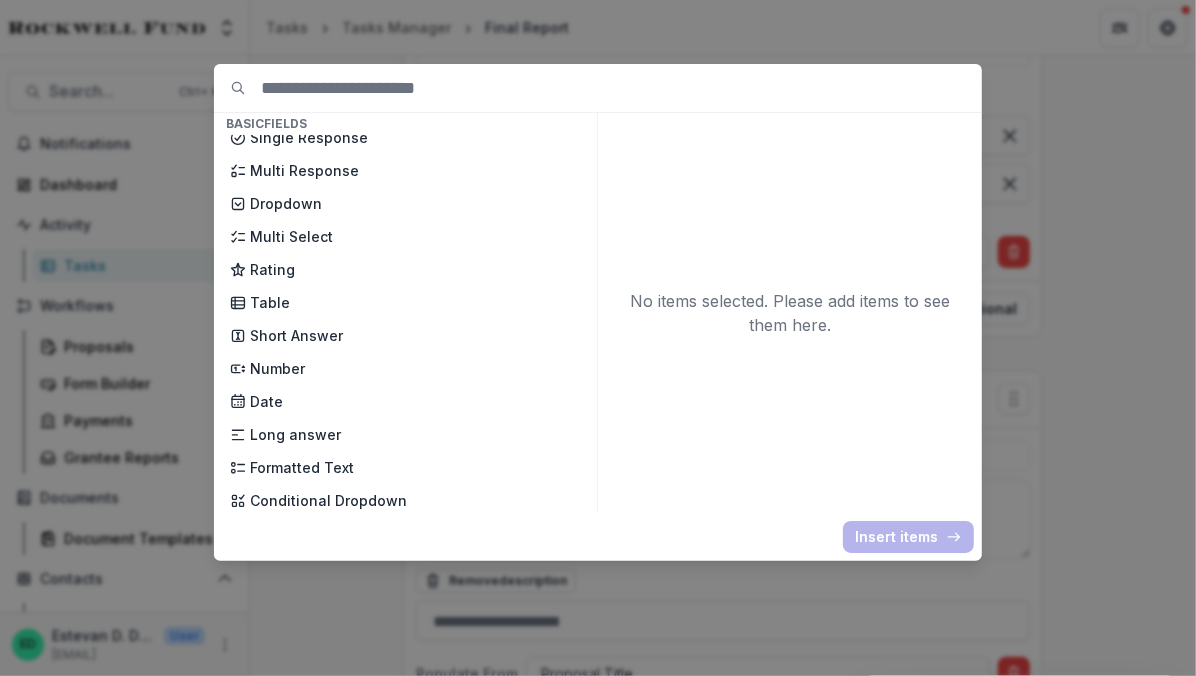 scroll, scrollTop: 210, scrollLeft: 0, axis: vertical 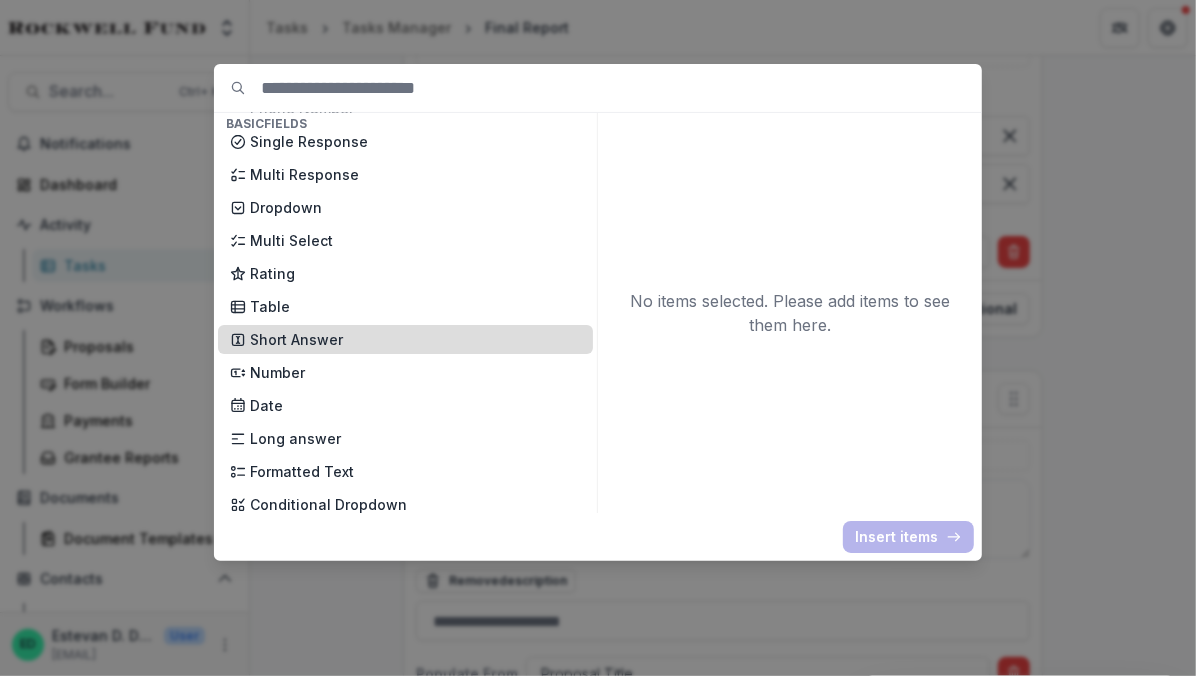 click on "Short Answer" at bounding box center (415, 339) 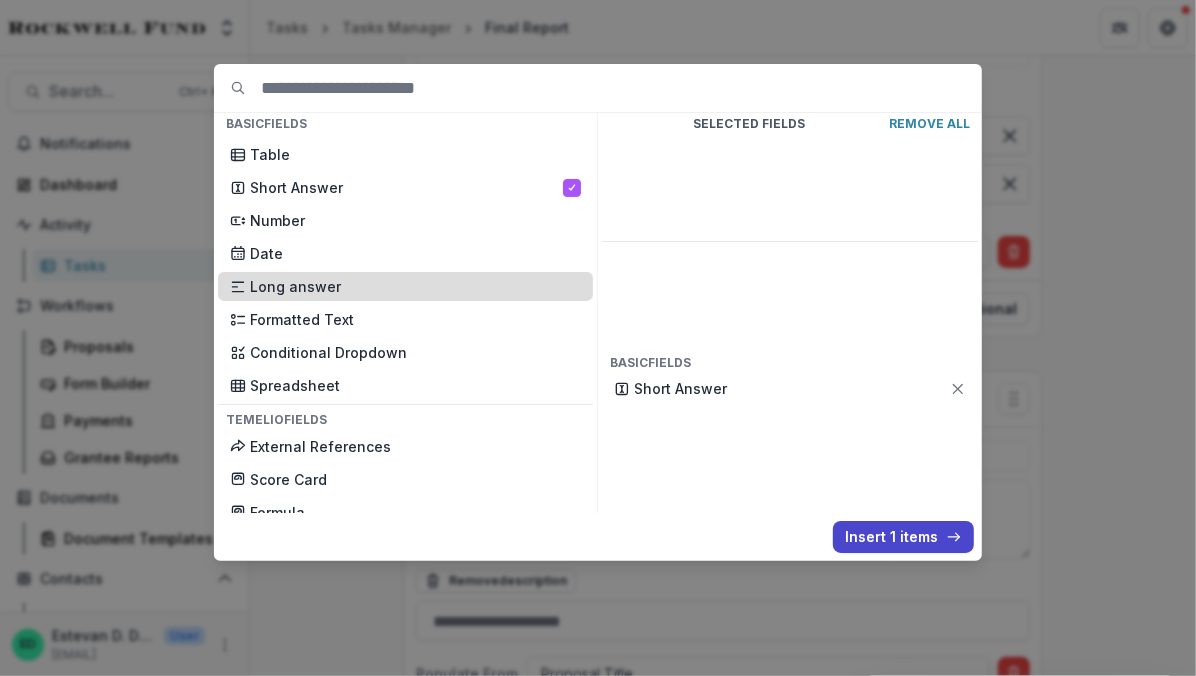 scroll, scrollTop: 331, scrollLeft: 0, axis: vertical 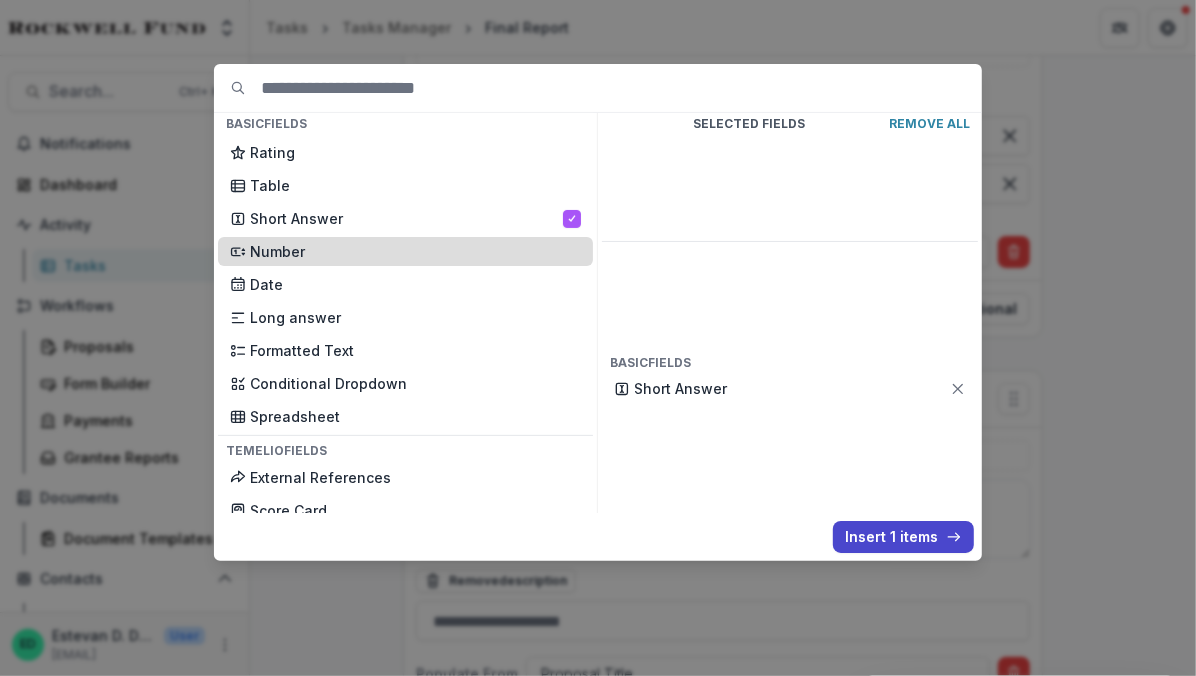 click on "Number" at bounding box center (415, 251) 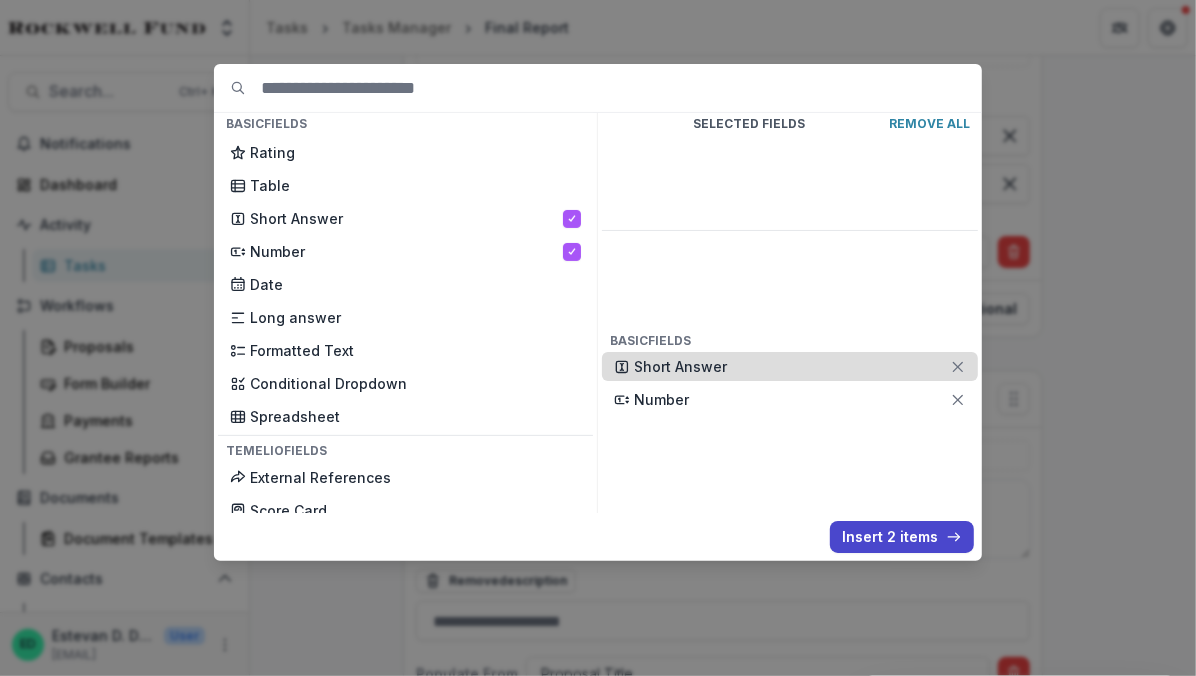 click 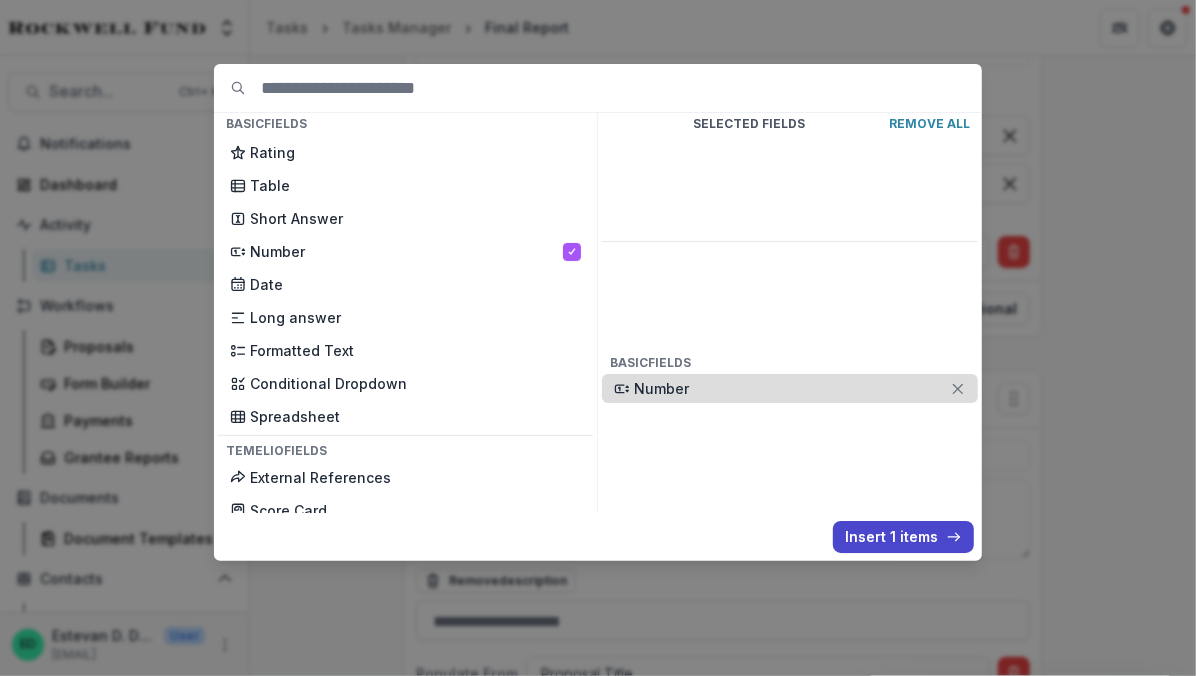 click 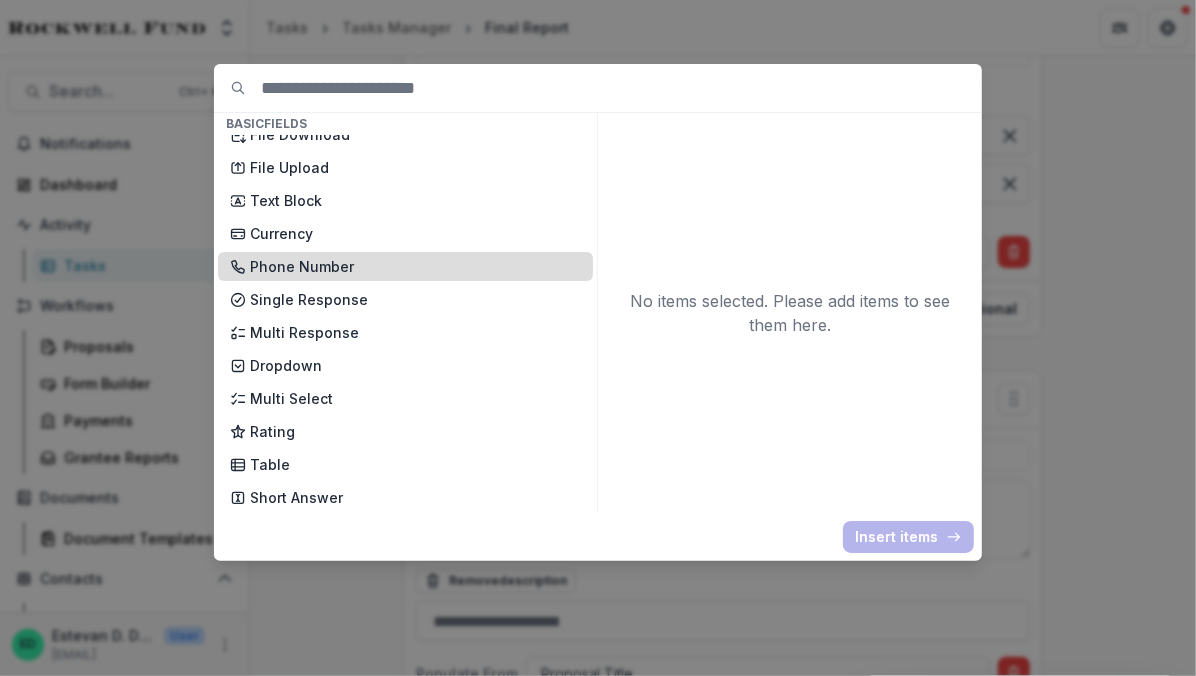 scroll, scrollTop: 68, scrollLeft: 0, axis: vertical 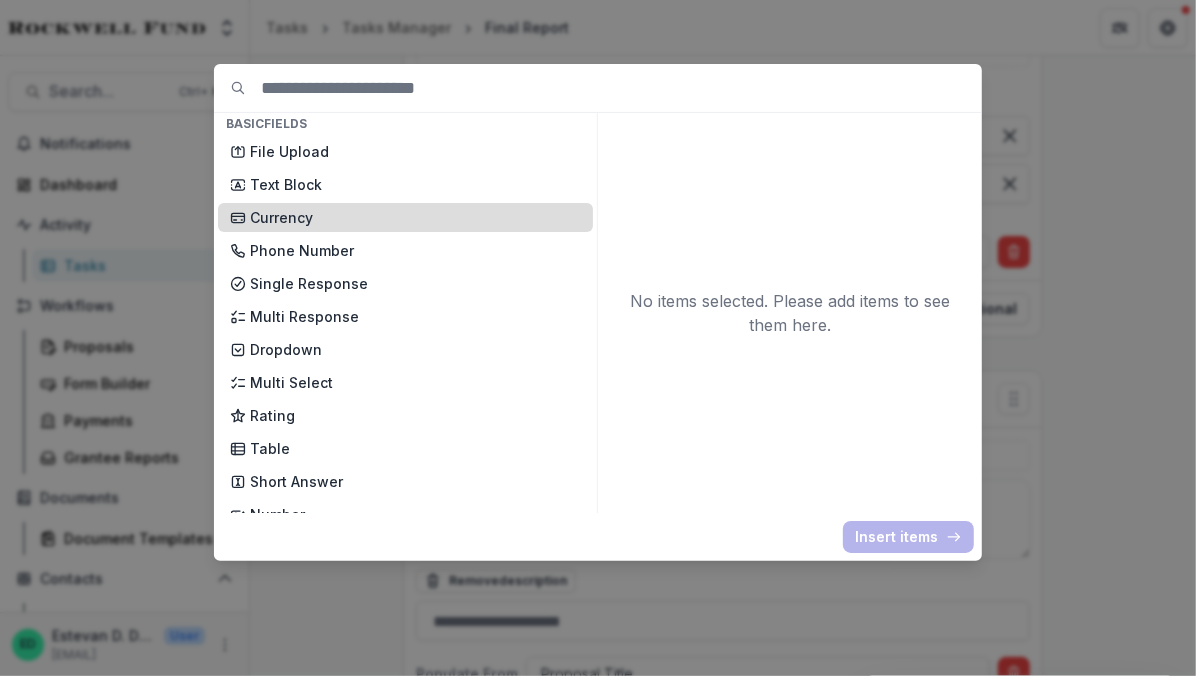click on "Currency" at bounding box center [415, 217] 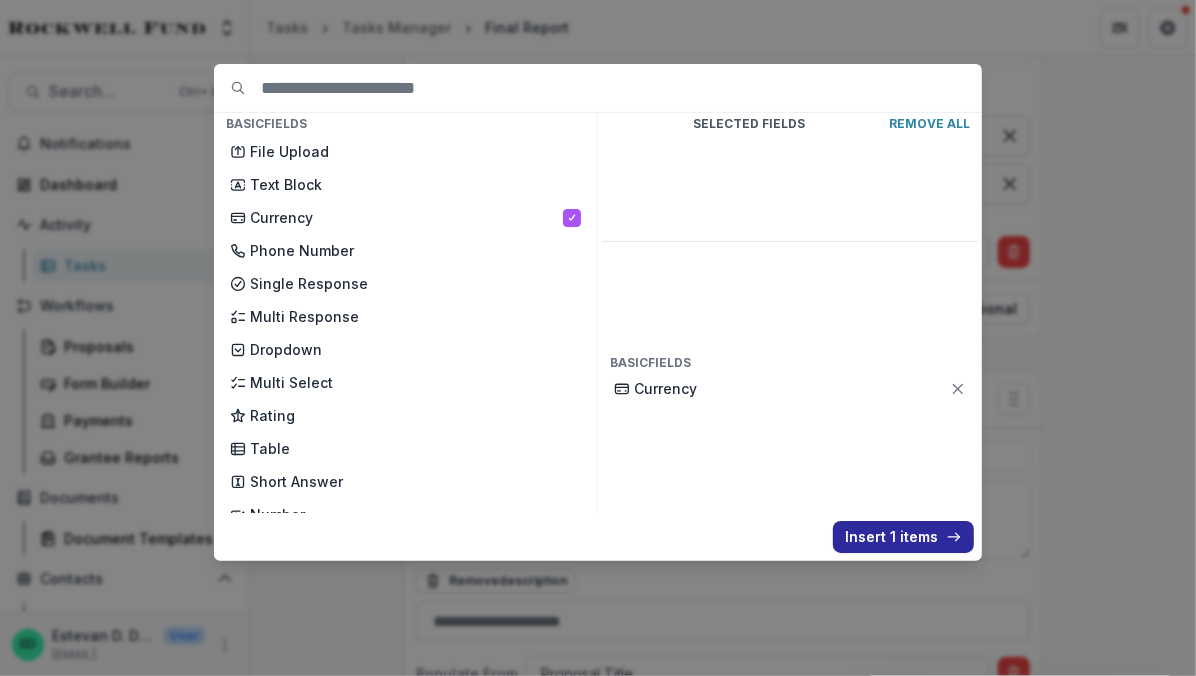 click on "Insert 1 items" at bounding box center (903, 537) 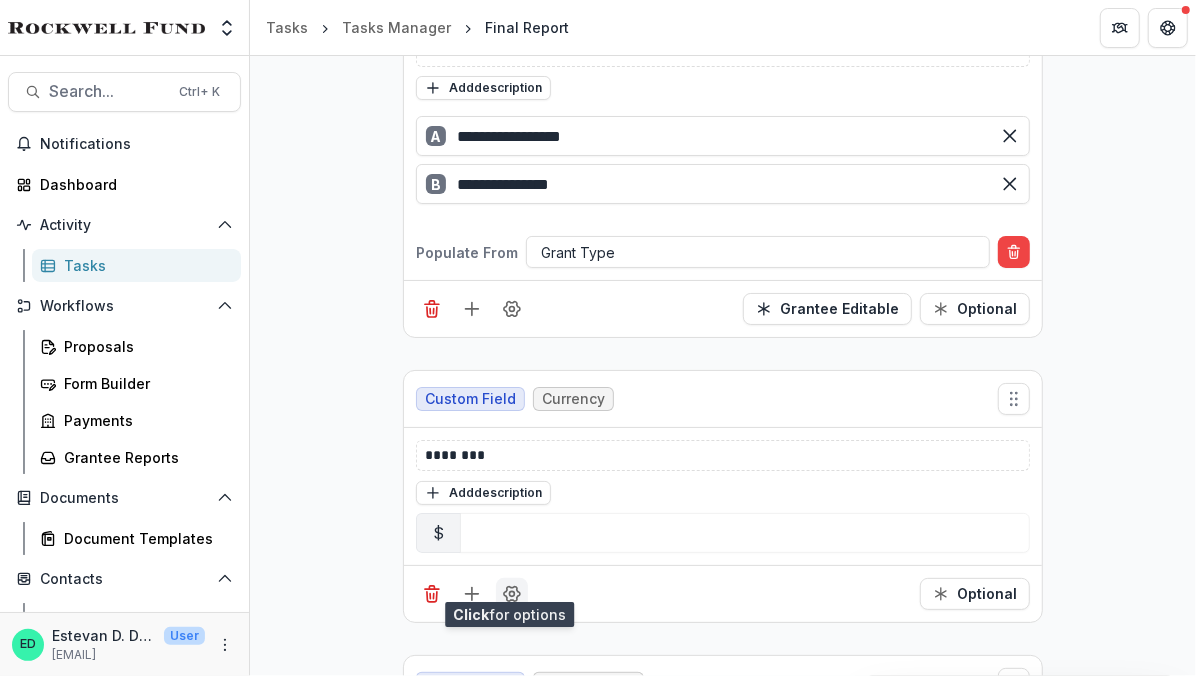 click 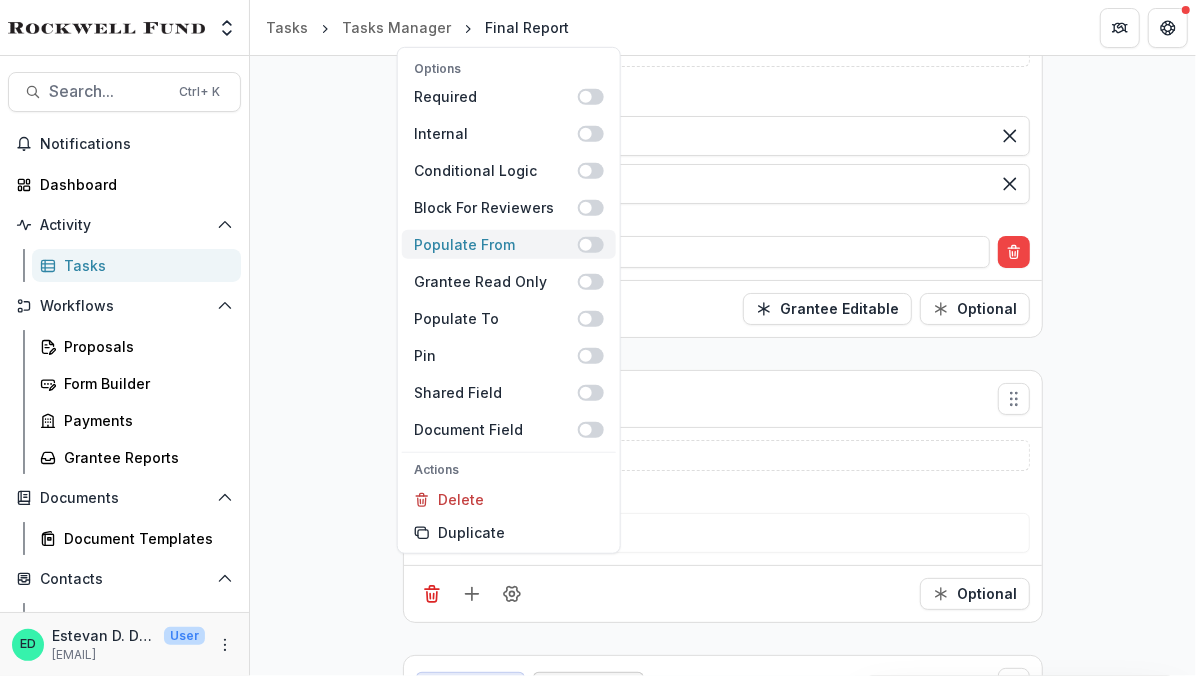 click at bounding box center (586, 244) 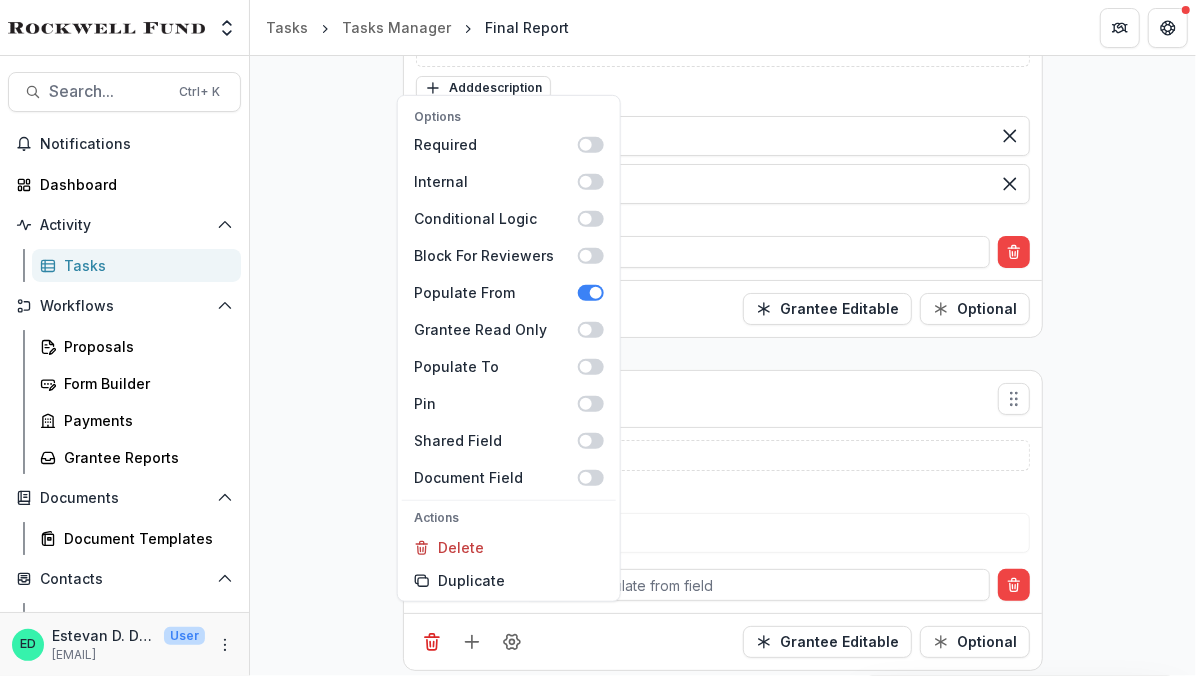 click on "**********" at bounding box center (723, 695) 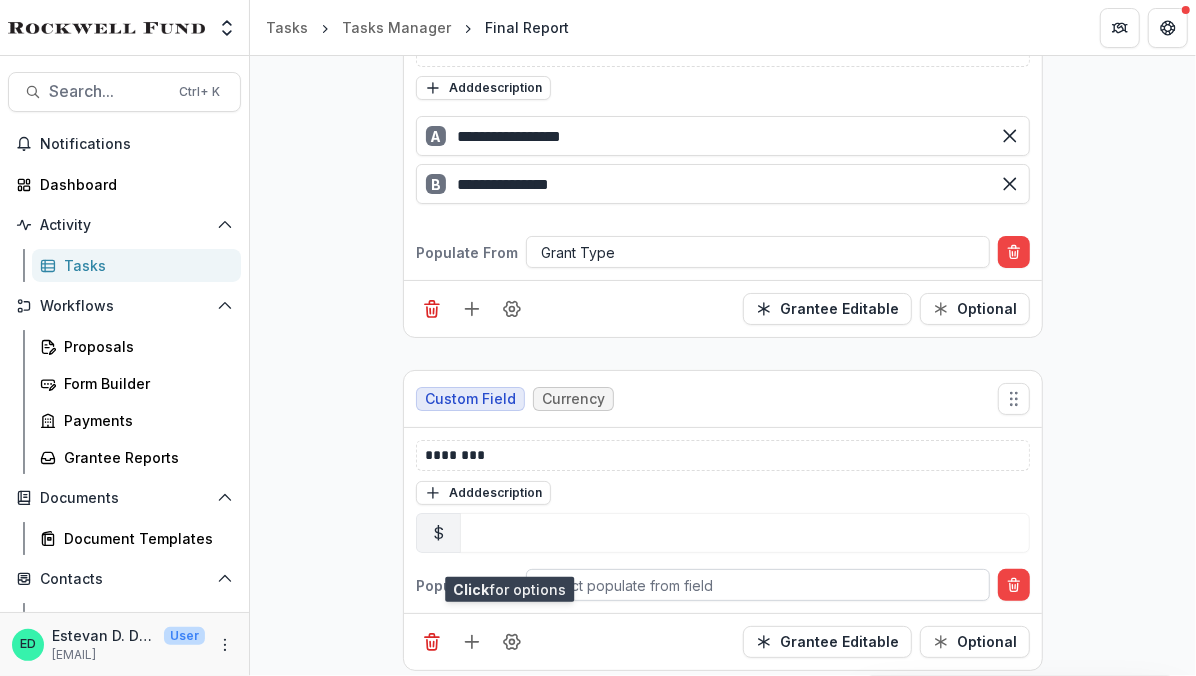 click at bounding box center (758, 585) 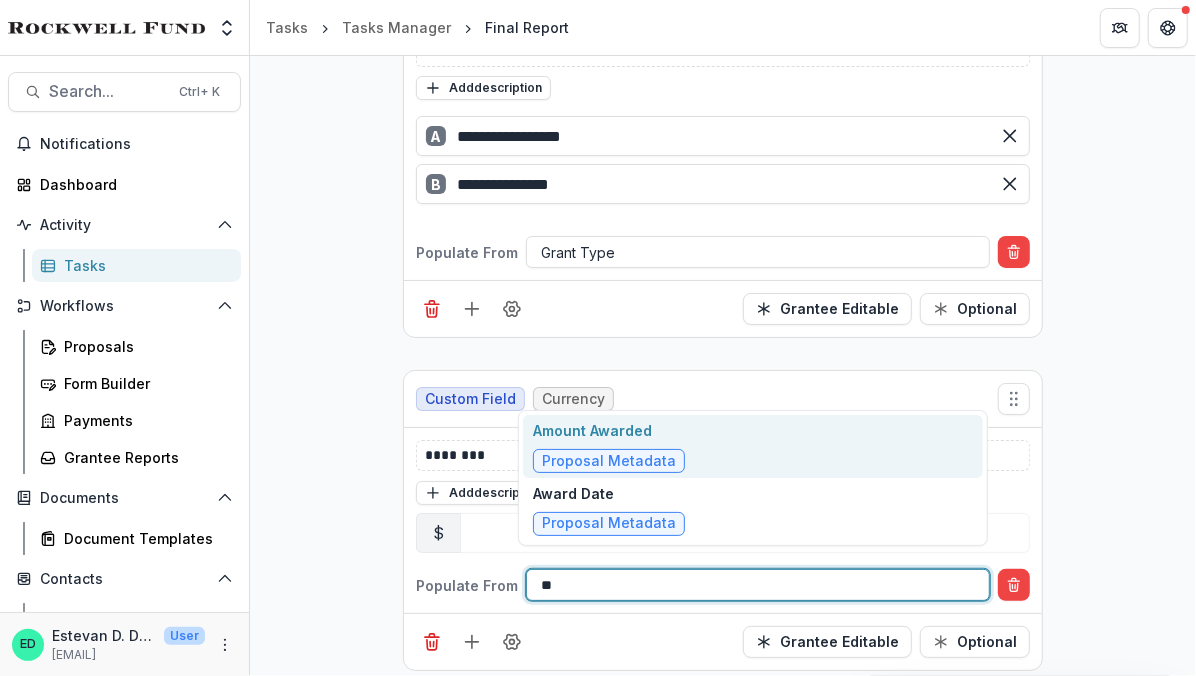 type on "***" 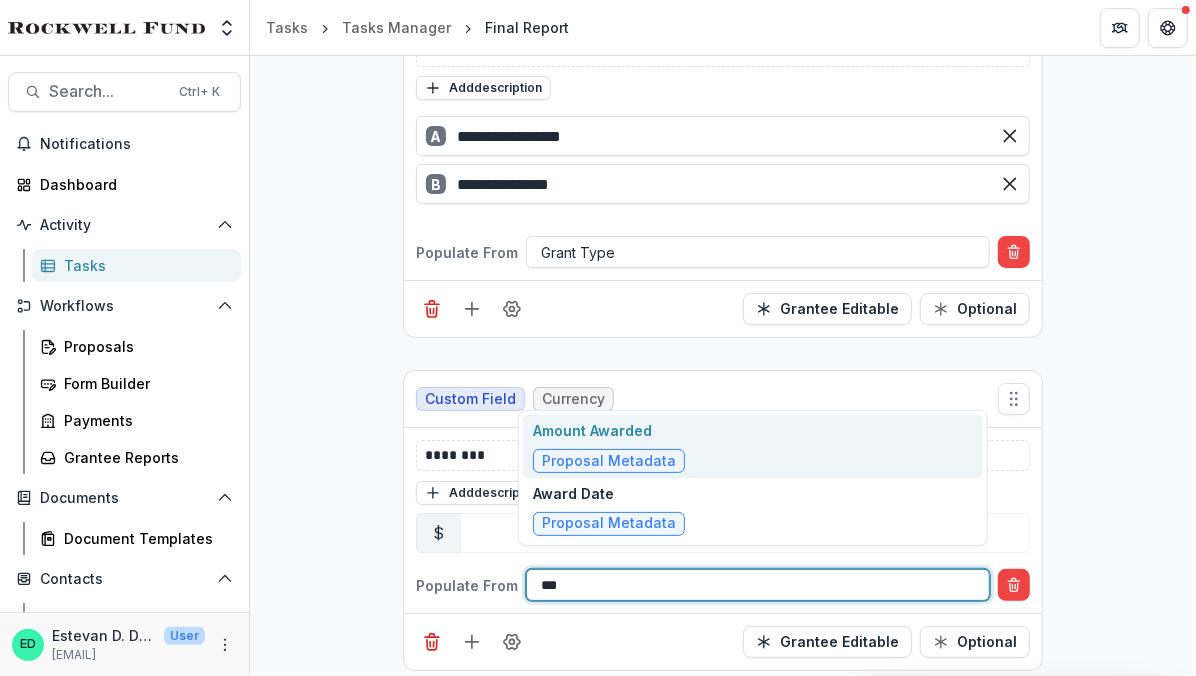 click on "Amount Awarded" at bounding box center [609, 430] 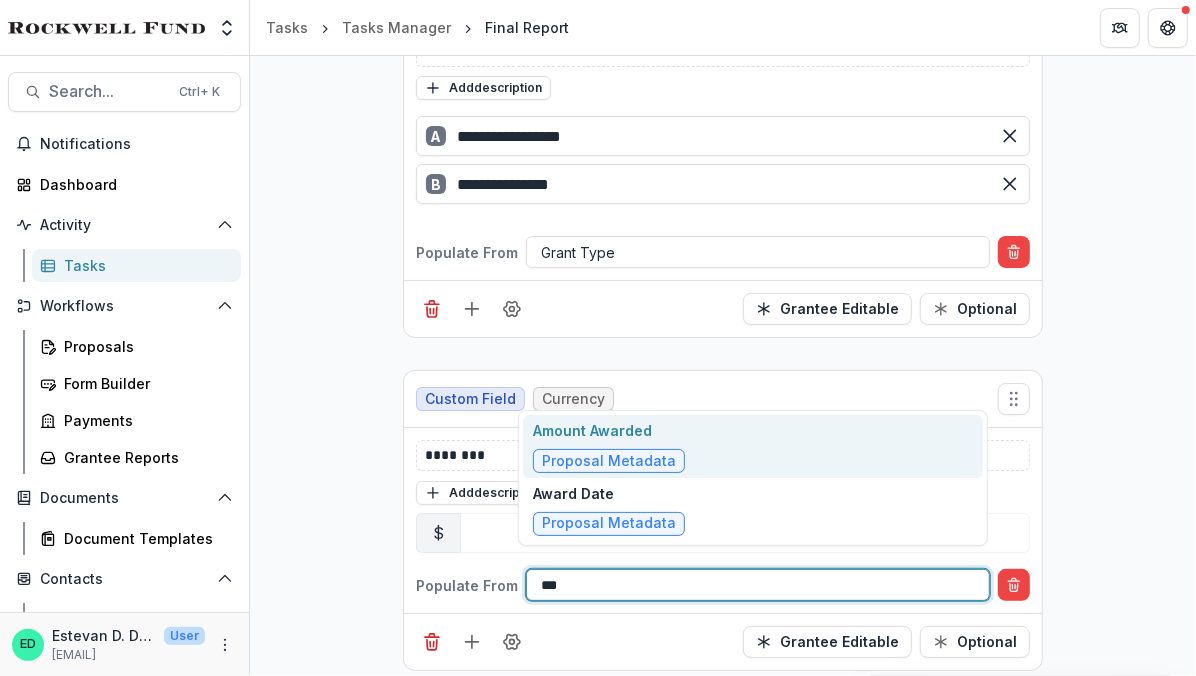 type 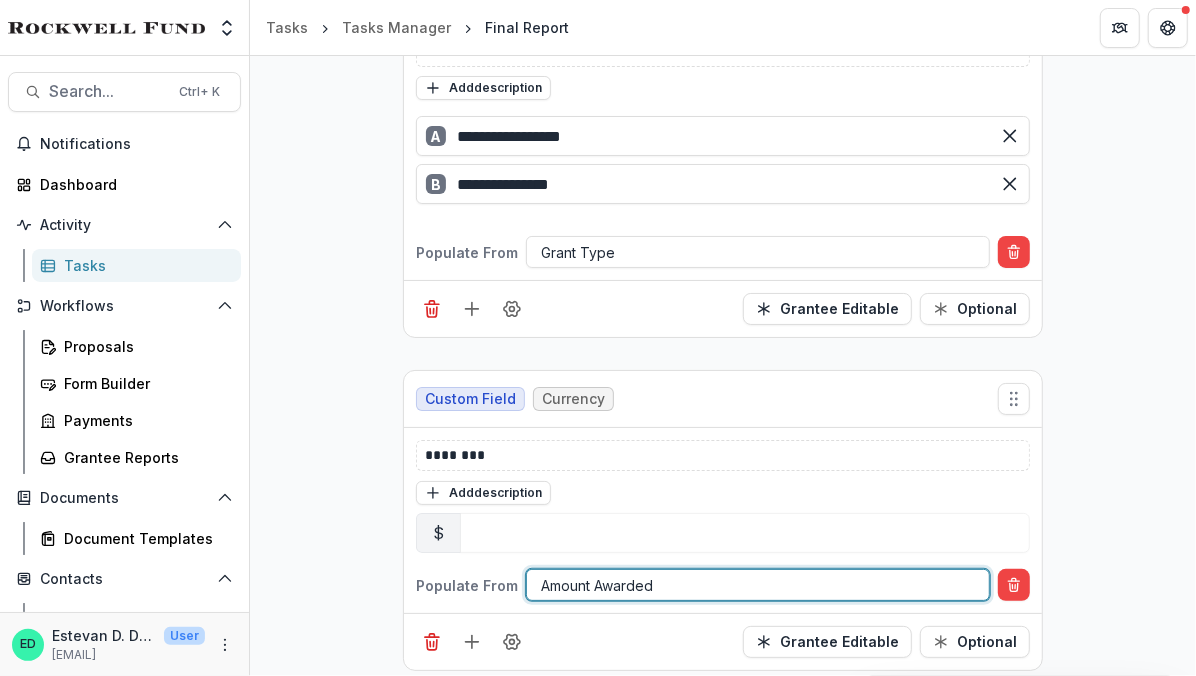 scroll, scrollTop: 1470, scrollLeft: 0, axis: vertical 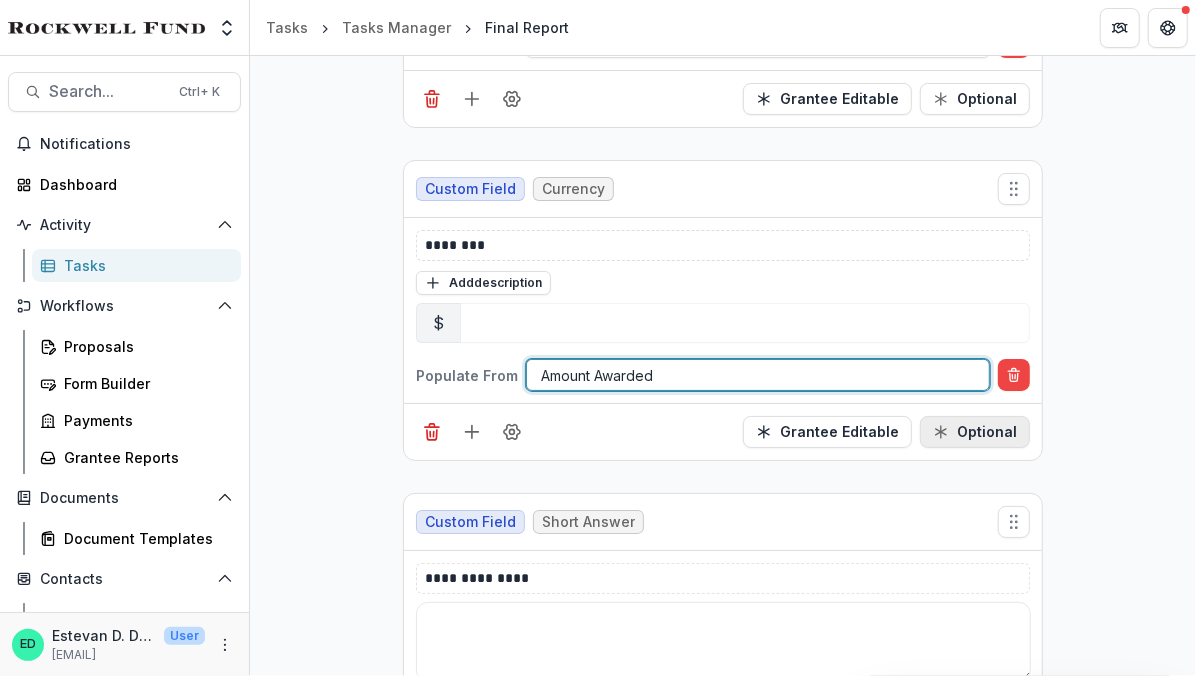 click on "Optional" at bounding box center [975, 432] 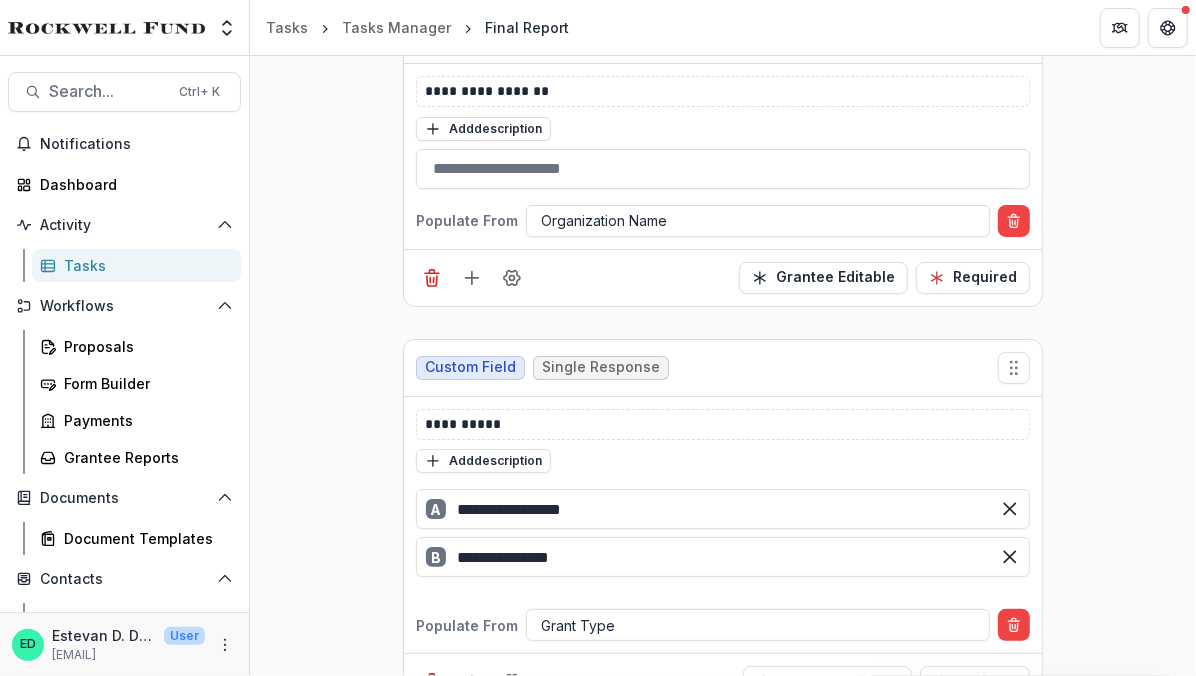 scroll, scrollTop: 0, scrollLeft: 0, axis: both 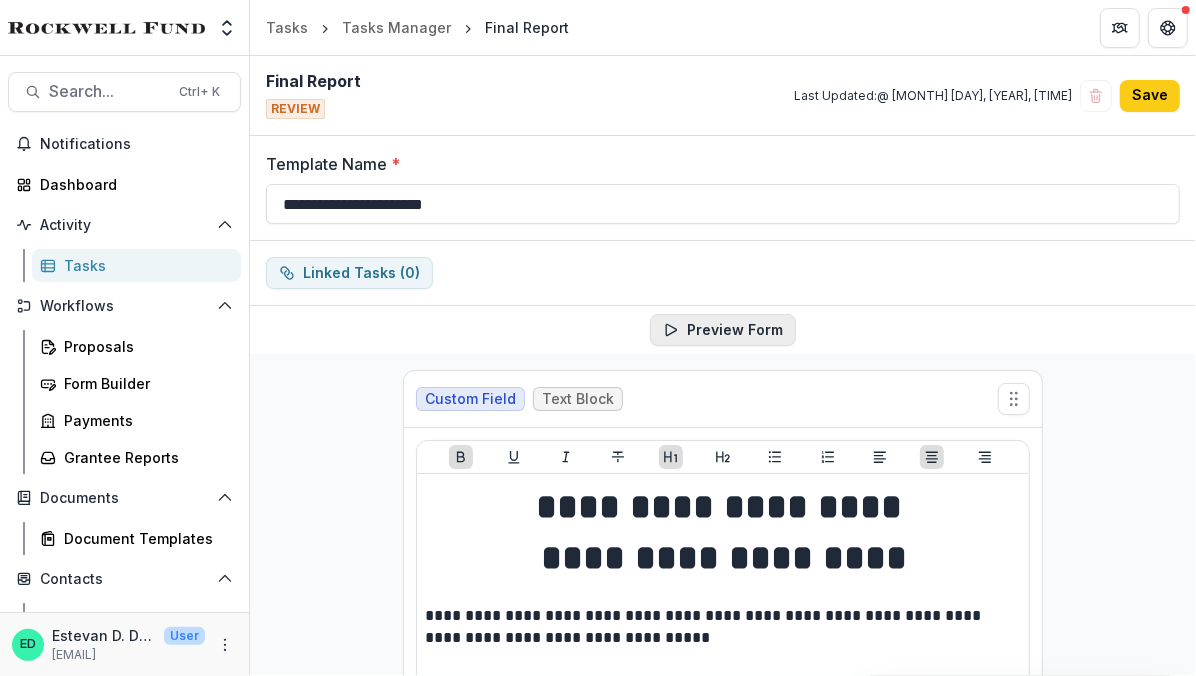 click on "Preview Form" at bounding box center (723, 330) 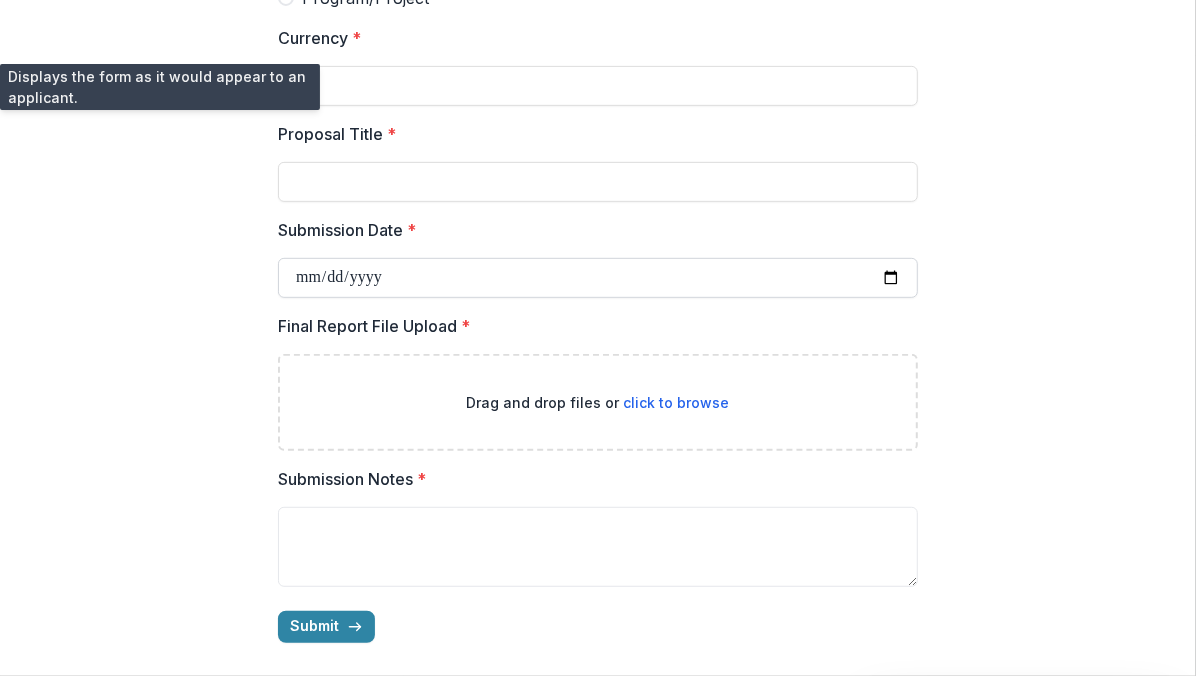 scroll, scrollTop: 0, scrollLeft: 0, axis: both 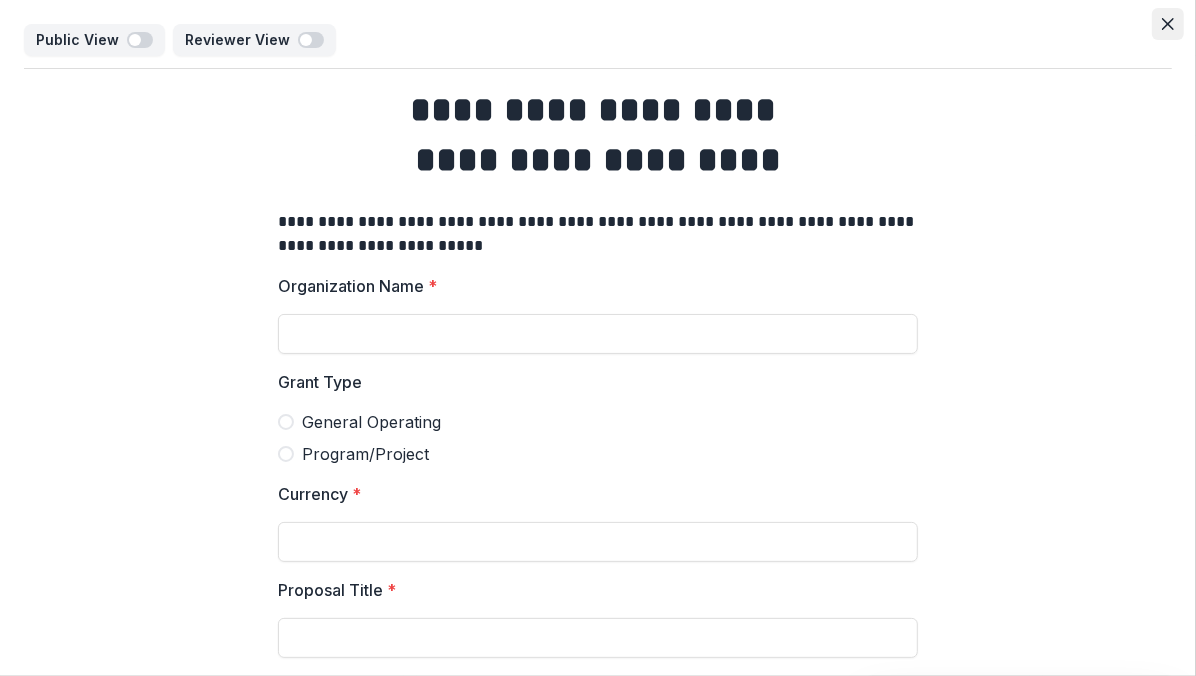 click 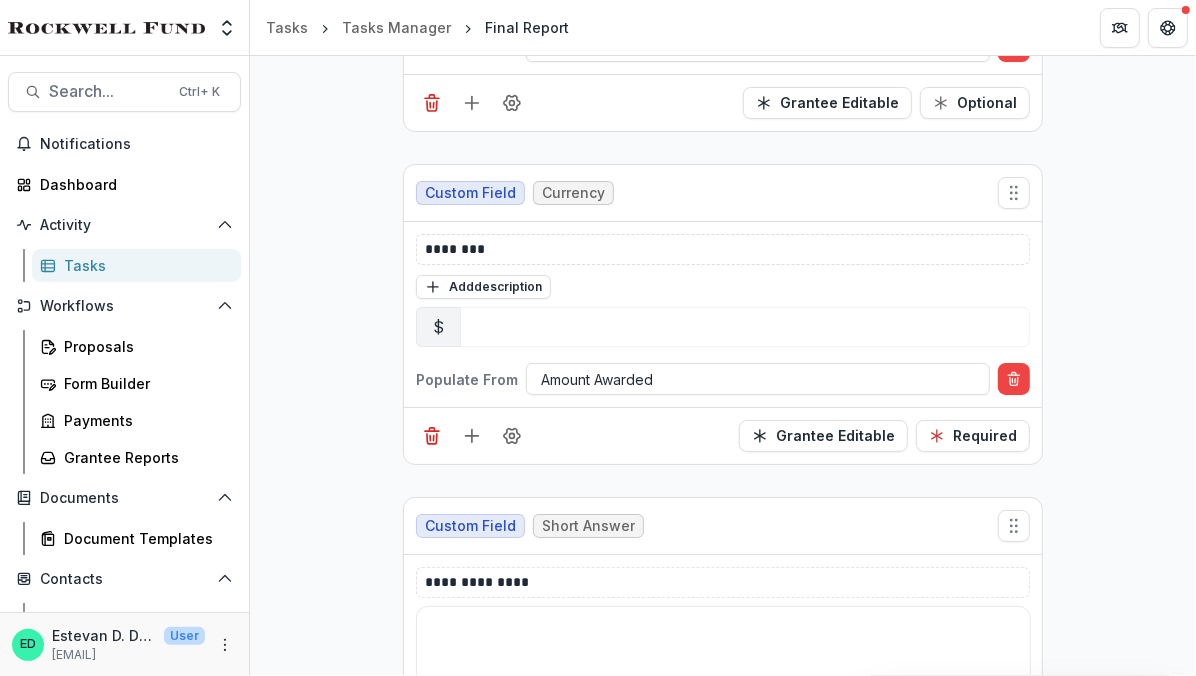 scroll, scrollTop: 1459, scrollLeft: 0, axis: vertical 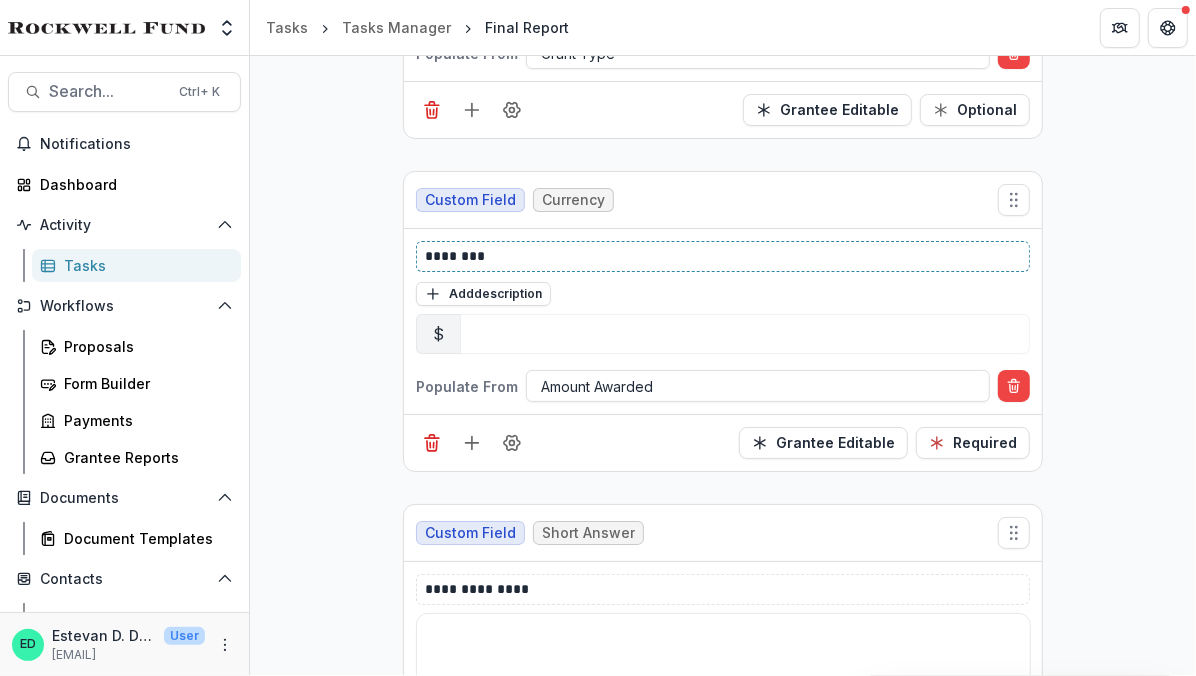click on "********" at bounding box center [724, 256] 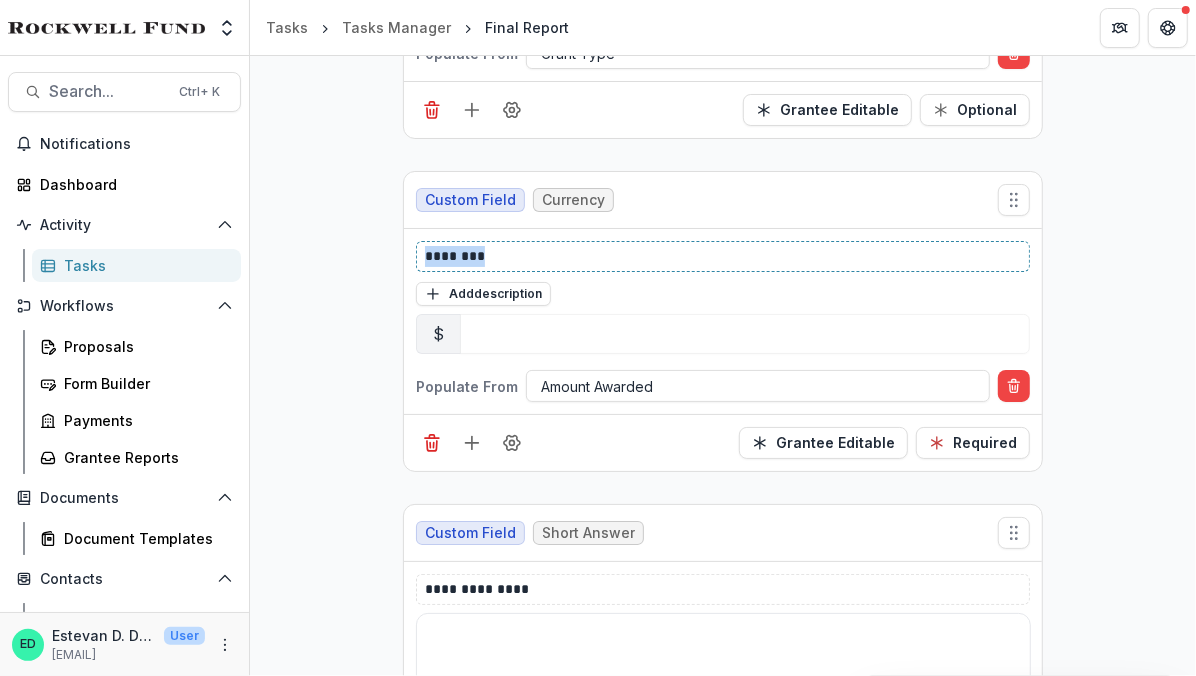 click on "********" at bounding box center (724, 256) 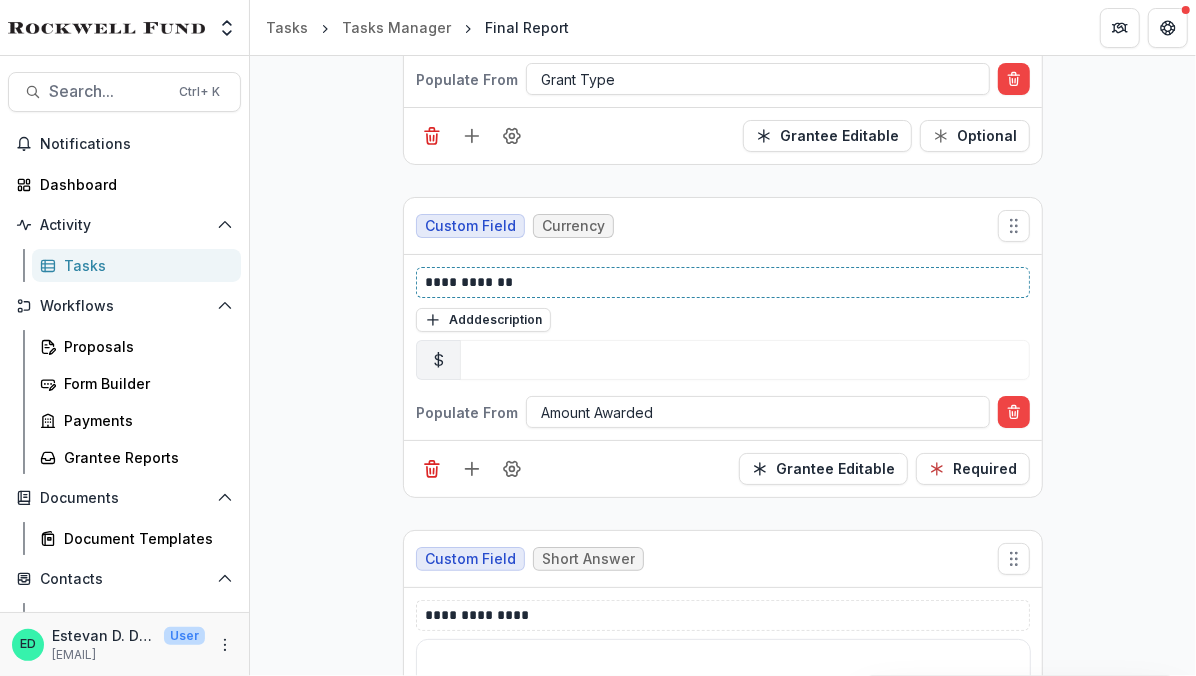 scroll, scrollTop: 1434, scrollLeft: 0, axis: vertical 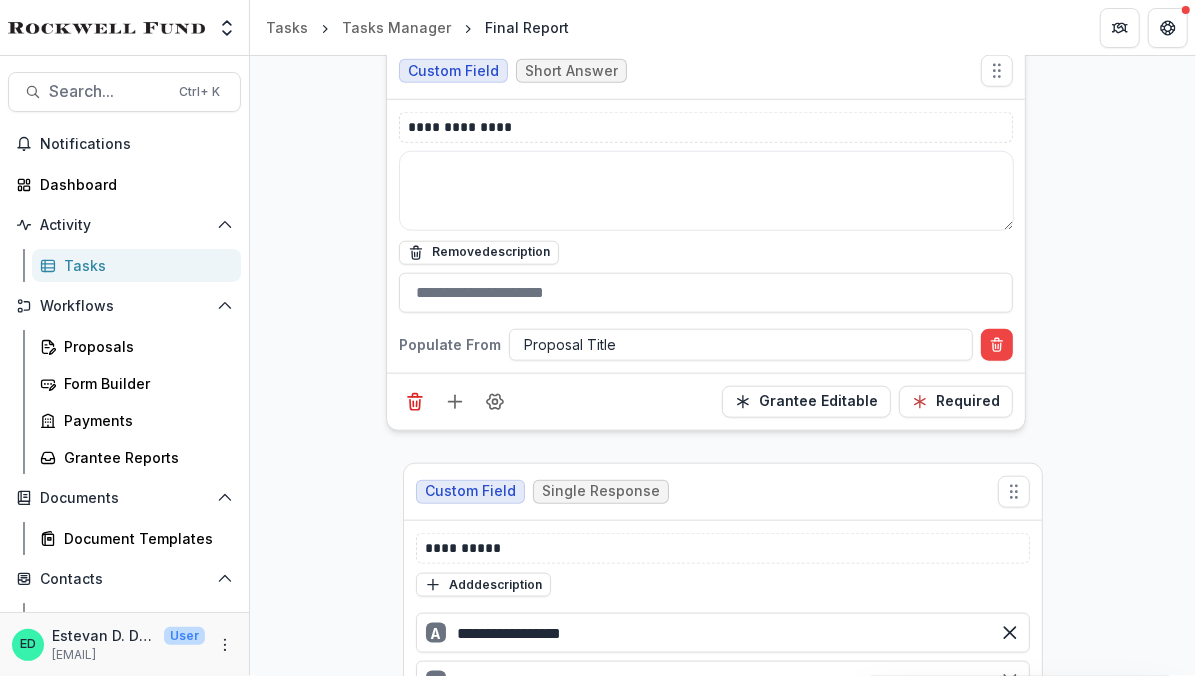 drag, startPoint x: 1013, startPoint y: 548, endPoint x: 996, endPoint y: 37, distance: 511.2827 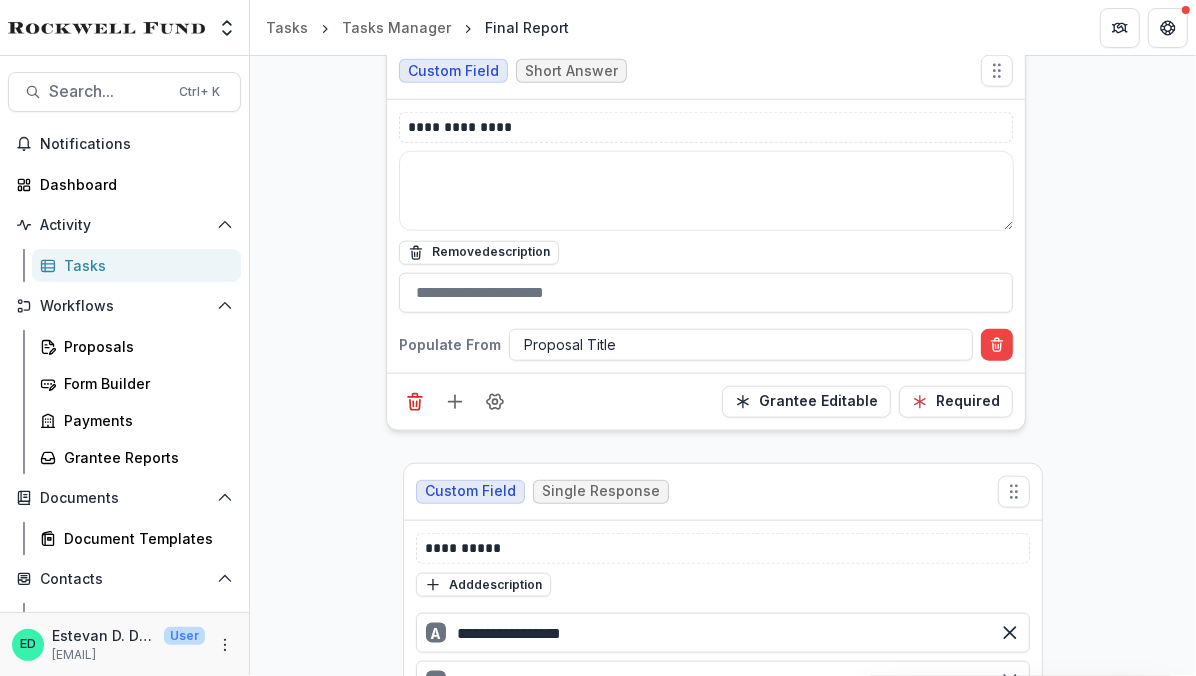 click on "**********" at bounding box center [598, 338] 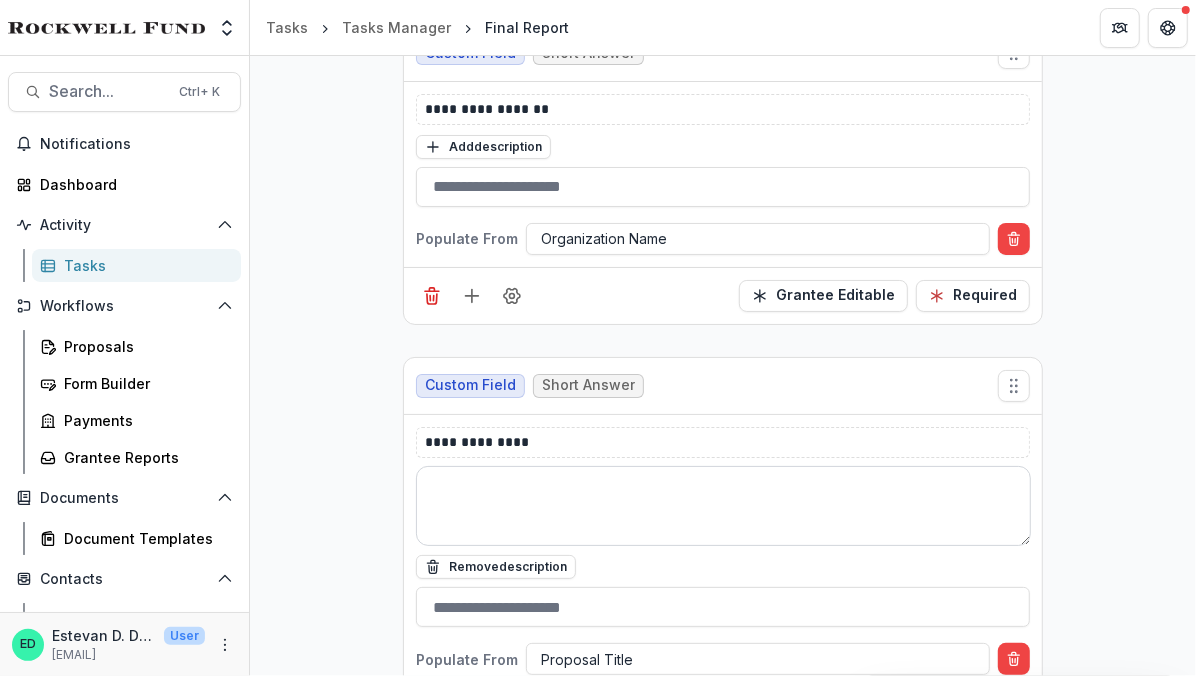 scroll, scrollTop: 1173, scrollLeft: 0, axis: vertical 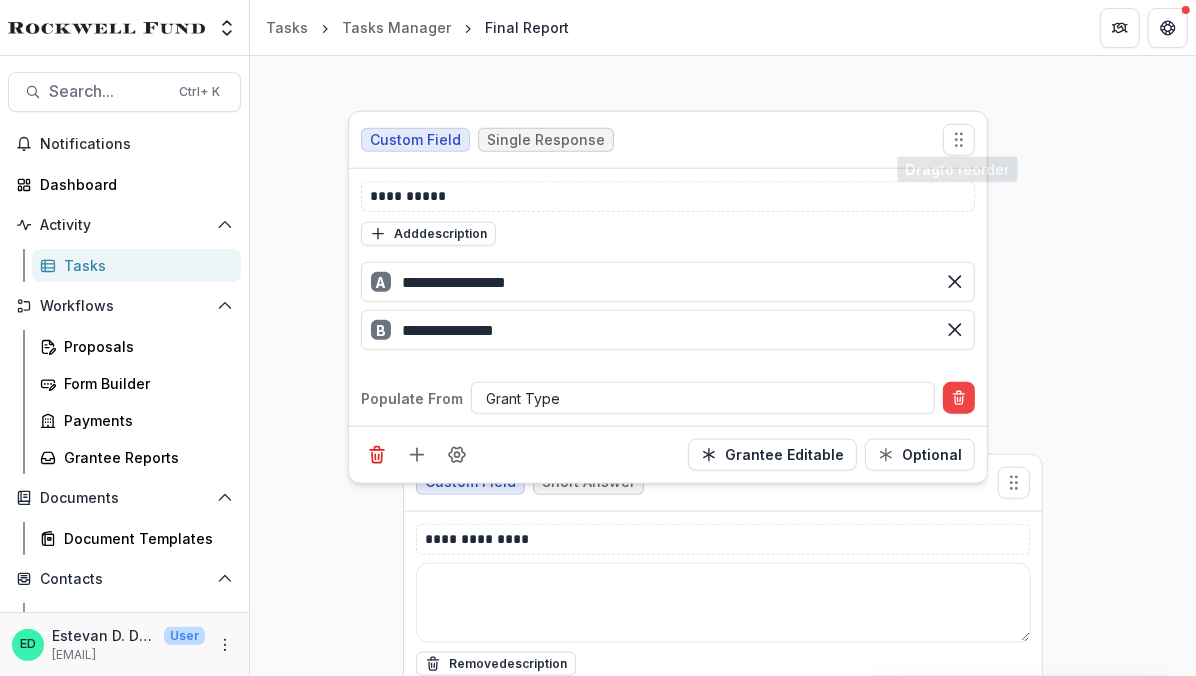 drag, startPoint x: 1015, startPoint y: 485, endPoint x: 960, endPoint y: 117, distance: 372.08734 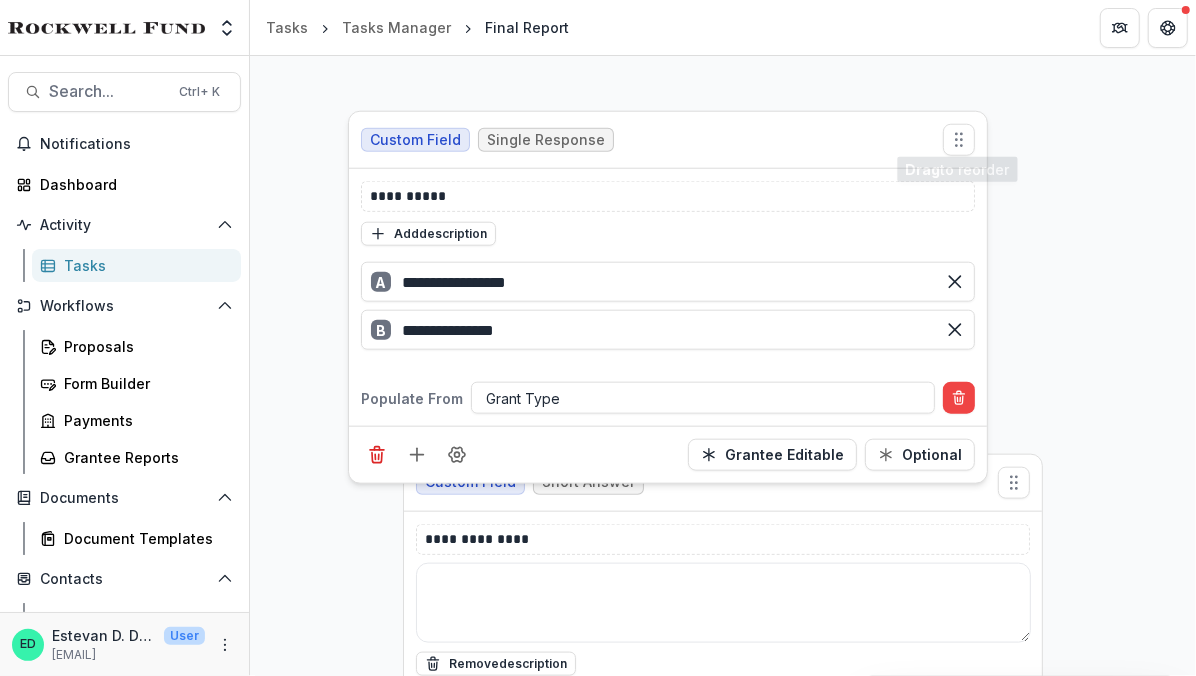 click 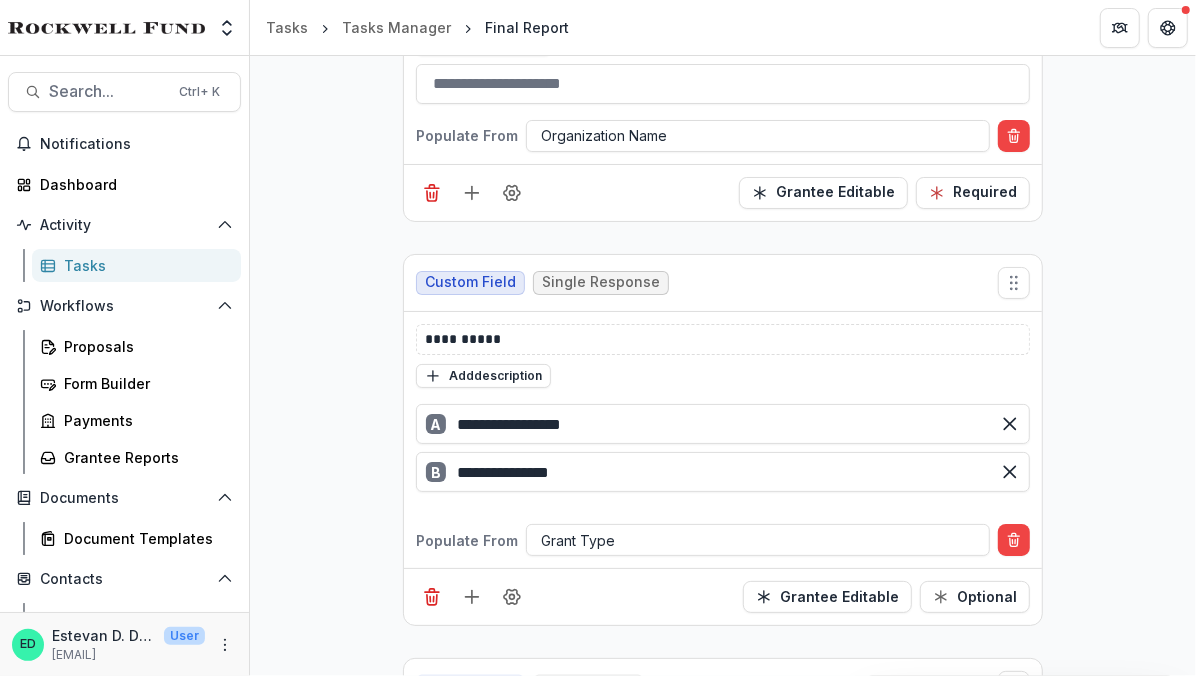 scroll, scrollTop: 973, scrollLeft: 0, axis: vertical 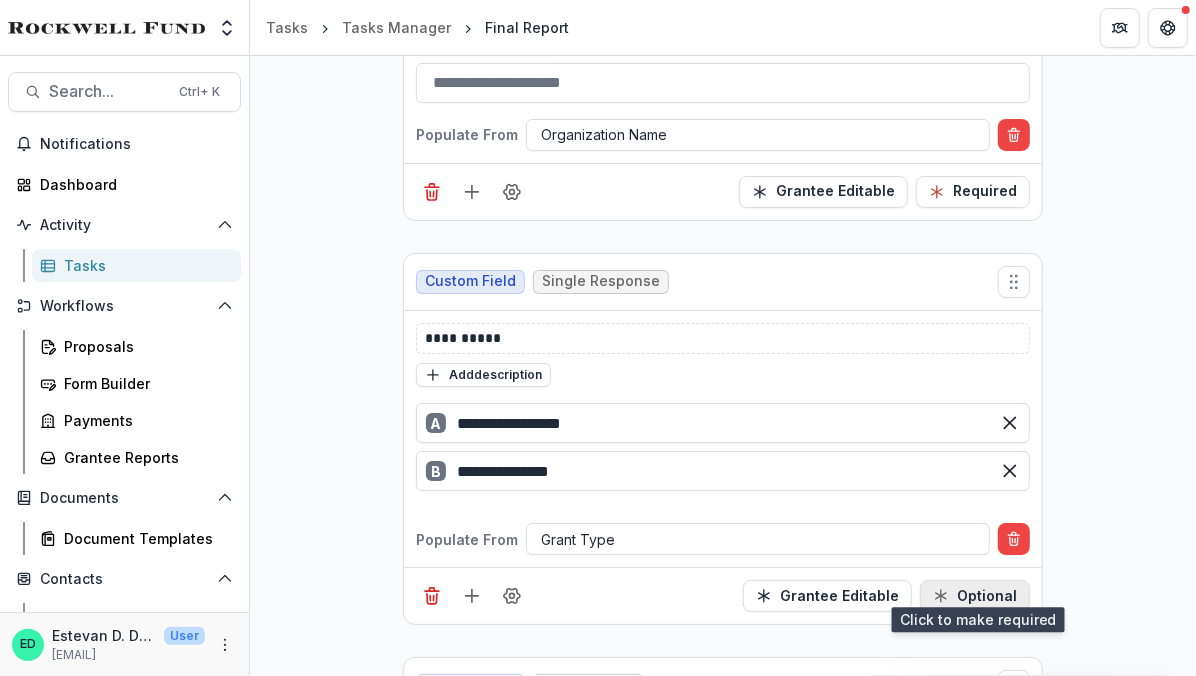 click on "Optional" at bounding box center (975, 596) 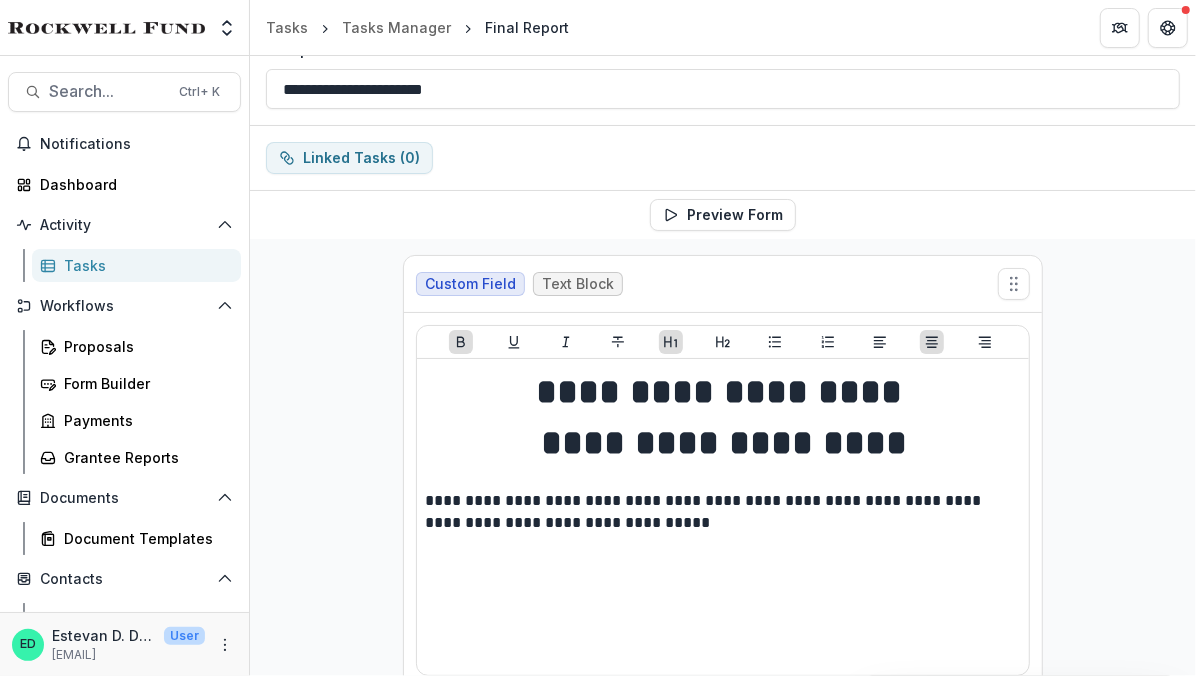 scroll, scrollTop: 33, scrollLeft: 0, axis: vertical 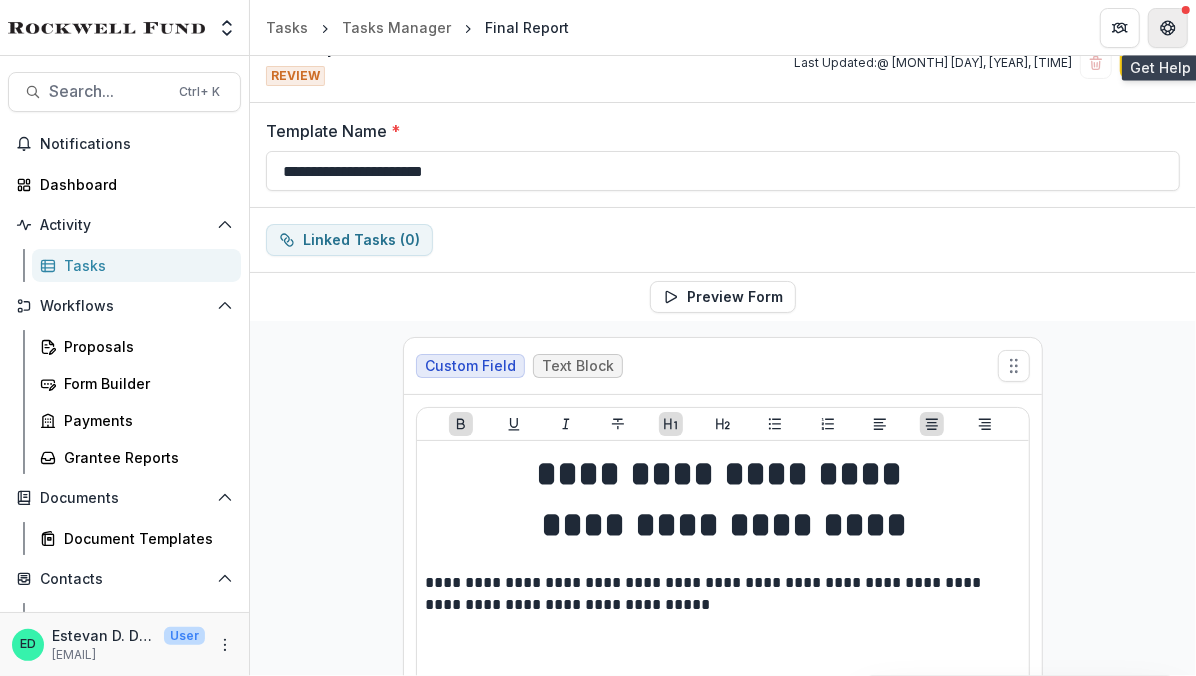 click at bounding box center (1168, 28) 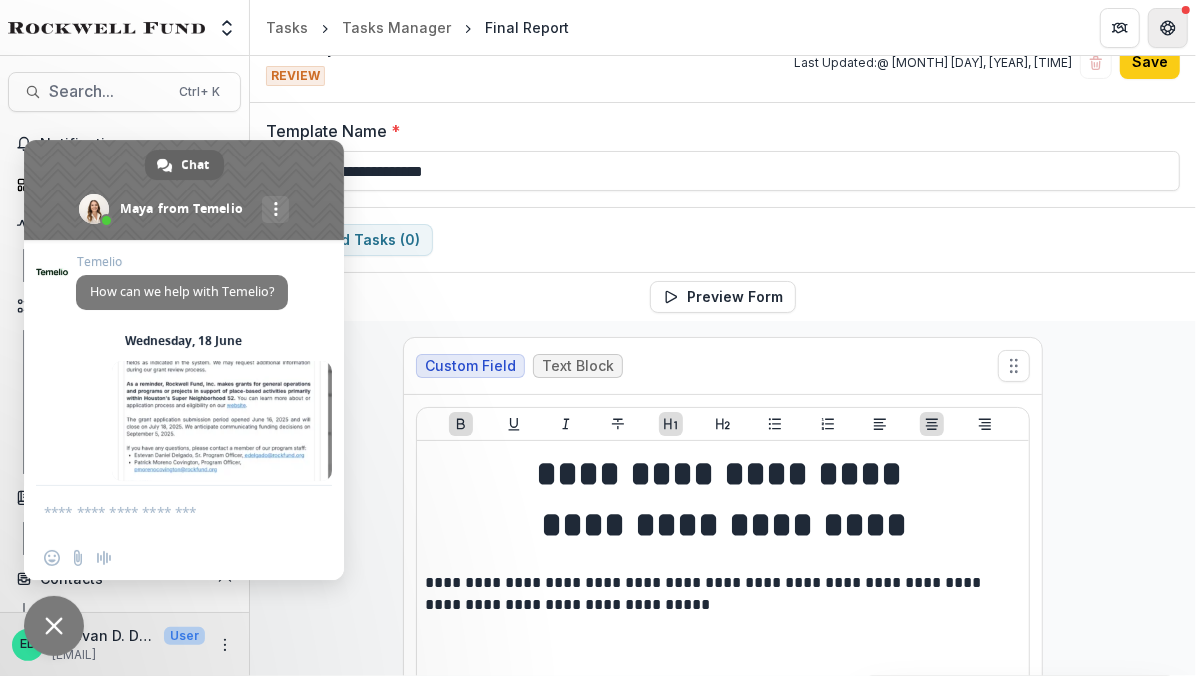 scroll, scrollTop: 8860, scrollLeft: 0, axis: vertical 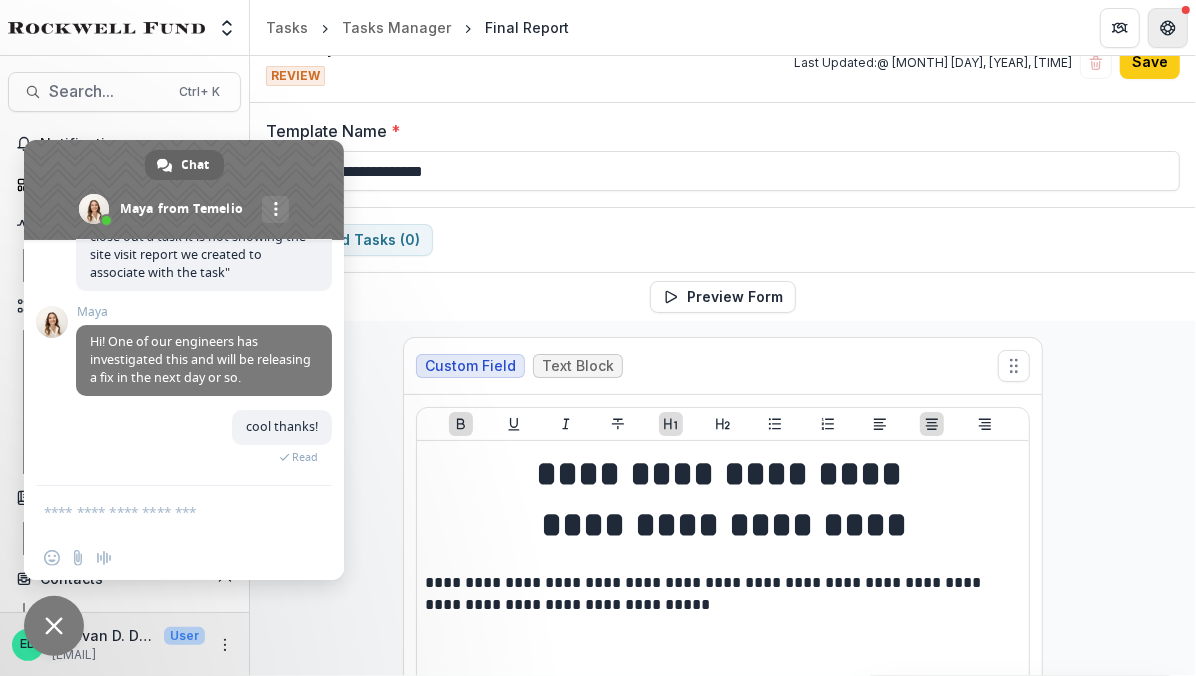 click 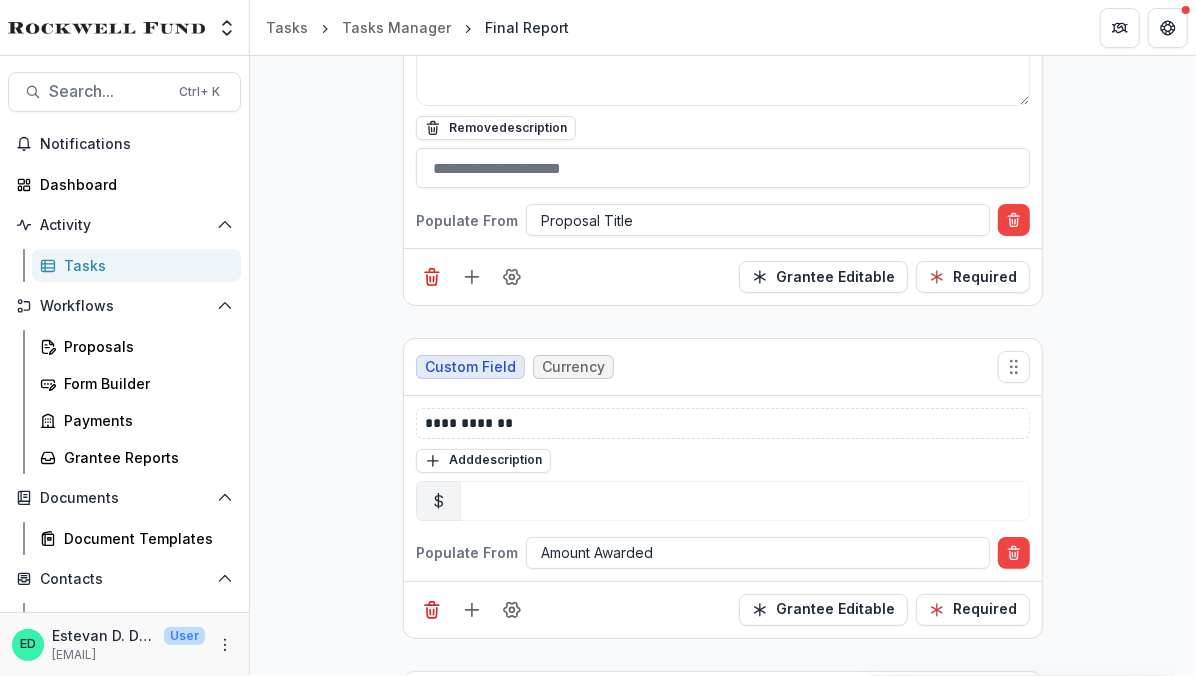 scroll, scrollTop: 1712, scrollLeft: 0, axis: vertical 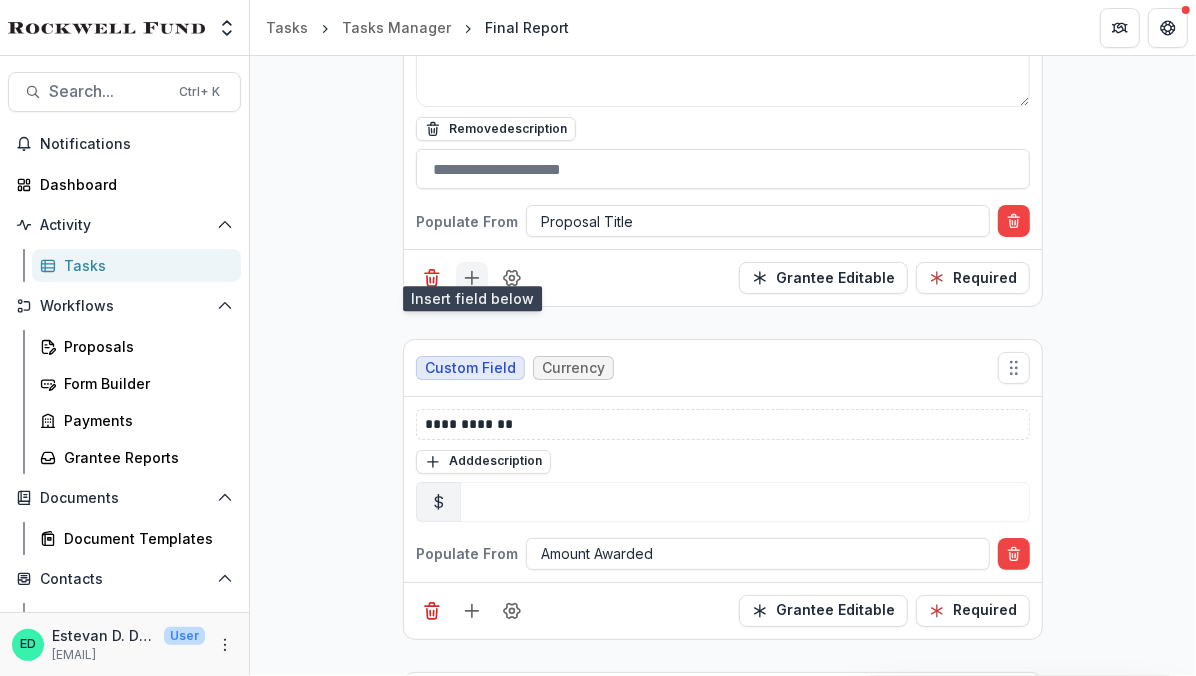 click 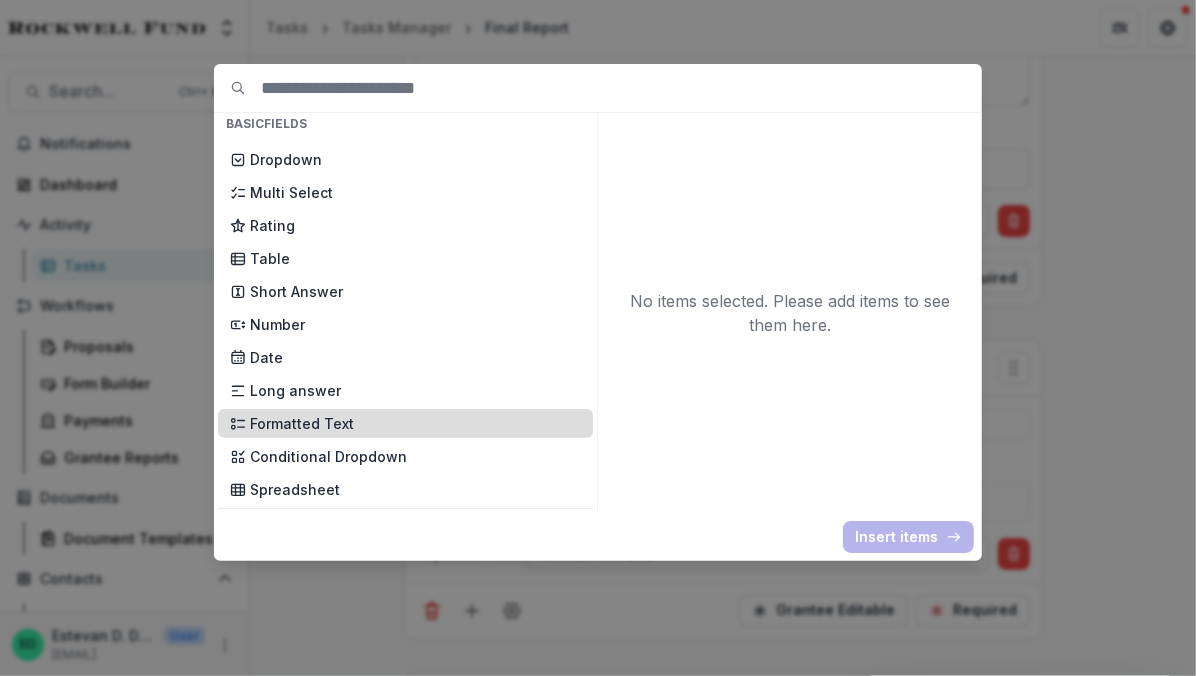 scroll, scrollTop: 259, scrollLeft: 0, axis: vertical 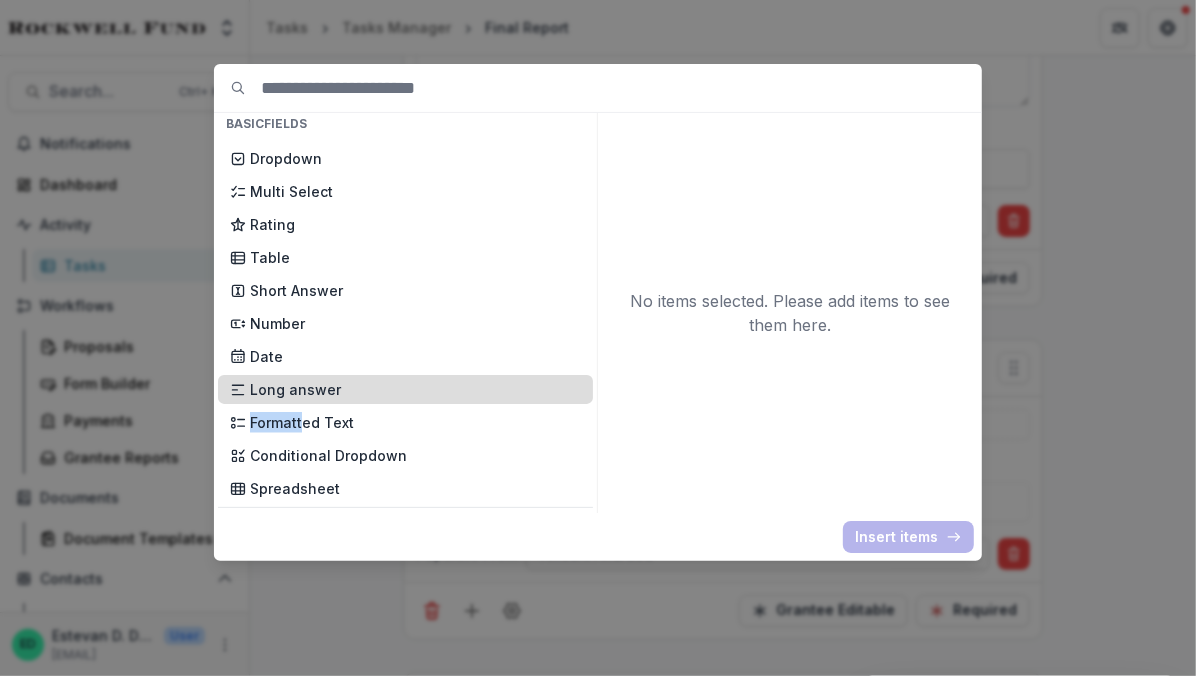 drag, startPoint x: 305, startPoint y: 423, endPoint x: 351, endPoint y: 384, distance: 60.307545 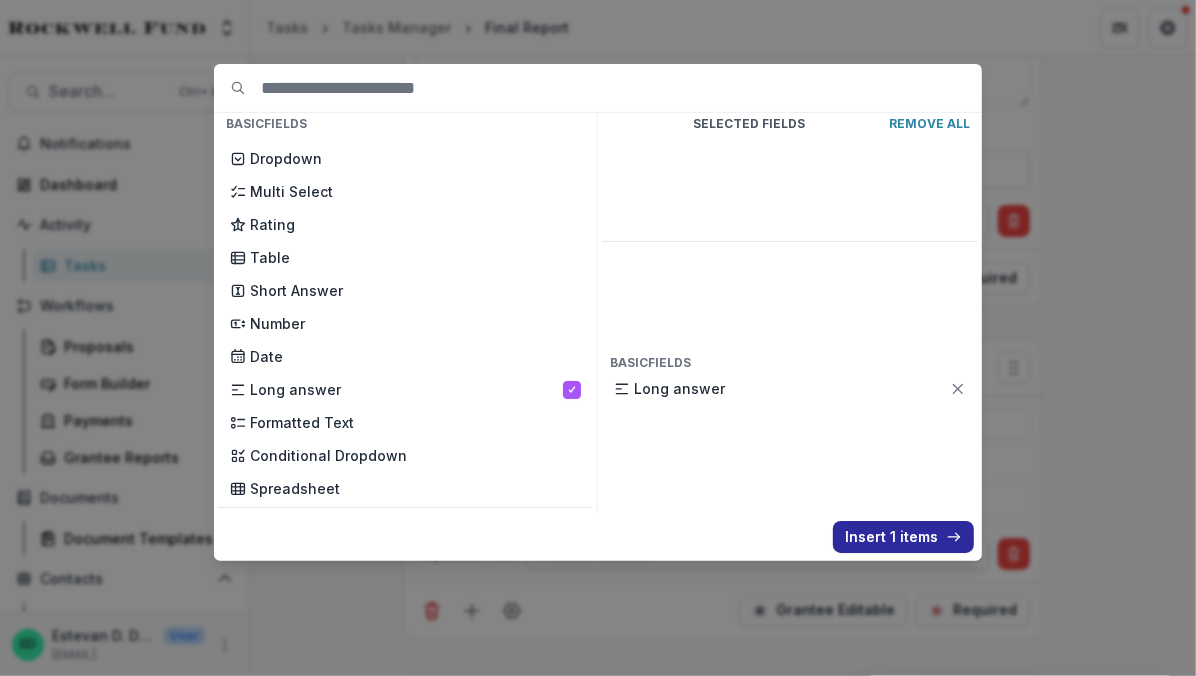 click on "Insert 1 items" at bounding box center (903, 537) 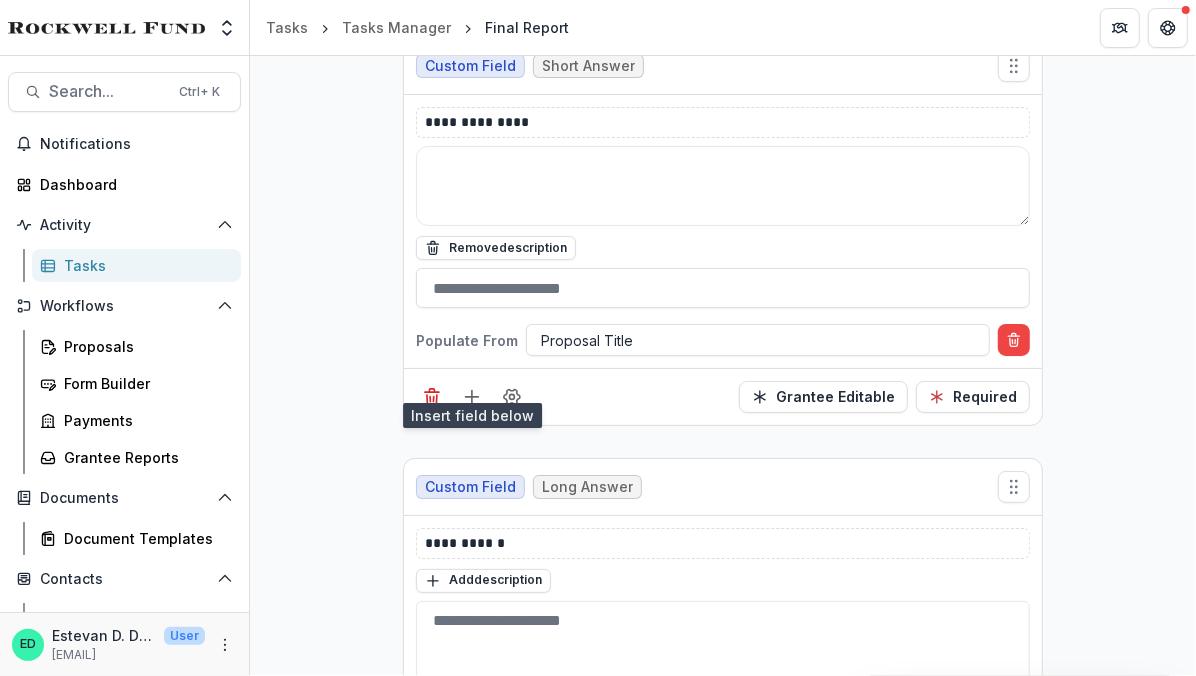 scroll, scrollTop: 1765, scrollLeft: 0, axis: vertical 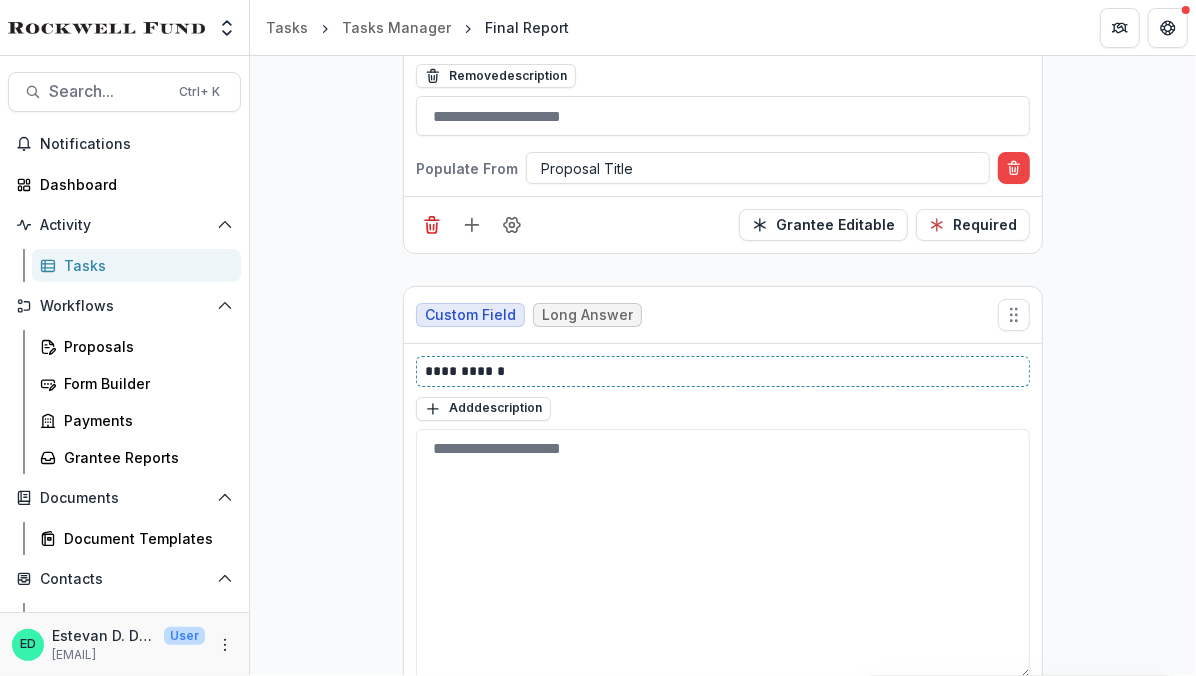 click on "**********" at bounding box center (724, 371) 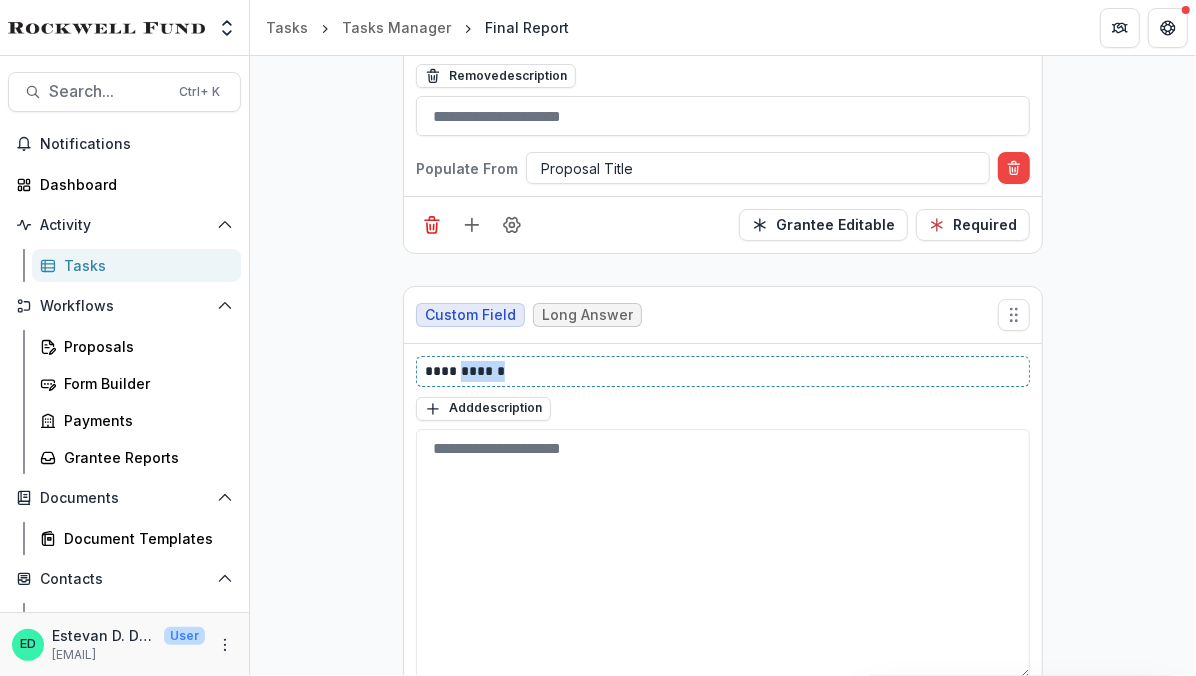 click on "**********" at bounding box center [724, 371] 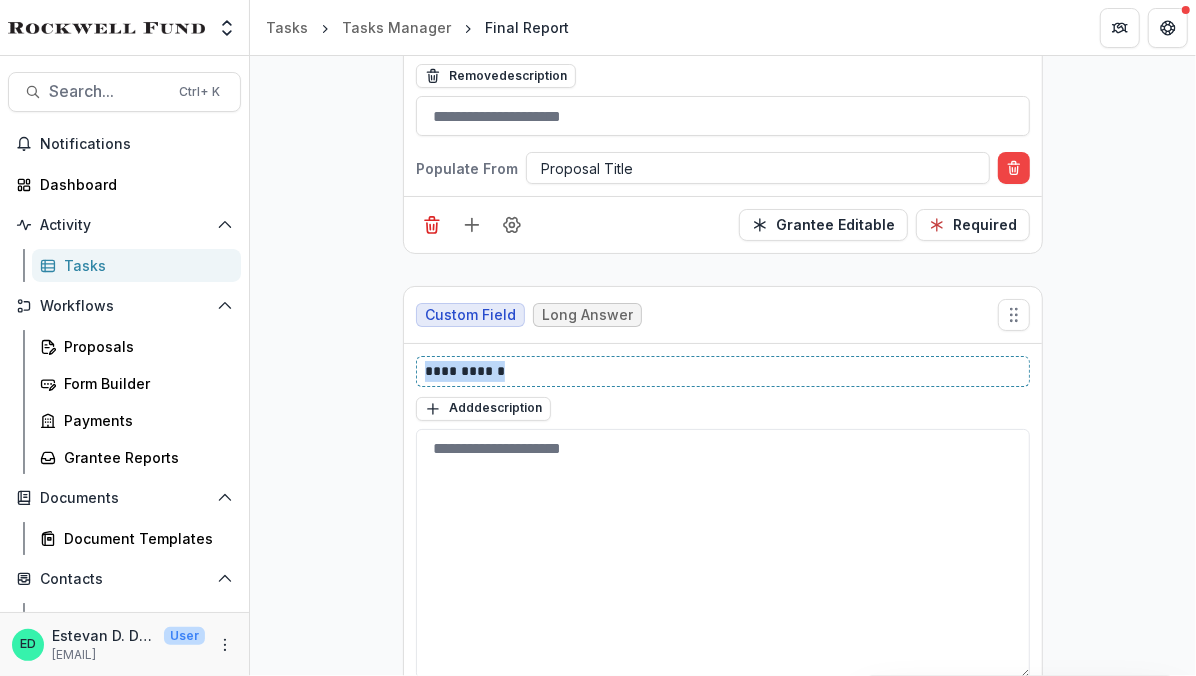 click on "**********" at bounding box center [724, 371] 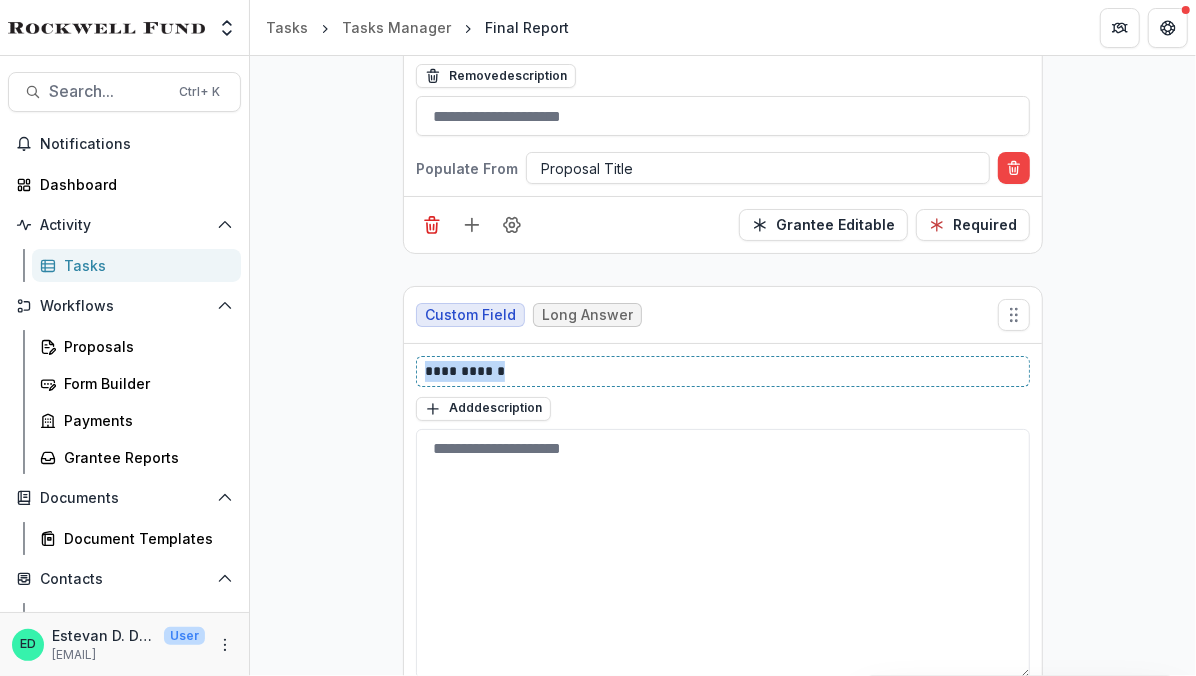 scroll, scrollTop: 1961, scrollLeft: 0, axis: vertical 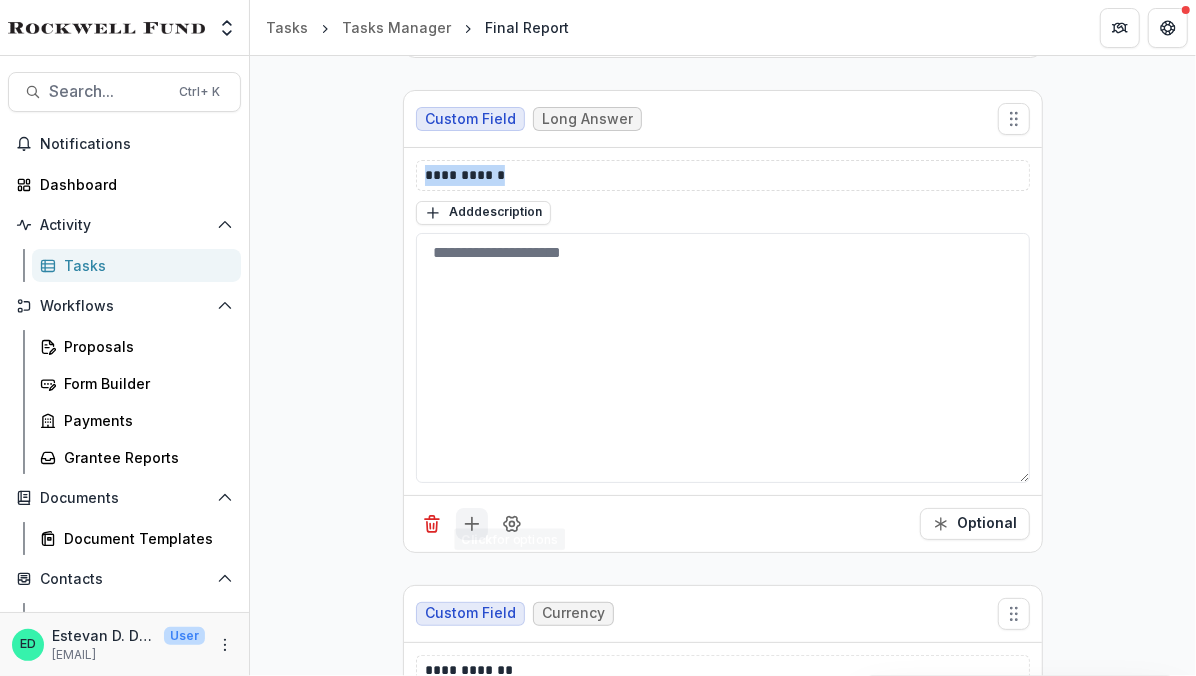 click 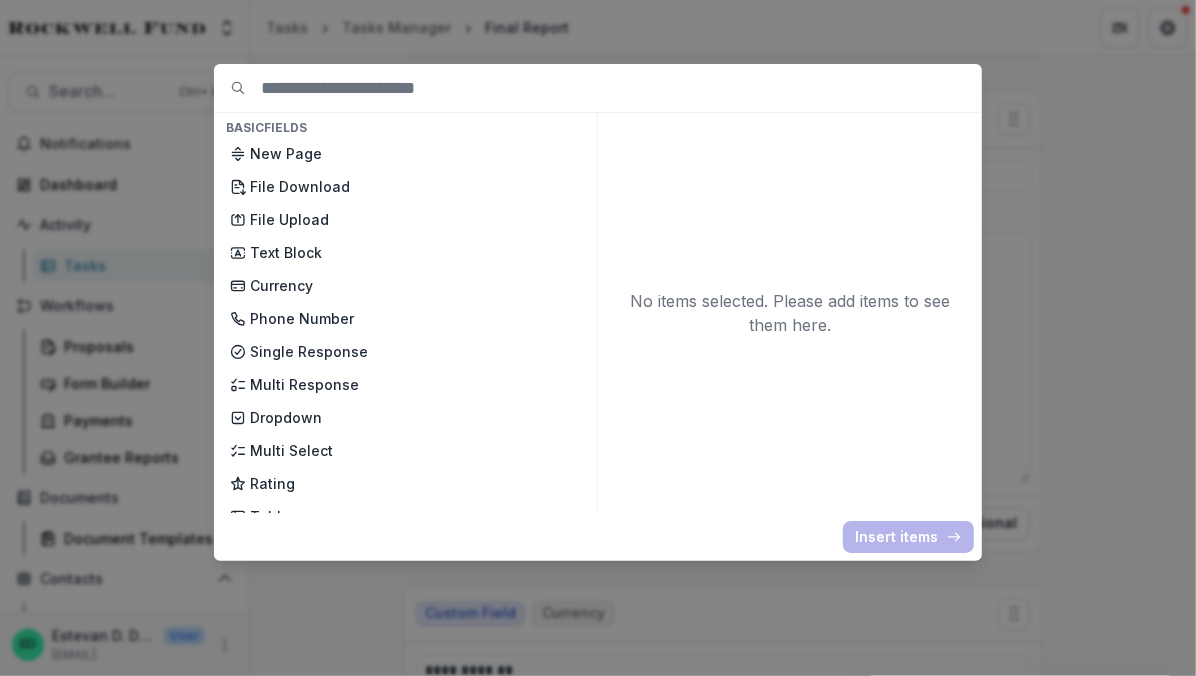 click on "Basic  Fields New Page File Download File Upload Text Block Currency Phone Number Single Response Multi Response Dropdown Multi Select Rating Table Short Answer Number Date Long answer Formatted Text Conditional Dropdown Spreadsheet Temelio  Fields External References Score Card Formula Foundation Users Foundation Tags Foundation Program Areas Grant Types No items selected. Please add items to see them here. Insert items" at bounding box center [598, 338] 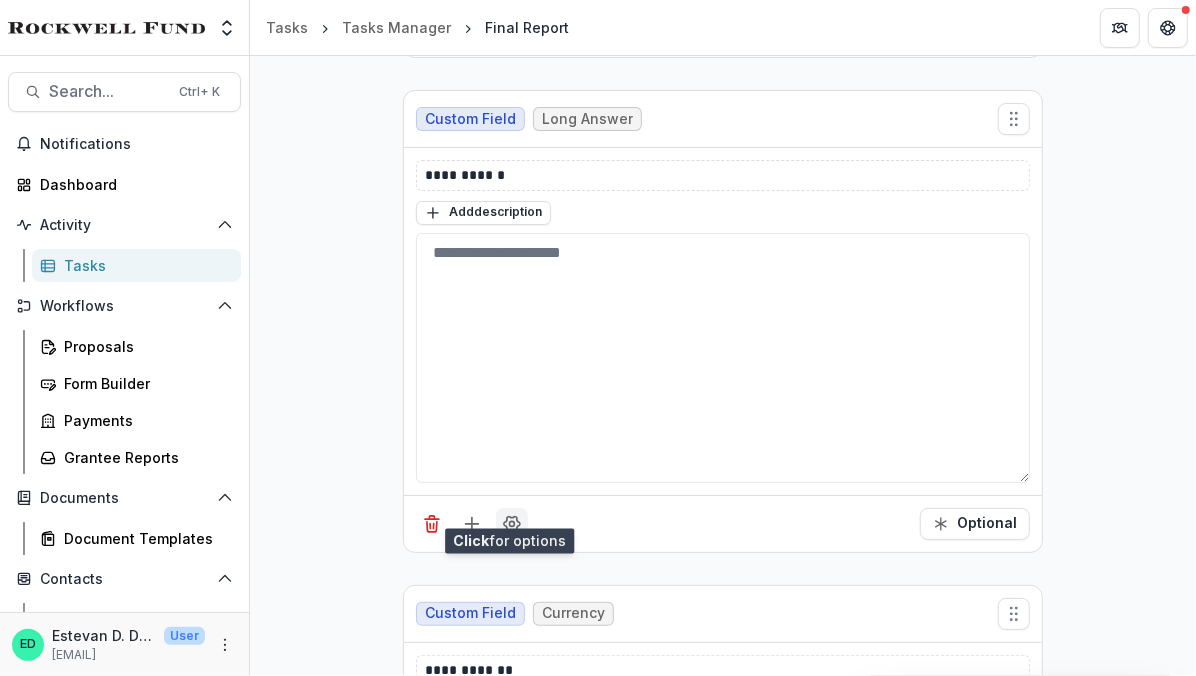 click 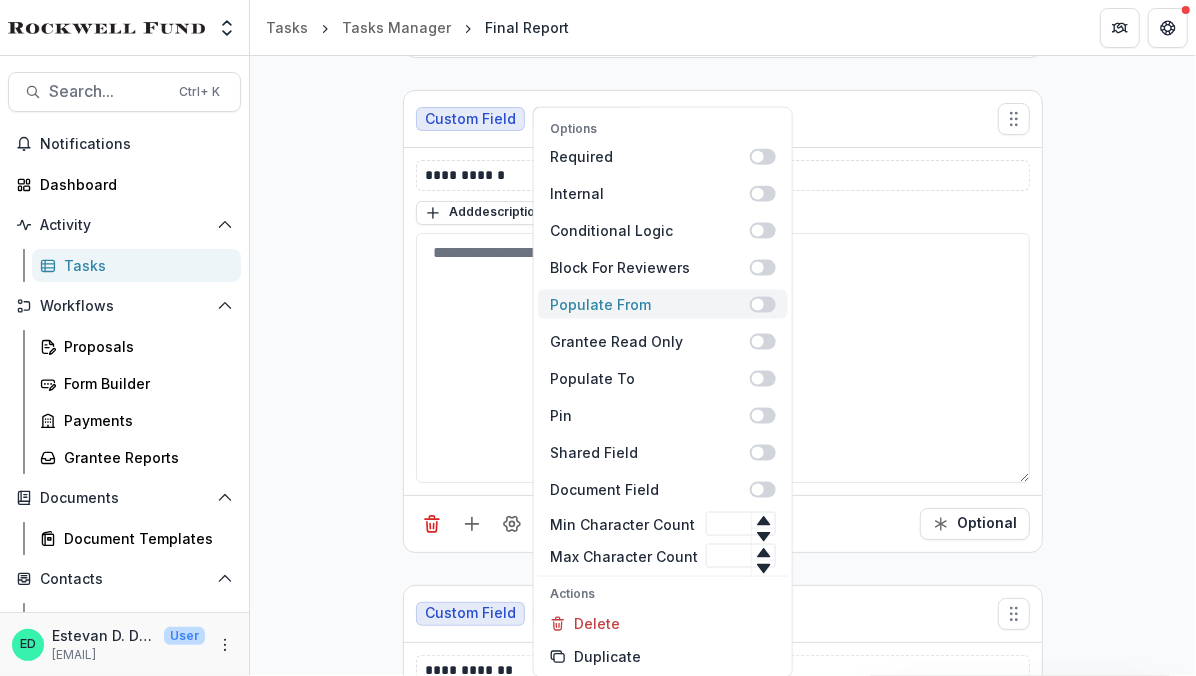 click at bounding box center (758, 304) 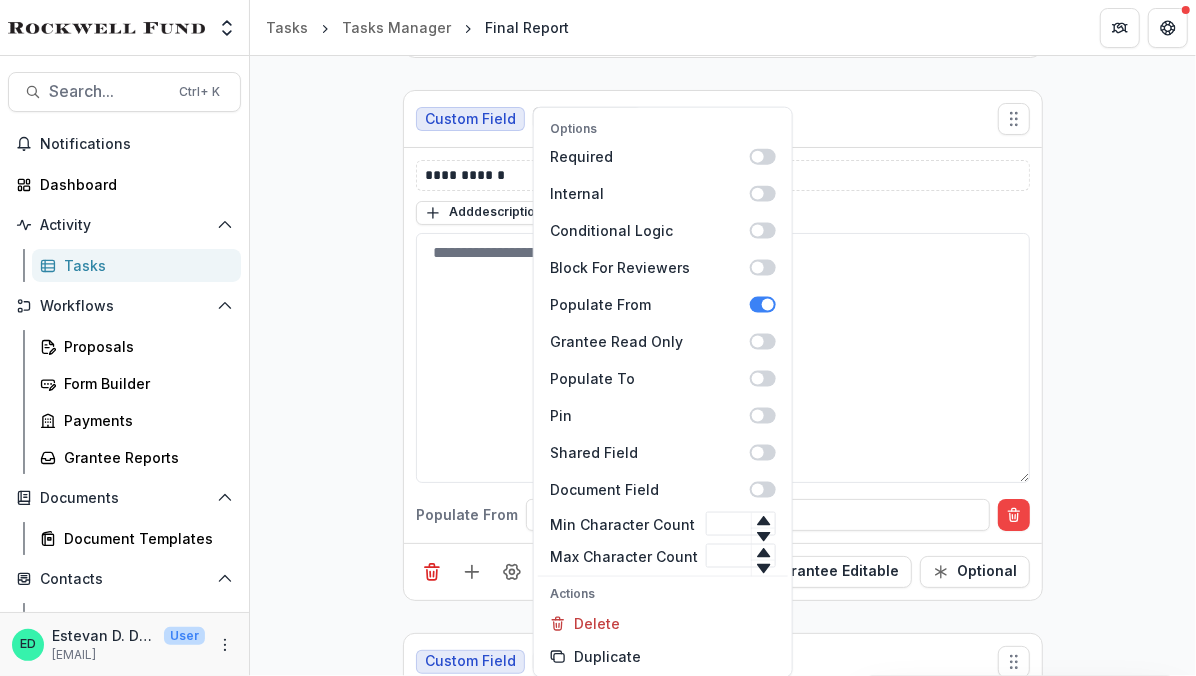 click at bounding box center [758, 514] 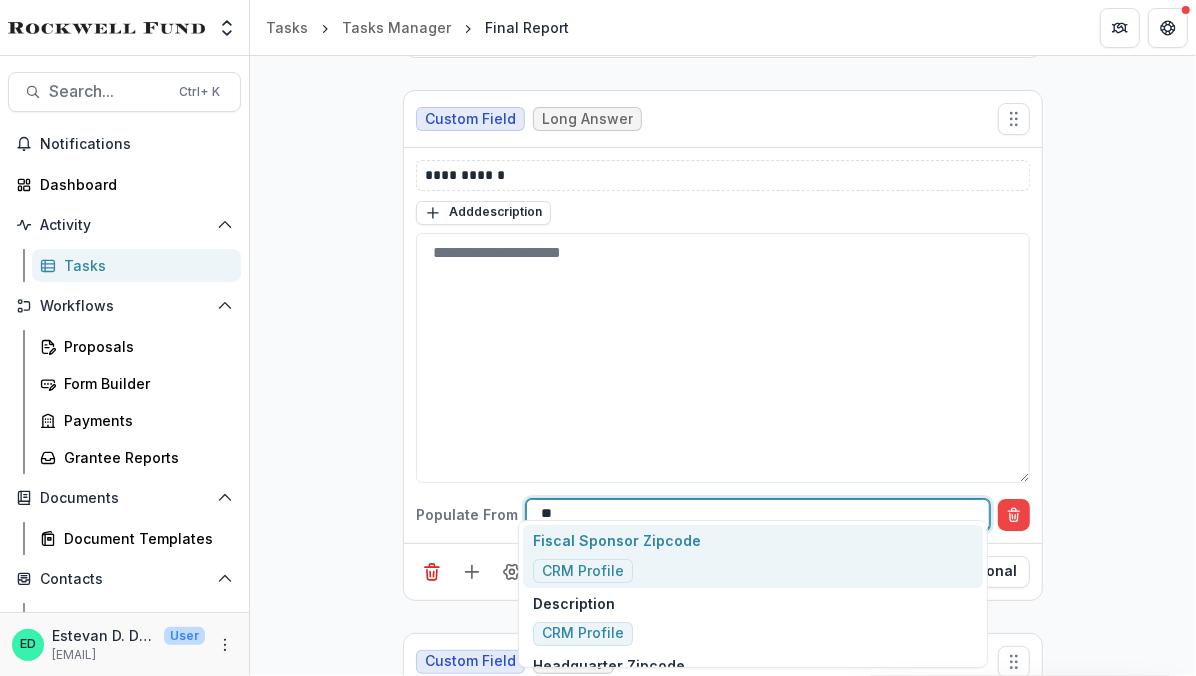 type on "***" 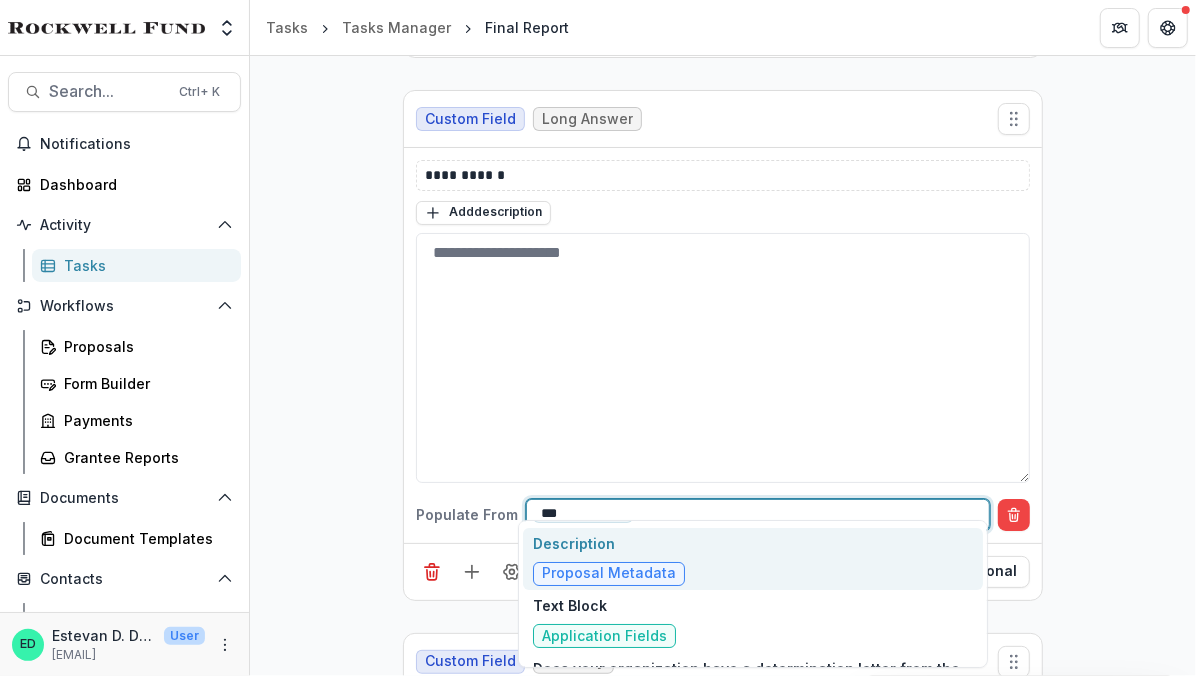 scroll, scrollTop: 85, scrollLeft: 0, axis: vertical 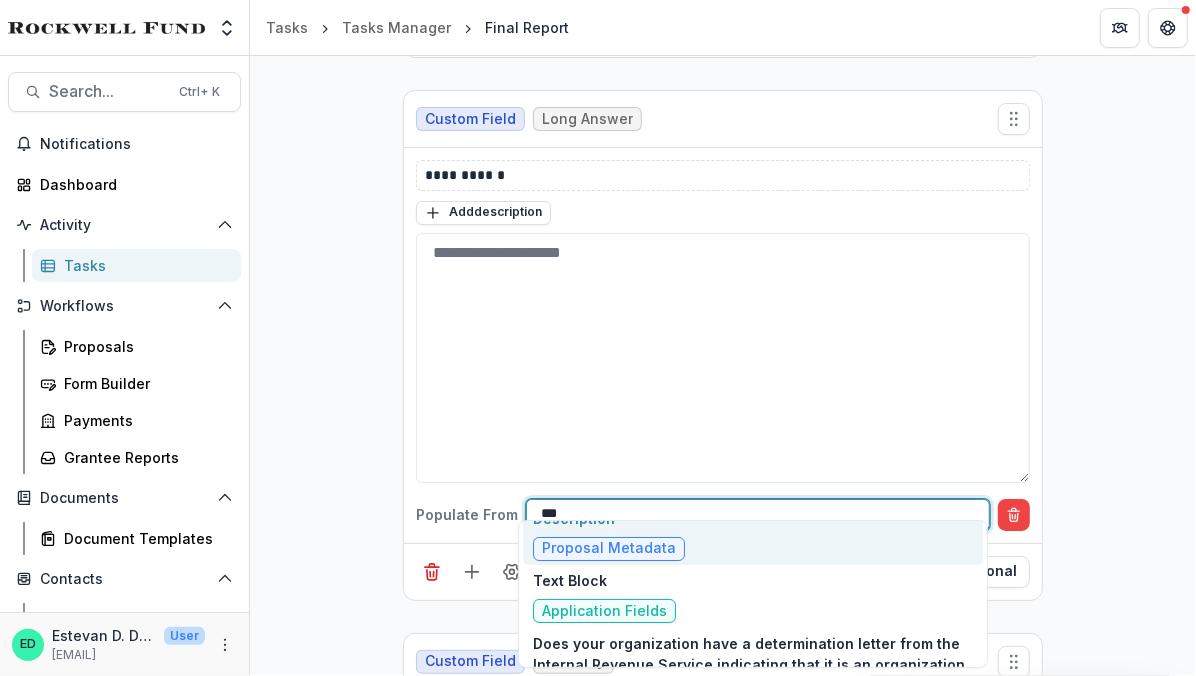 click on "Description Proposal Metadata" at bounding box center [753, 534] 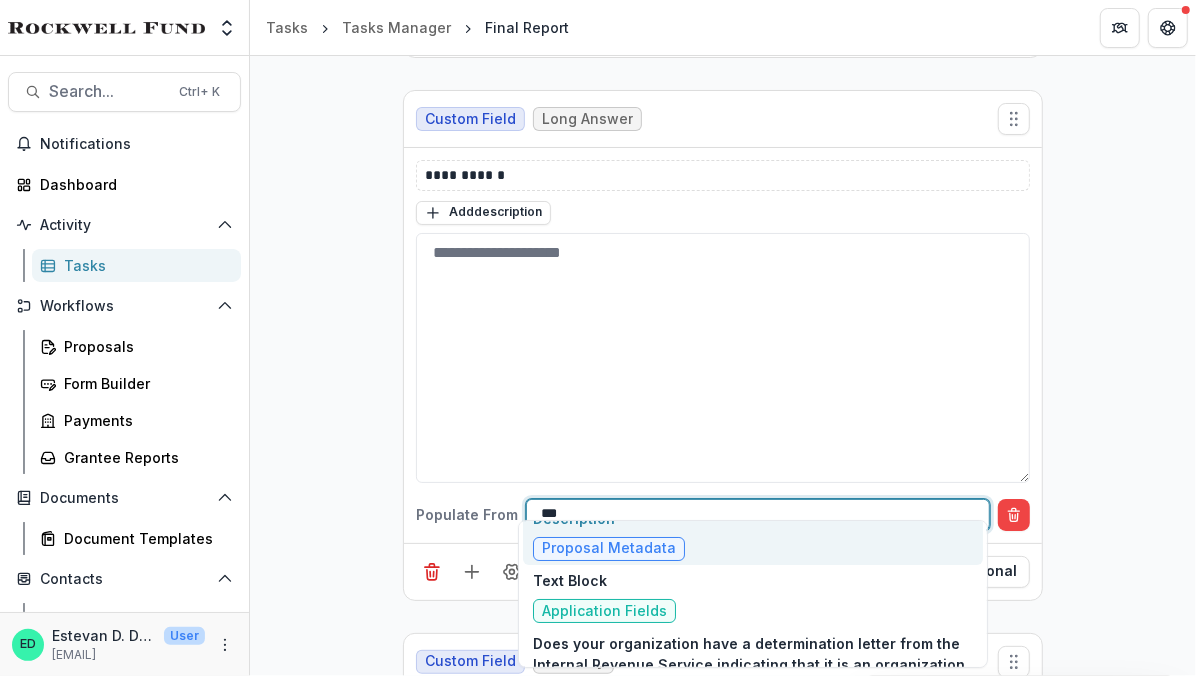 type 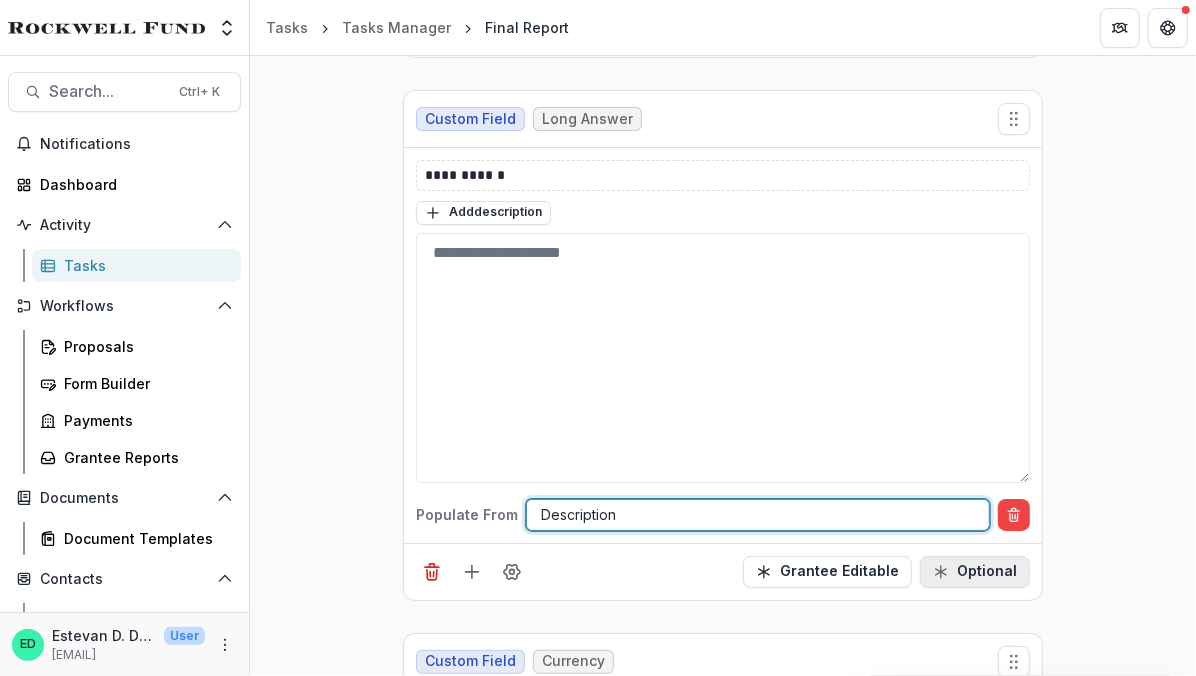 click on "Optional" at bounding box center (975, 572) 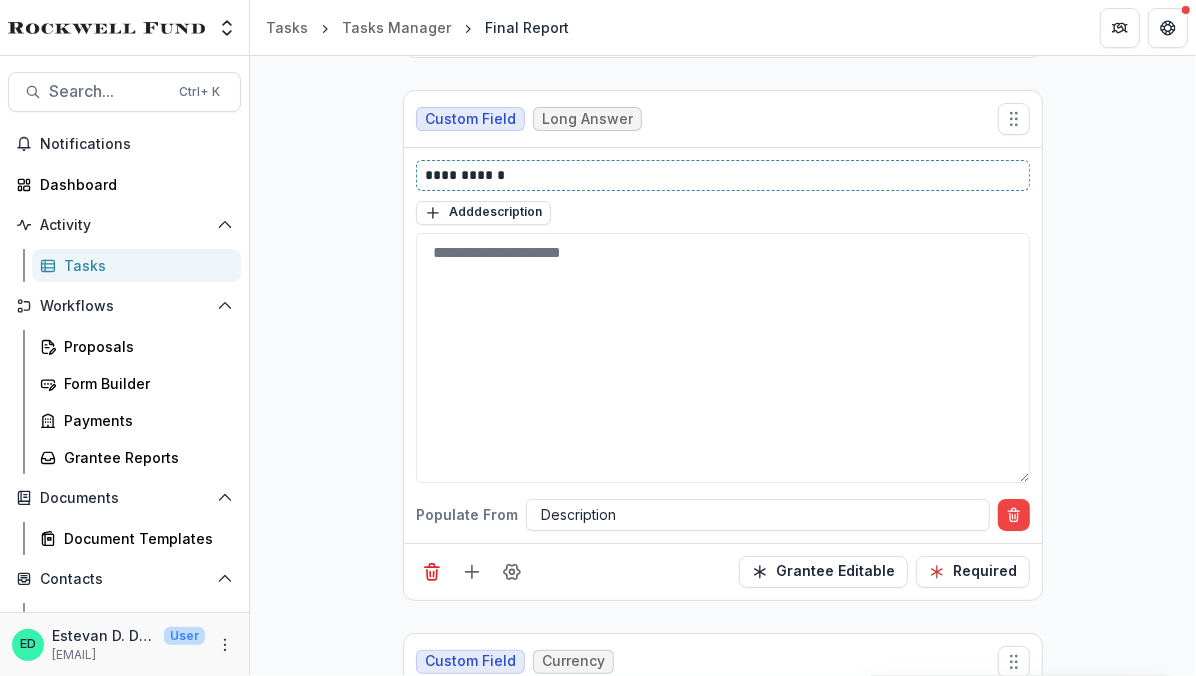 click on "**********" at bounding box center [724, 175] 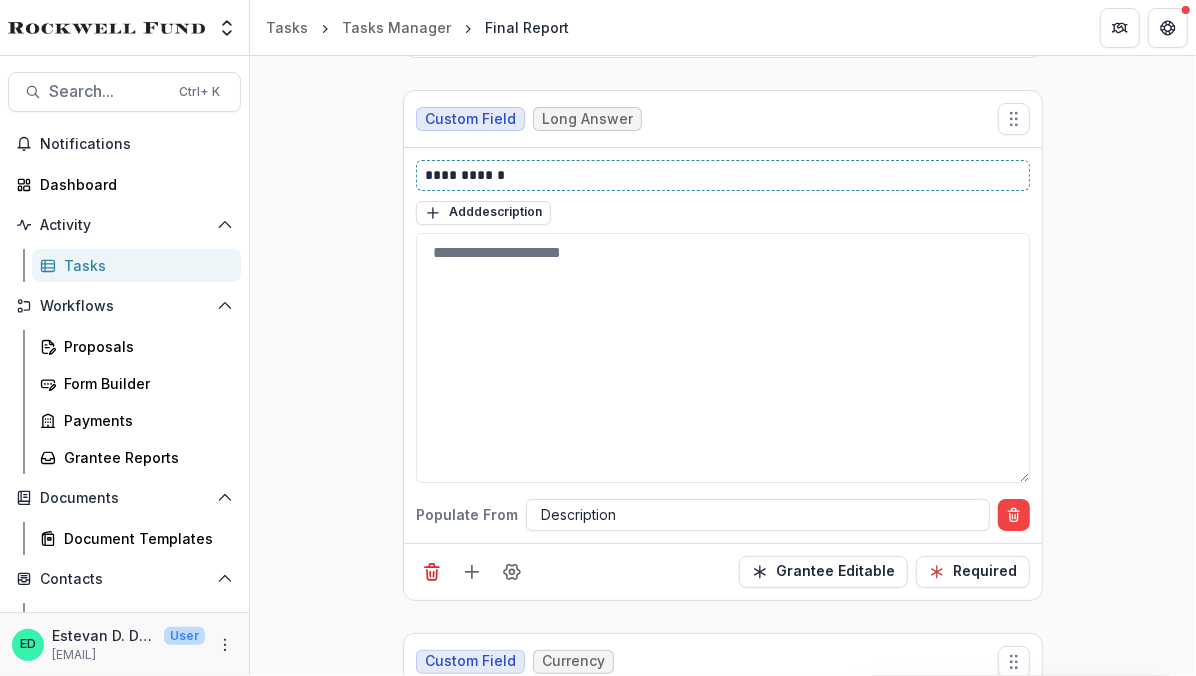 click on "**********" at bounding box center [724, 175] 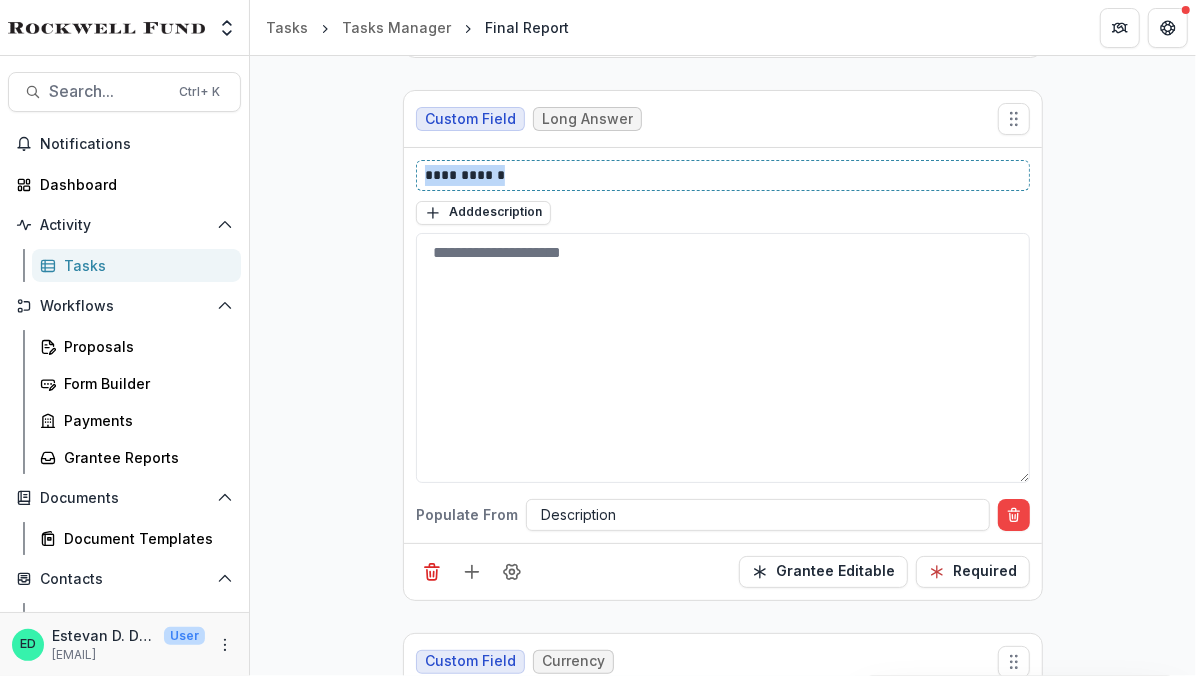click on "**********" at bounding box center (724, 175) 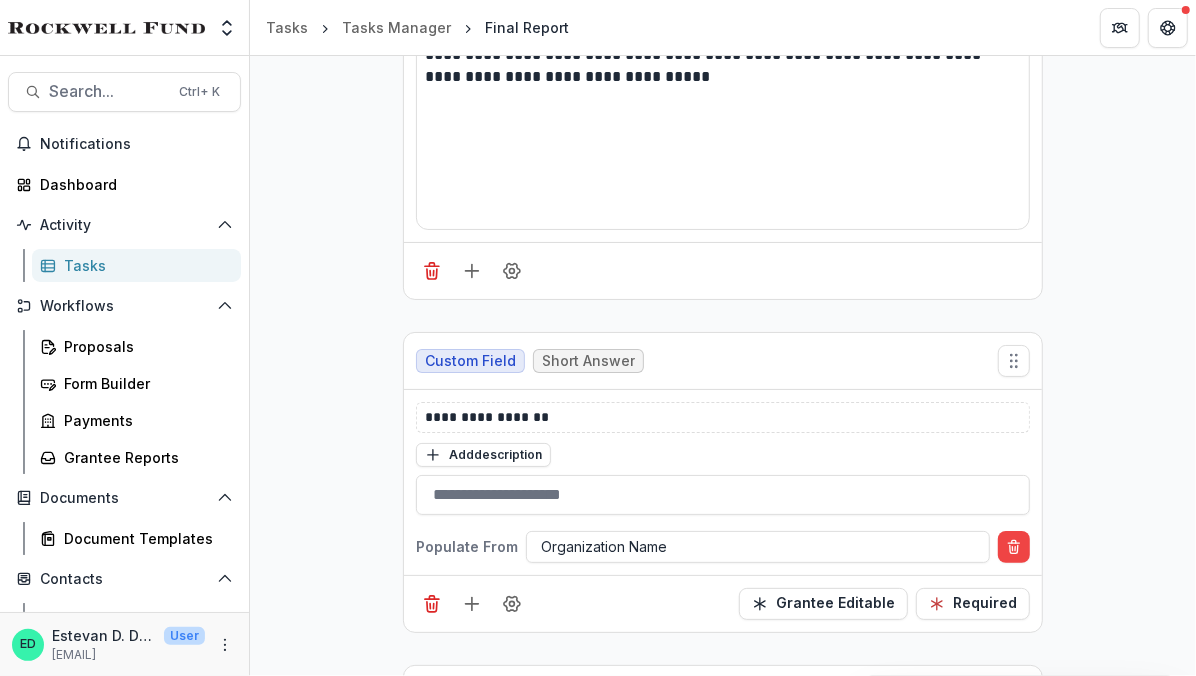 scroll, scrollTop: 0, scrollLeft: 0, axis: both 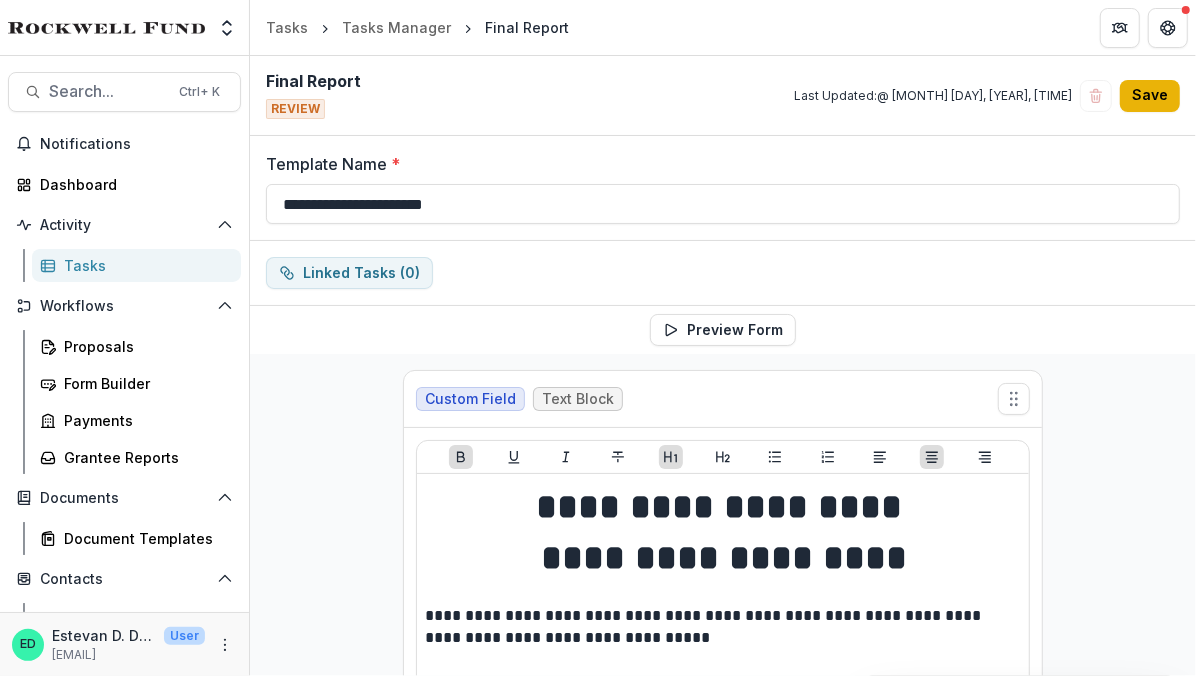 click on "Save" at bounding box center [1150, 96] 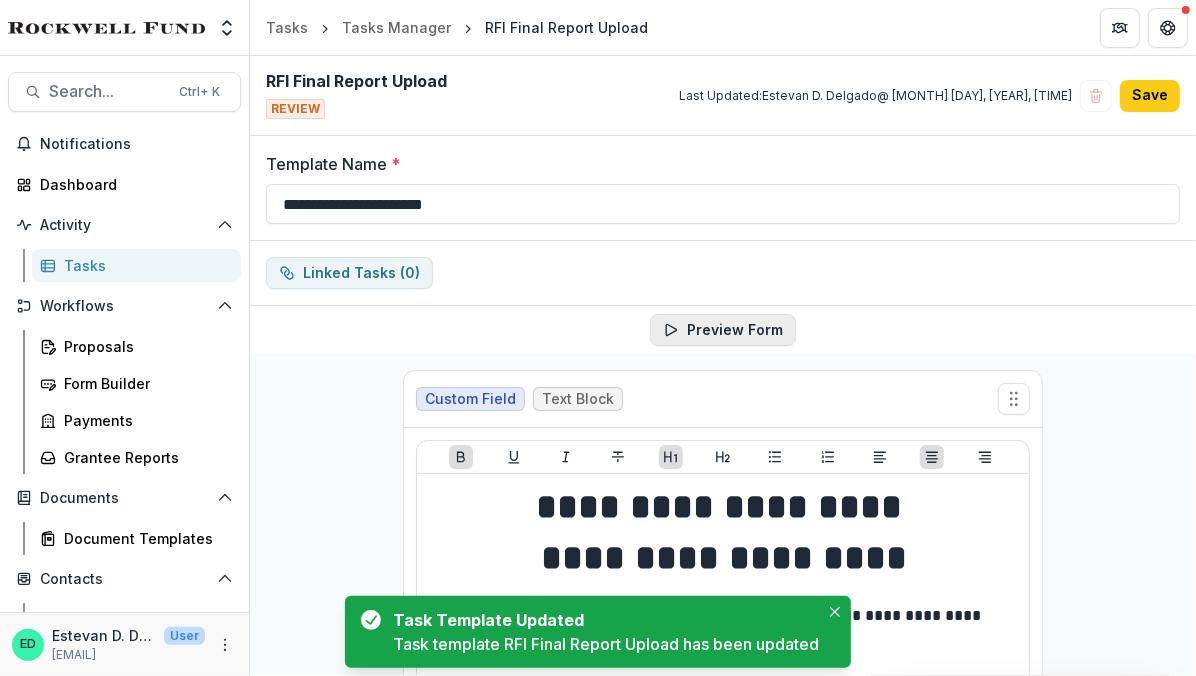 click on "Preview Form" at bounding box center [723, 330] 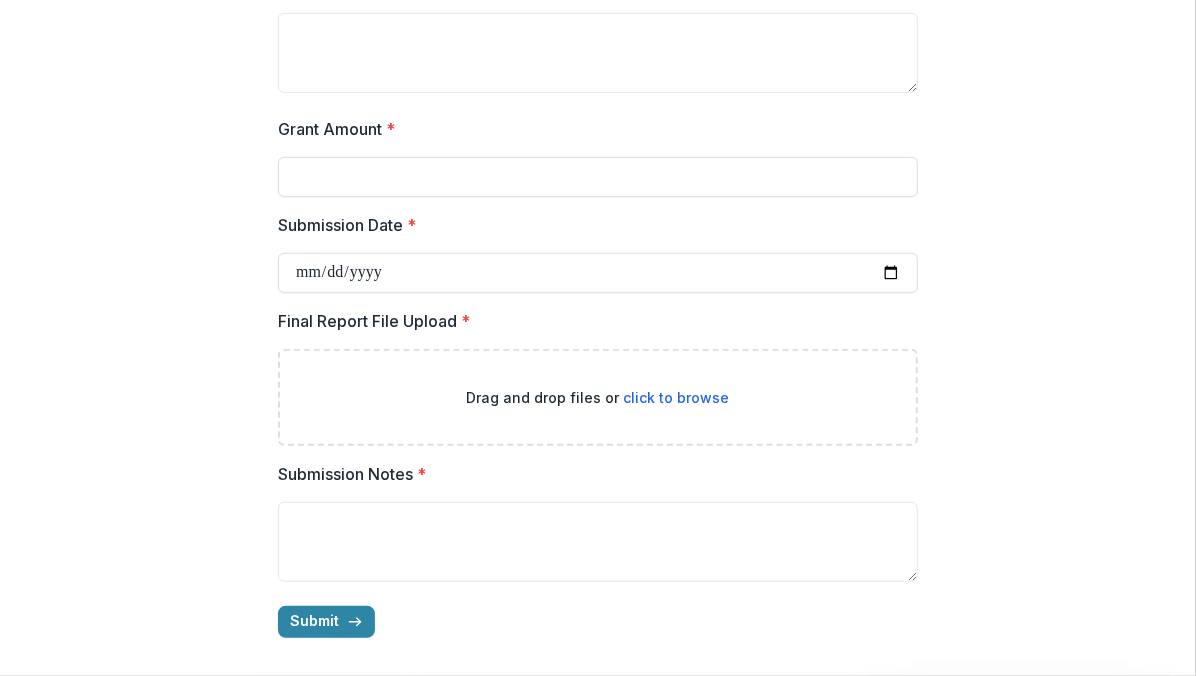 scroll, scrollTop: 0, scrollLeft: 0, axis: both 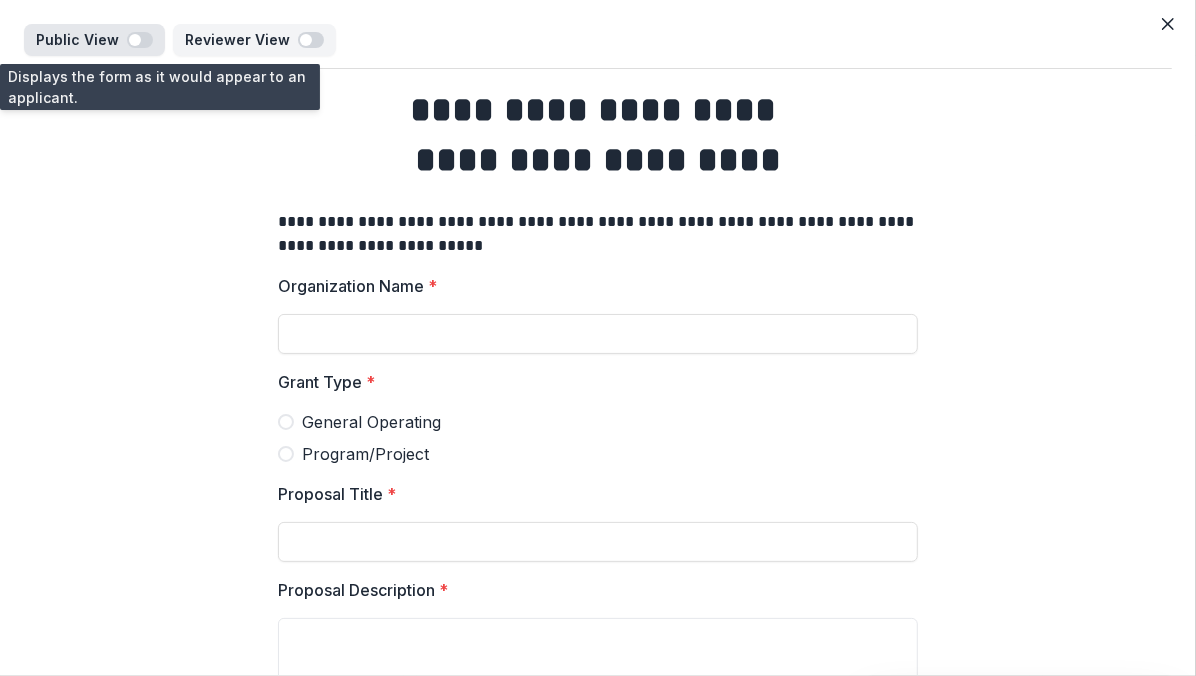 click at bounding box center [135, 40] 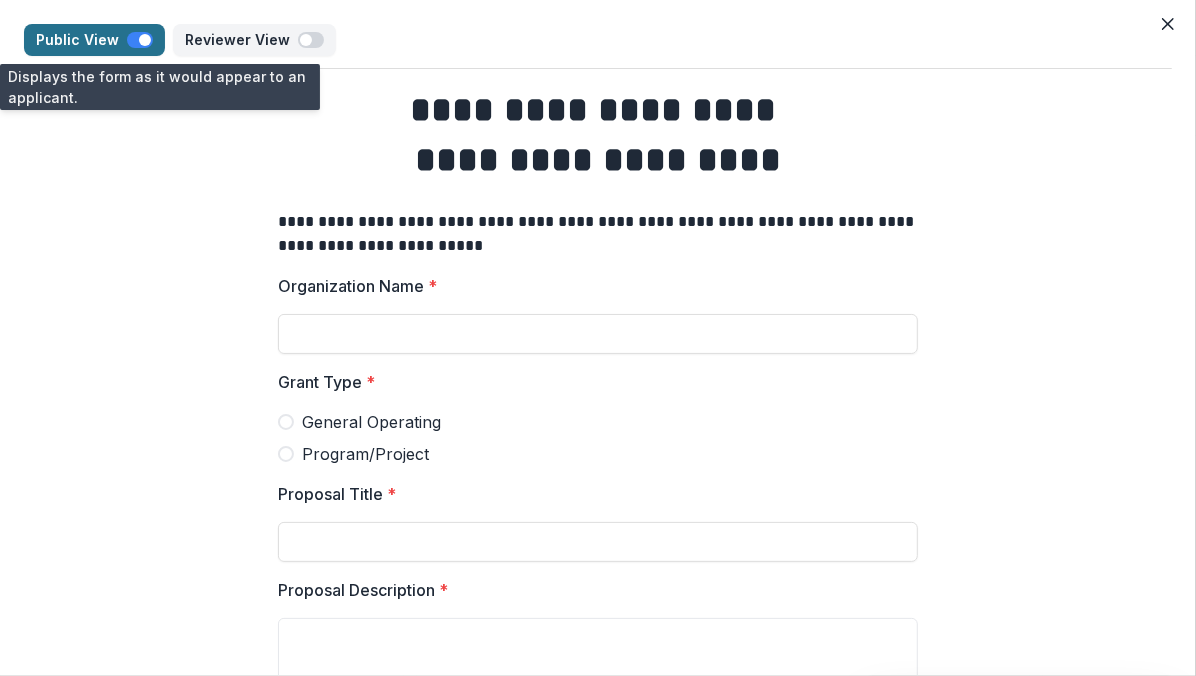 click at bounding box center (140, 40) 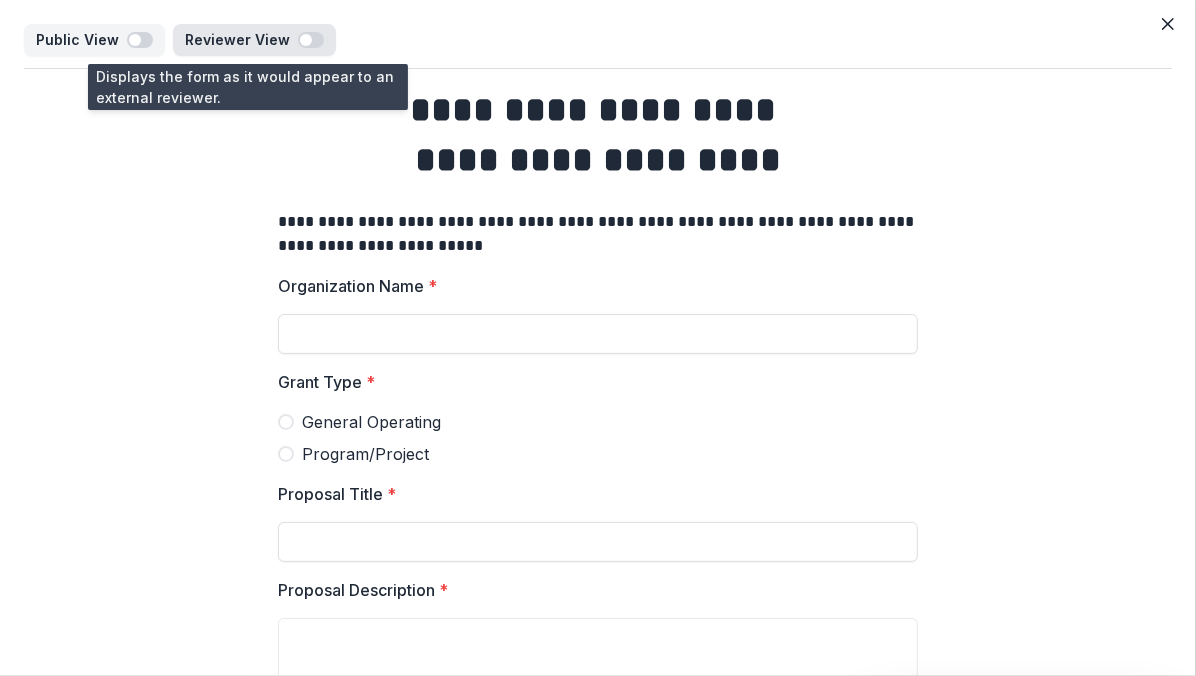 click at bounding box center (311, 40) 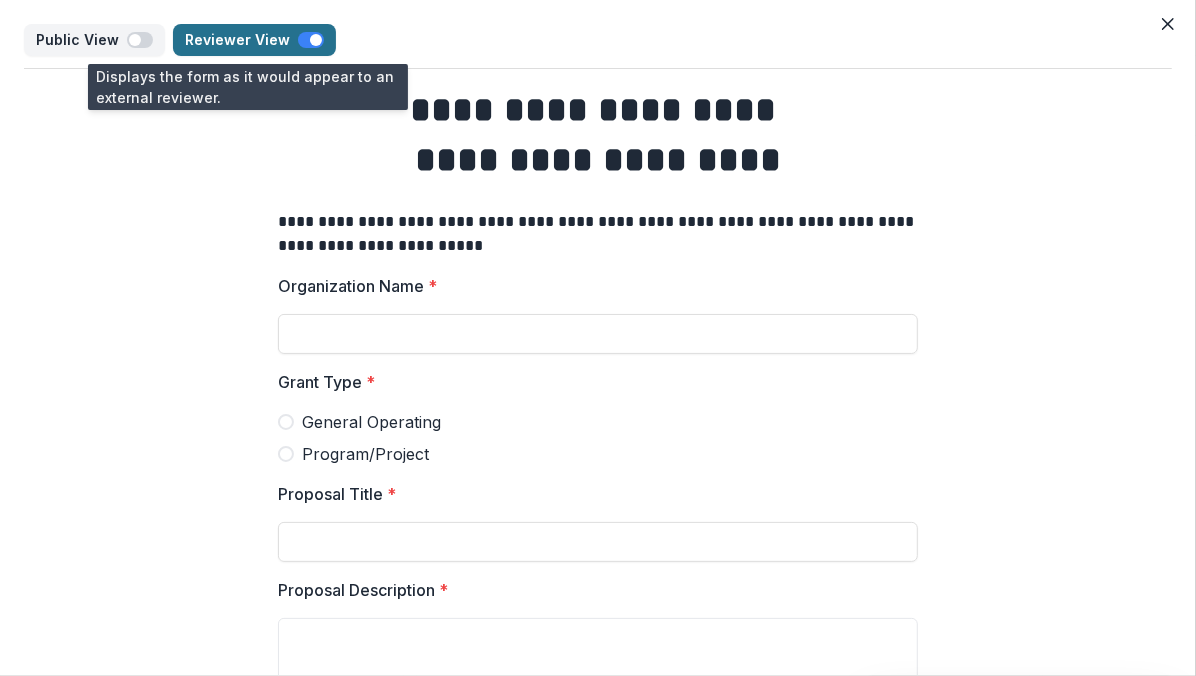 click at bounding box center (316, 40) 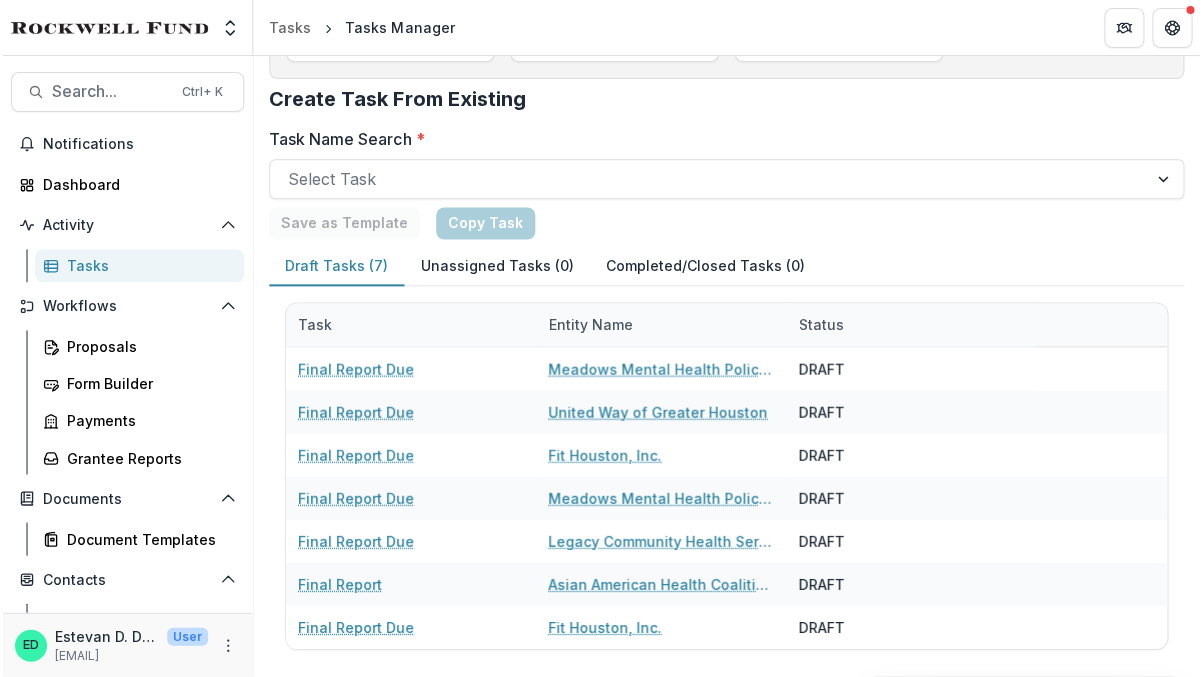 scroll, scrollTop: 0, scrollLeft: 0, axis: both 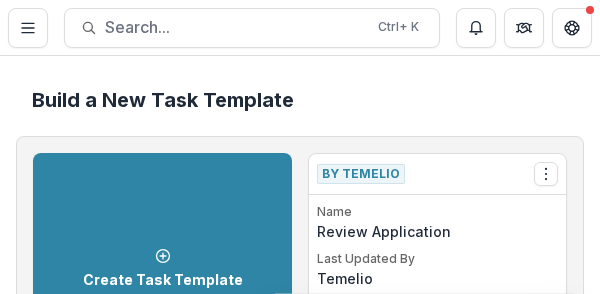 click on "Build a New Task Template" at bounding box center [300, 100] 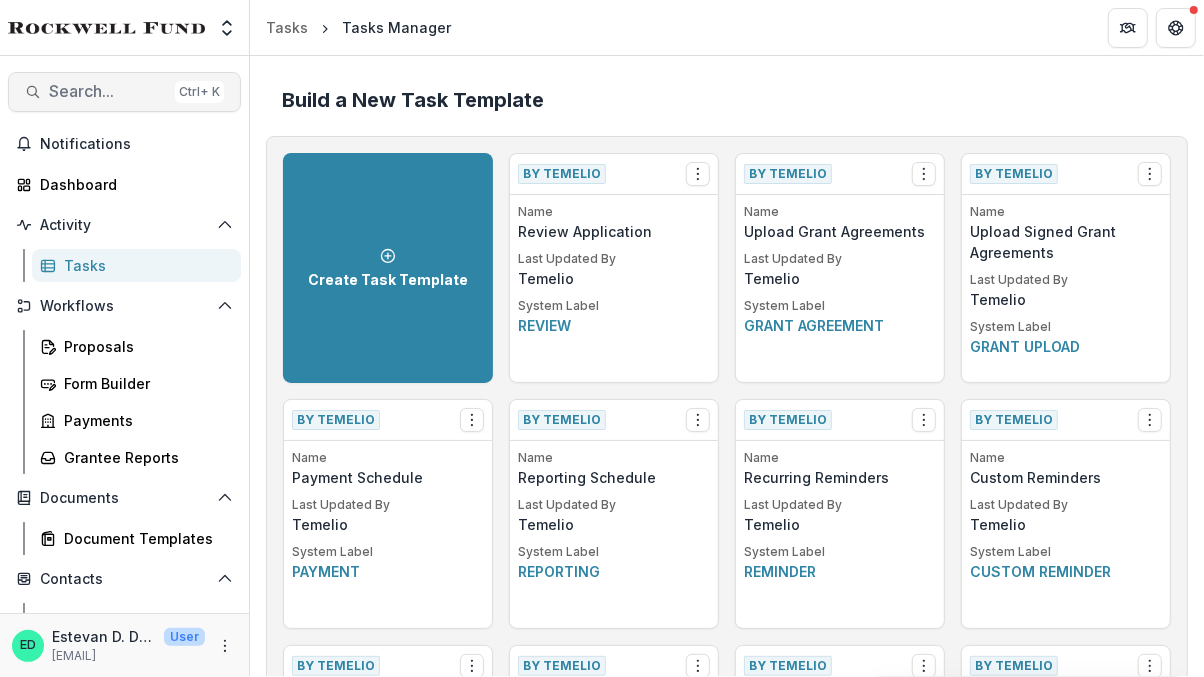 click on "Search..." at bounding box center (108, 91) 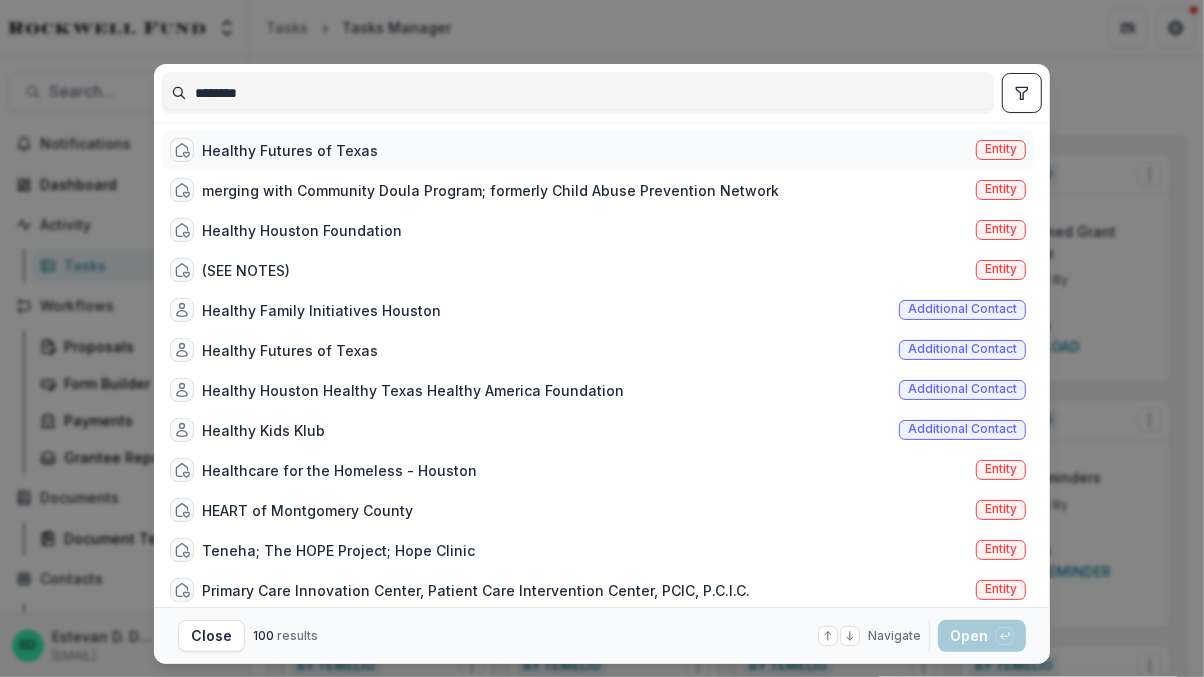 type on "*******" 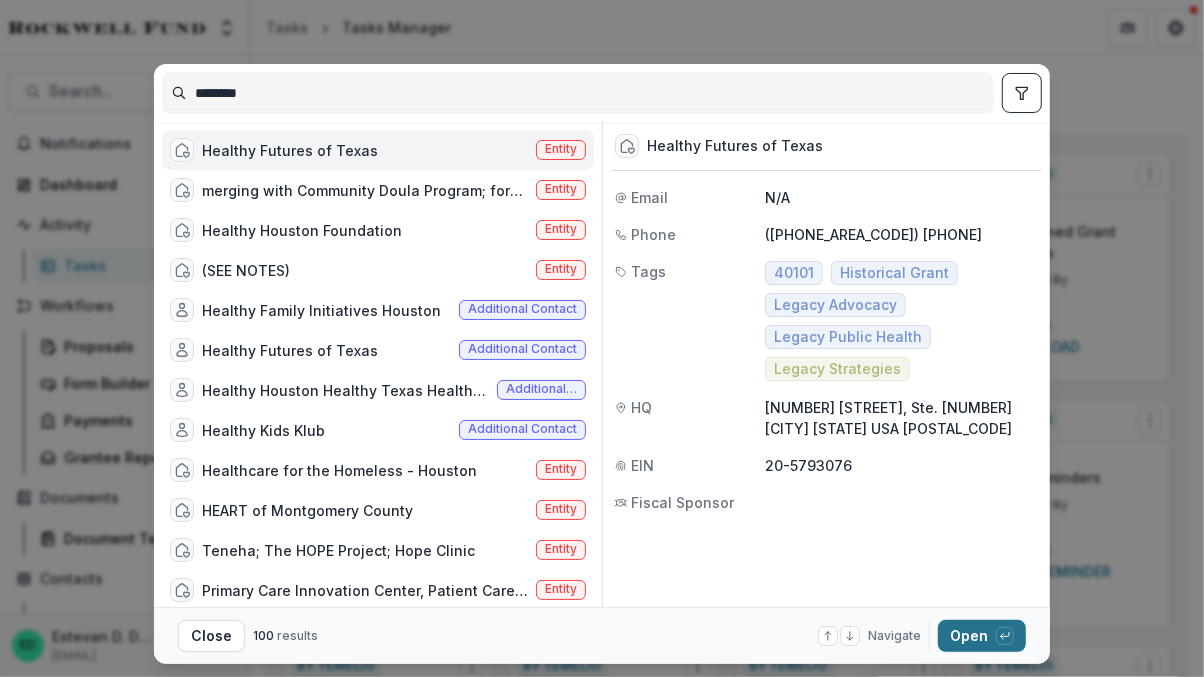 click on "Open with enter key" at bounding box center (982, 636) 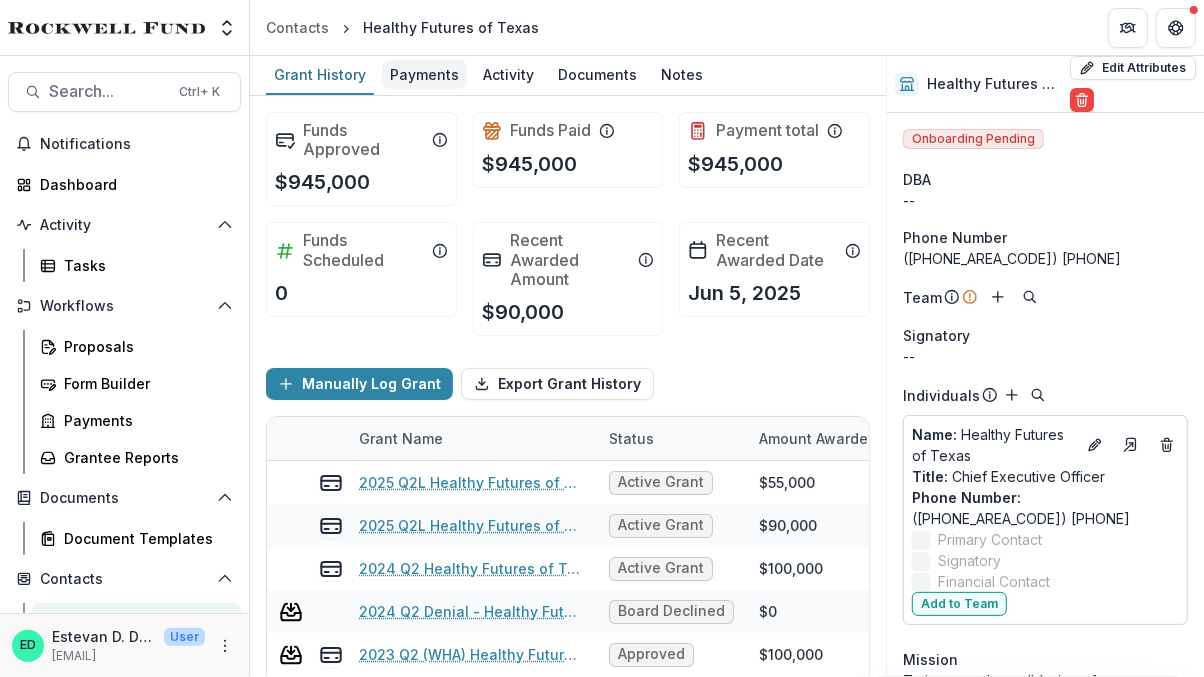 click on "Payments" at bounding box center (424, 74) 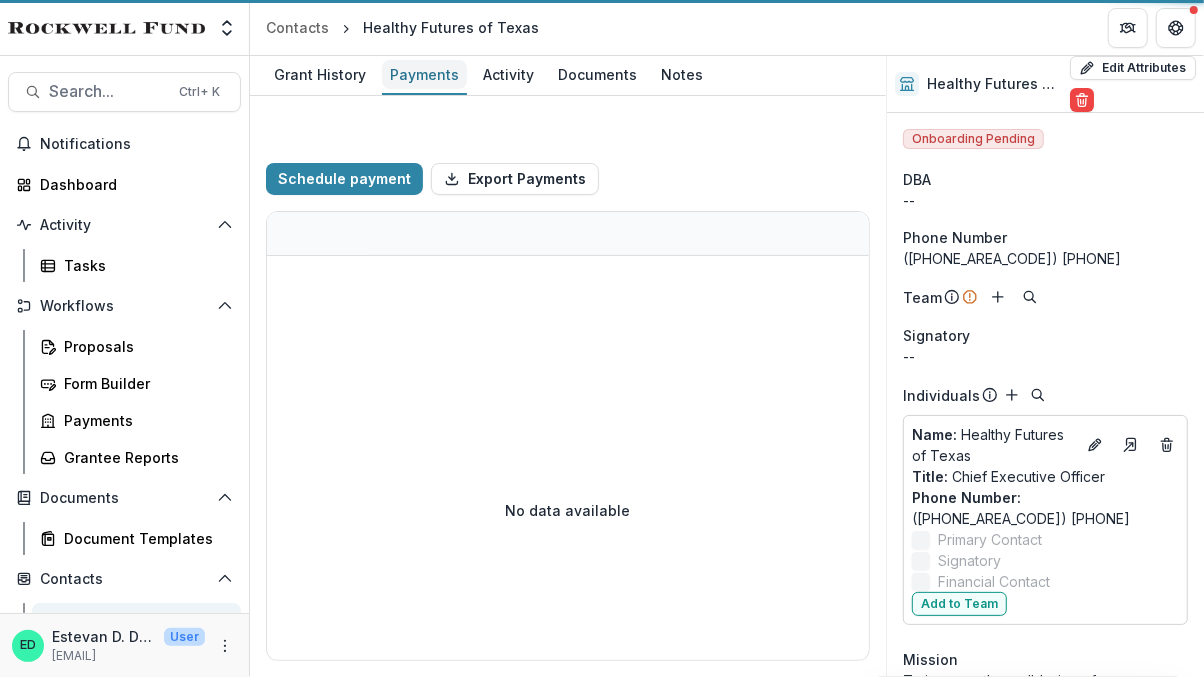 select on "****" 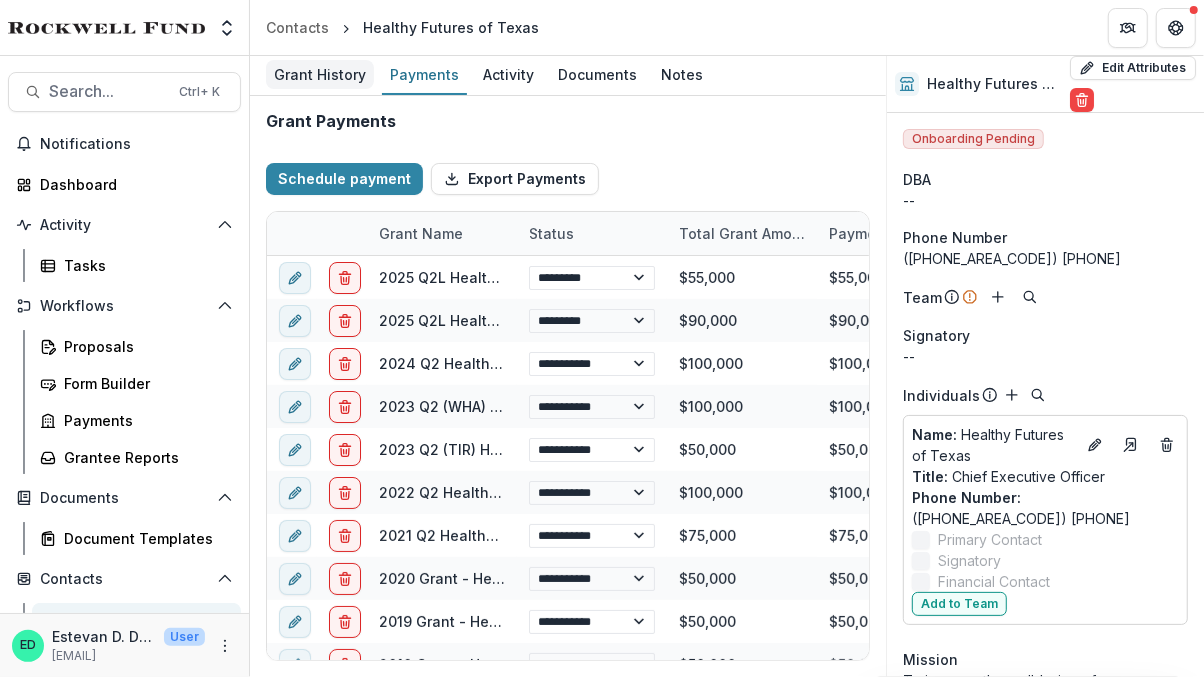 click on "Grant History" at bounding box center (320, 74) 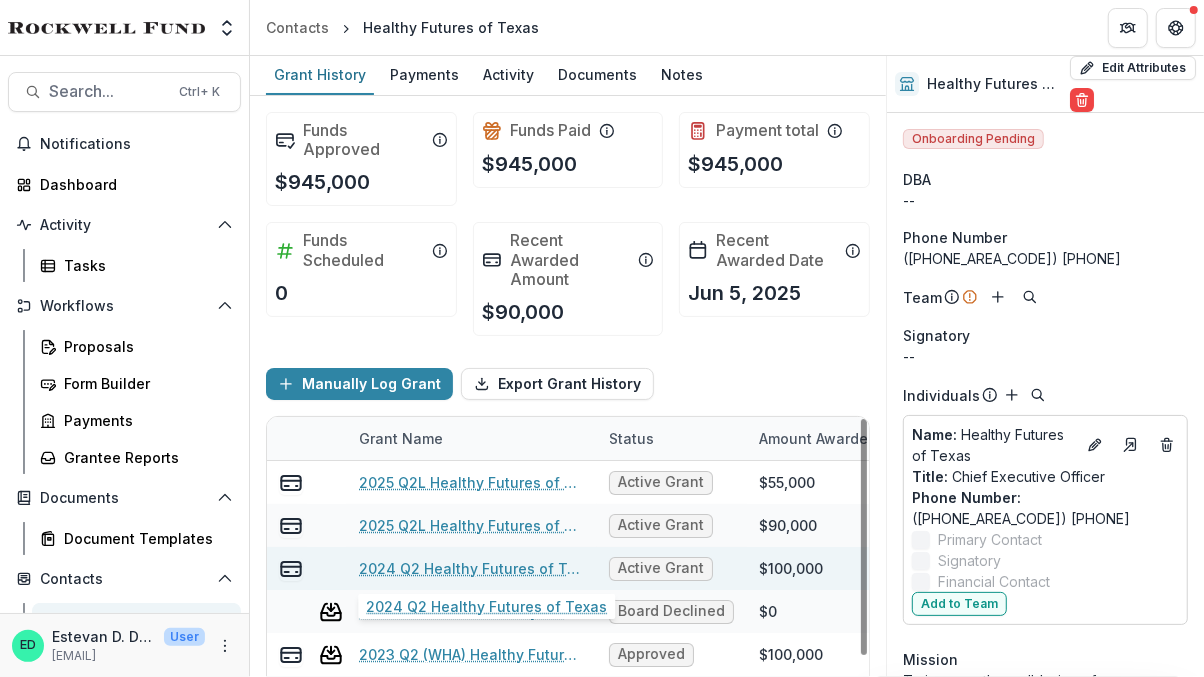 click on "2024 Q2 Healthy Futures of Texas" at bounding box center [472, 568] 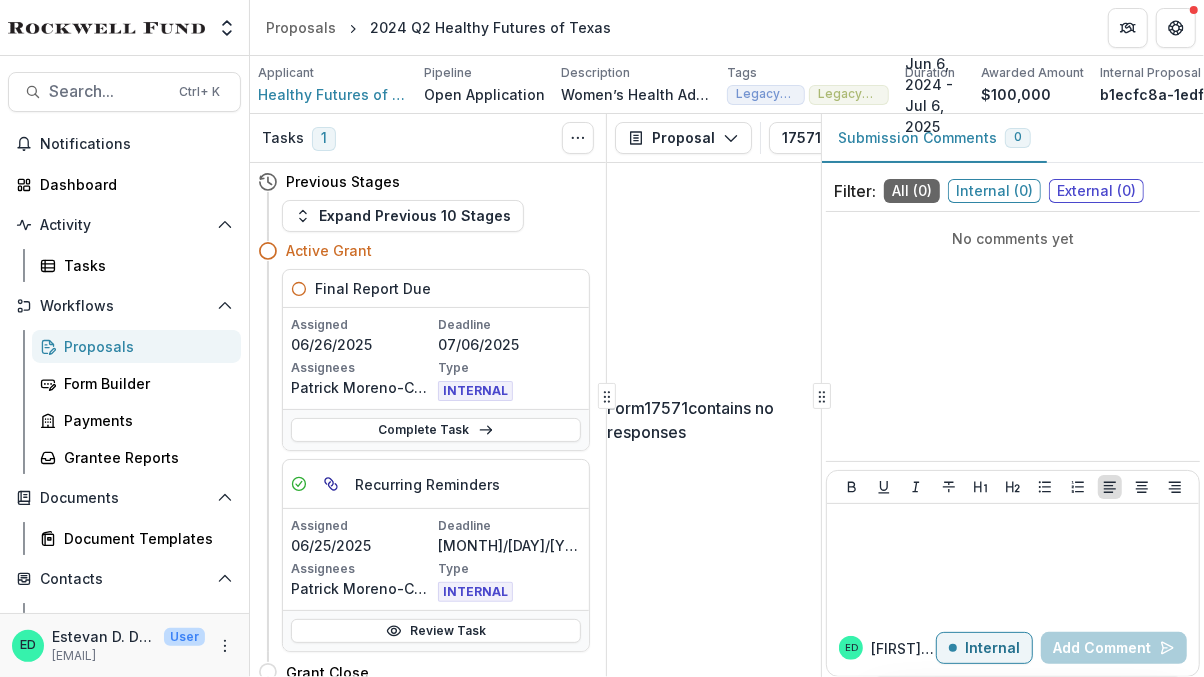 scroll, scrollTop: 50, scrollLeft: 0, axis: vertical 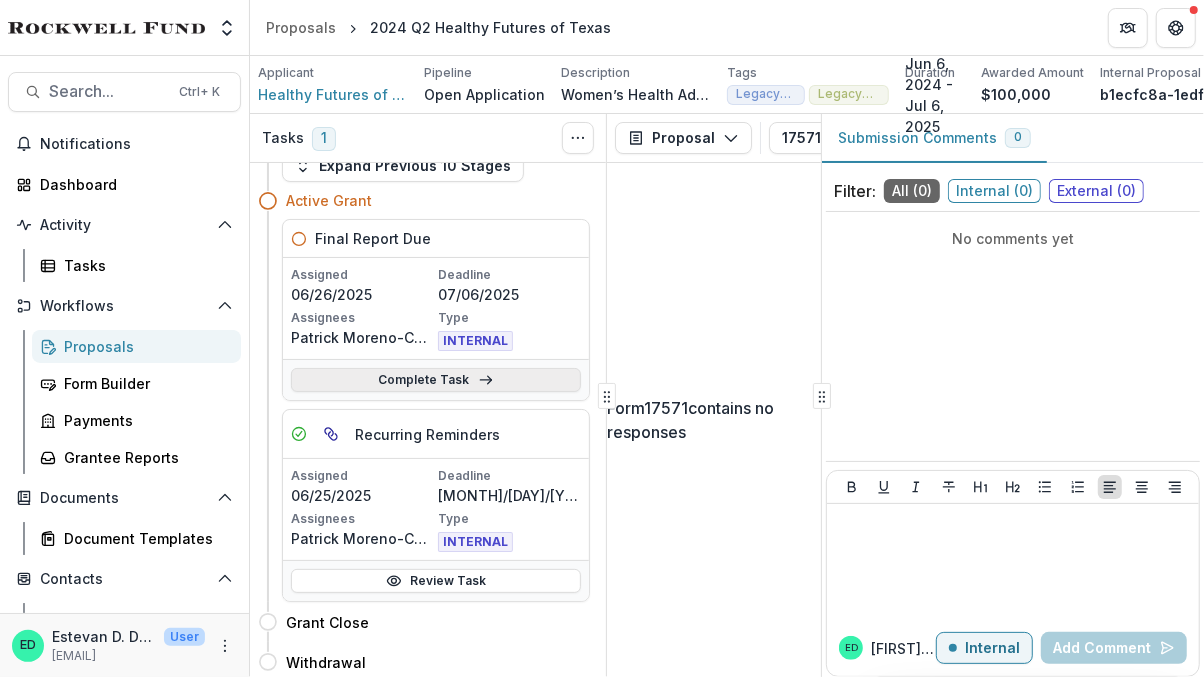 click on "Complete Task" at bounding box center (436, 380) 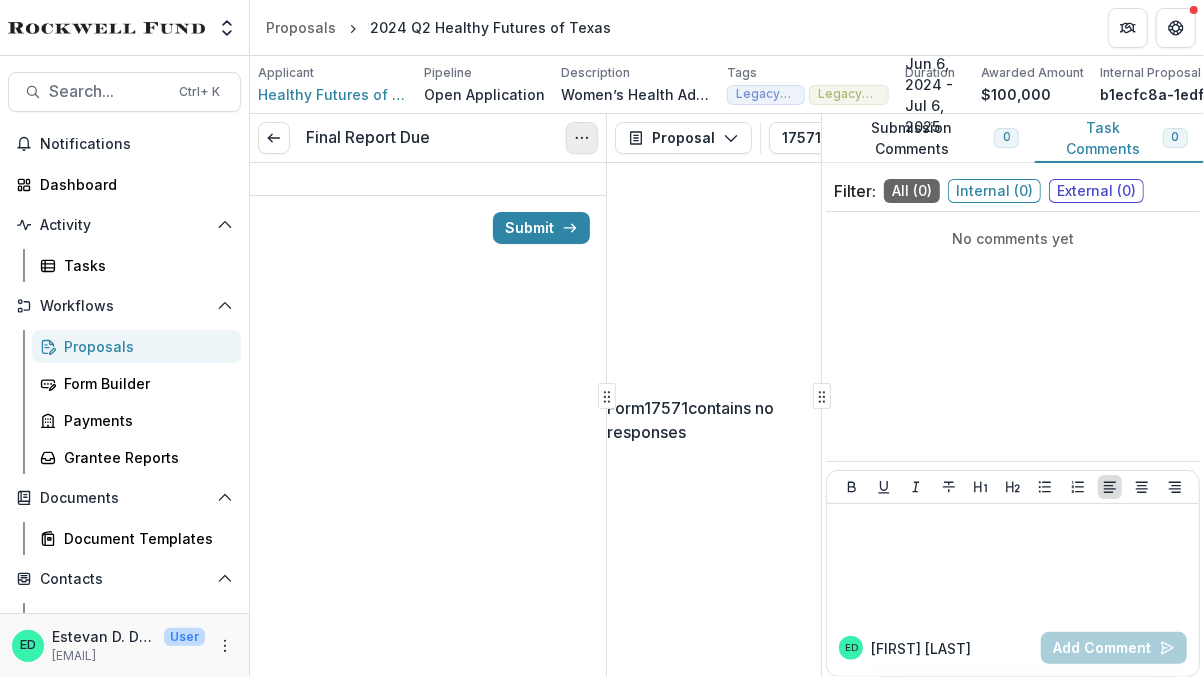 click 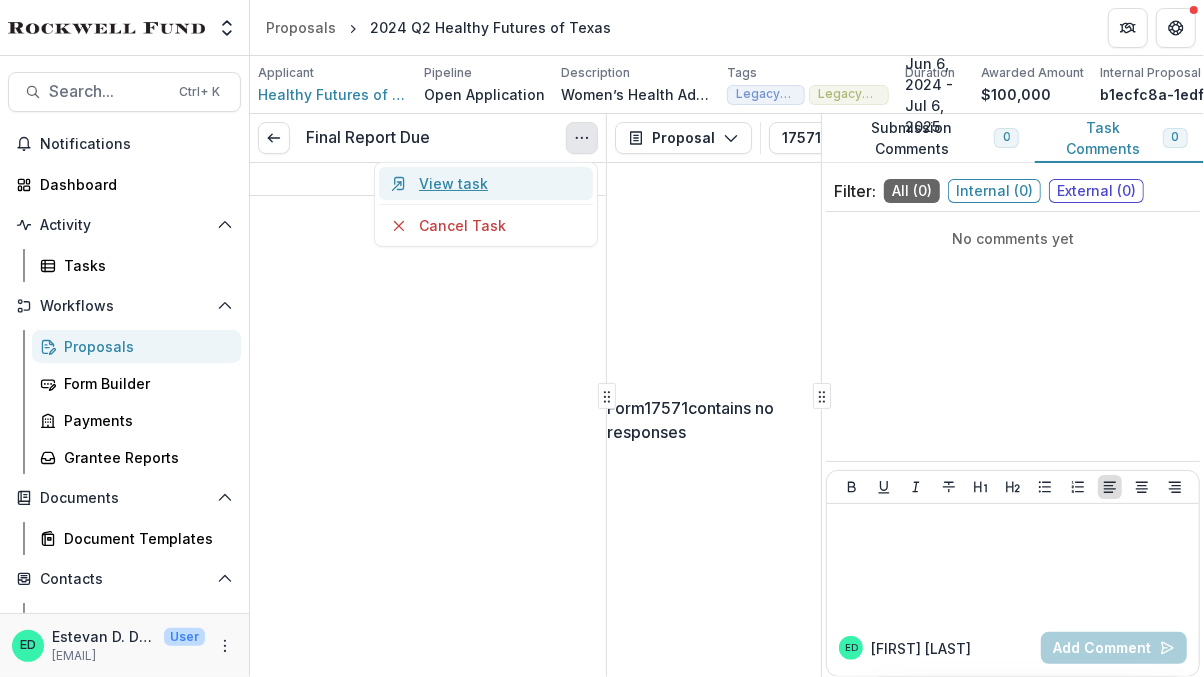 click on "View task" at bounding box center [486, 183] 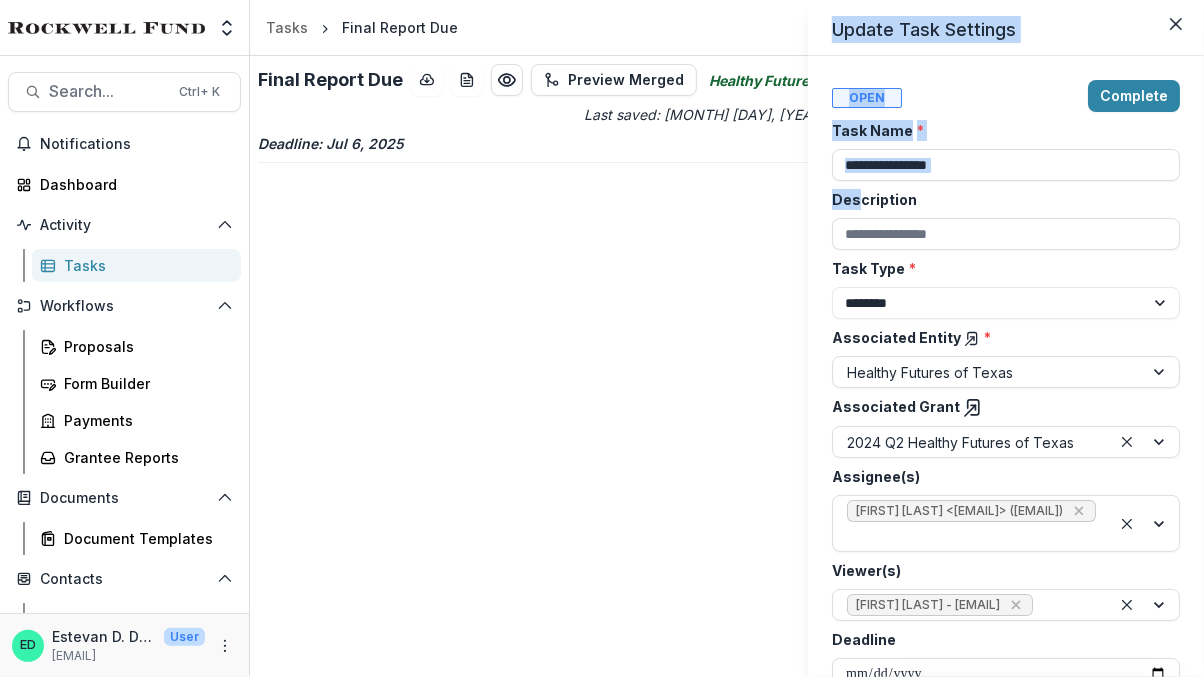 drag, startPoint x: 860, startPoint y: 190, endPoint x: 715, endPoint y: 286, distance: 173.8994 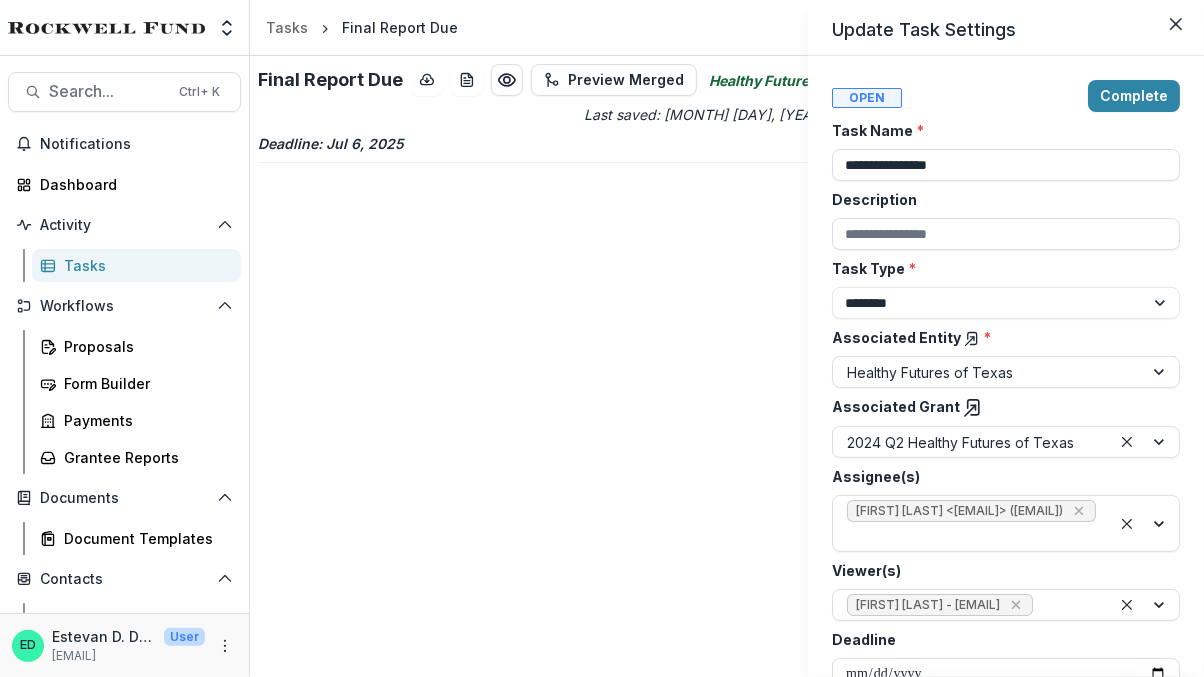 click on "**********" at bounding box center [602, 338] 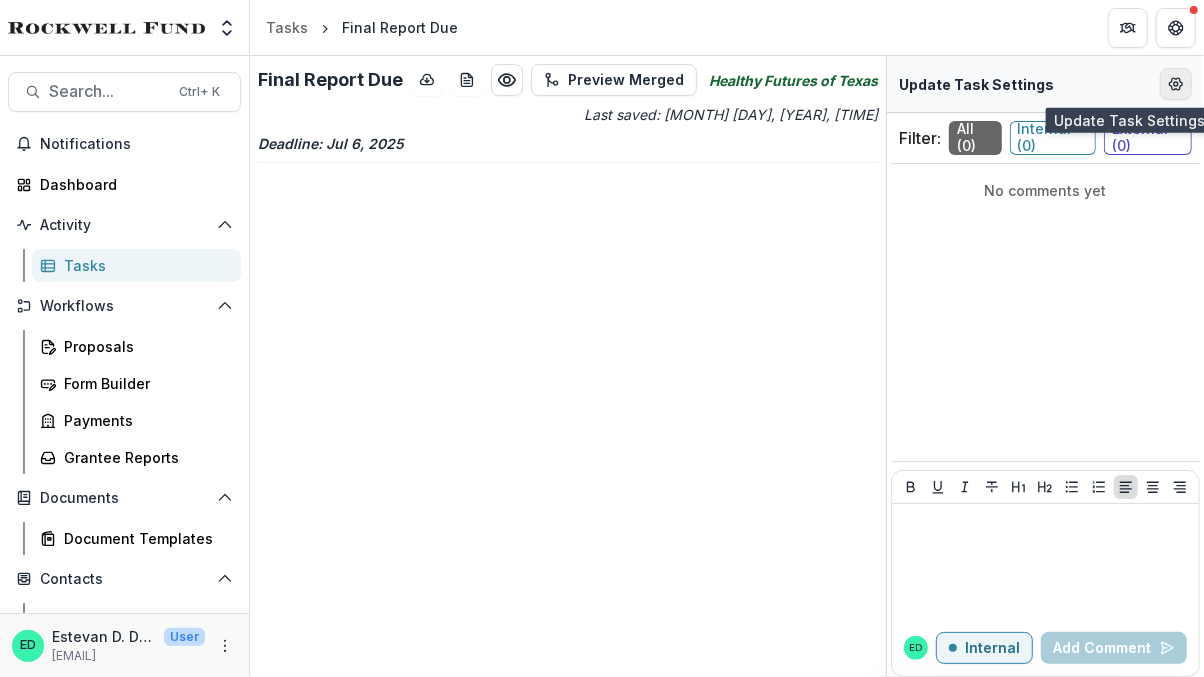 click at bounding box center (1176, 84) 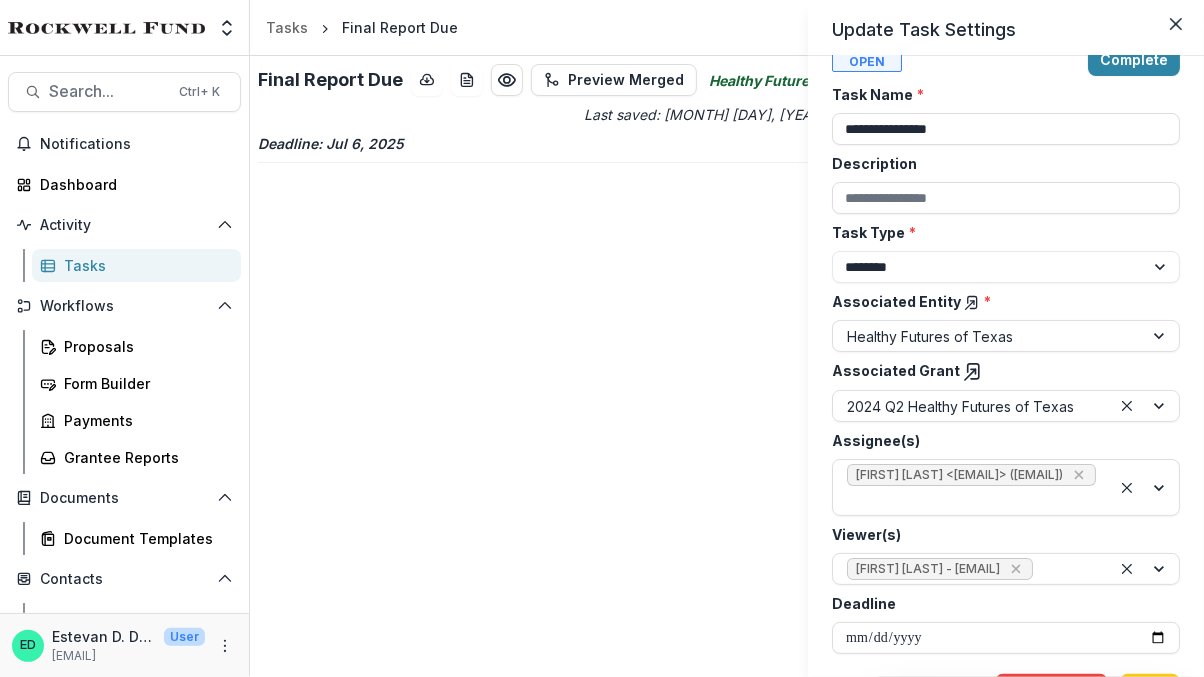 scroll, scrollTop: 85, scrollLeft: 0, axis: vertical 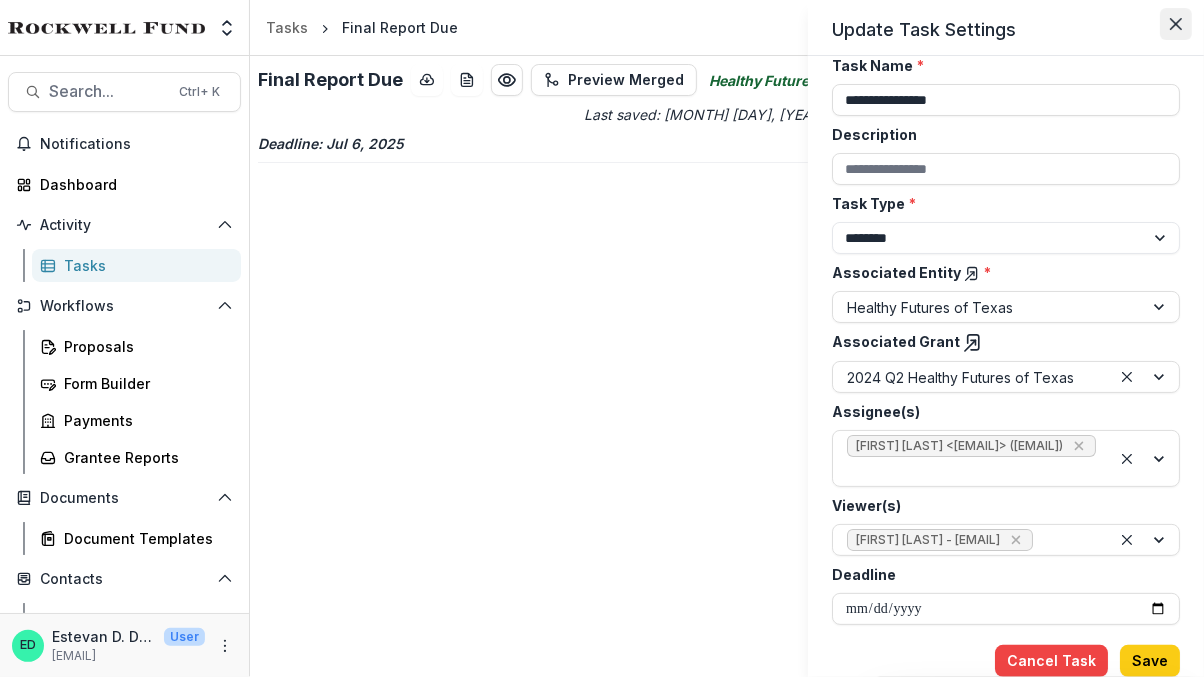 click 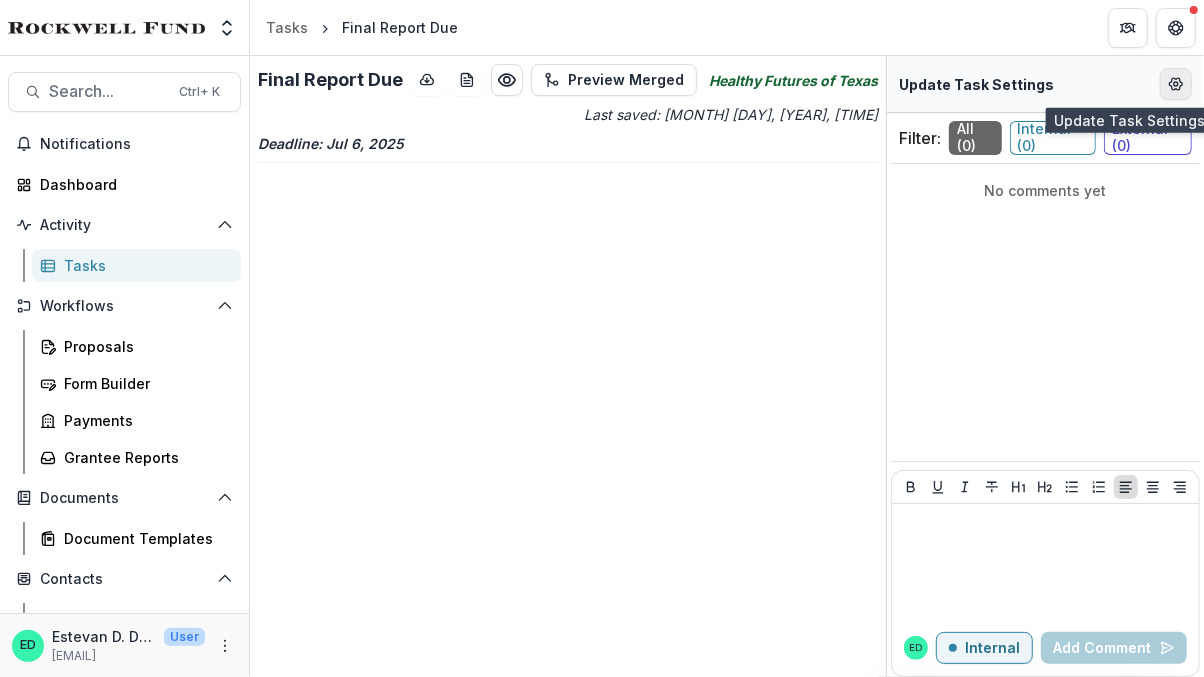click 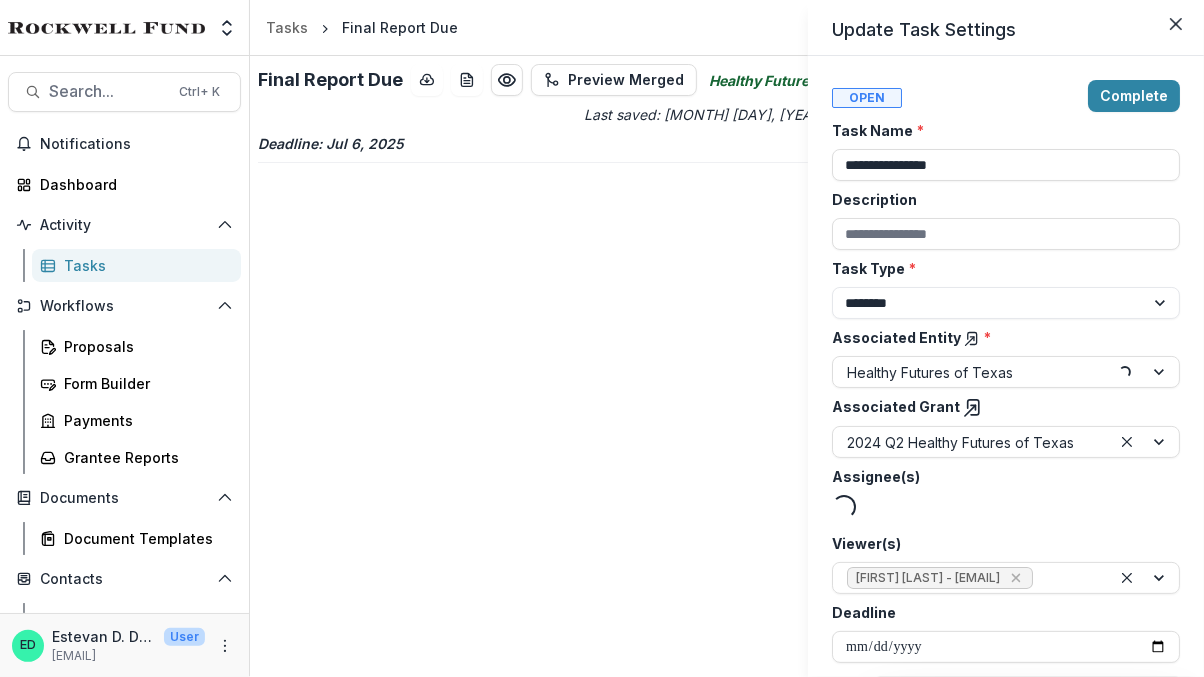 click on "**********" at bounding box center [602, 338] 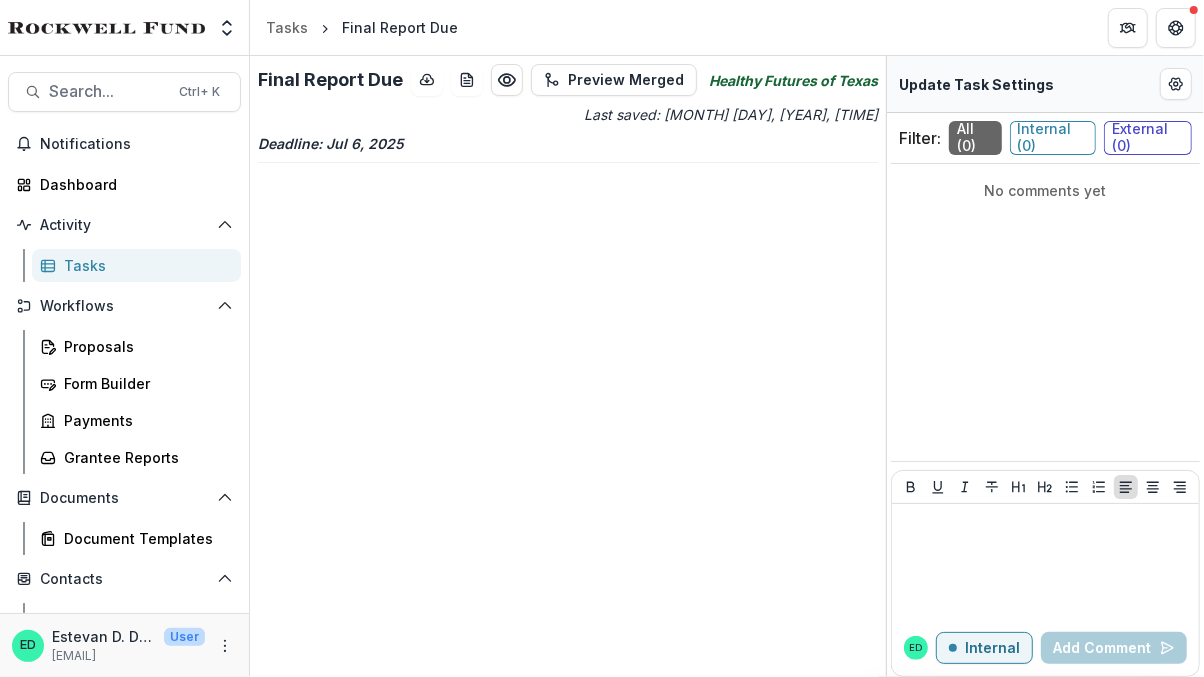 click on "Tasks" at bounding box center (144, 265) 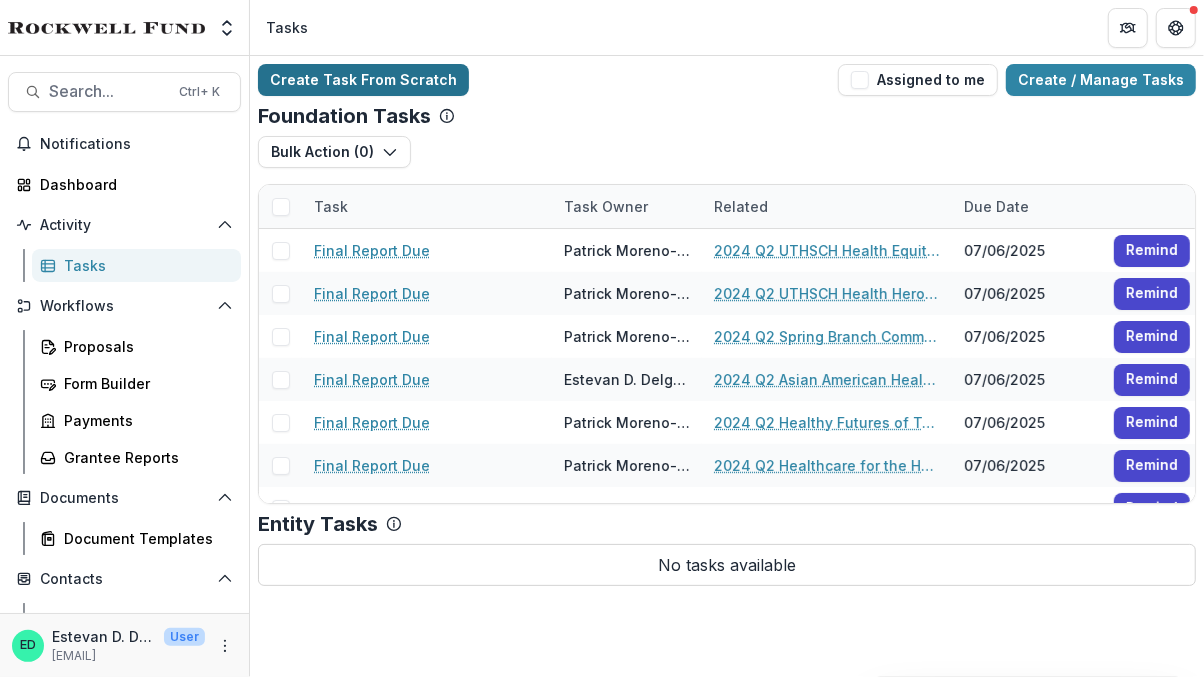 click on "Create Task From Scratch" at bounding box center [363, 80] 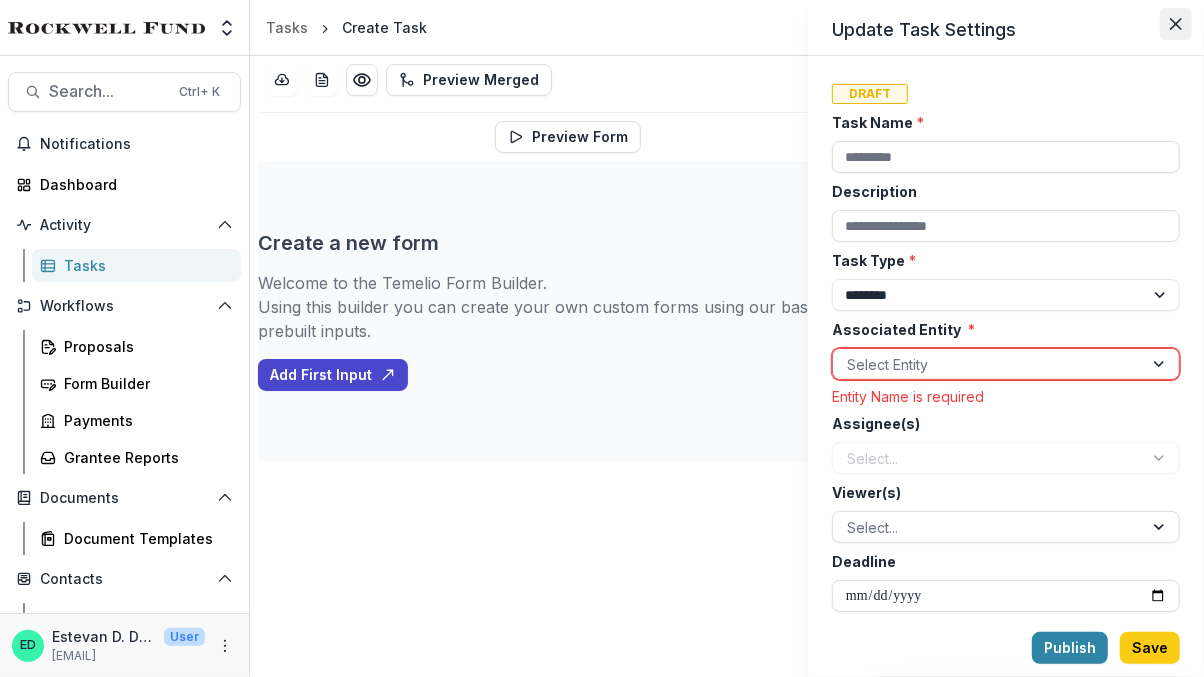 click 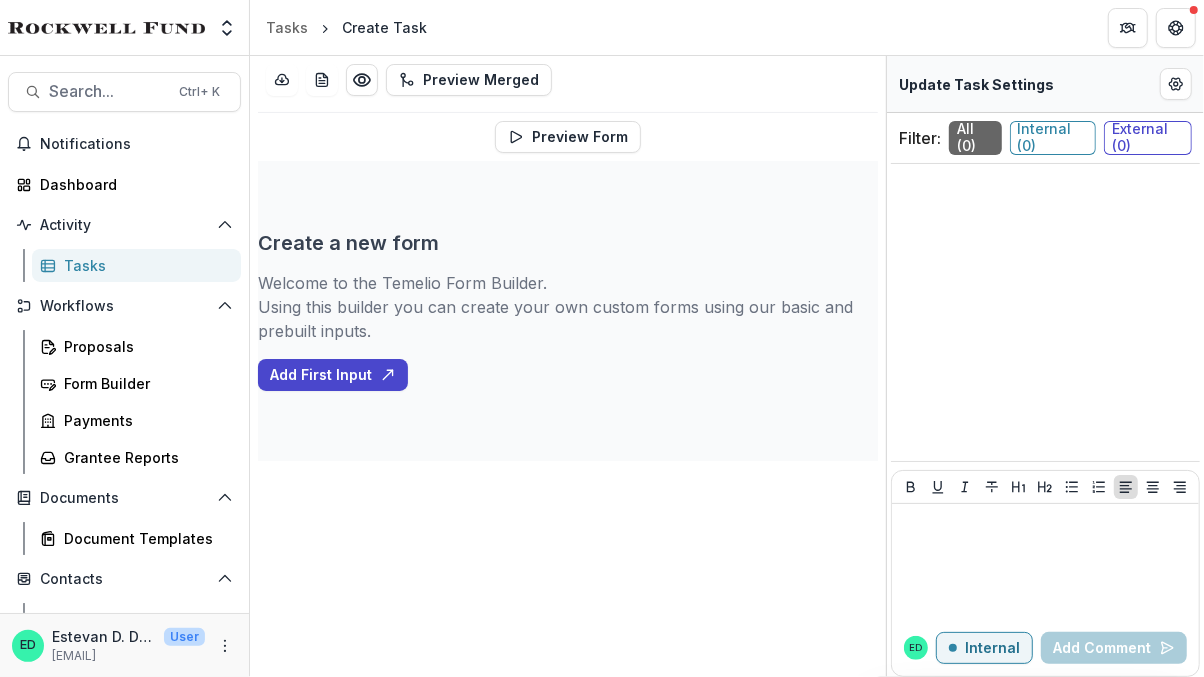 click on "Tasks" at bounding box center (144, 265) 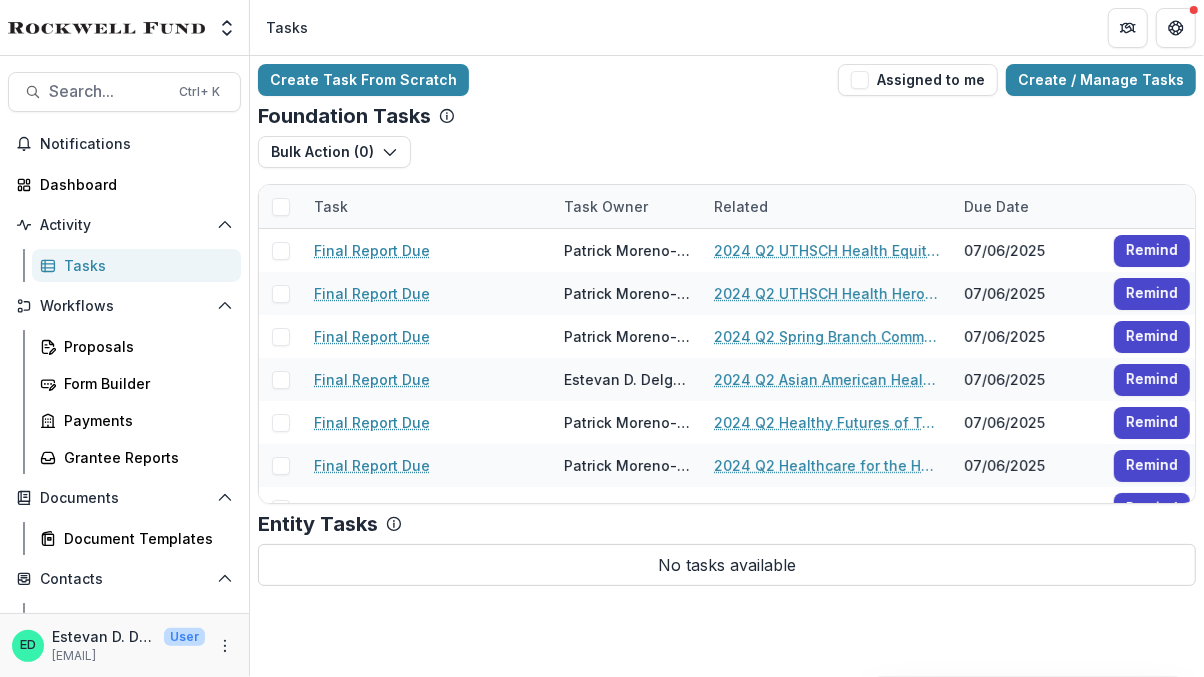 click on "Tasks" at bounding box center [144, 265] 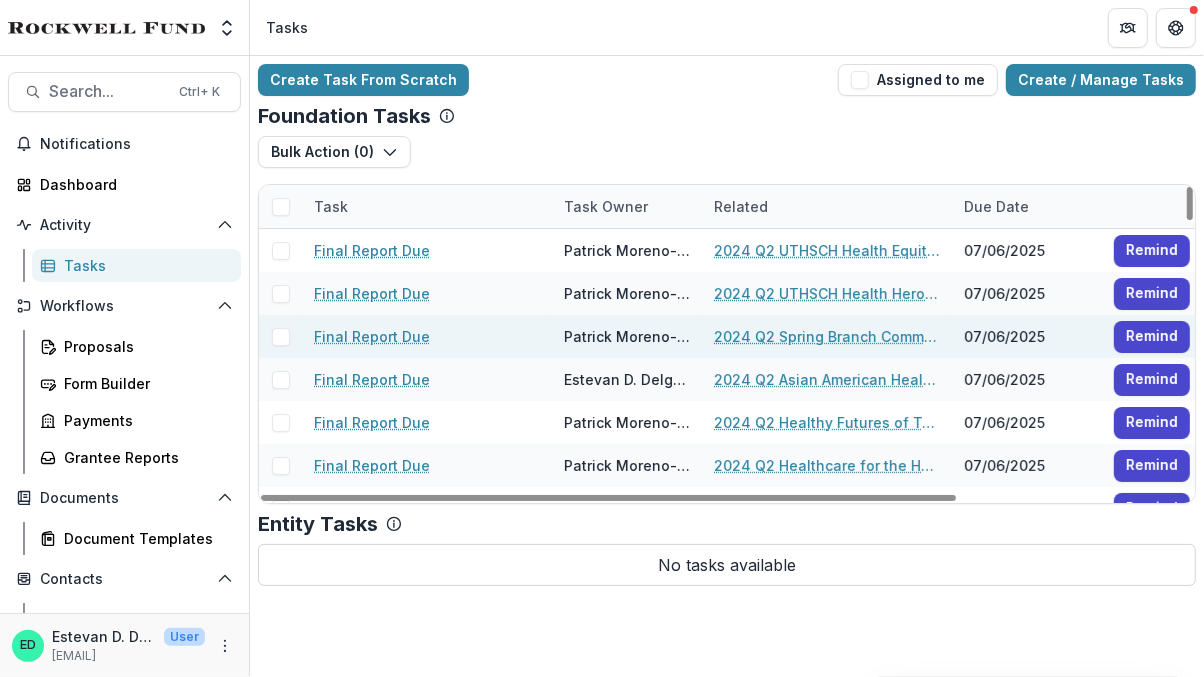click at bounding box center [280, 336] 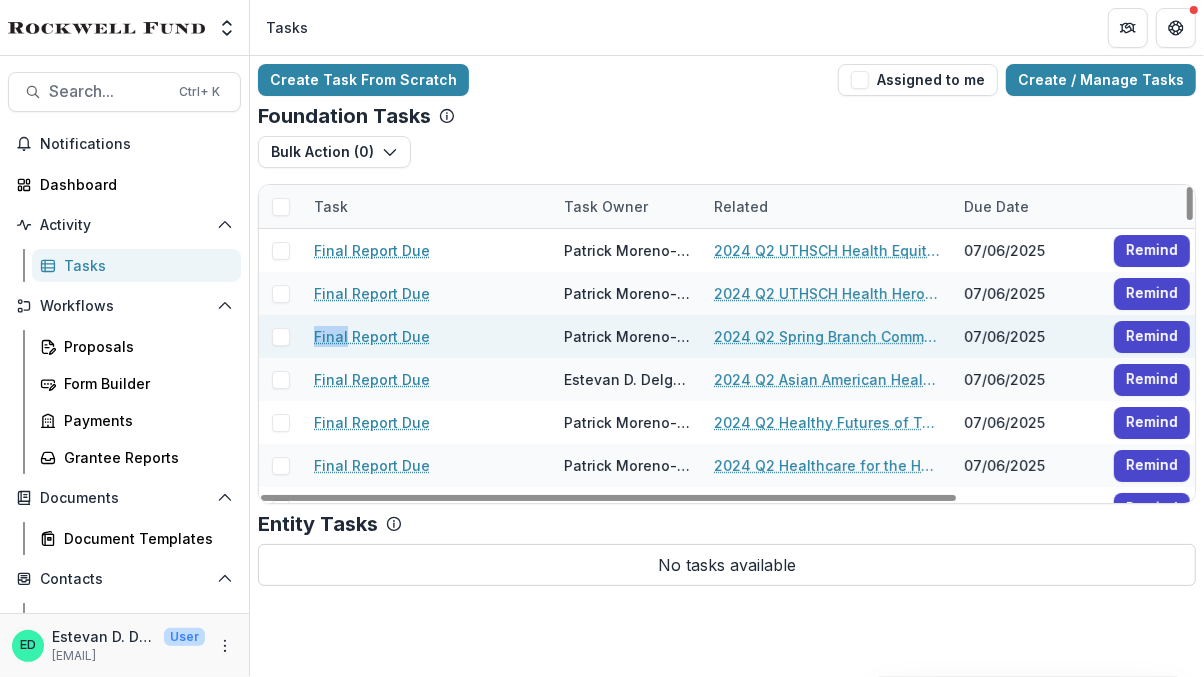 click at bounding box center (280, 336) 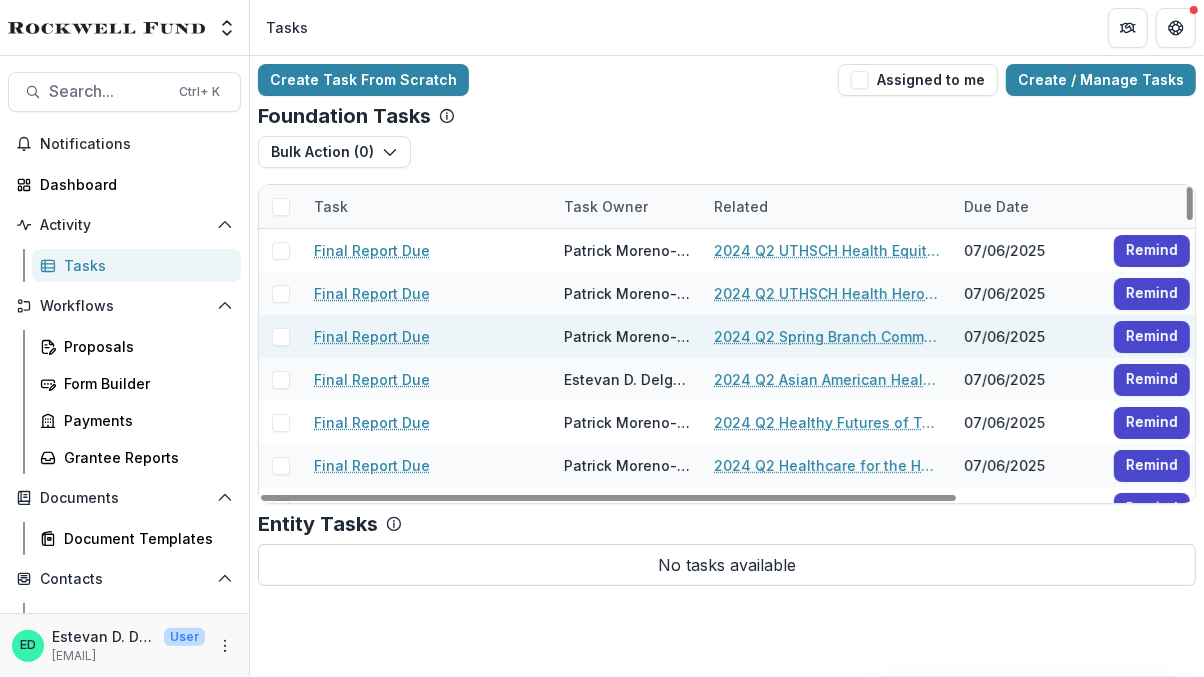 click at bounding box center (280, 336) 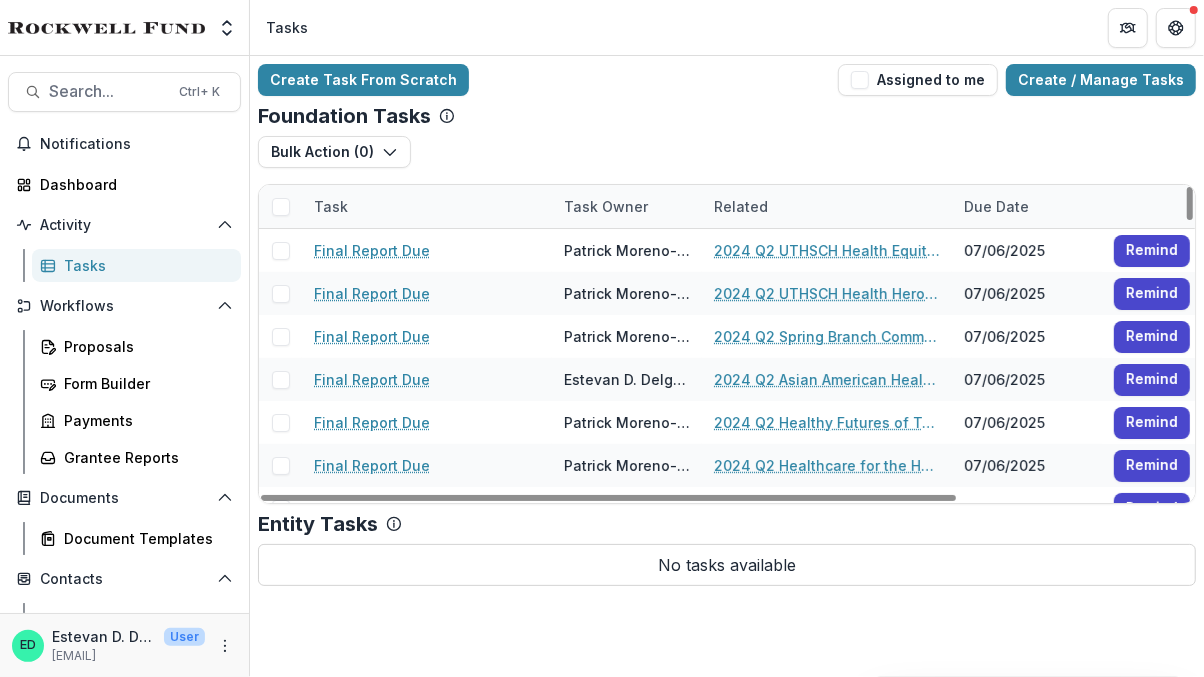 click on "Tasks" at bounding box center [144, 265] 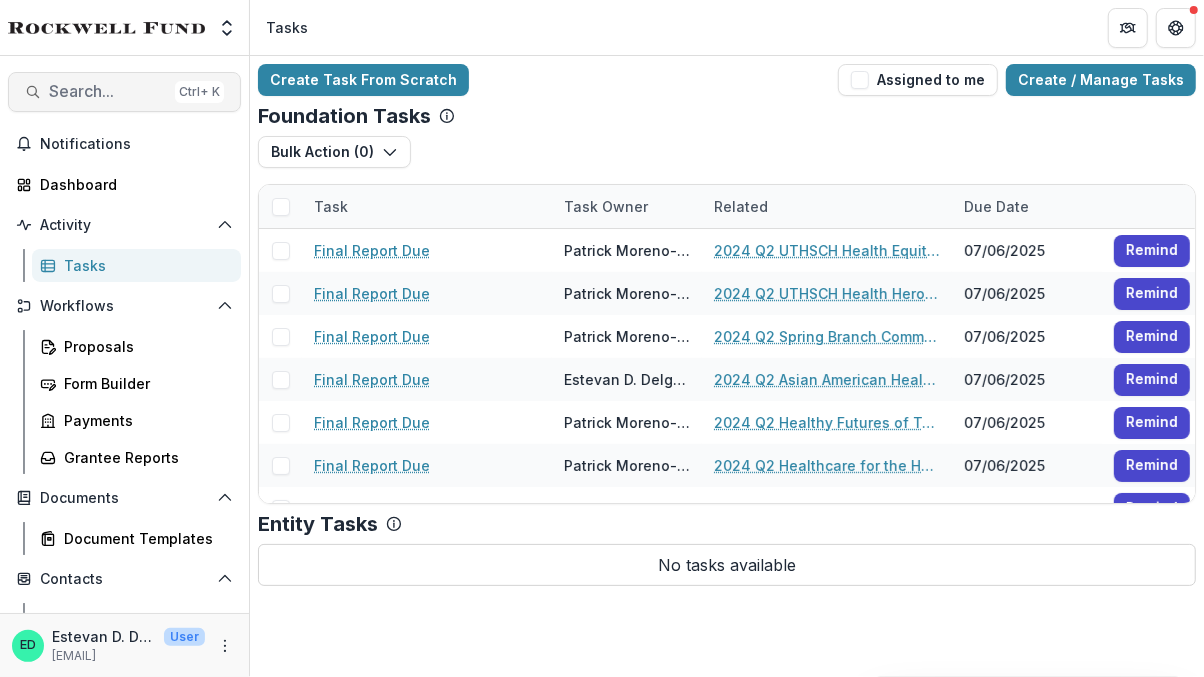 click on "Search..." at bounding box center (108, 91) 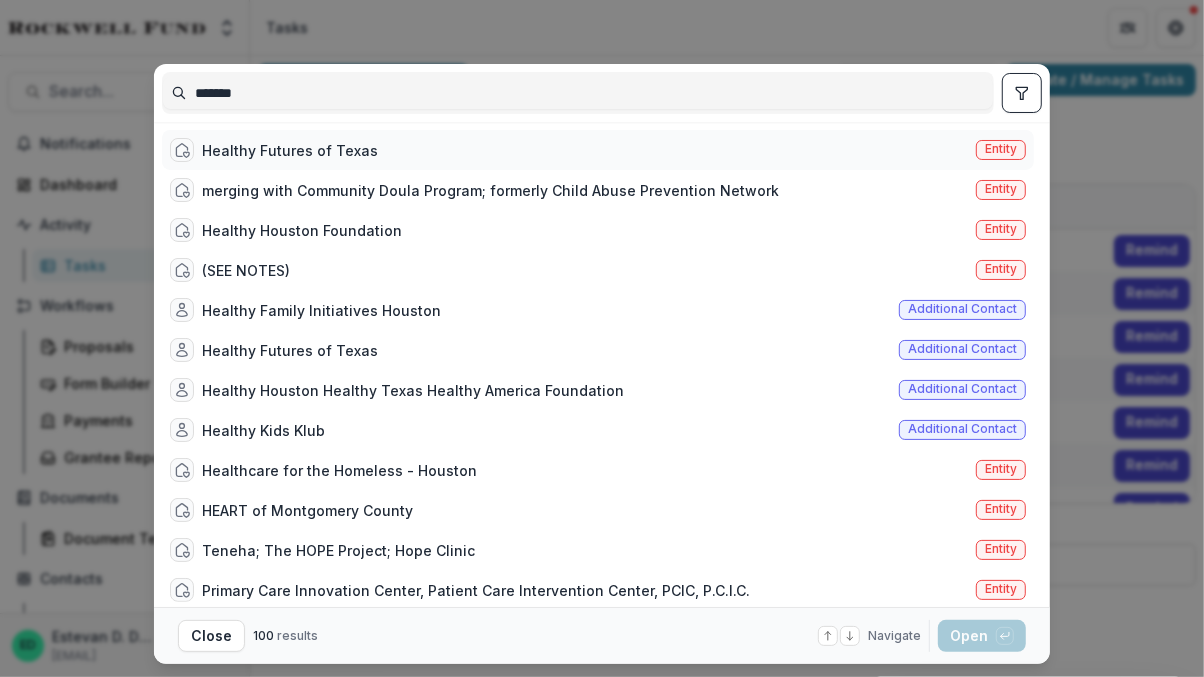 type on "*******" 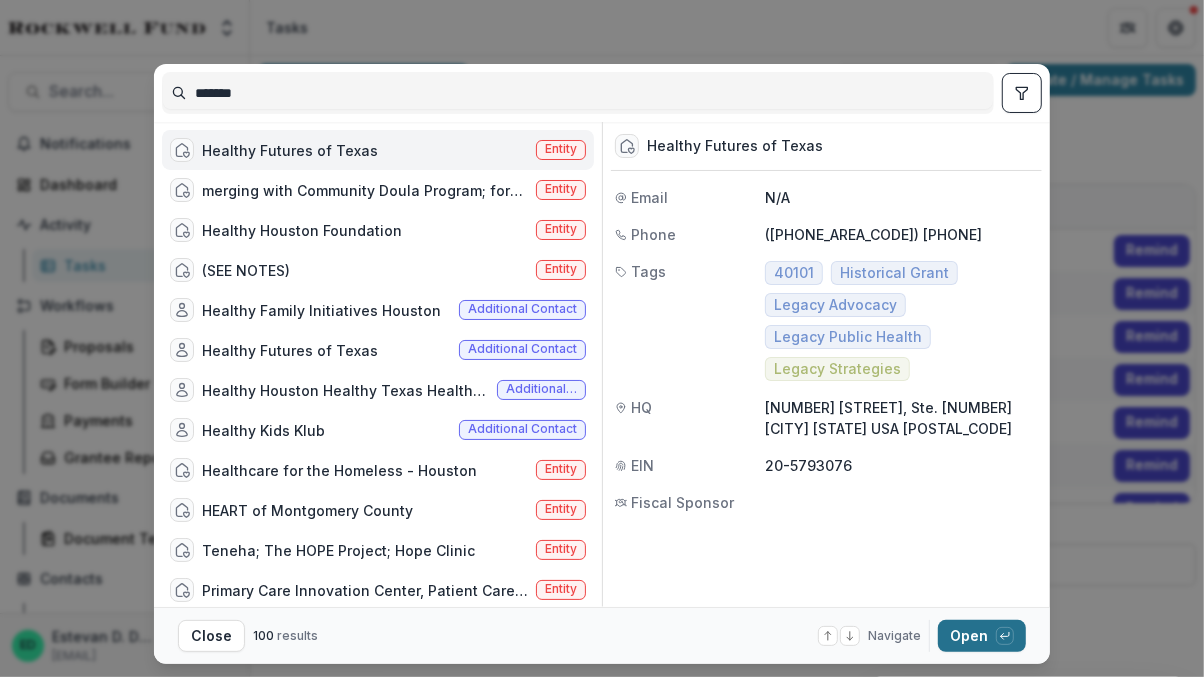click on "Open with enter key" at bounding box center (982, 636) 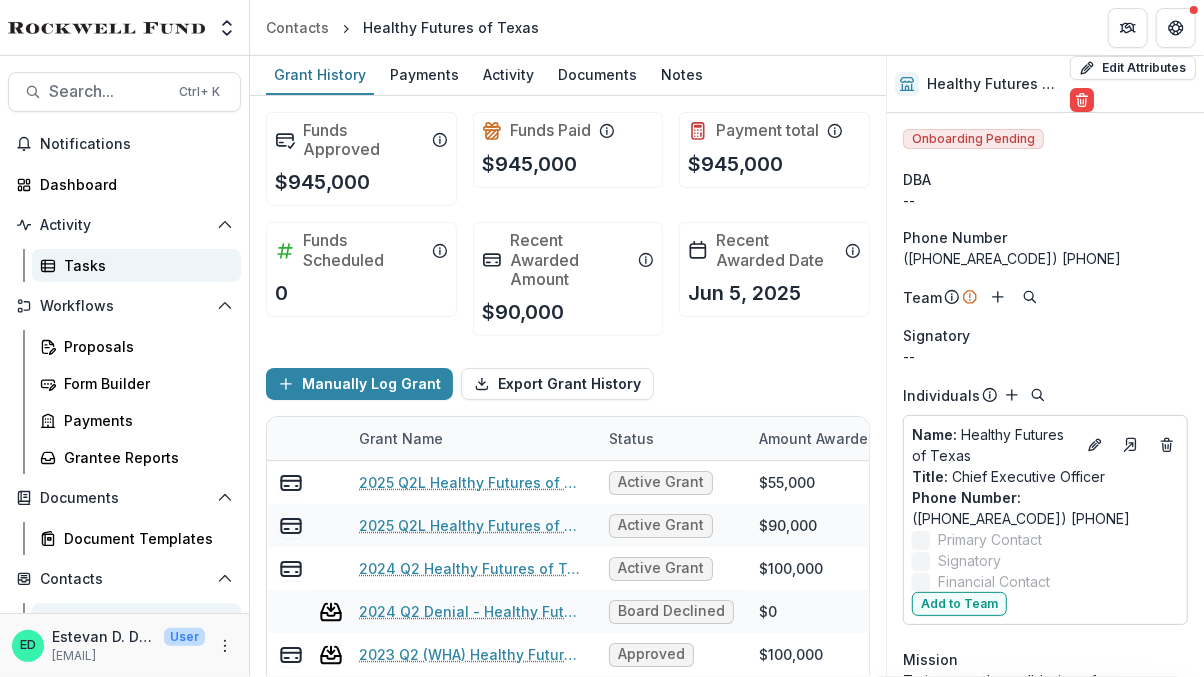 click on "Tasks" at bounding box center (144, 265) 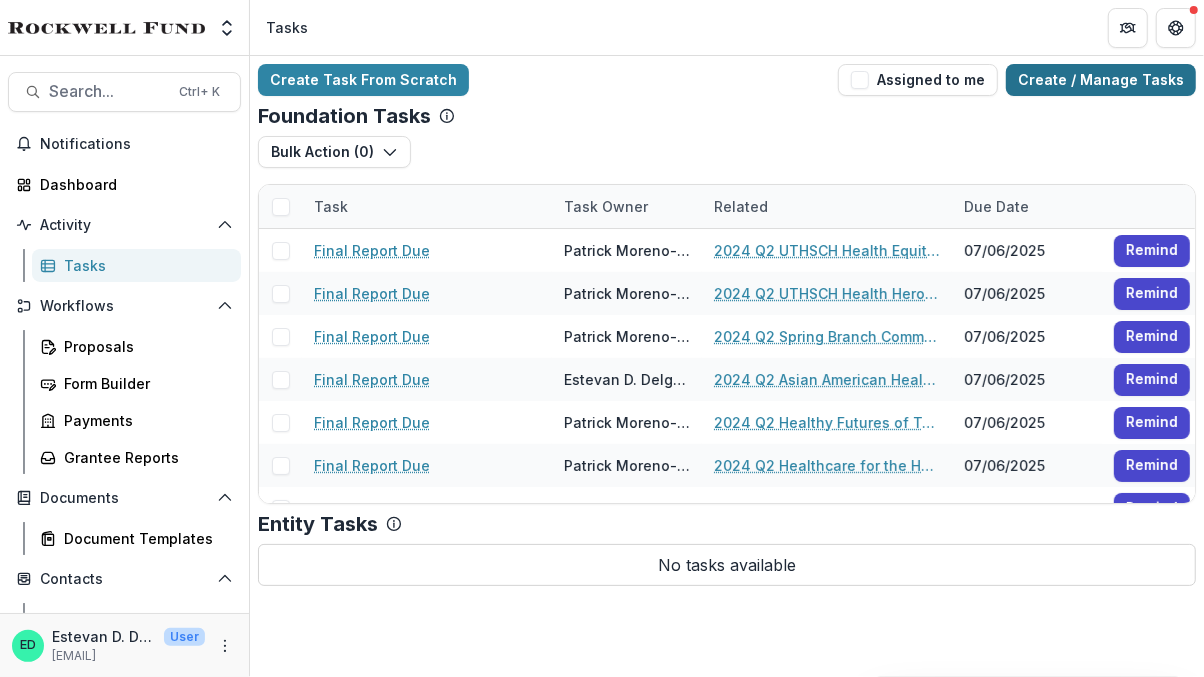click on "Create / Manage Tasks" at bounding box center (1101, 80) 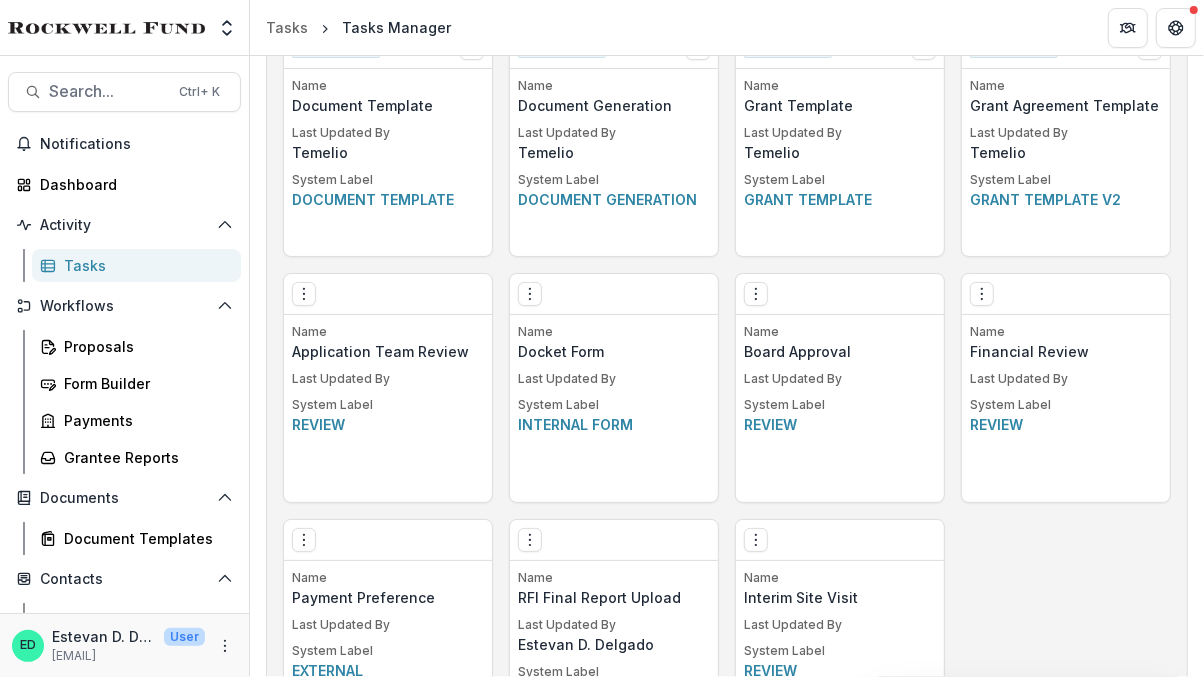 scroll, scrollTop: 1202, scrollLeft: 0, axis: vertical 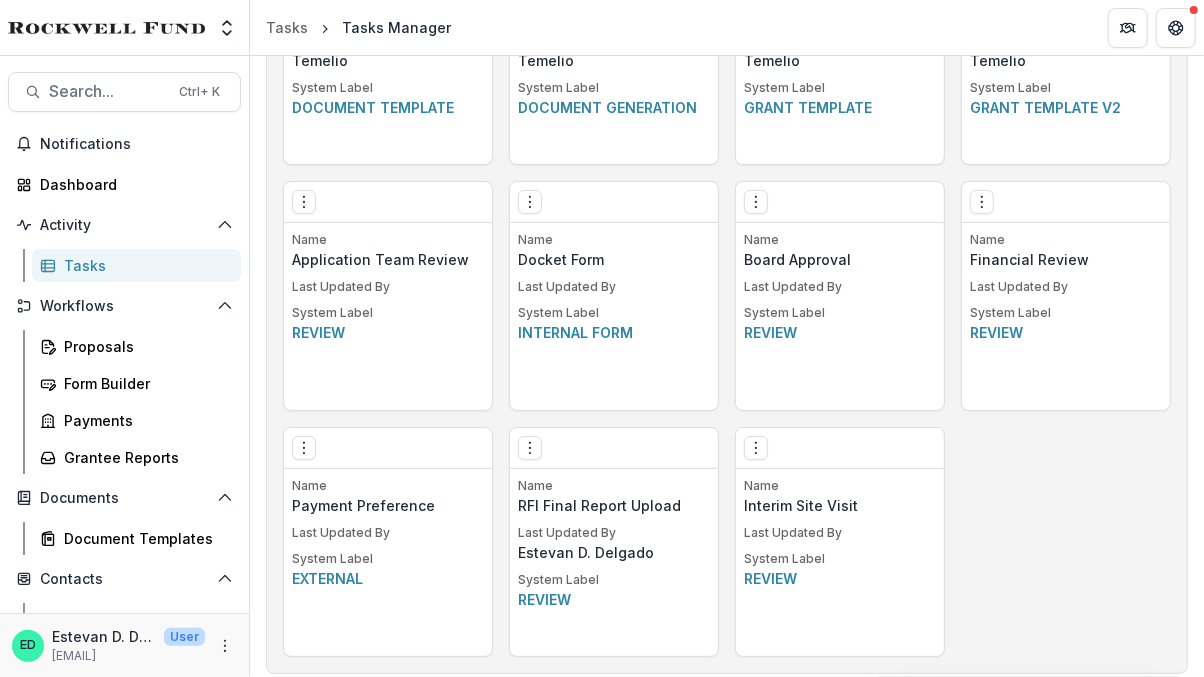 drag, startPoint x: 962, startPoint y: 173, endPoint x: 1028, endPoint y: 573, distance: 405.40845 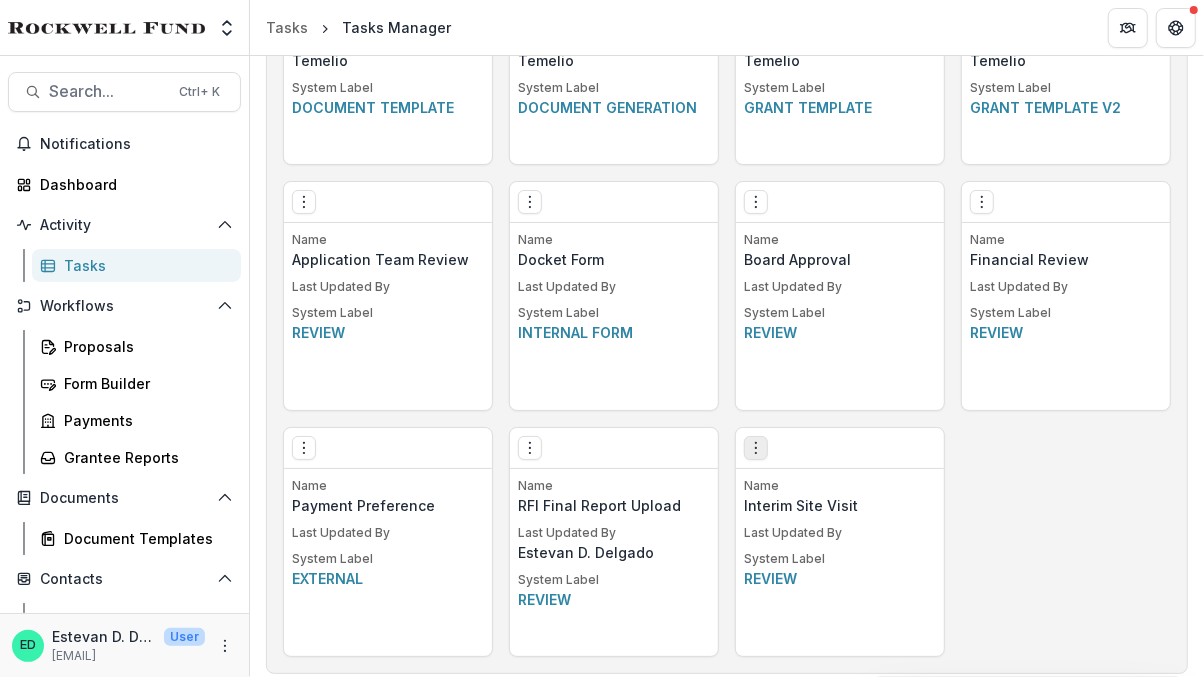 click 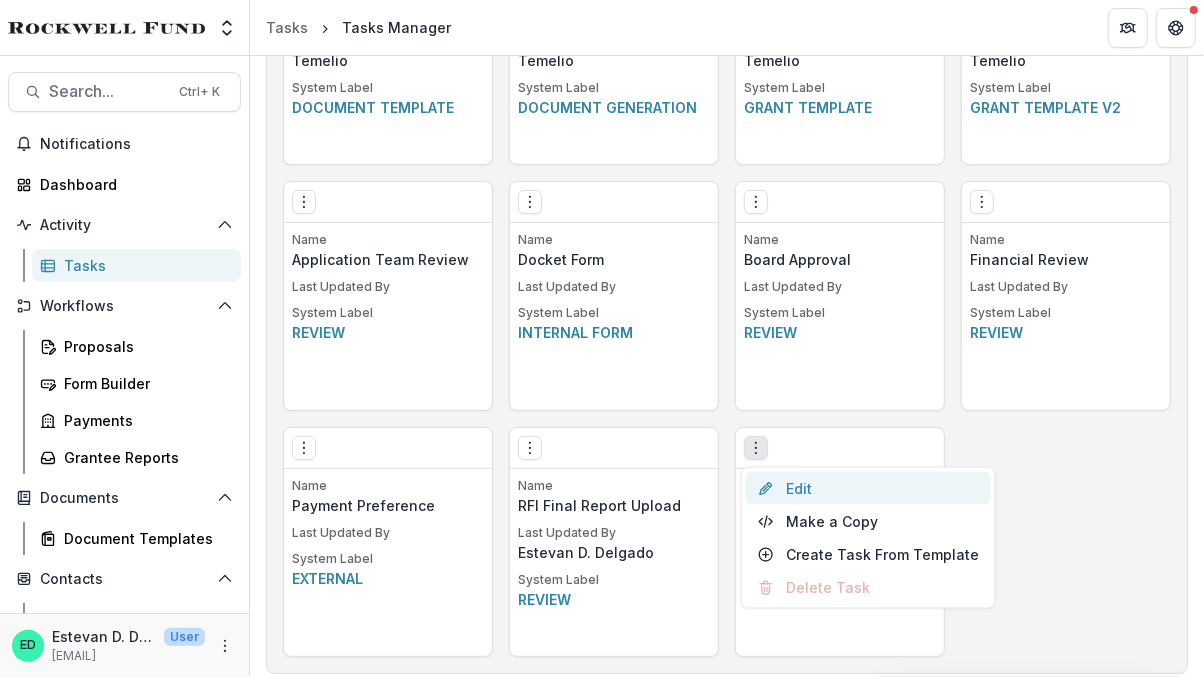 click on "Edit" at bounding box center (868, 488) 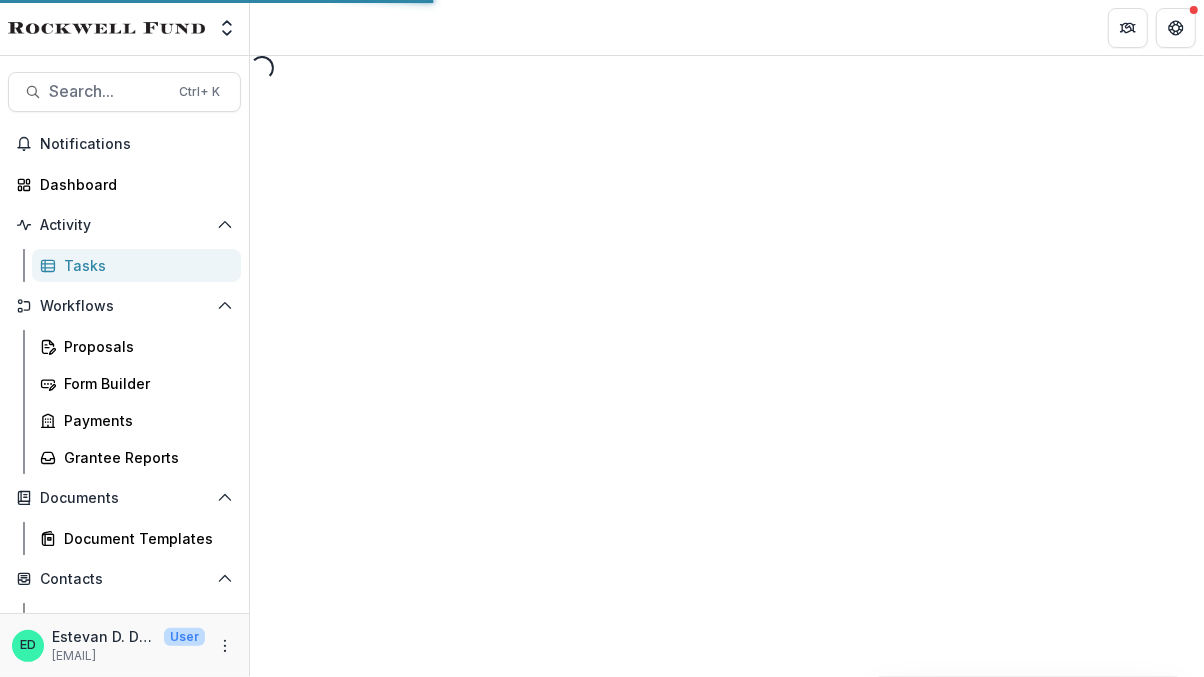 scroll, scrollTop: 0, scrollLeft: 0, axis: both 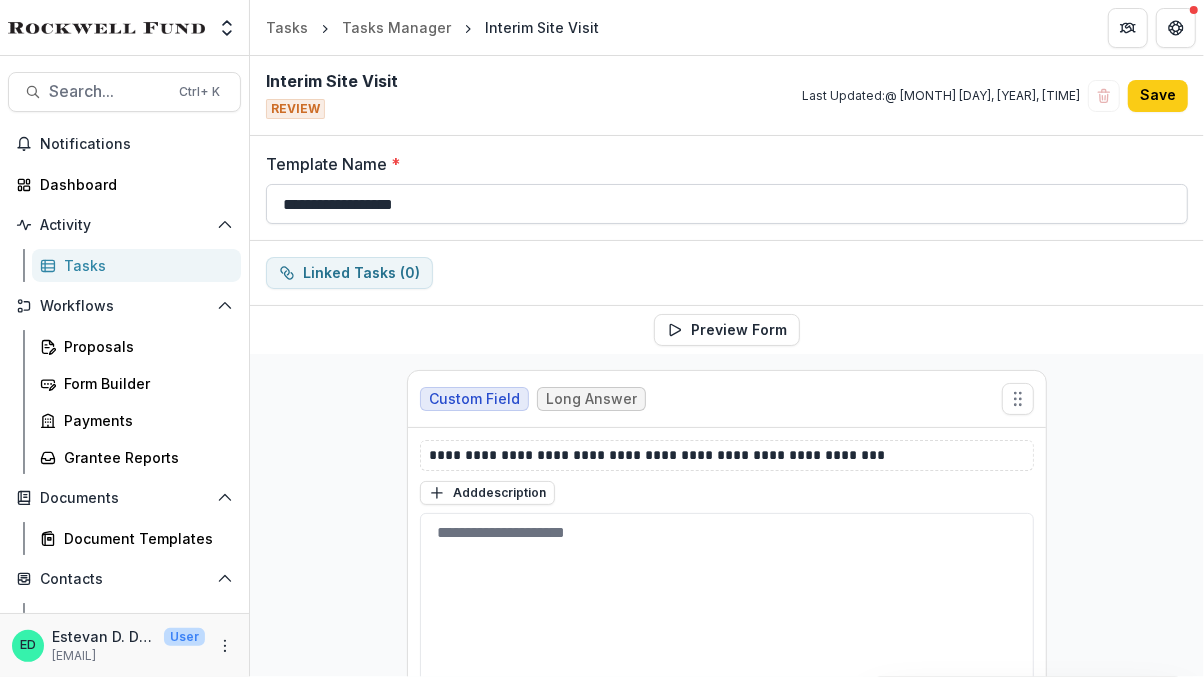 click on "**********" at bounding box center [602, 366] 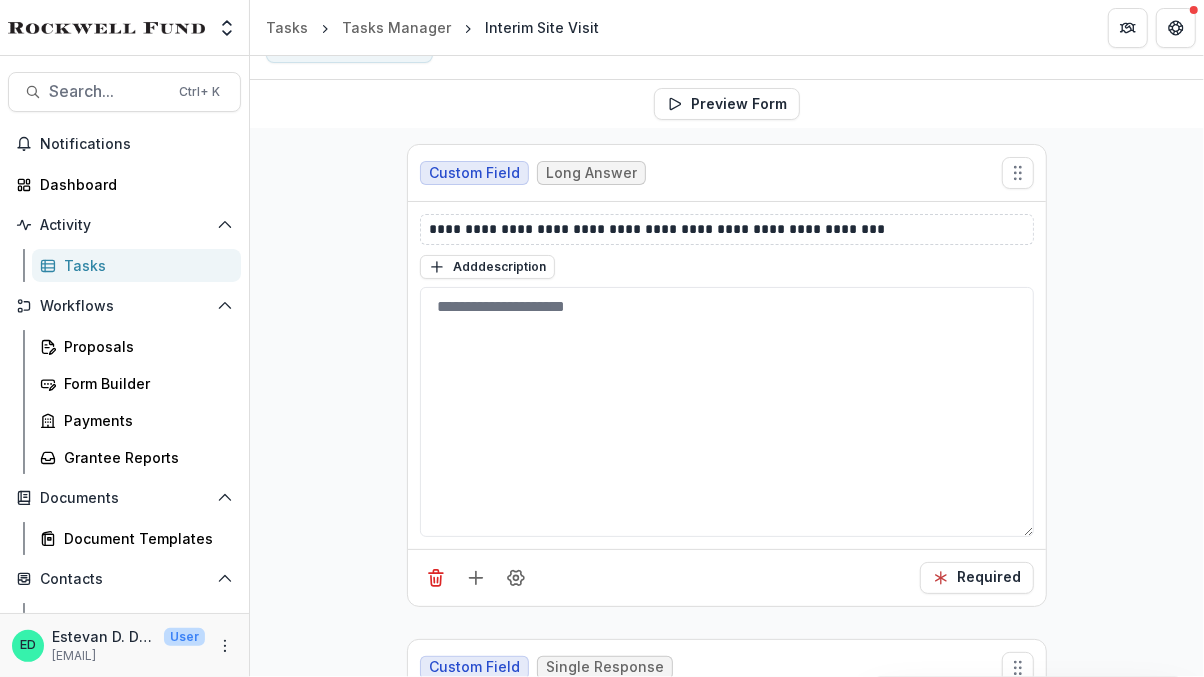 scroll, scrollTop: 225, scrollLeft: 0, axis: vertical 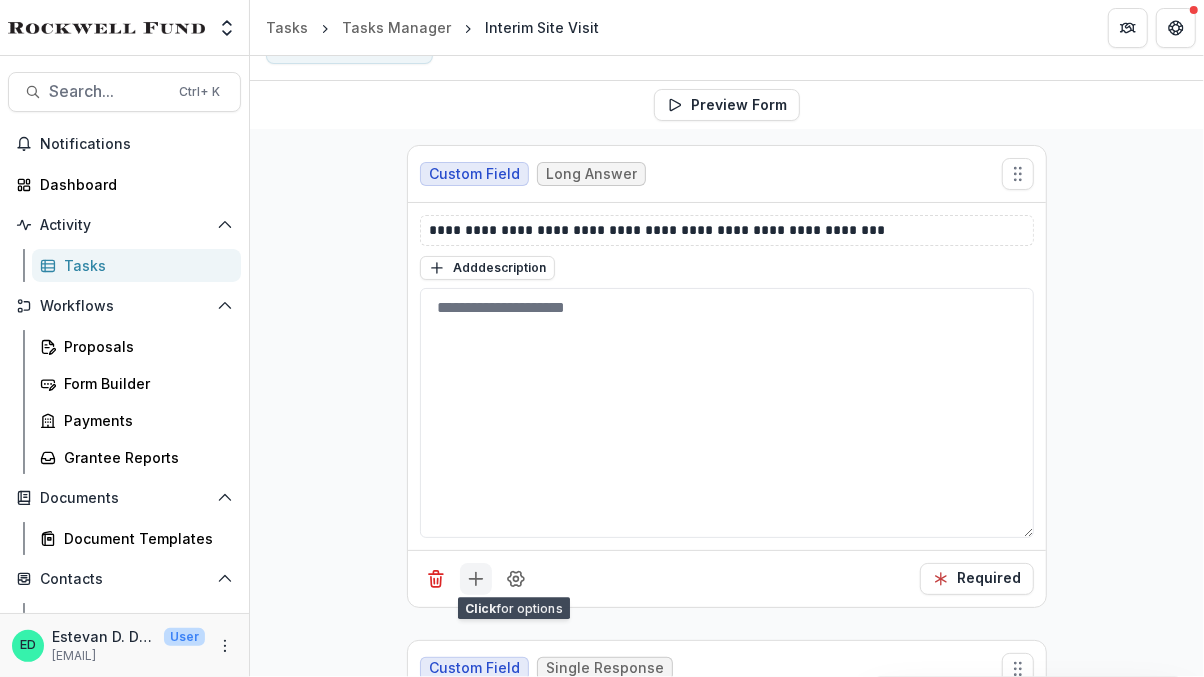 type on "**********" 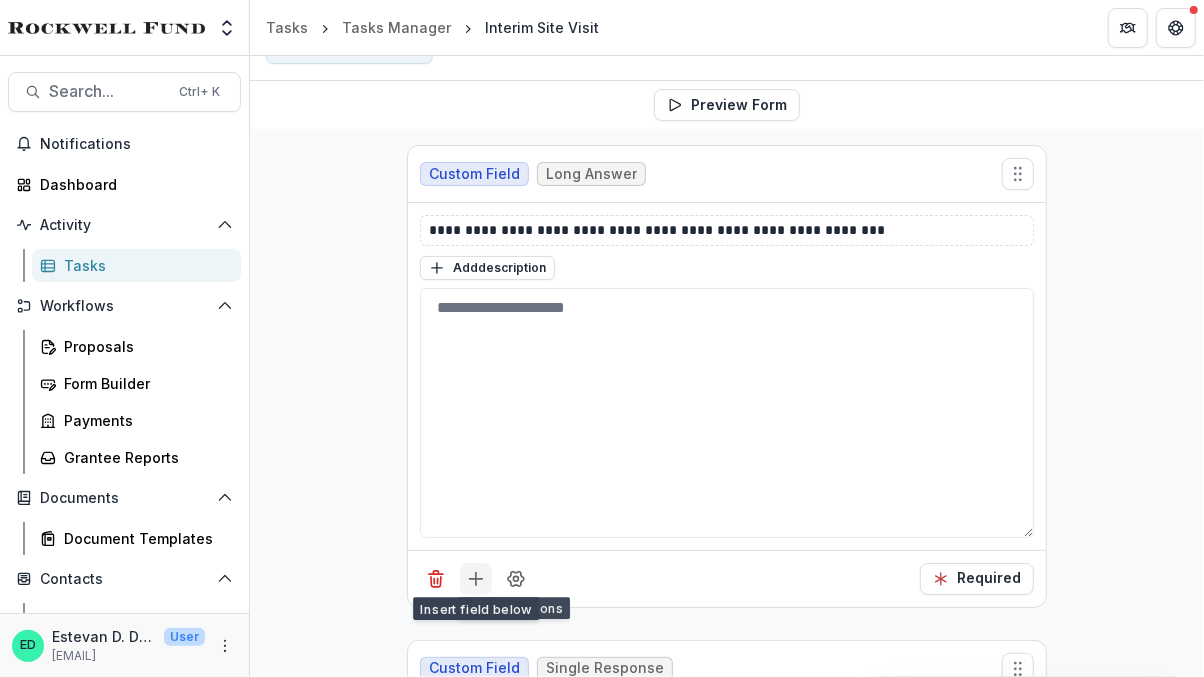 click 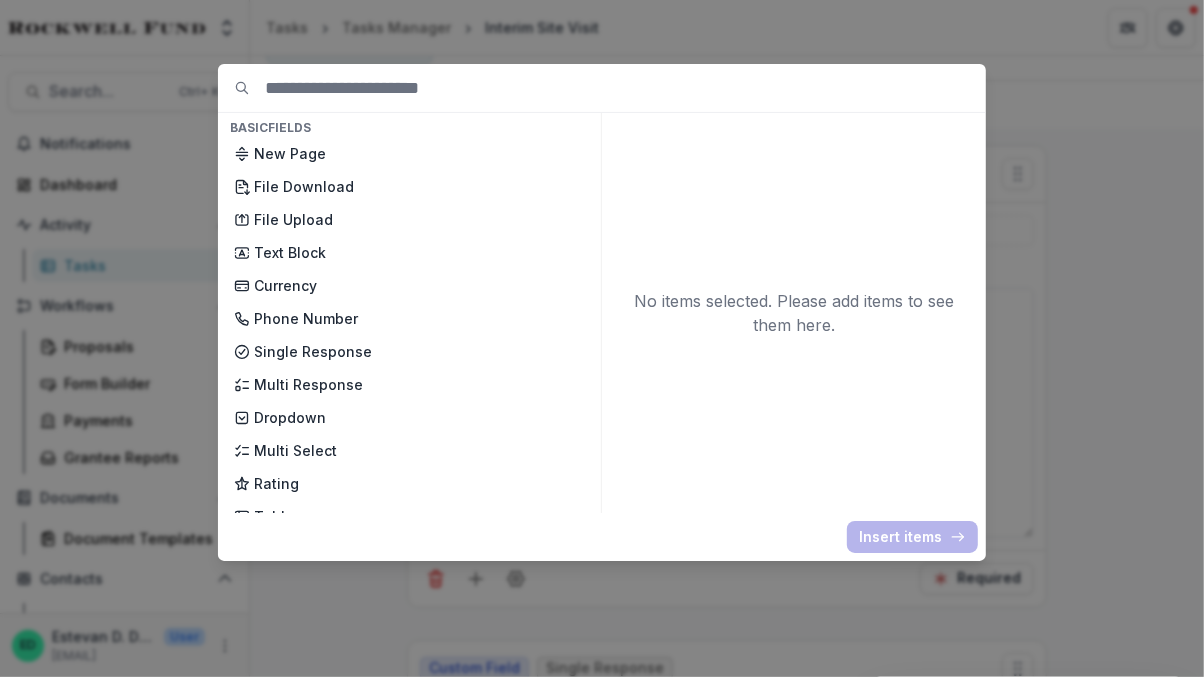 click on "Basic  Fields New Page File Download File Upload Text Block Currency Phone Number Single Response Multi Response Dropdown Multi Select Rating Table Short Answer Number Date Long answer Formatted Text Conditional Dropdown Spreadsheet Temelio  Fields External References Score Card Formula Foundation Users Foundation Tags Foundation Program Areas Grant Types No items selected. Please add items to see them here. Insert items" at bounding box center (602, 338) 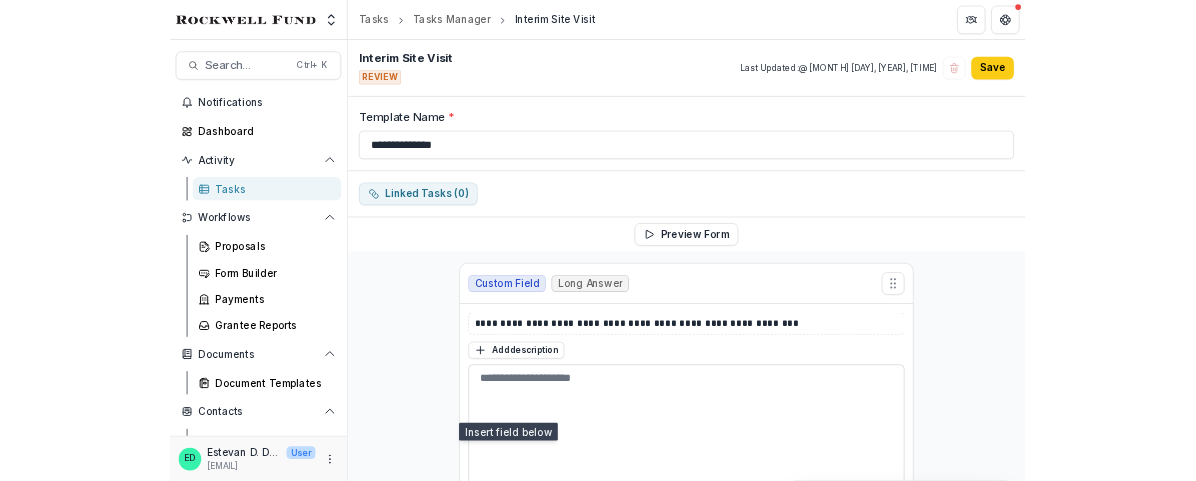 scroll, scrollTop: 253, scrollLeft: 0, axis: vertical 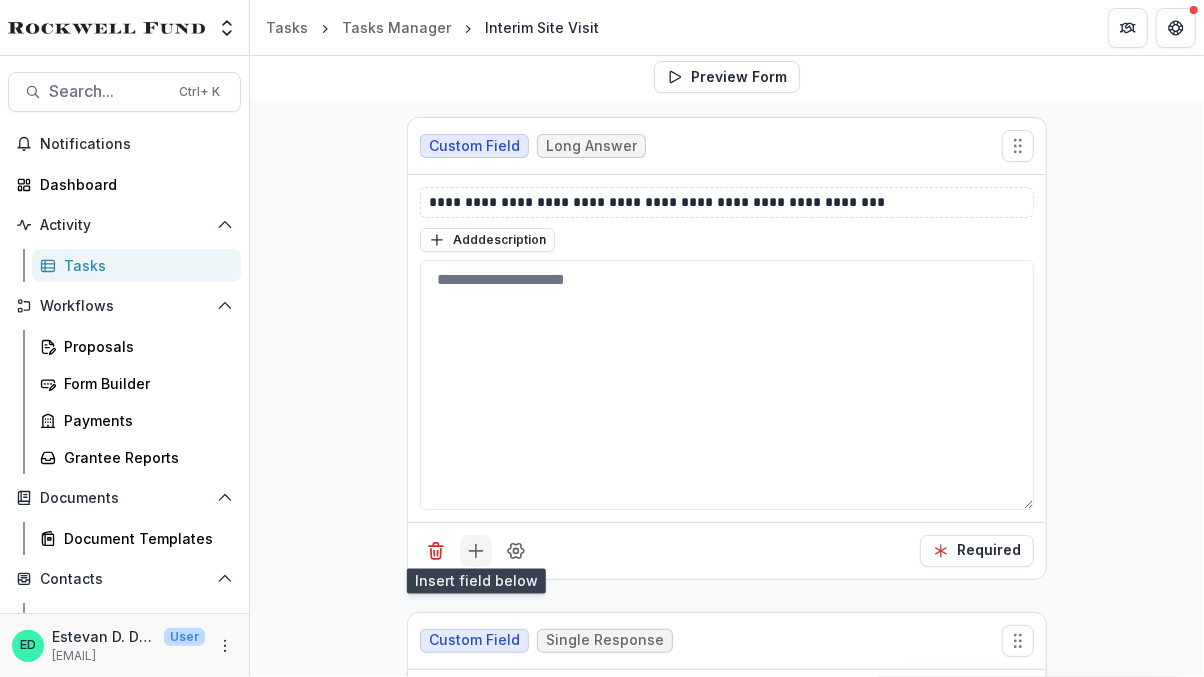 click 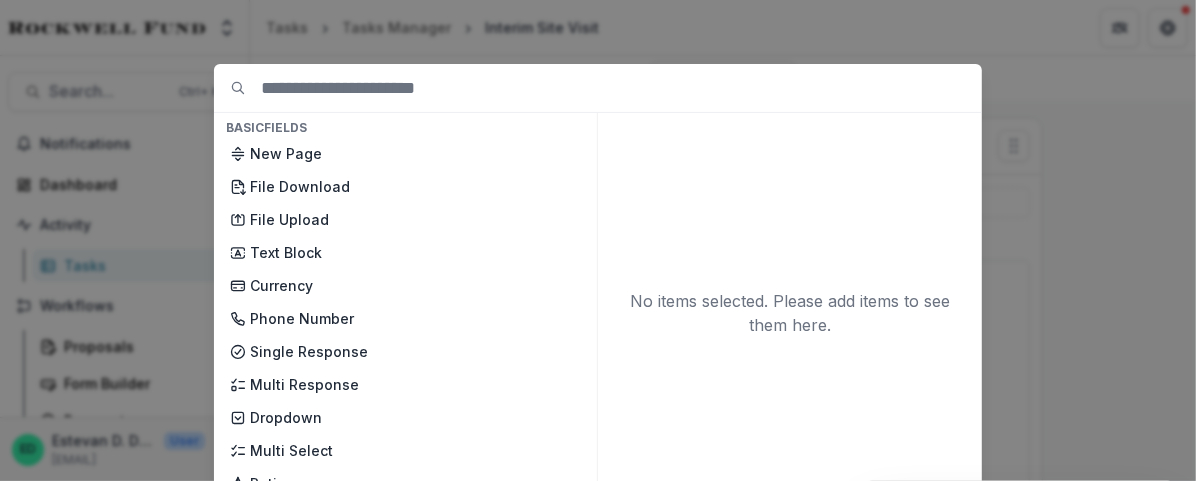 click on "Basic  Fields New Page File Download File Upload Text Block Currency Phone Number Single Response Multi Response Dropdown Multi Select Rating Table Short Answer Number Date Long answer Formatted Text Conditional Dropdown Spreadsheet Temelio  Fields External References Score Card Formula Foundation Users Foundation Tags Foundation Program Areas Grant Types No items selected. Please add items to see them here. Insert items" at bounding box center [598, 240] 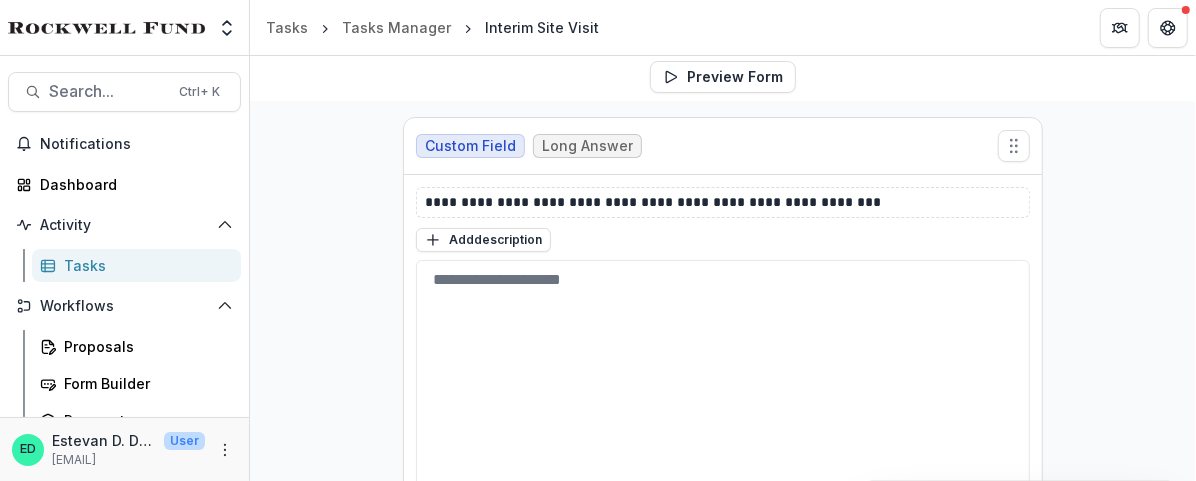 scroll, scrollTop: 530, scrollLeft: 0, axis: vertical 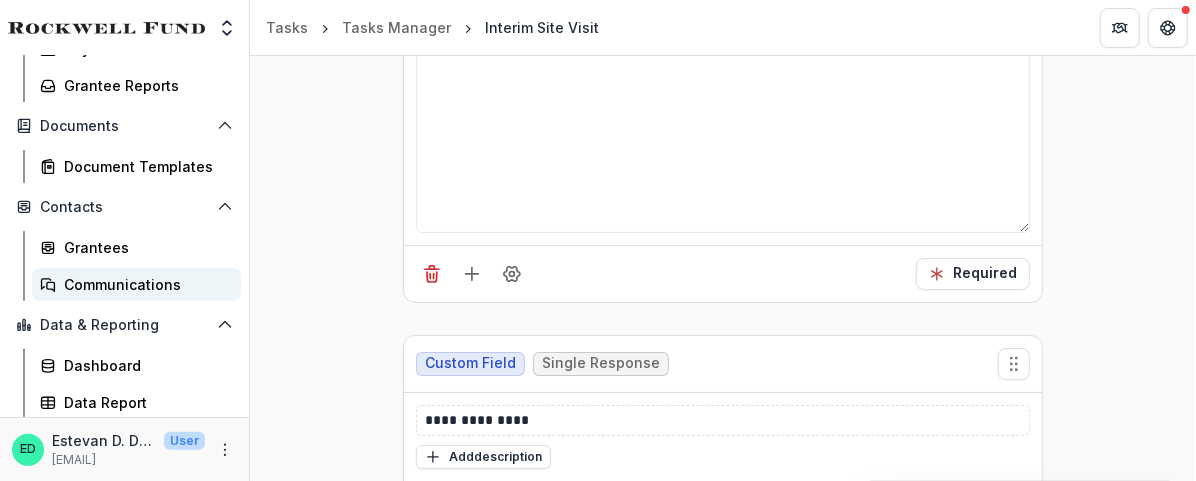 click on "Communications" at bounding box center (144, 284) 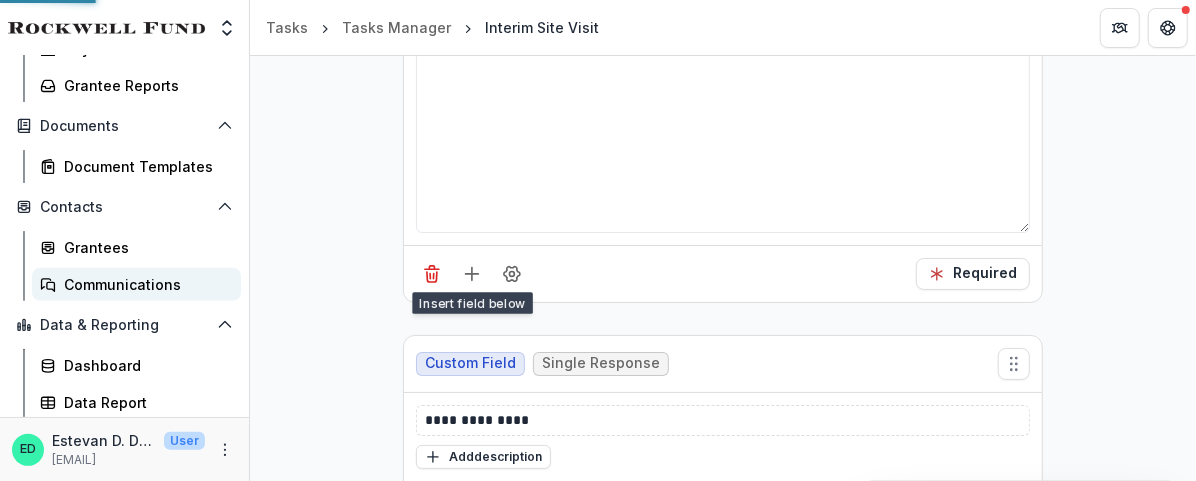 scroll, scrollTop: 0, scrollLeft: 0, axis: both 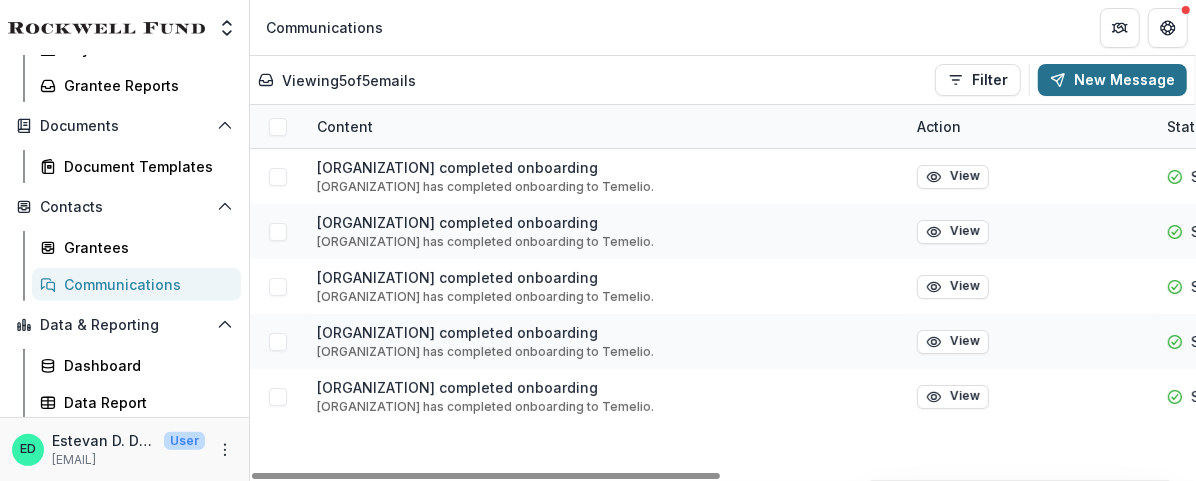 click on "New Message" at bounding box center (1112, 80) 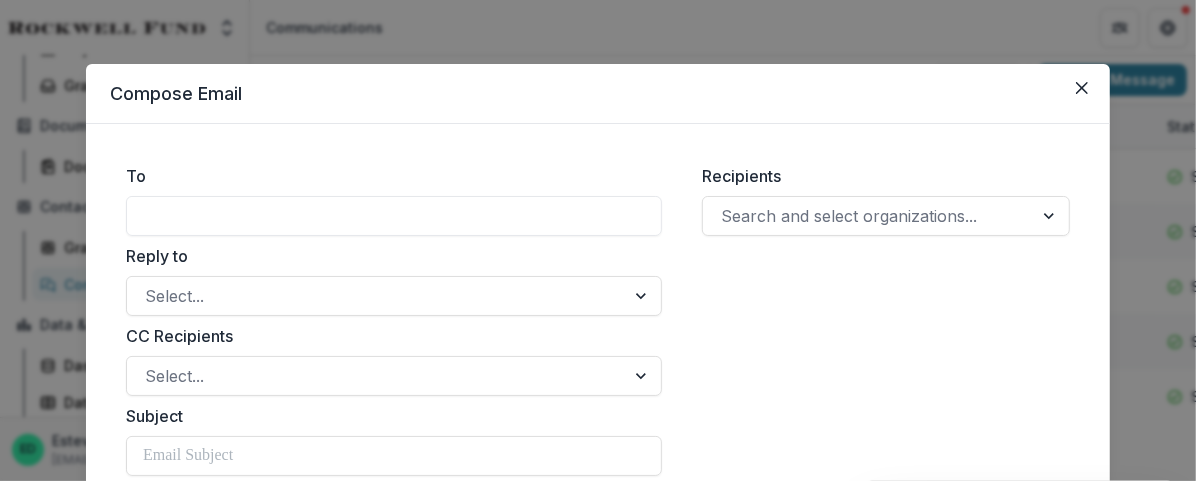 scroll, scrollTop: 98, scrollLeft: 0, axis: vertical 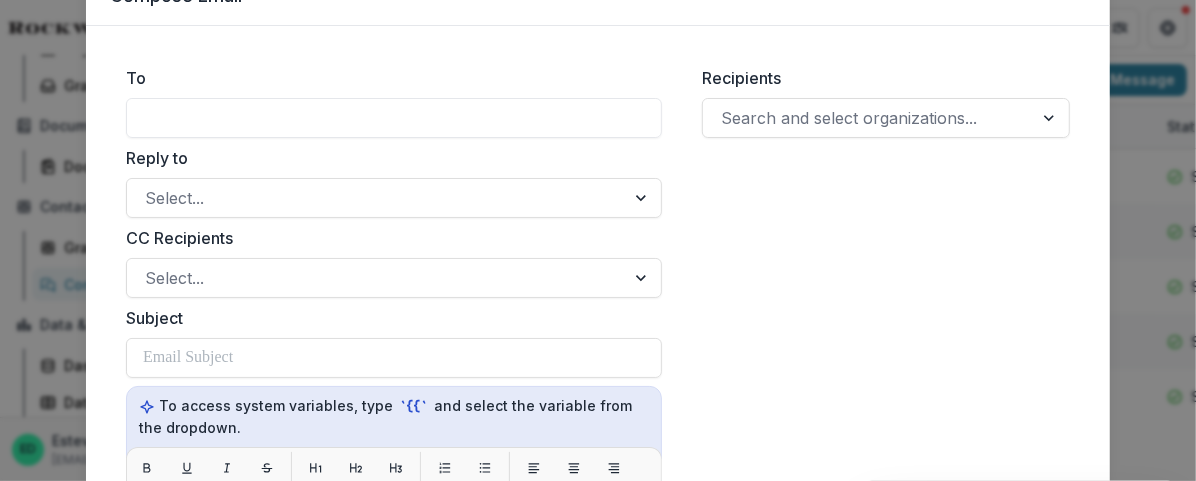 click at bounding box center (394, 118) 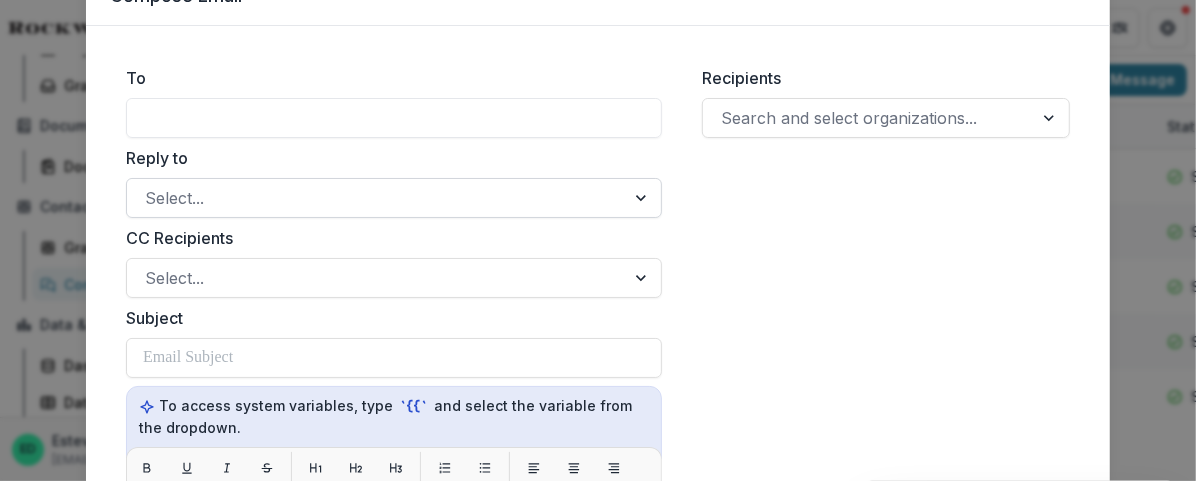 click at bounding box center (376, 198) 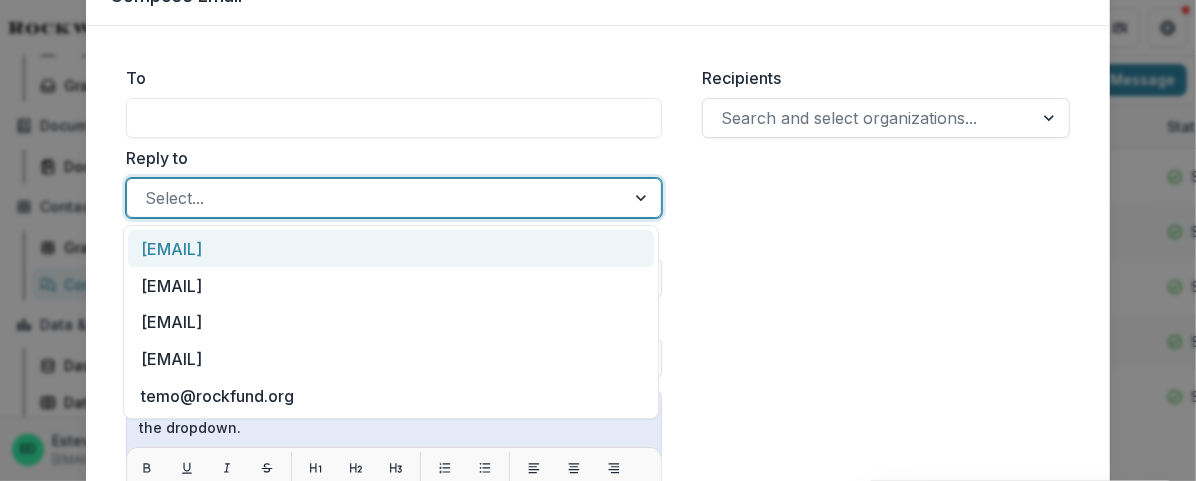 click on "[EMAIL]" at bounding box center (391, 248) 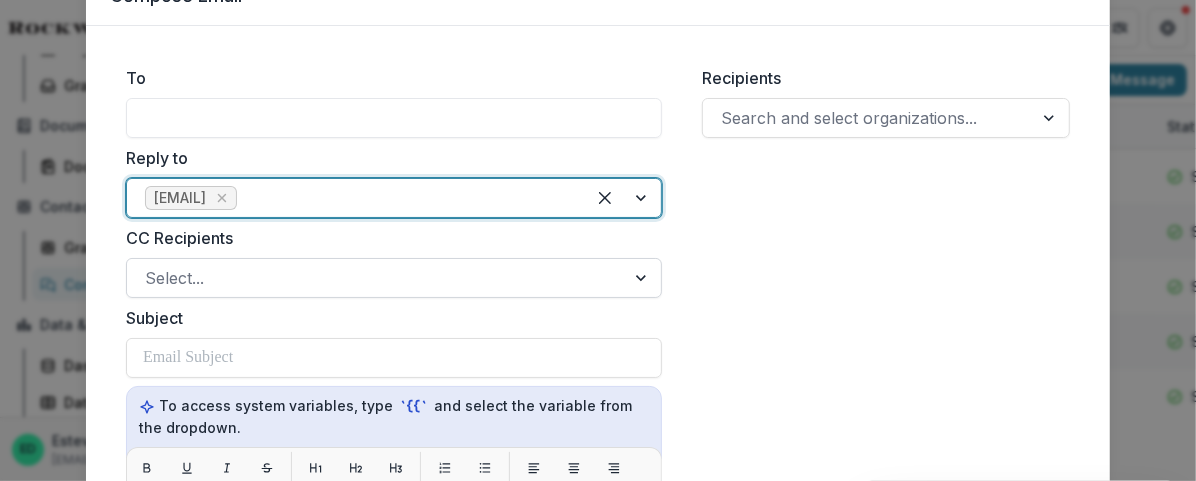 click at bounding box center (376, 278) 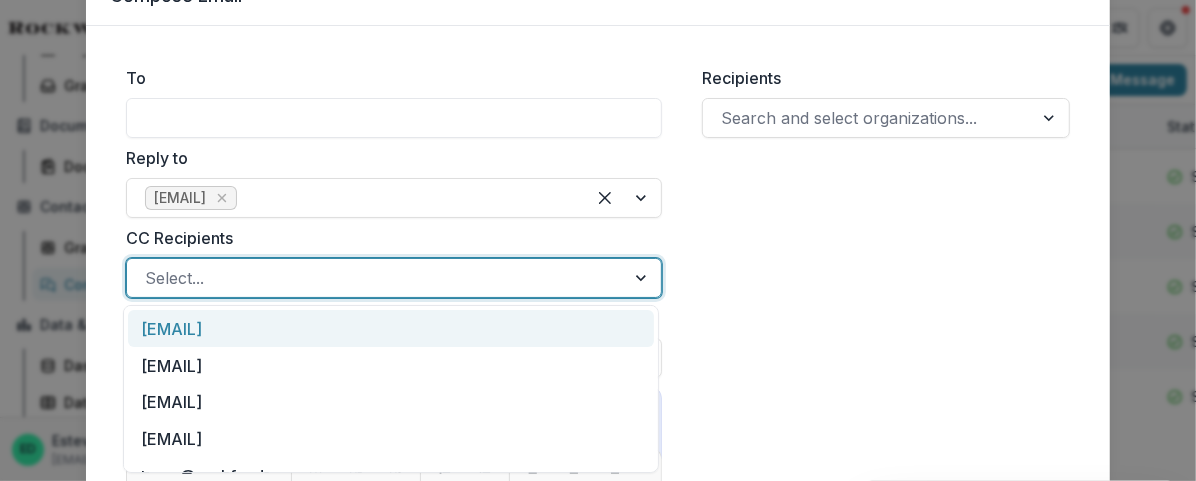 click on "Recipients Search and select organizations..." at bounding box center (886, 527) 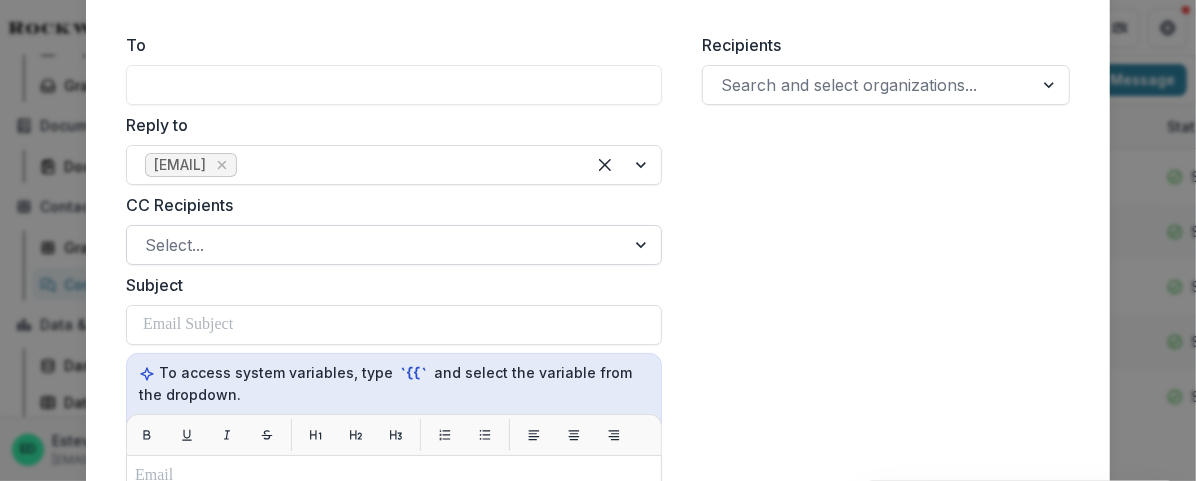 scroll, scrollTop: 97, scrollLeft: 0, axis: vertical 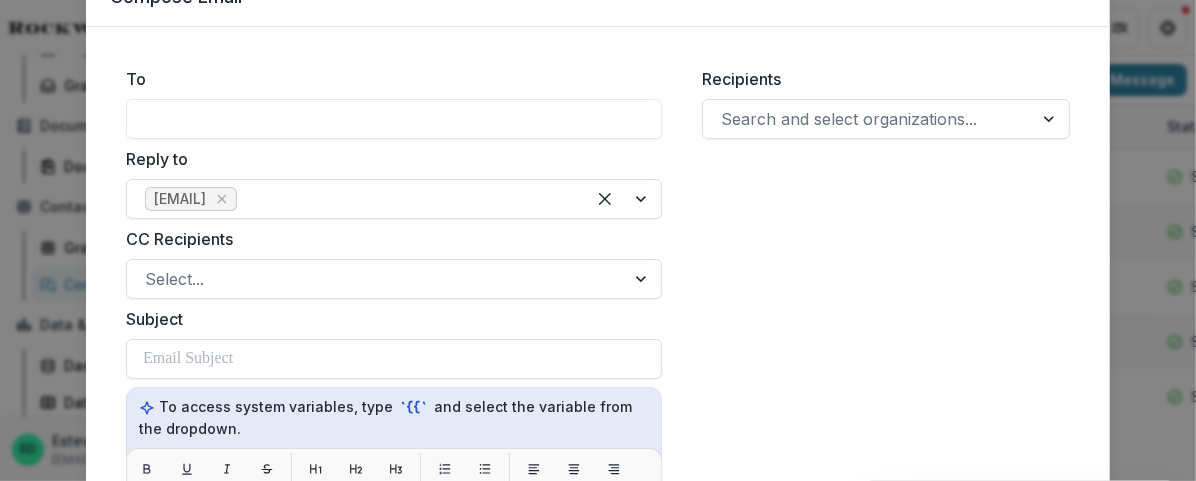 click on "To Reply to edelgado@rockfund.org CC Recipients Select... Subject  To access system variables, type   `{{`   and select the variable from the dropdown." at bounding box center (394, 528) 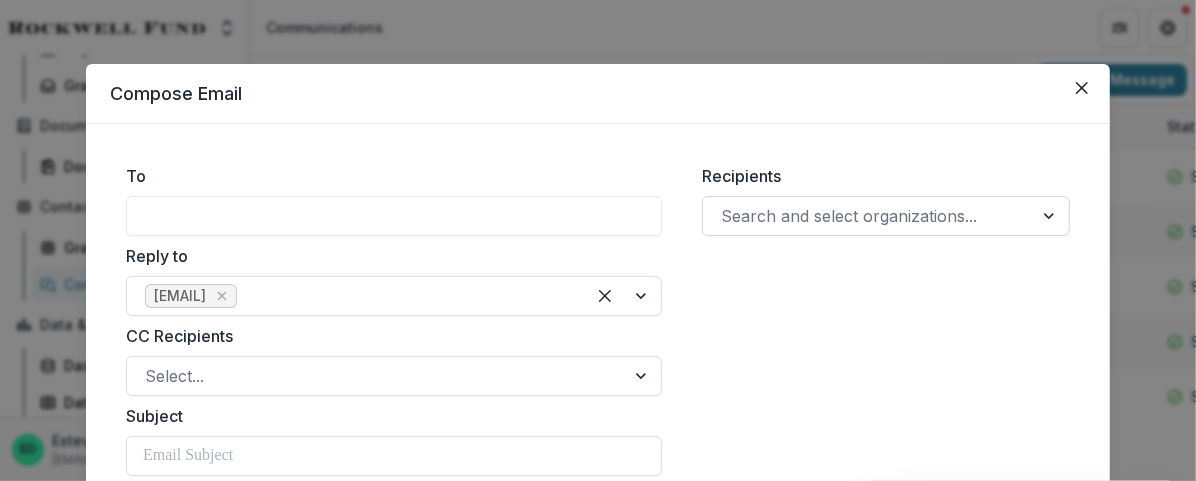 click on "Search and select organizations..." at bounding box center [886, 216] 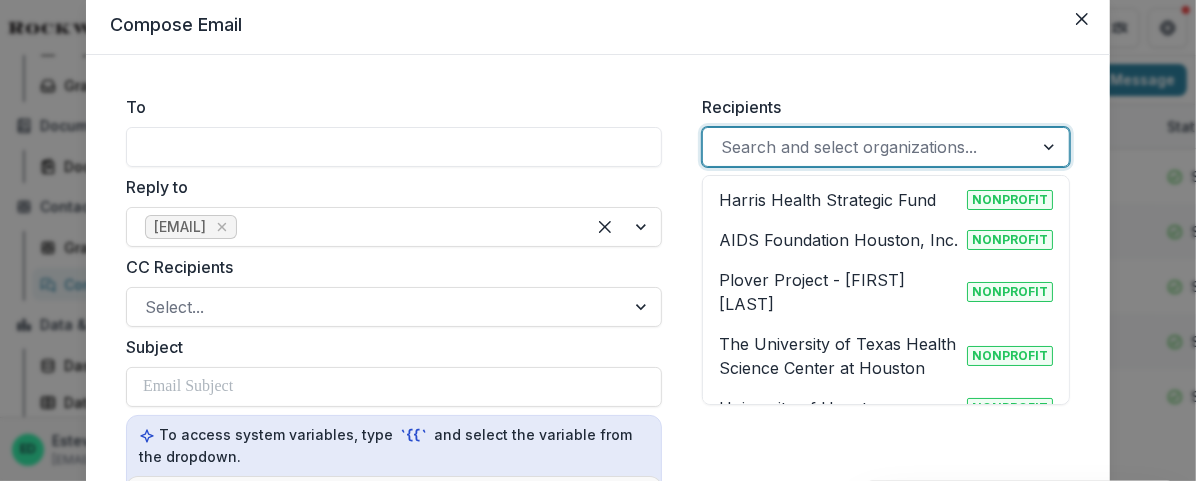 scroll, scrollTop: 70, scrollLeft: 0, axis: vertical 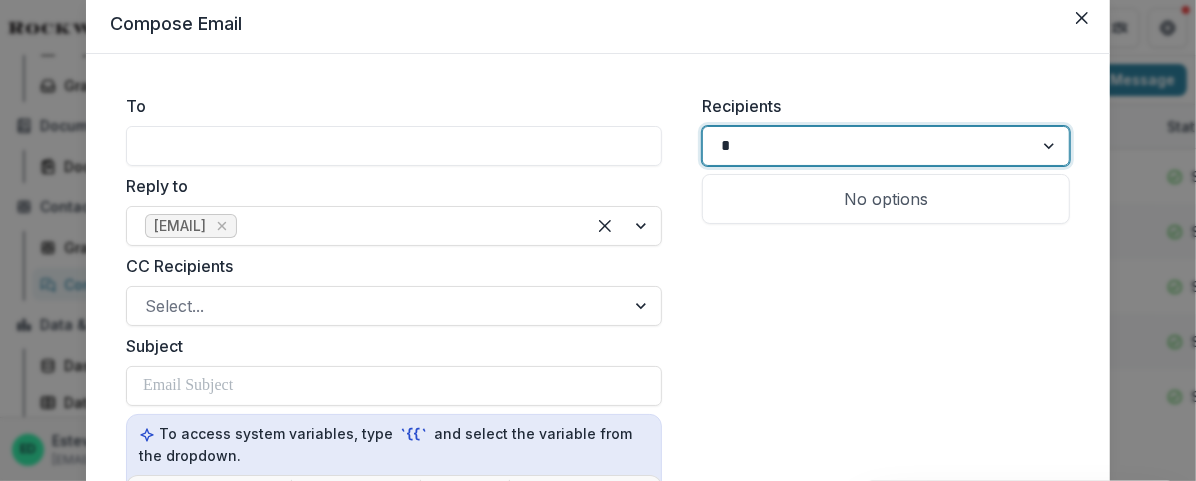 type on "**" 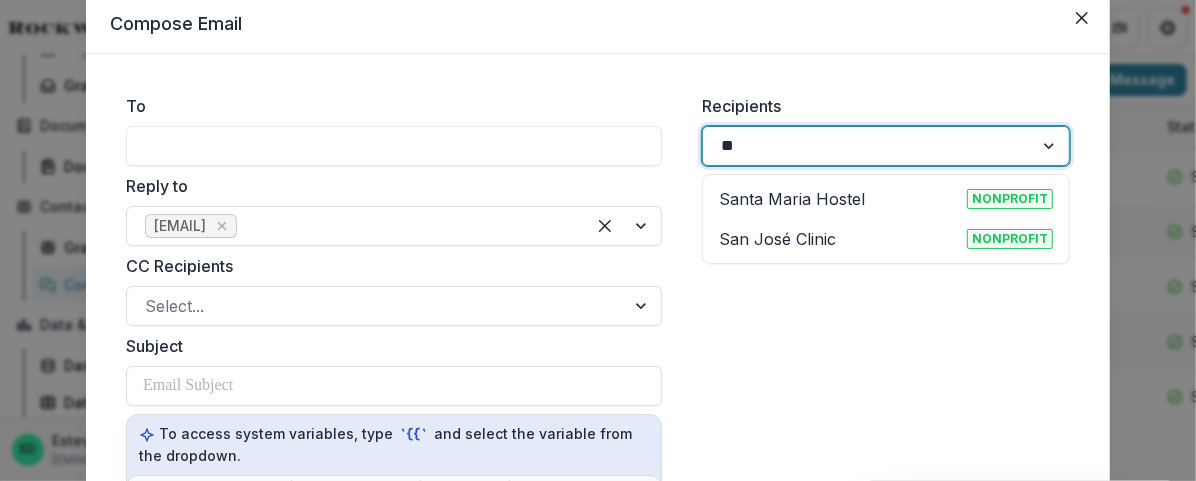 click on "San José Clinic" at bounding box center (777, 239) 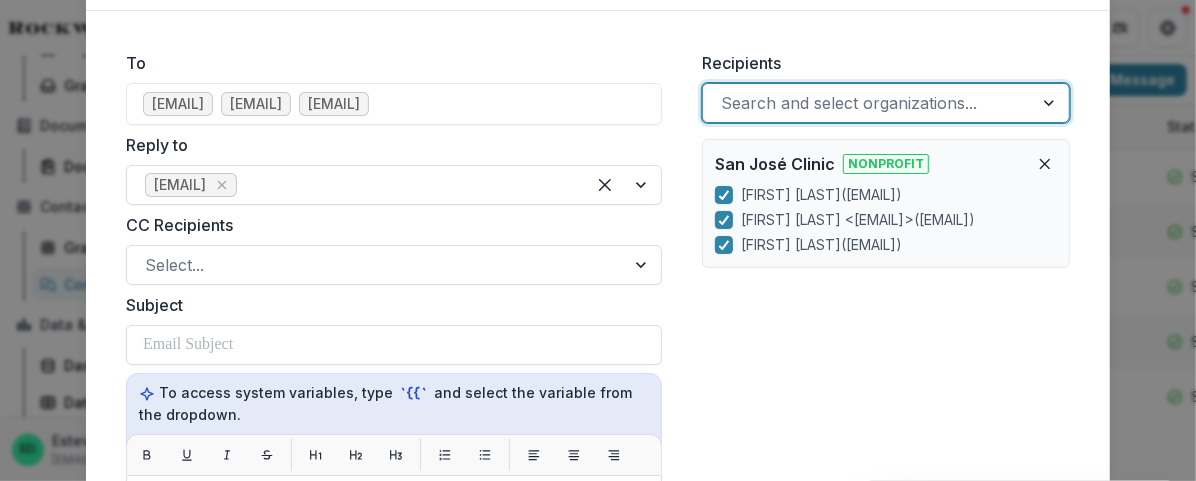 scroll, scrollTop: 120, scrollLeft: 0, axis: vertical 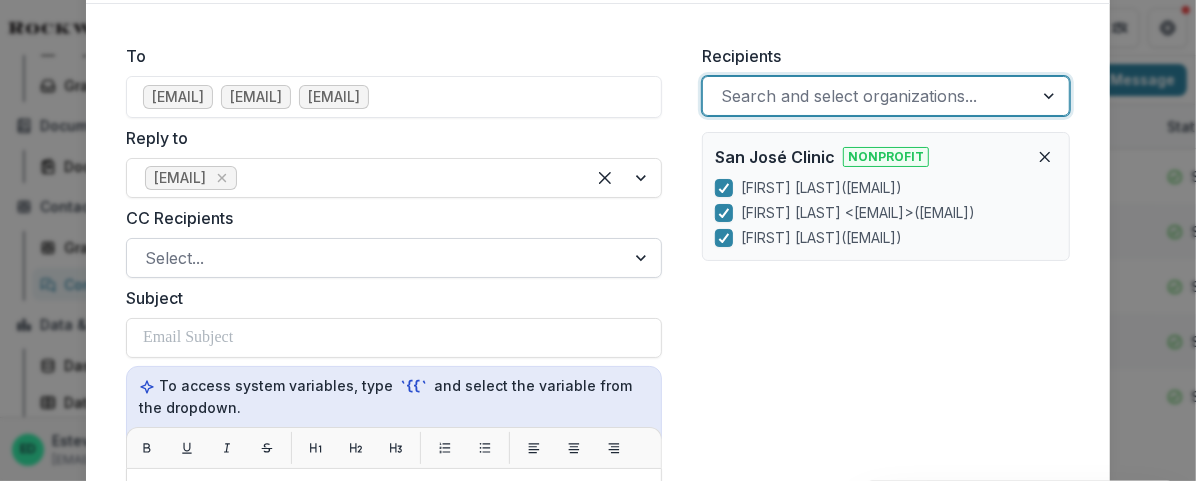 click at bounding box center (376, 258) 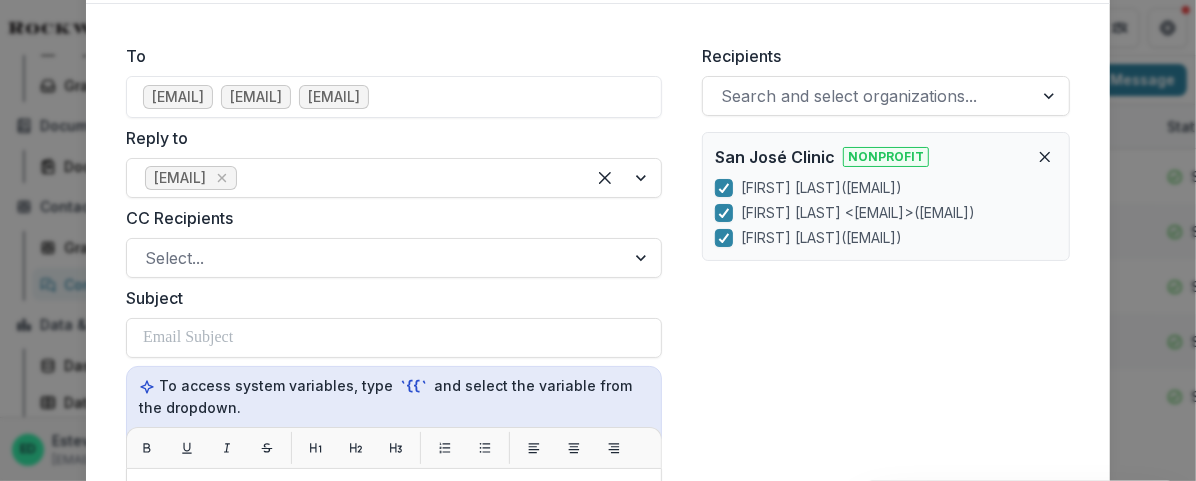 click on "Recipients Search and select organizations... San José Clinic Nonprofit Rosivel Gutierrez  ( rosivelgutierrez@sanjoseclinic.org ) Leyra Cano <grants@sanjoseclinic.org>  ( grants@sanjoseclinic.org ) Adlia Ebeid  ( adliaebeid@sanjoseclinic.org )" at bounding box center [886, 506] 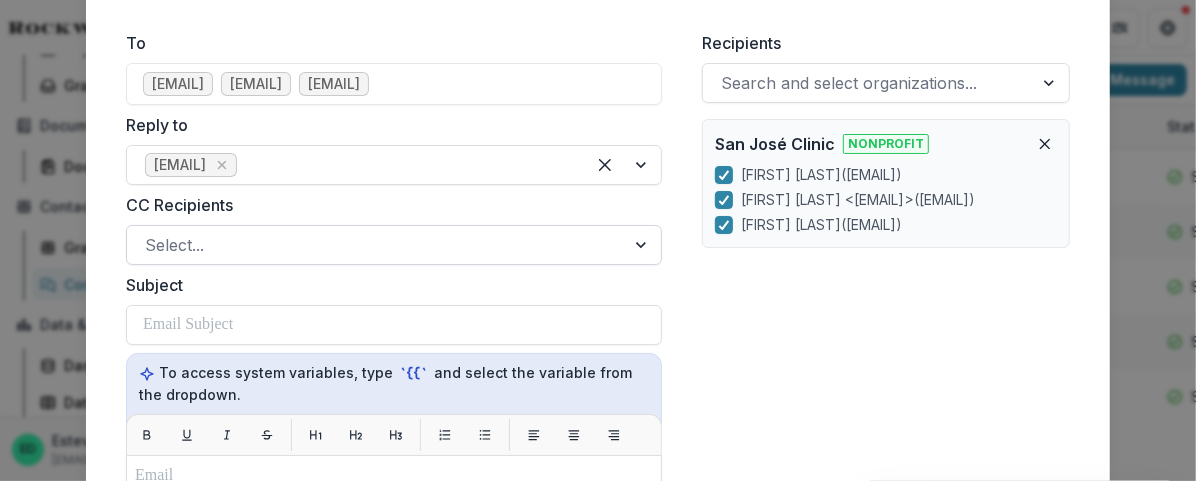 scroll, scrollTop: 177, scrollLeft: 0, axis: vertical 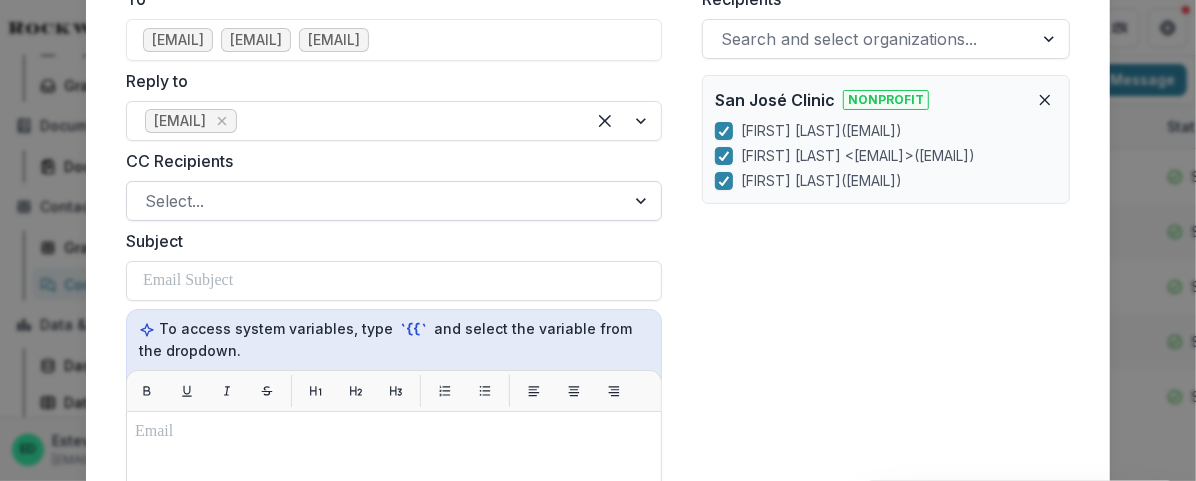 click at bounding box center [376, 201] 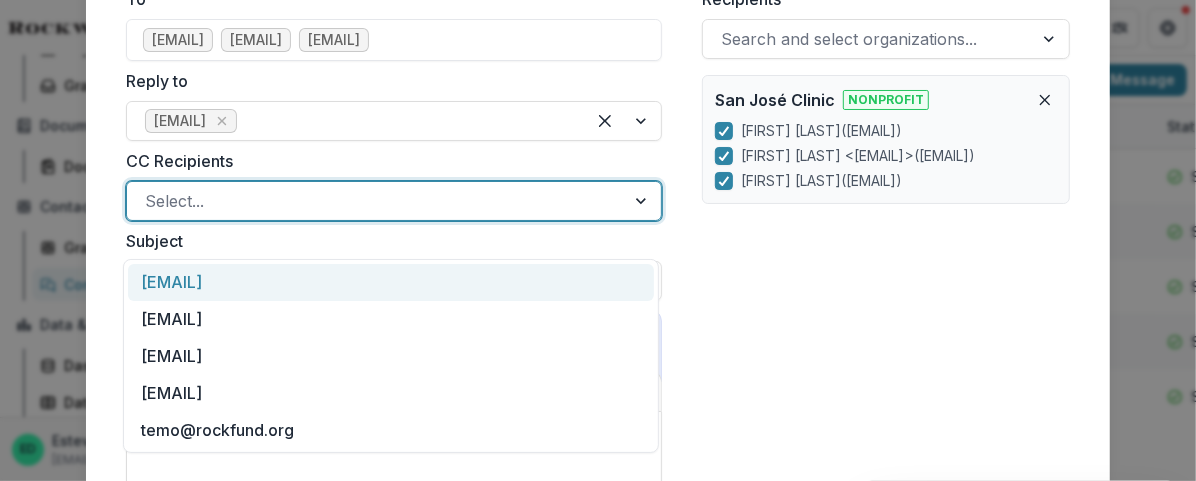 click on "[EMAIL]" at bounding box center [391, 282] 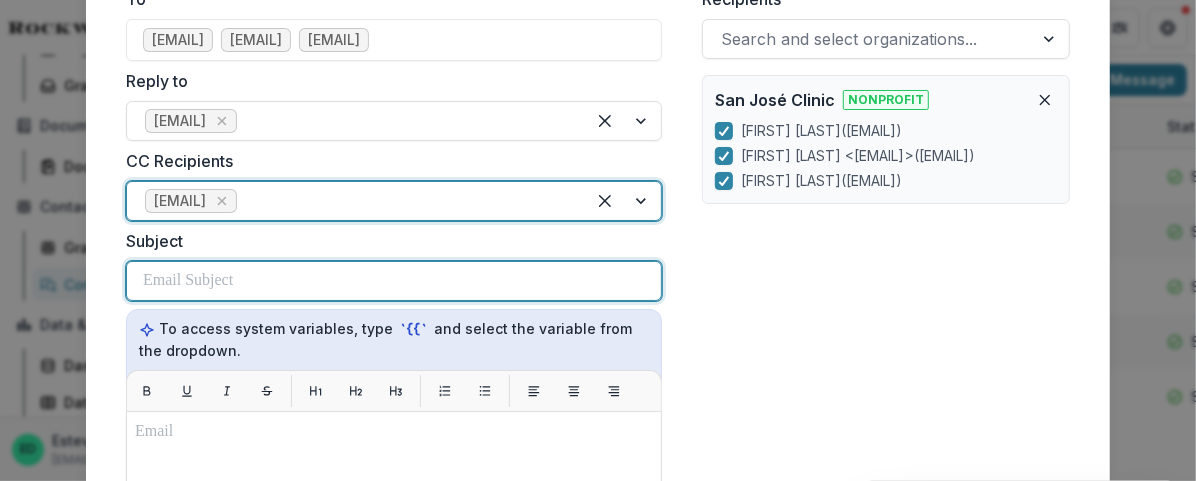 click at bounding box center (188, 281) 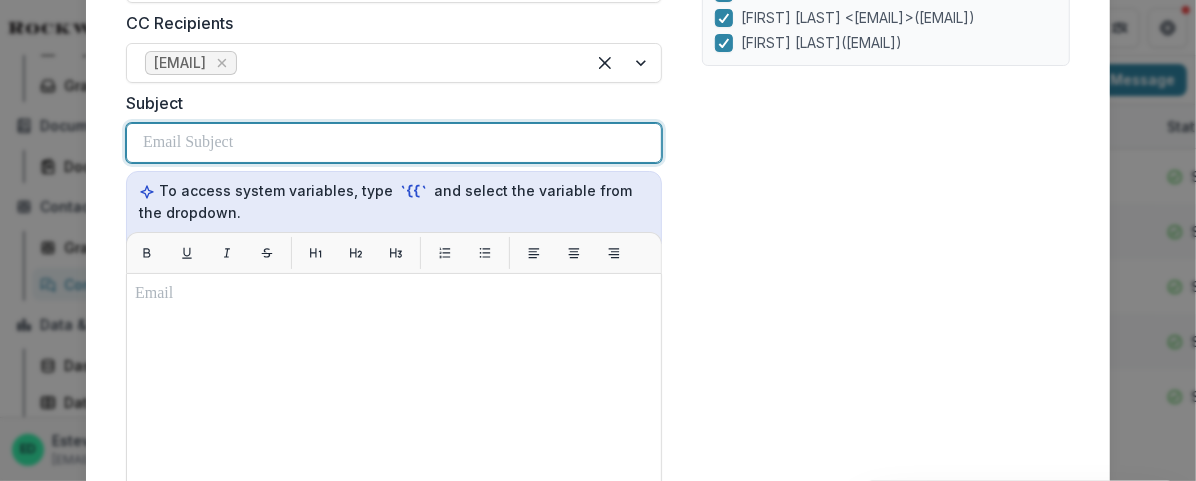 scroll, scrollTop: 316, scrollLeft: 0, axis: vertical 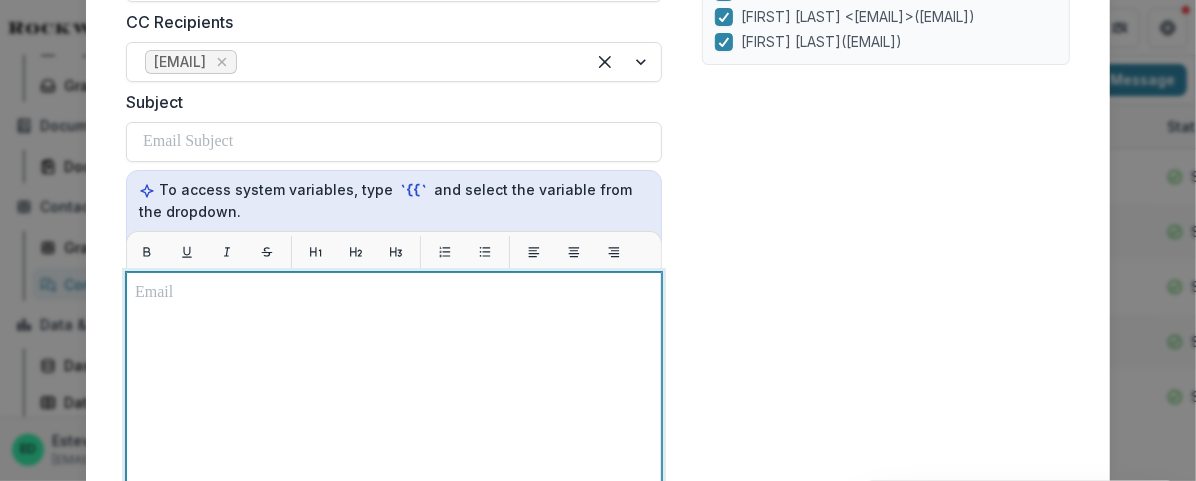 click at bounding box center (394, 293) 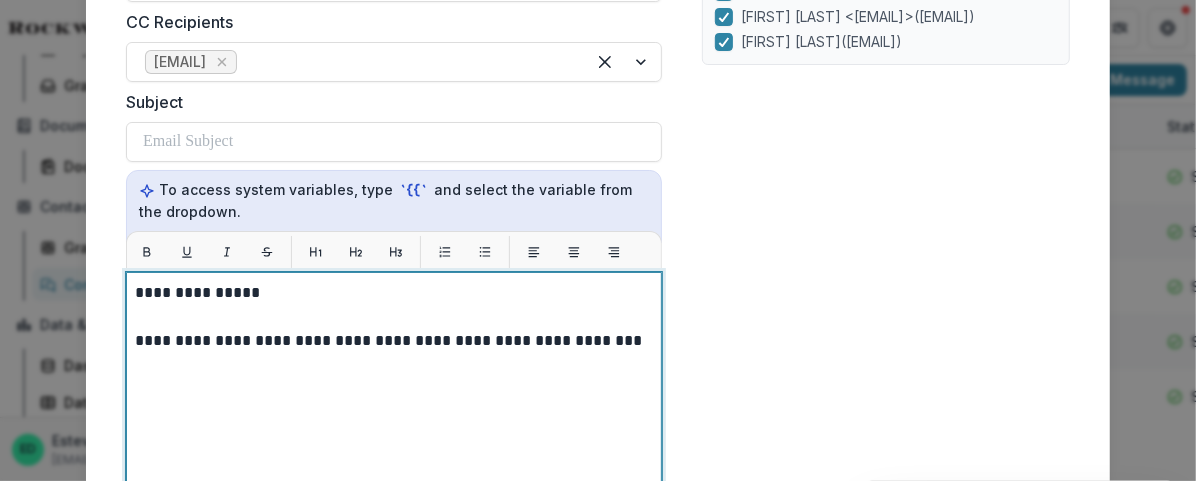 click on "**********" at bounding box center (394, 341) 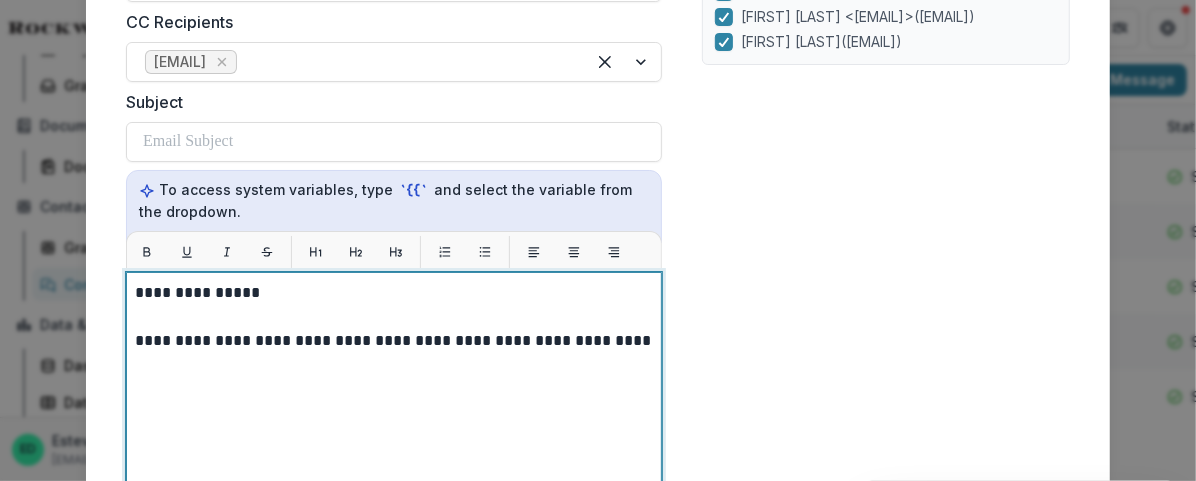 click on "**********" at bounding box center (394, 341) 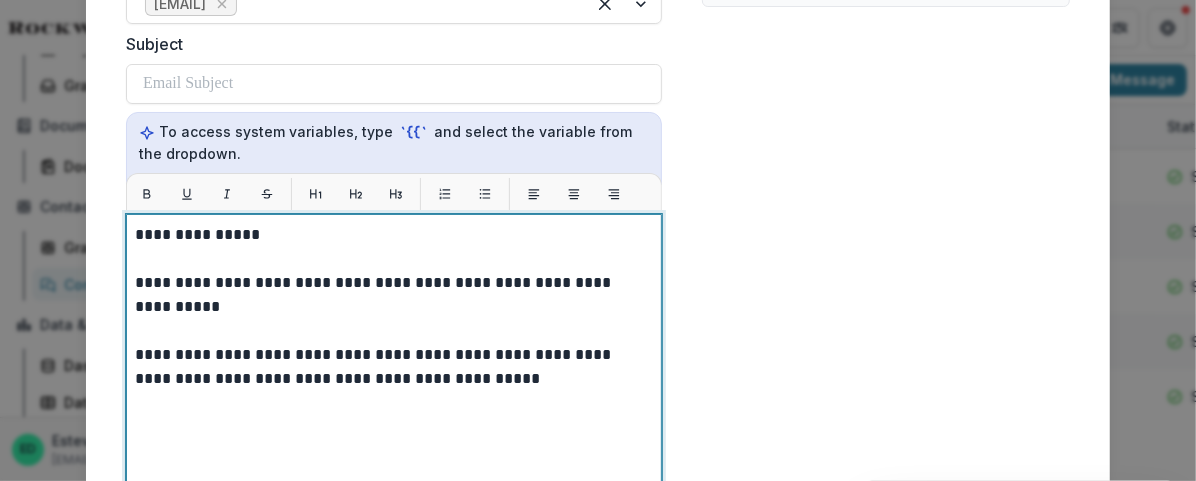 scroll, scrollTop: 375, scrollLeft: 0, axis: vertical 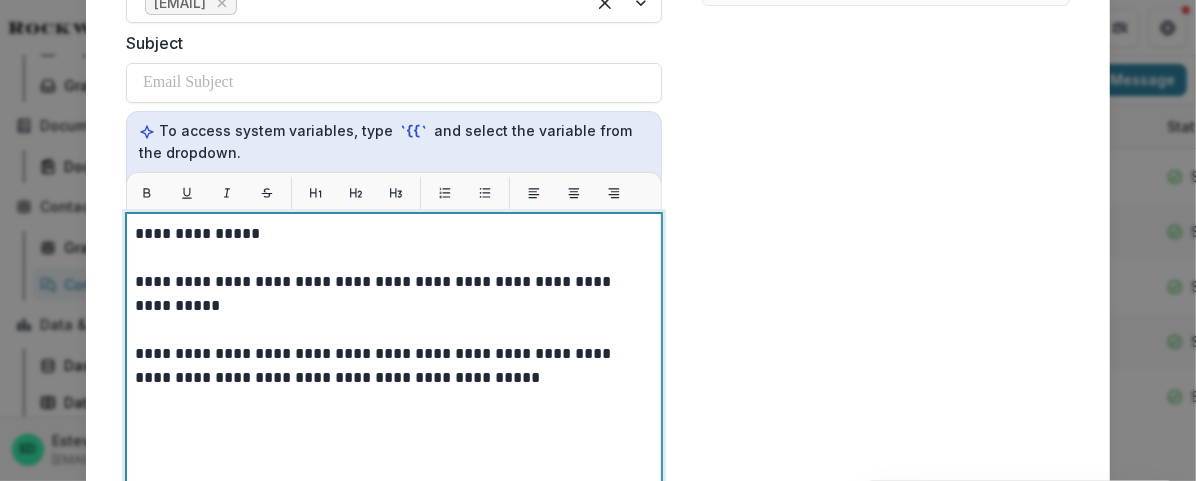 click on "**********" at bounding box center (394, 366) 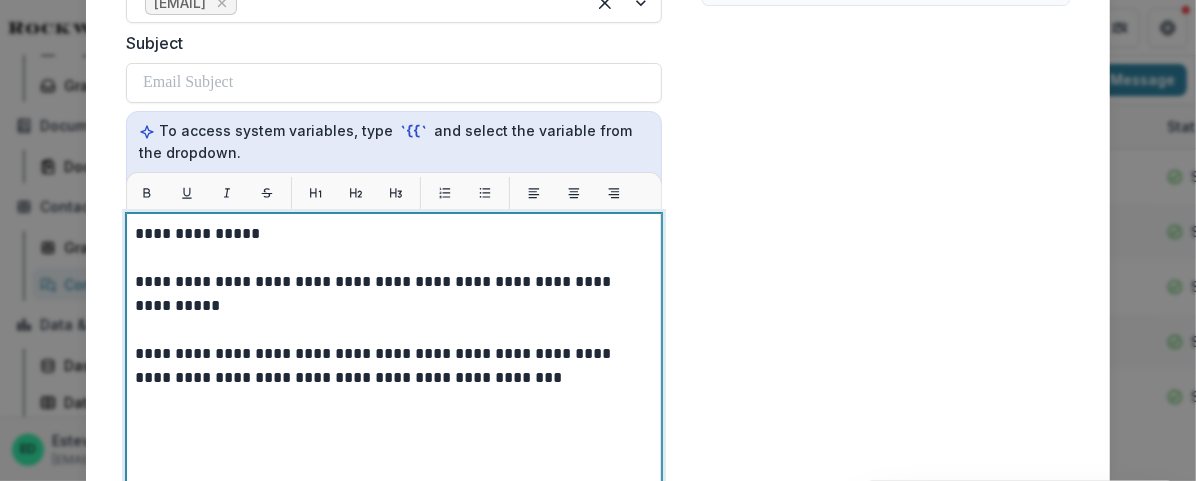 click on "**********" at bounding box center [394, 463] 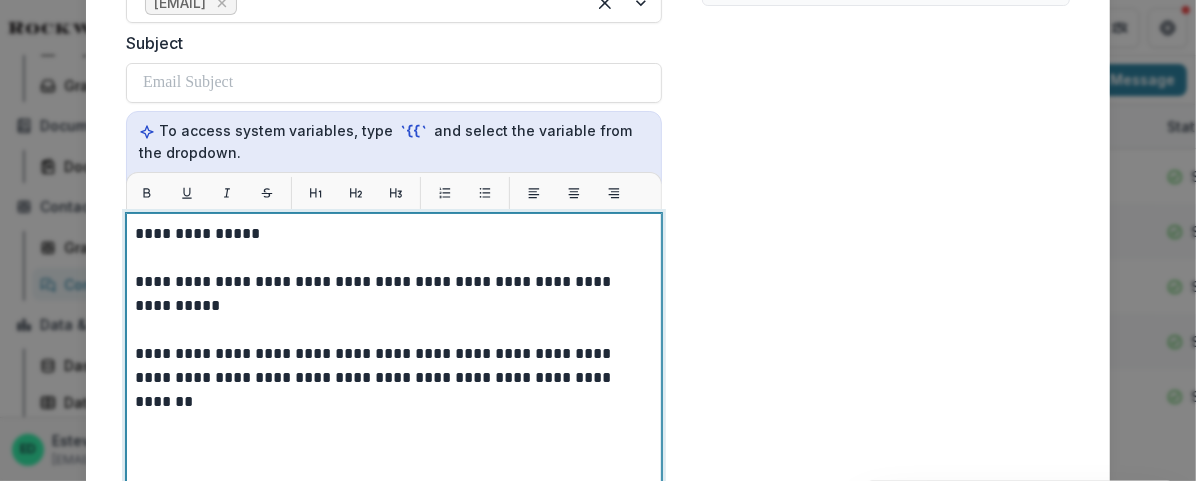 click on "**********" at bounding box center [394, 366] 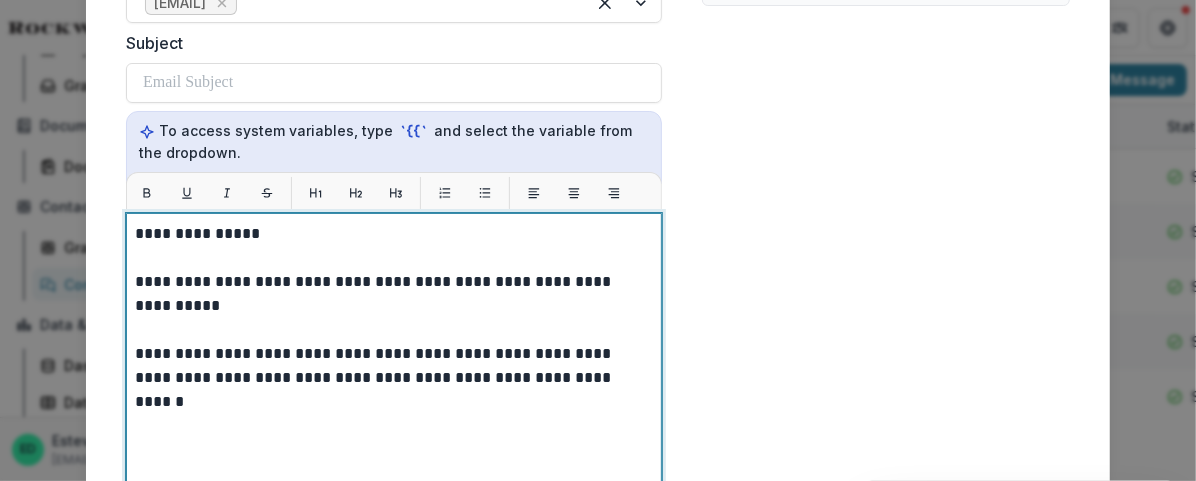 click on "**********" at bounding box center [394, 366] 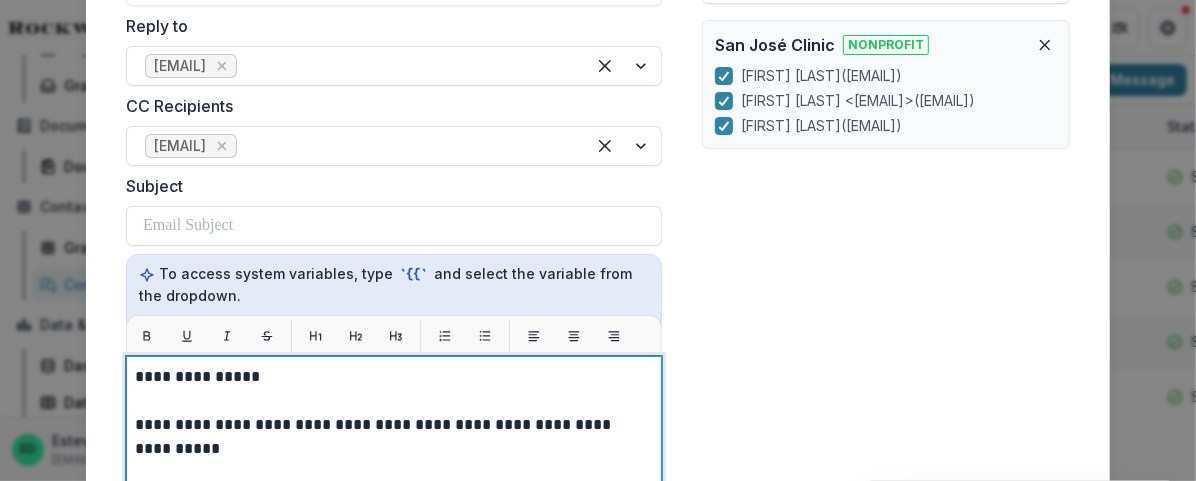 scroll, scrollTop: 233, scrollLeft: 0, axis: vertical 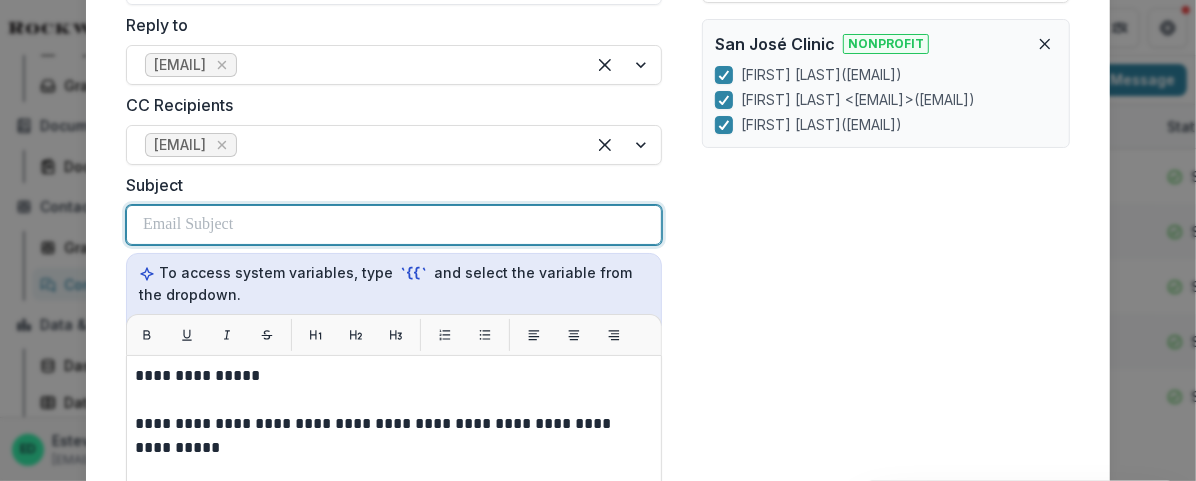 click at bounding box center (394, 225) 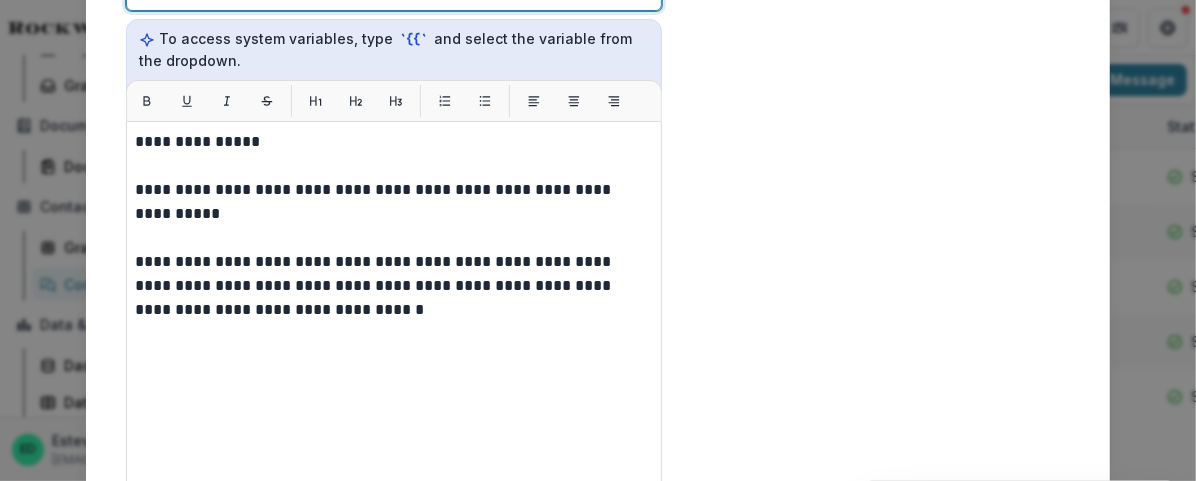 scroll, scrollTop: 468, scrollLeft: 0, axis: vertical 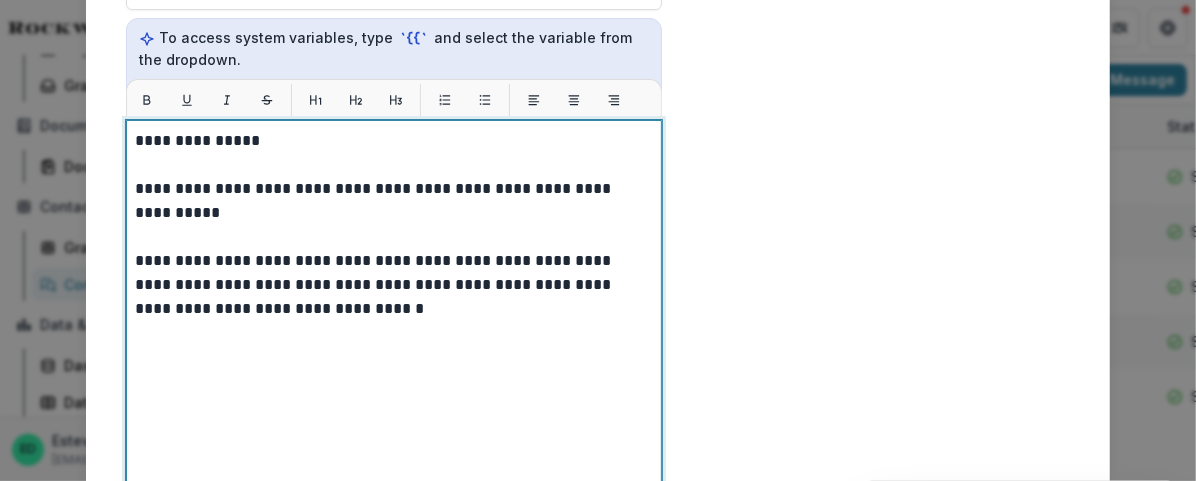 click on "**********" at bounding box center (394, 285) 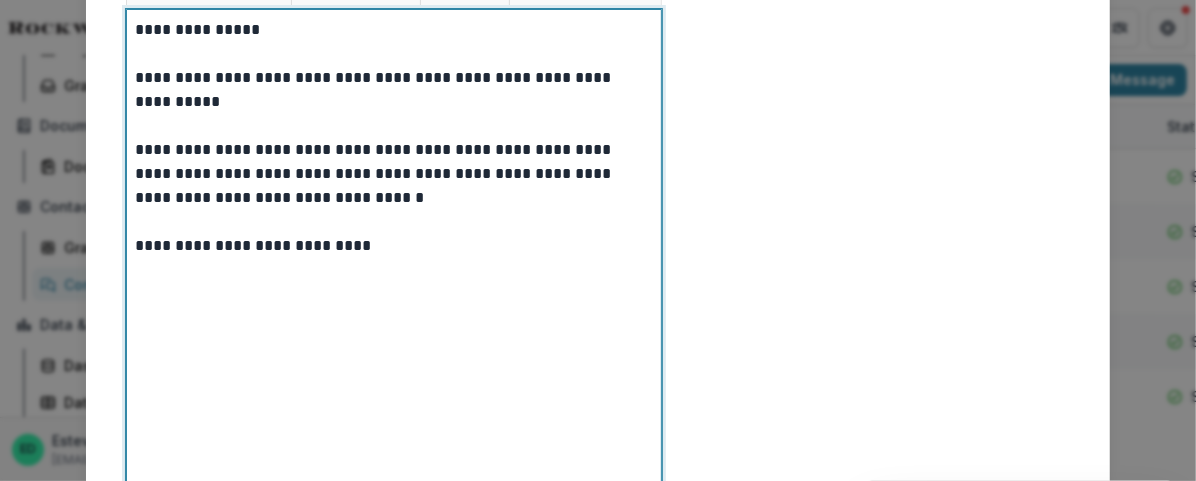click on "**********" at bounding box center (394, 246) 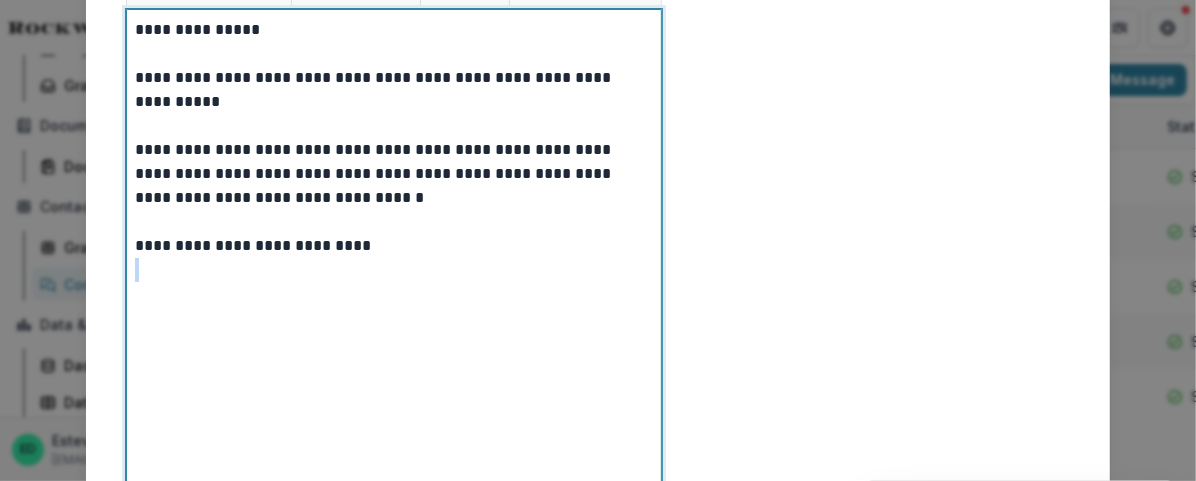 click on "**********" at bounding box center (394, 246) 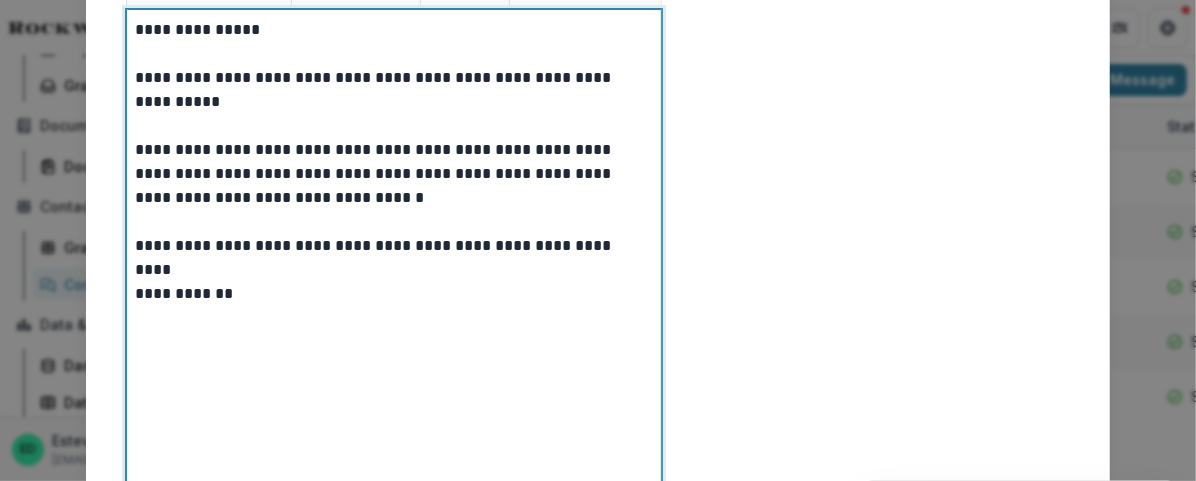 click on "**********" at bounding box center (394, 246) 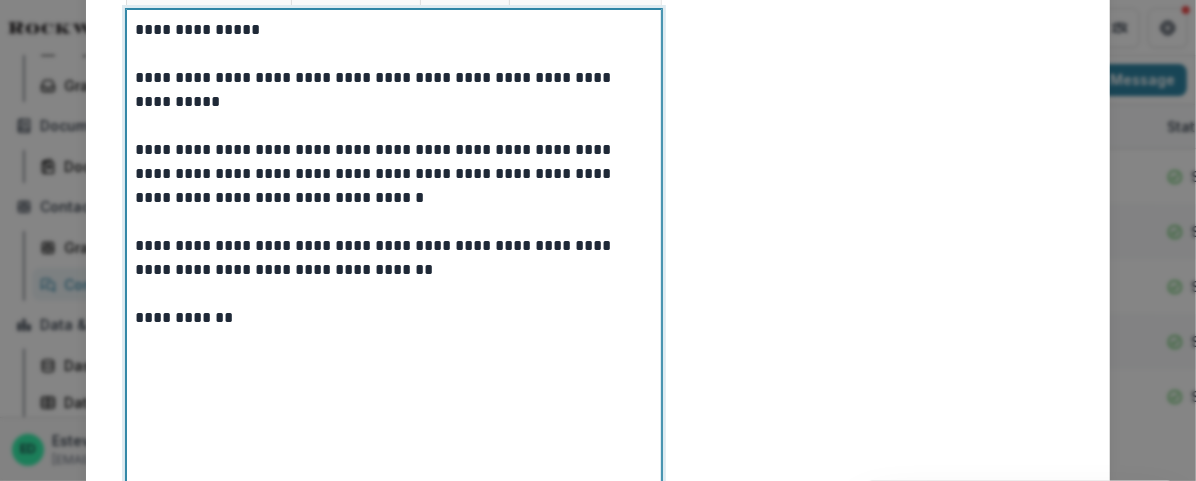 click on "**********" at bounding box center [394, 318] 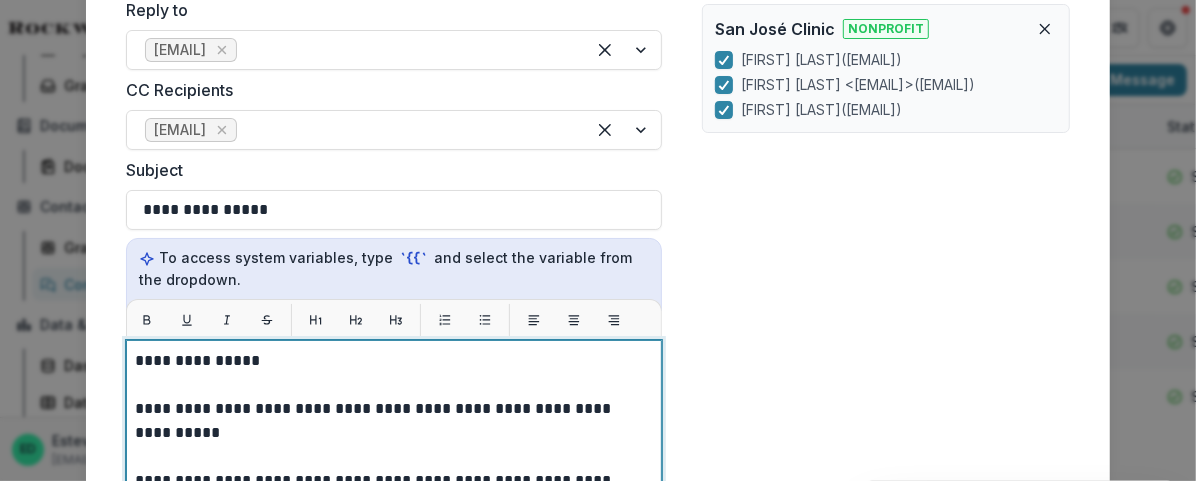 scroll, scrollTop: 246, scrollLeft: 0, axis: vertical 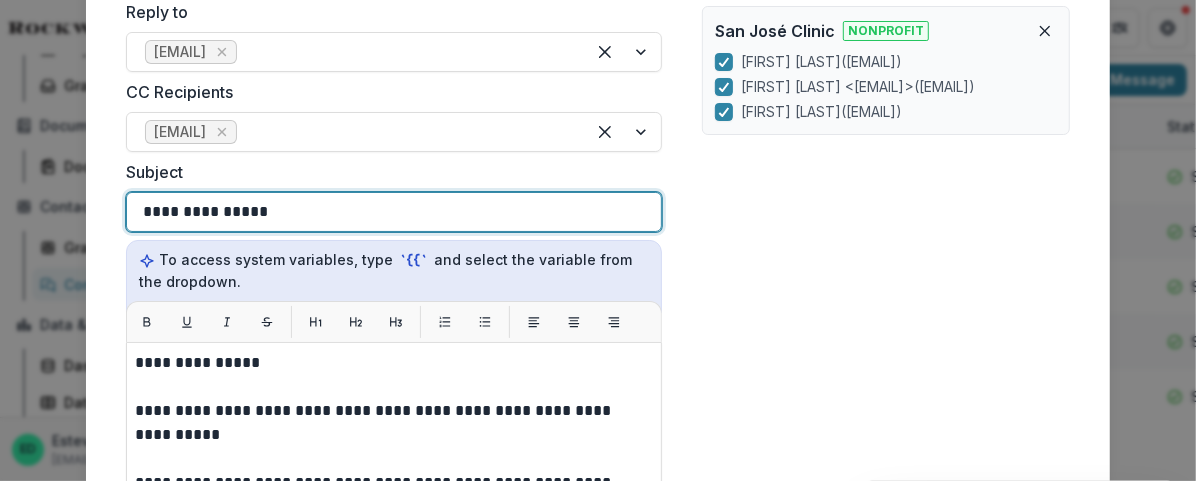 click on "**********" at bounding box center (204, 212) 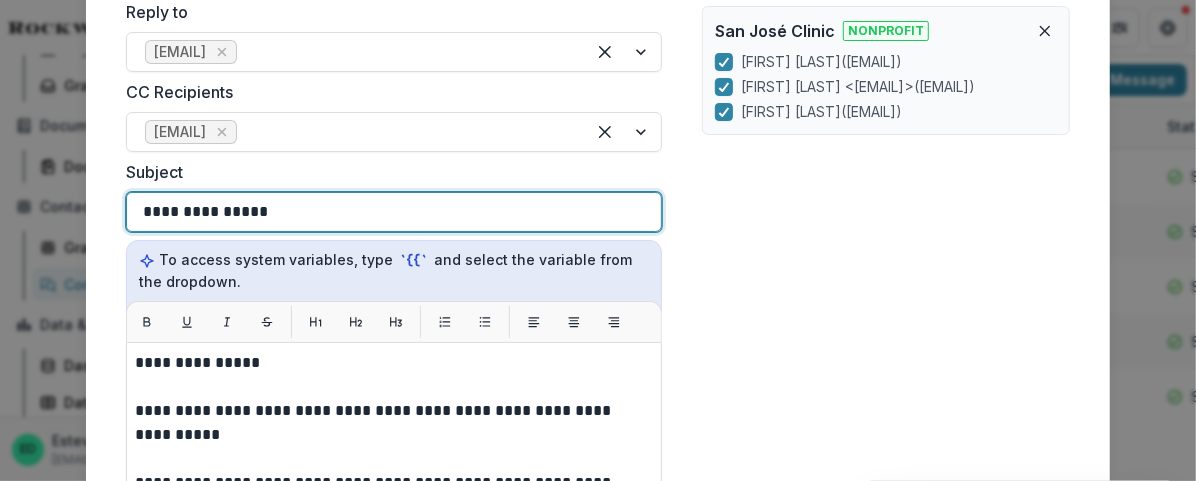 click on "**********" at bounding box center [394, 212] 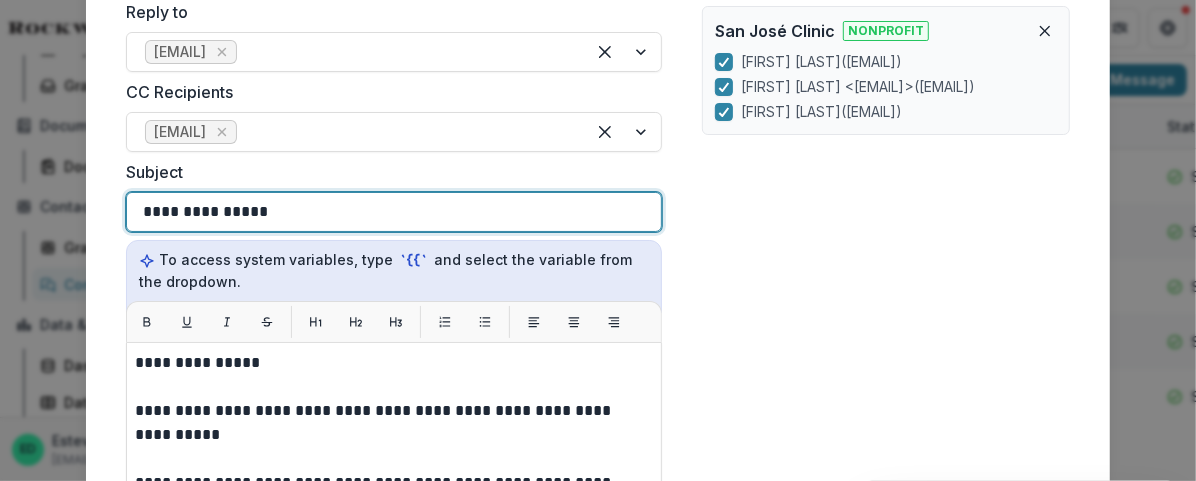 click on "**********" at bounding box center [205, 212] 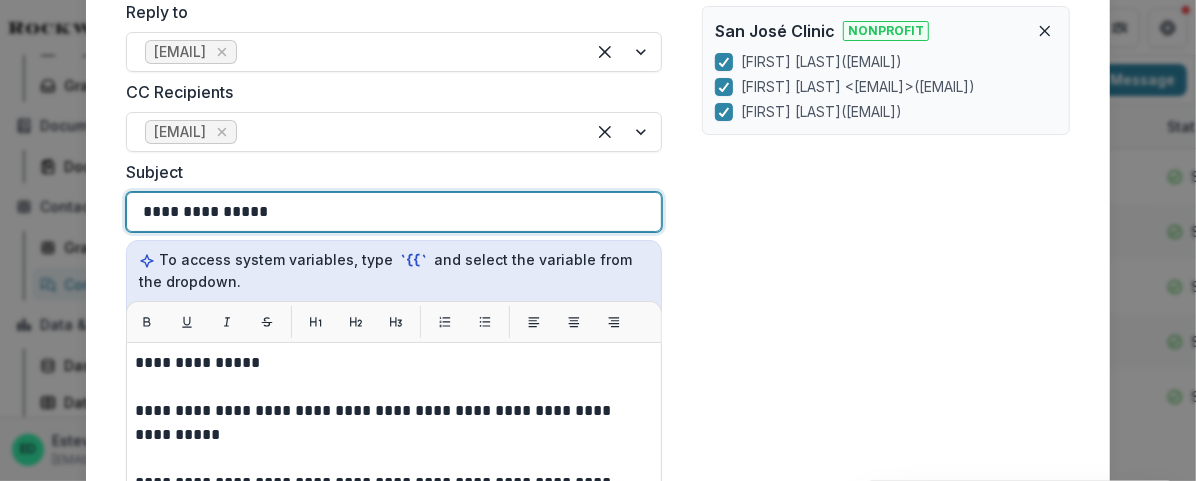 scroll, scrollTop: 0, scrollLeft: 0, axis: both 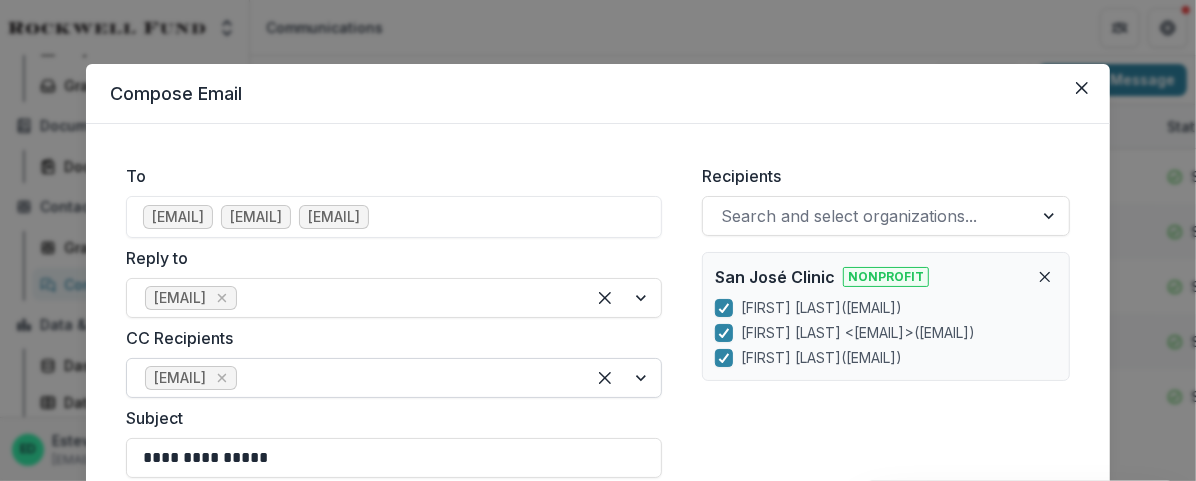 drag, startPoint x: 315, startPoint y: 238, endPoint x: 161, endPoint y: 404, distance: 226.43321 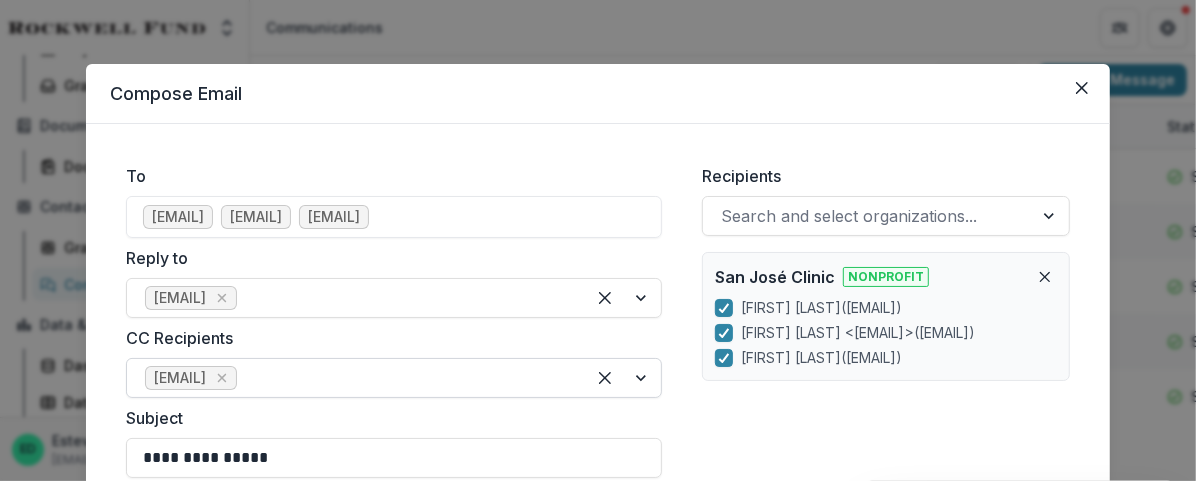 click on "**********" at bounding box center [394, 626] 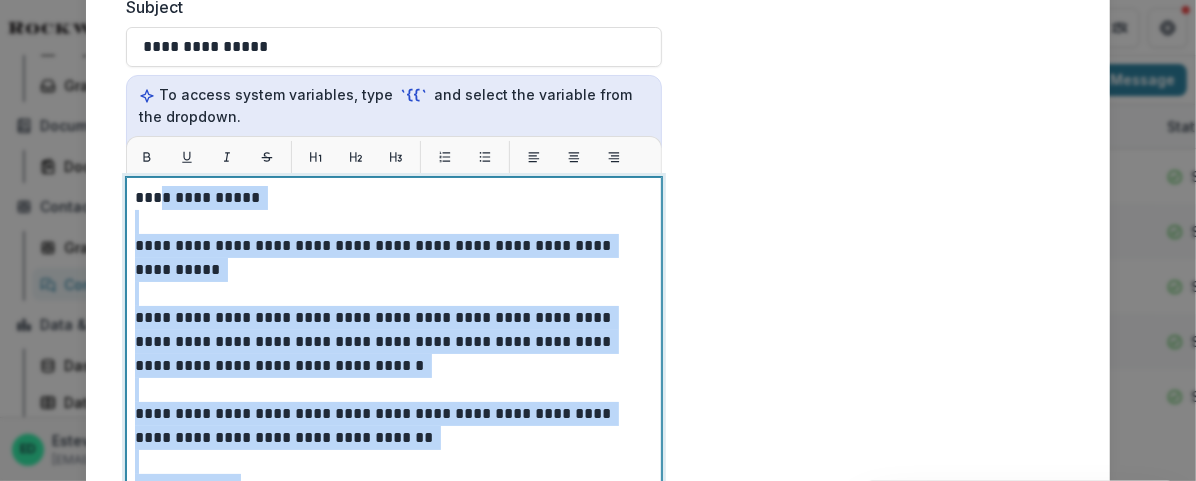 scroll, scrollTop: 416, scrollLeft: 0, axis: vertical 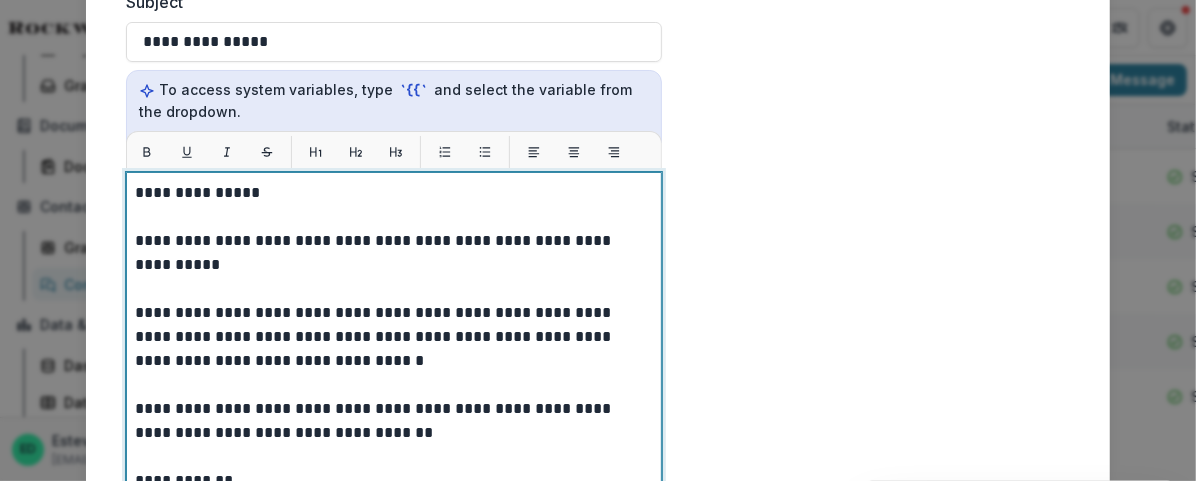 click on "**********" at bounding box center (394, 193) 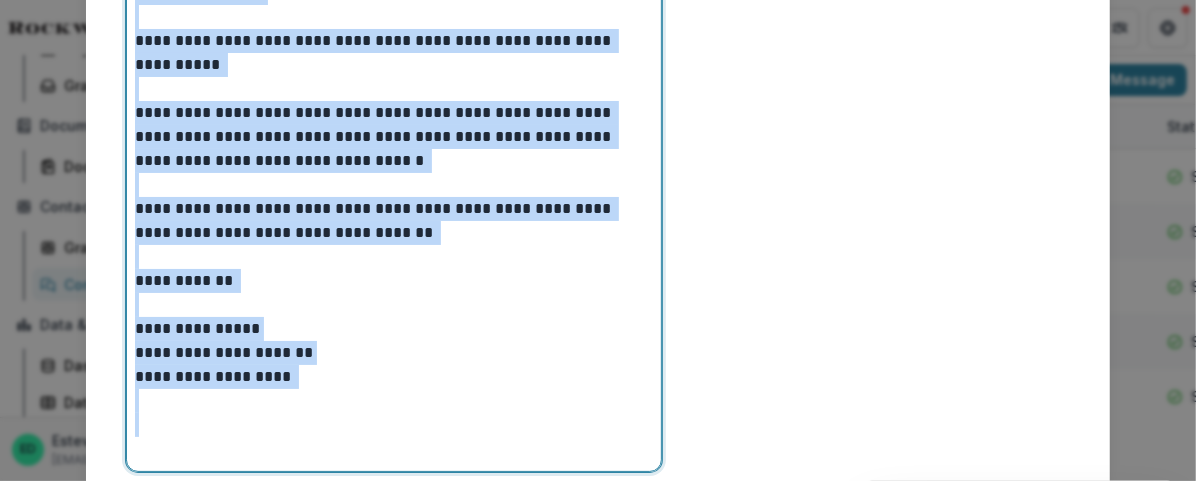 scroll, scrollTop: 804, scrollLeft: 0, axis: vertical 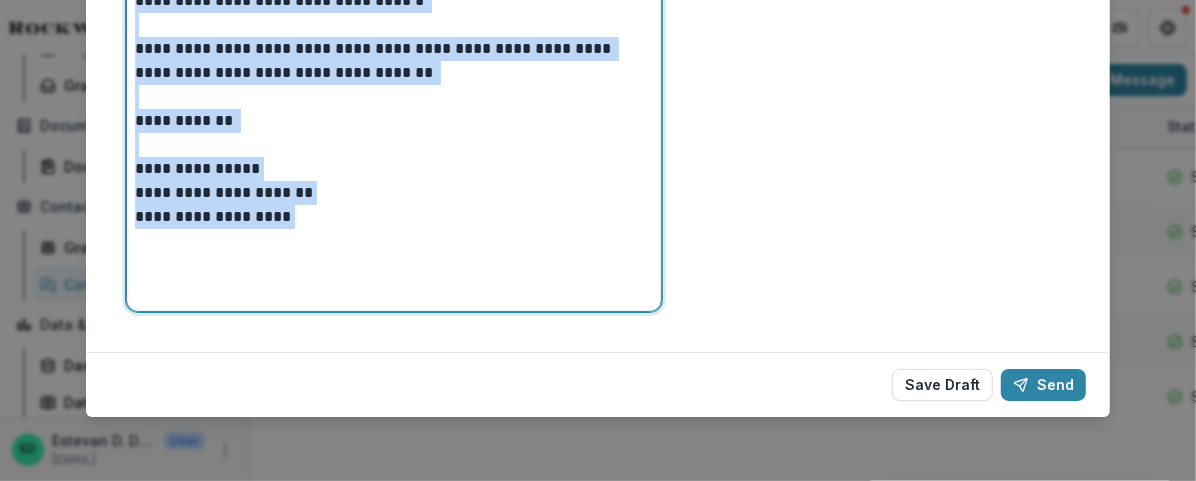 drag, startPoint x: 134, startPoint y: 217, endPoint x: 310, endPoint y: 223, distance: 176.10225 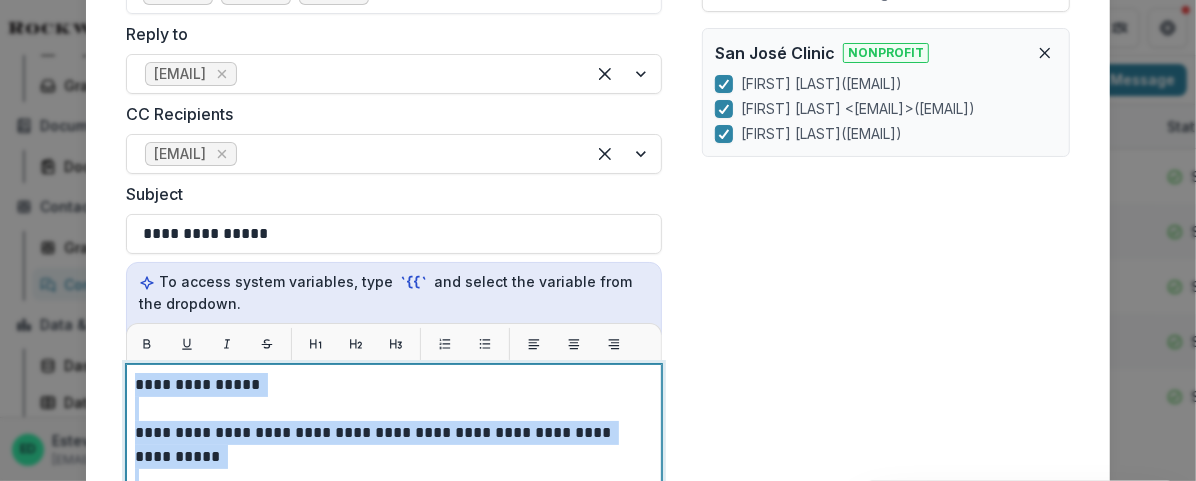 scroll, scrollTop: 306, scrollLeft: 0, axis: vertical 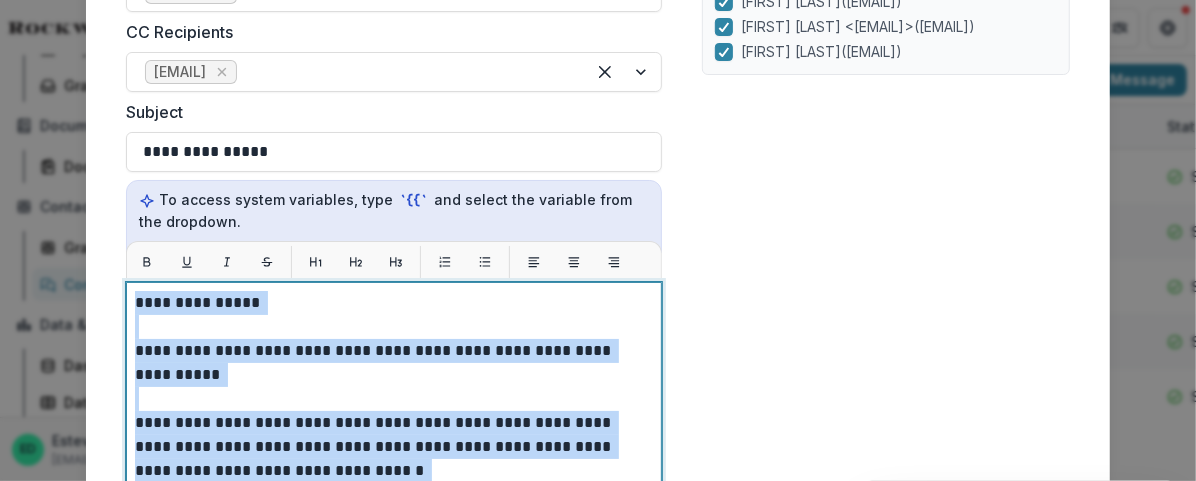 copy on "**********" 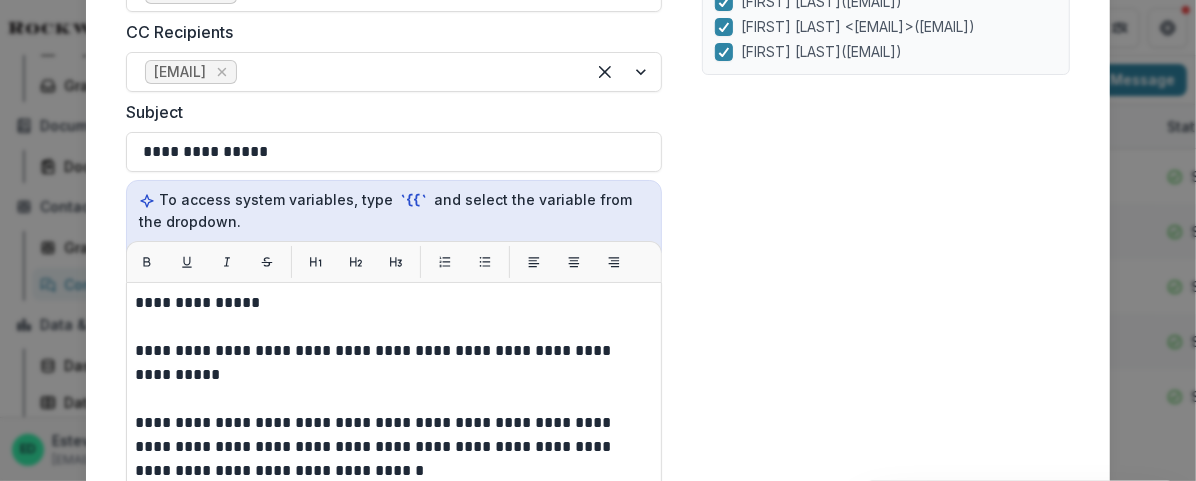 click on "Recipients Search and select organizations... San José Clinic Nonprofit Rosivel Gutierrez  ( rosivelgutierrez@sanjoseclinic.org ) Leyra Cano <grants@sanjoseclinic.org>  ( grants@sanjoseclinic.org ) Adlia Ebeid  ( adliaebeid@sanjoseclinic.org )" at bounding box center [886, 320] 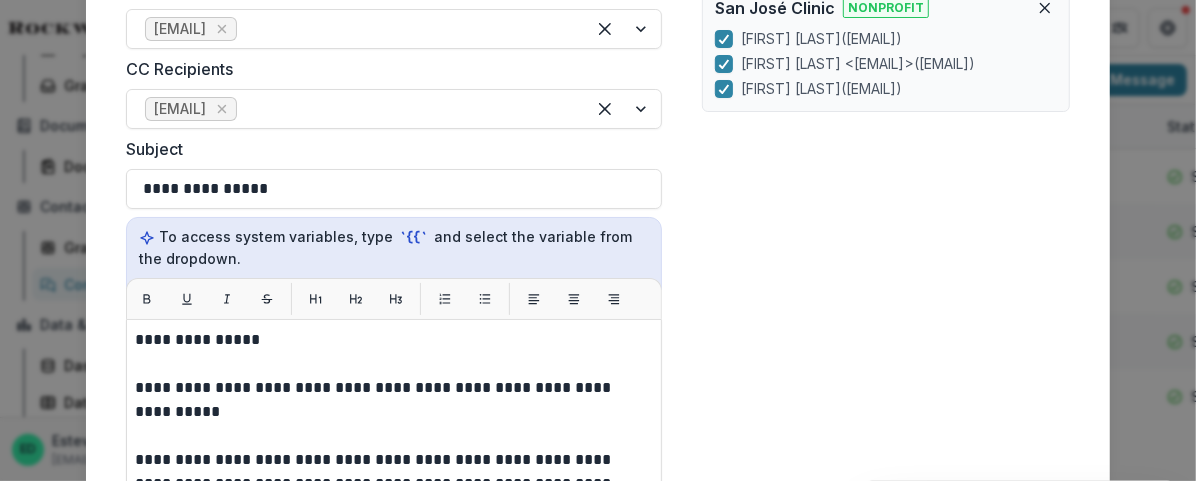 scroll, scrollTop: 272, scrollLeft: 0, axis: vertical 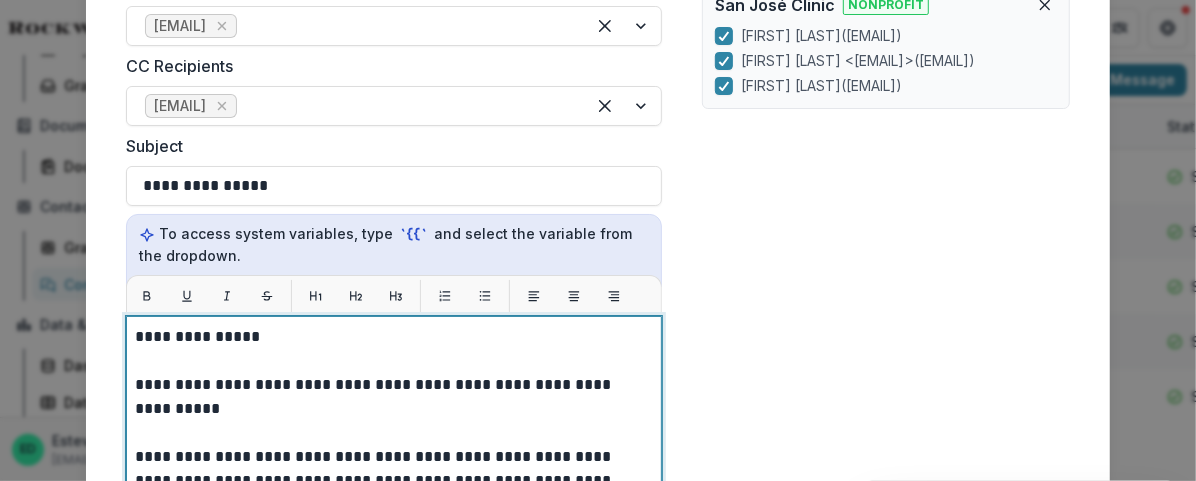 click on "**********" at bounding box center (394, 337) 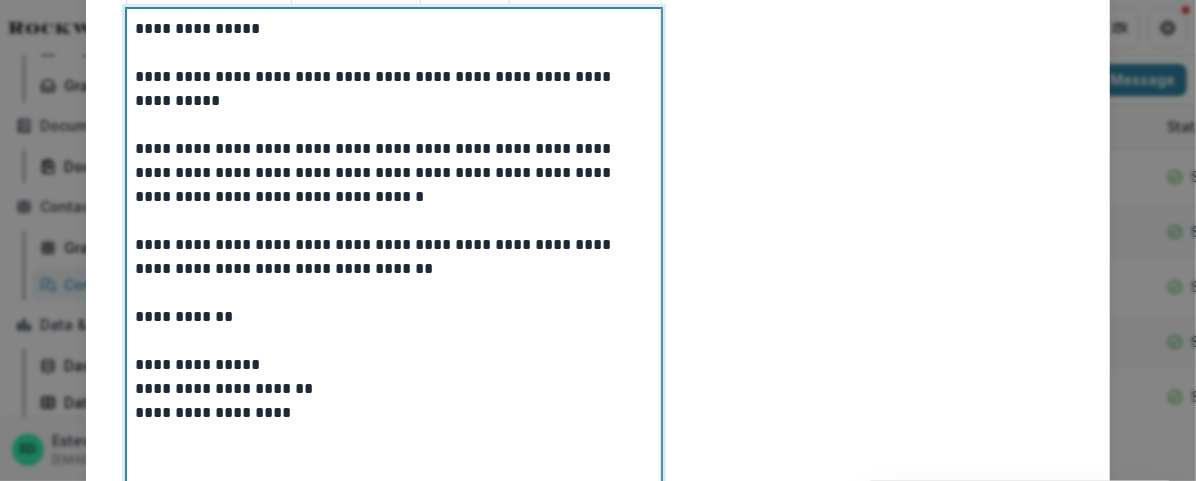 scroll, scrollTop: 580, scrollLeft: 0, axis: vertical 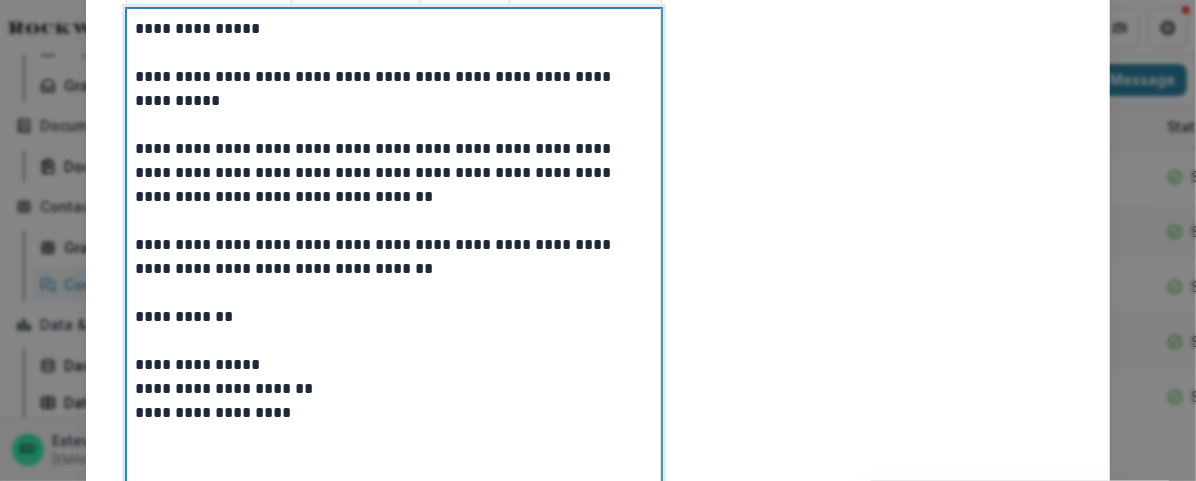 click on "**********" at bounding box center [394, 173] 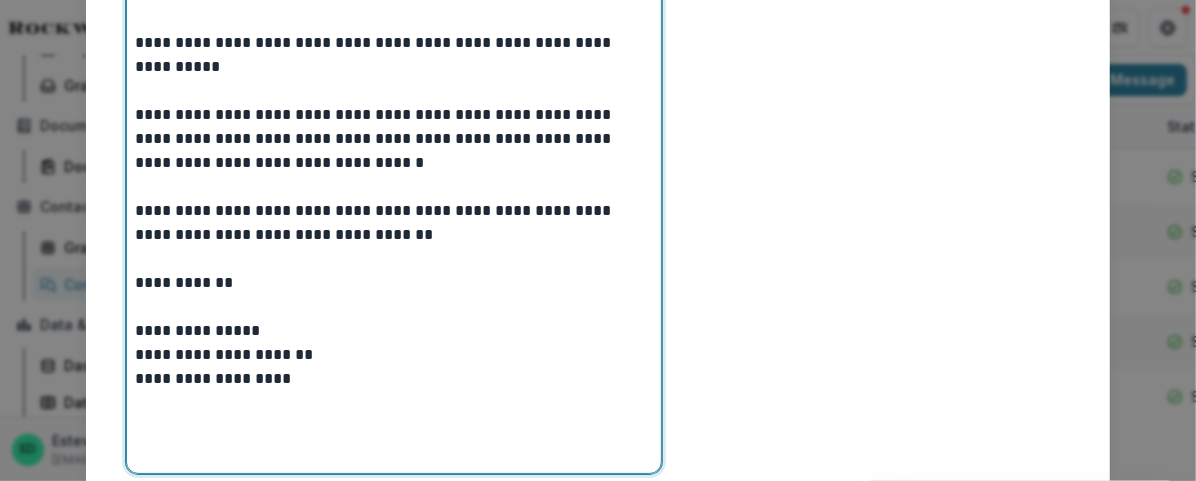 scroll, scrollTop: 804, scrollLeft: 0, axis: vertical 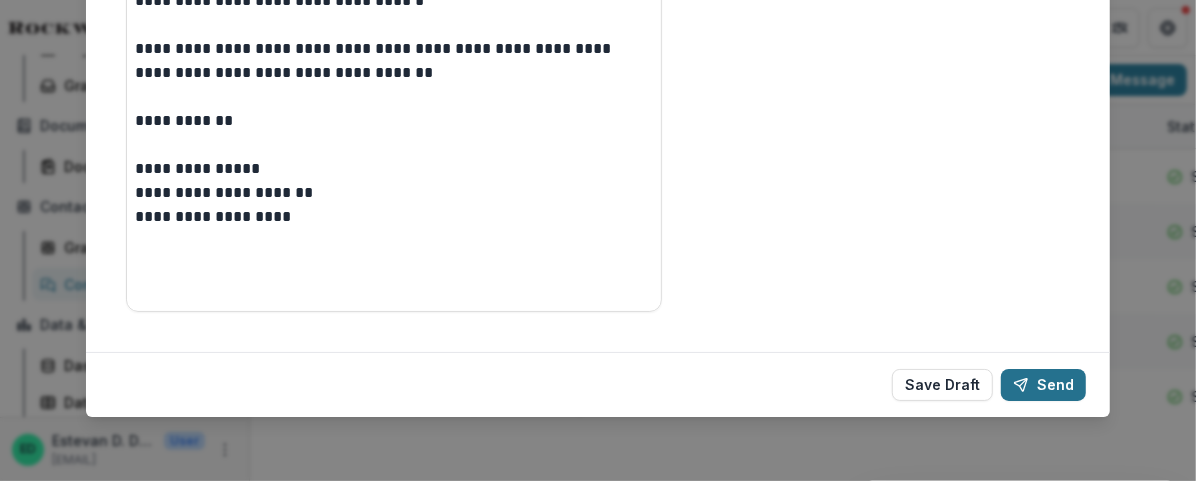 click on "Send" at bounding box center (1043, 385) 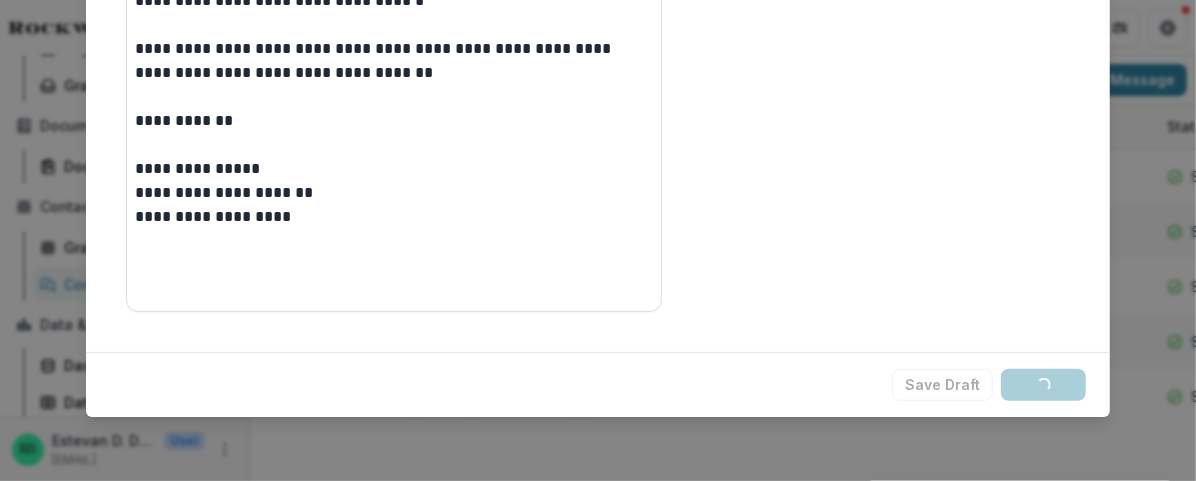 scroll, scrollTop: 0, scrollLeft: 0, axis: both 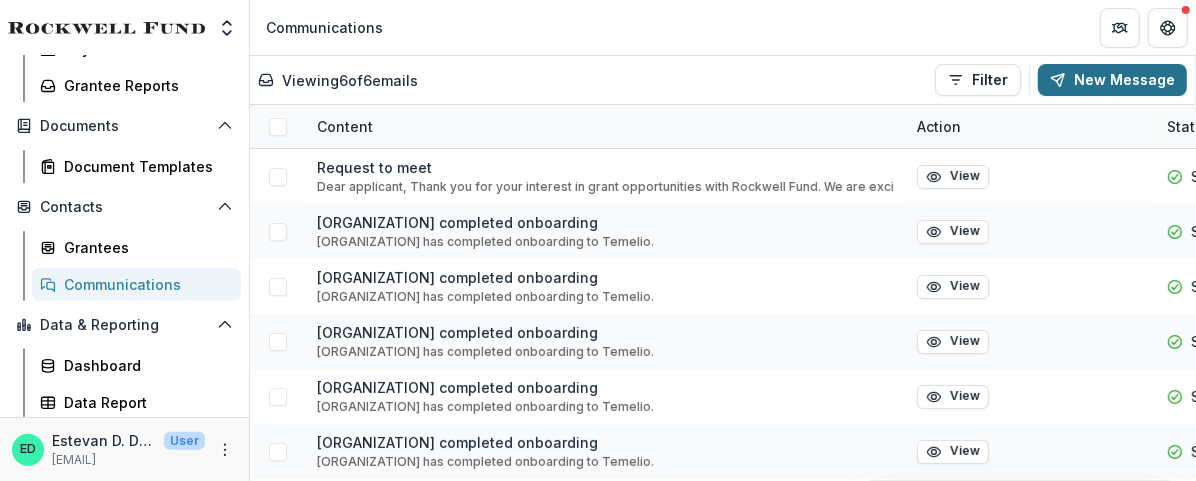 click on "New Message" at bounding box center [1112, 80] 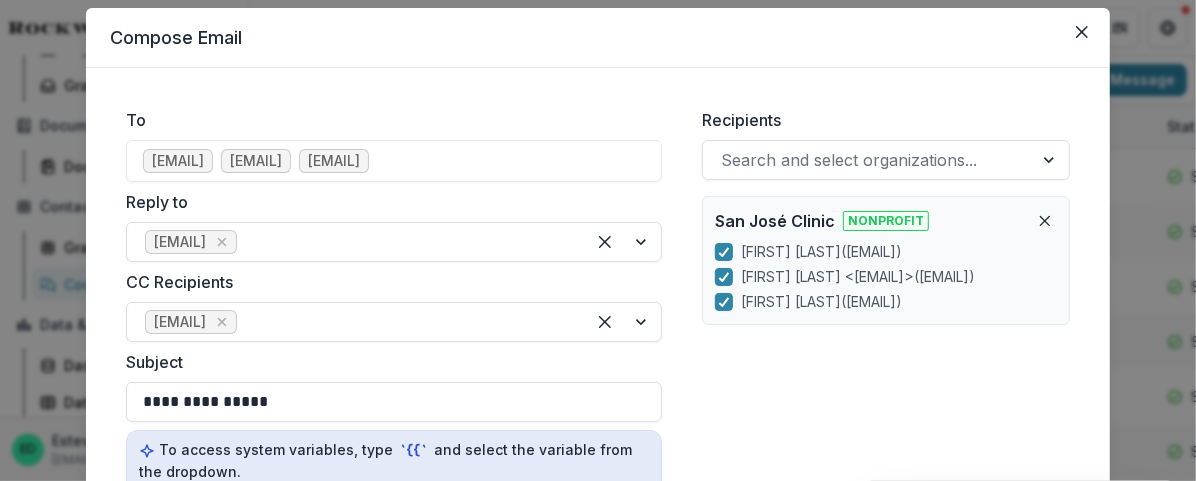 scroll, scrollTop: 52, scrollLeft: 0, axis: vertical 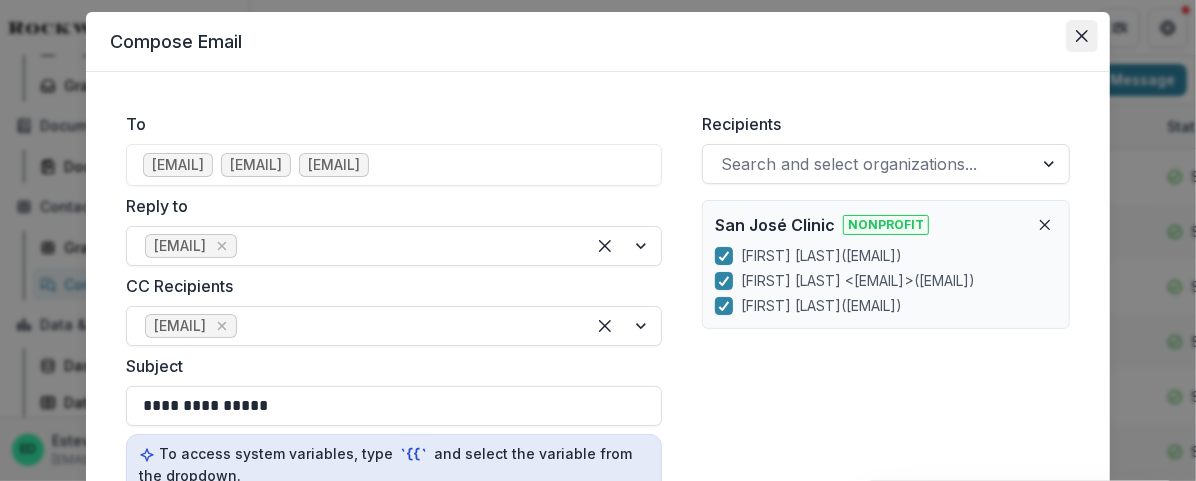 click 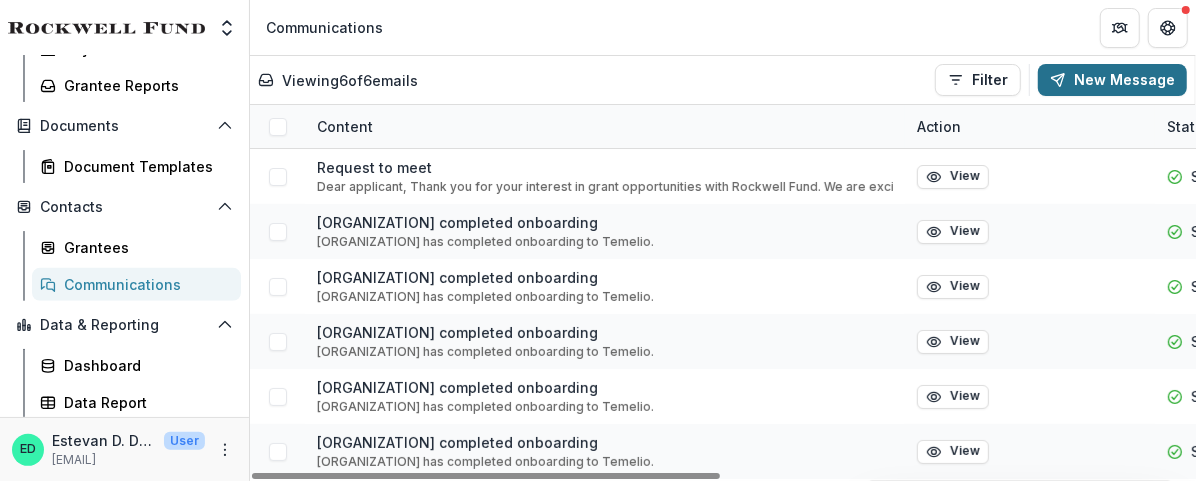 click on "New Message" at bounding box center [1112, 80] 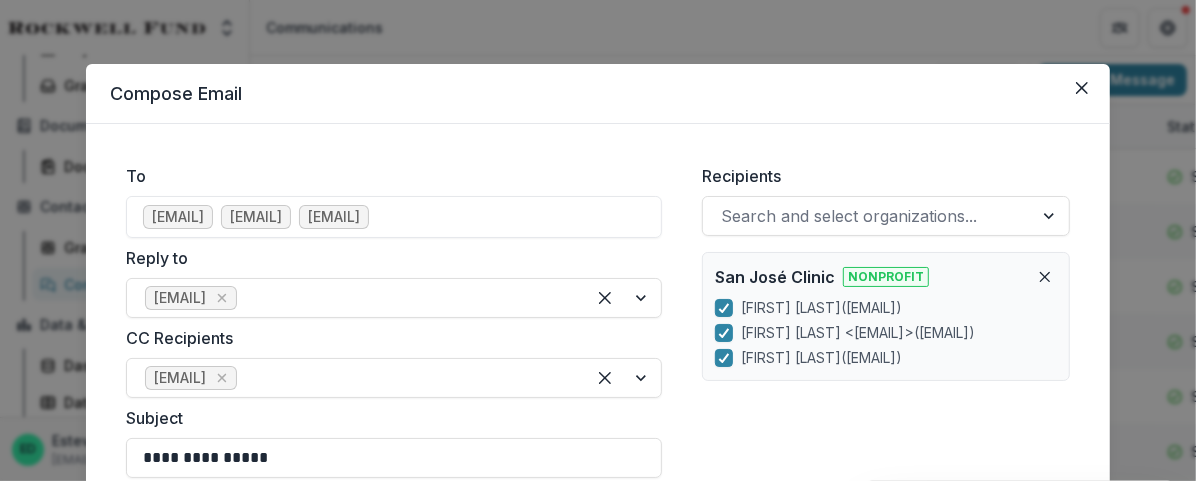 scroll, scrollTop: 11, scrollLeft: 0, axis: vertical 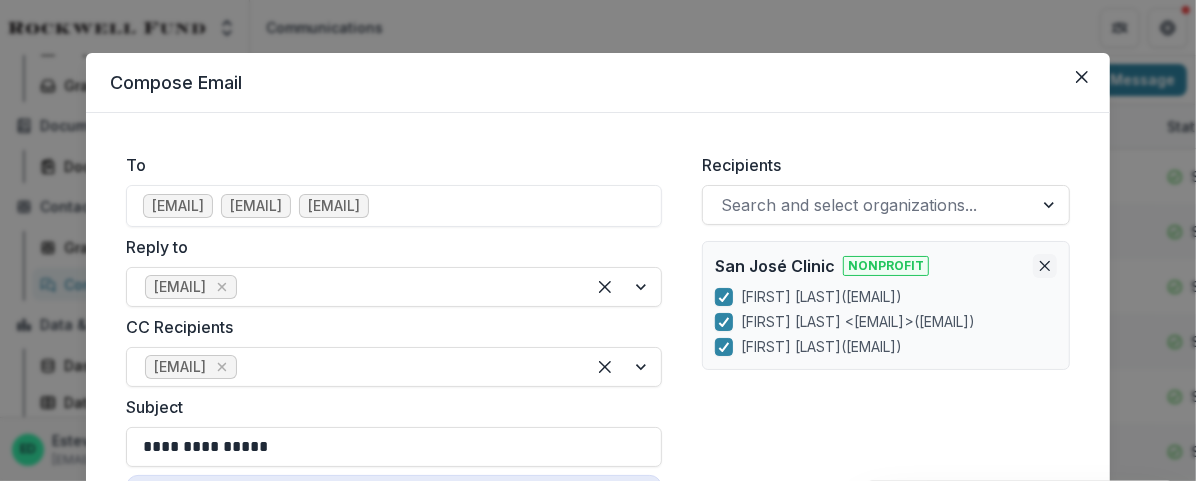 click 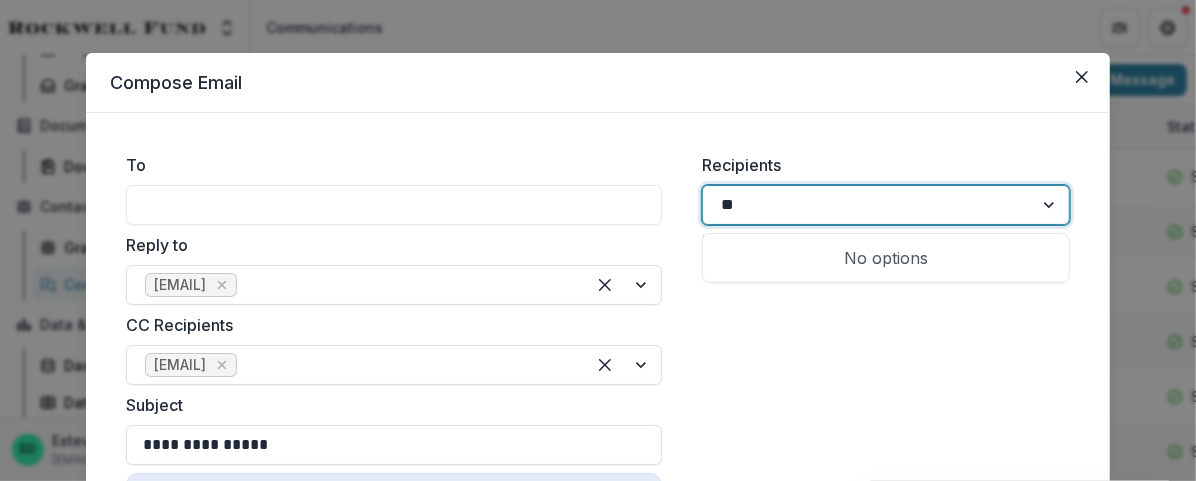 type on "*" 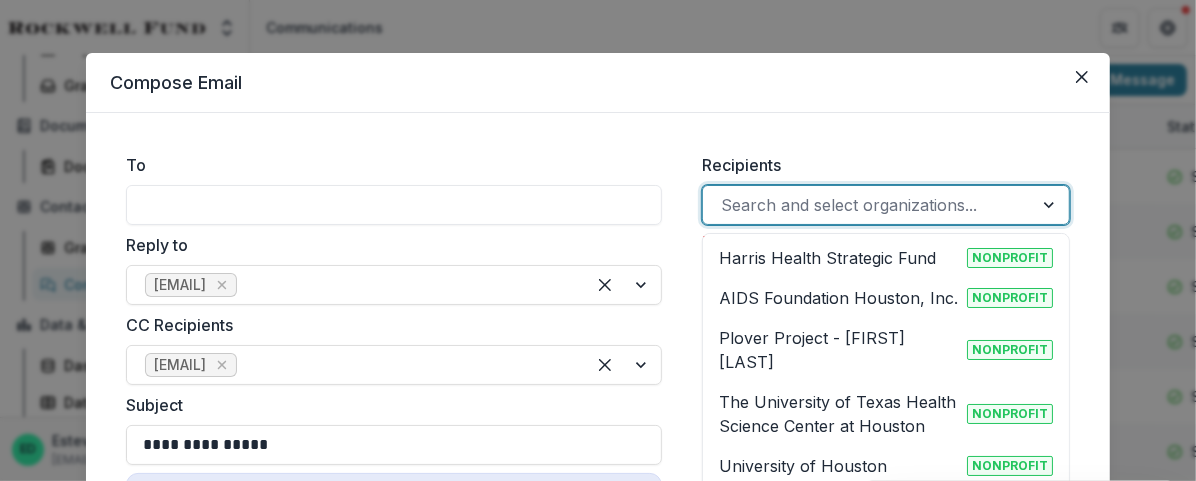type on "*" 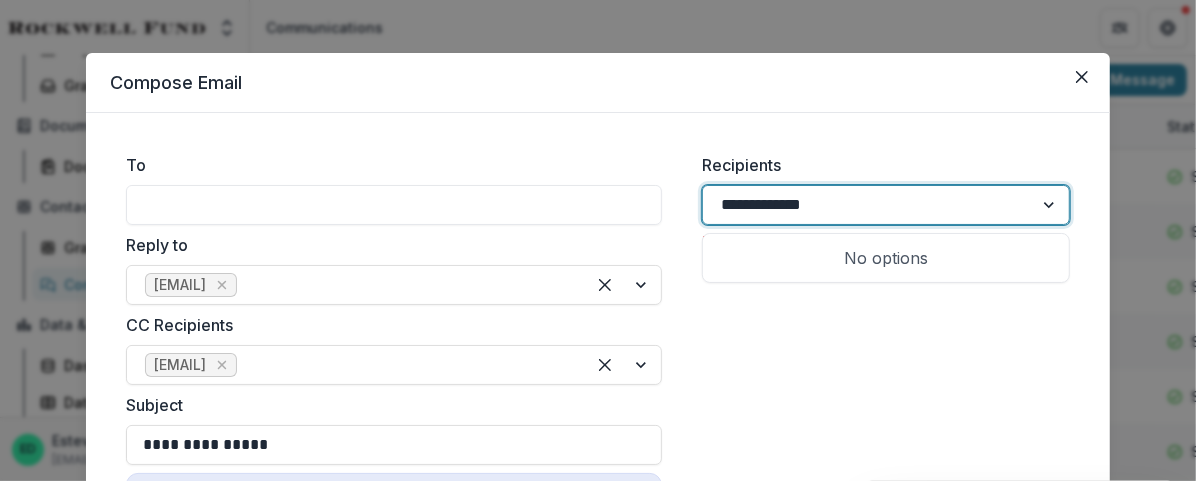 type on "**********" 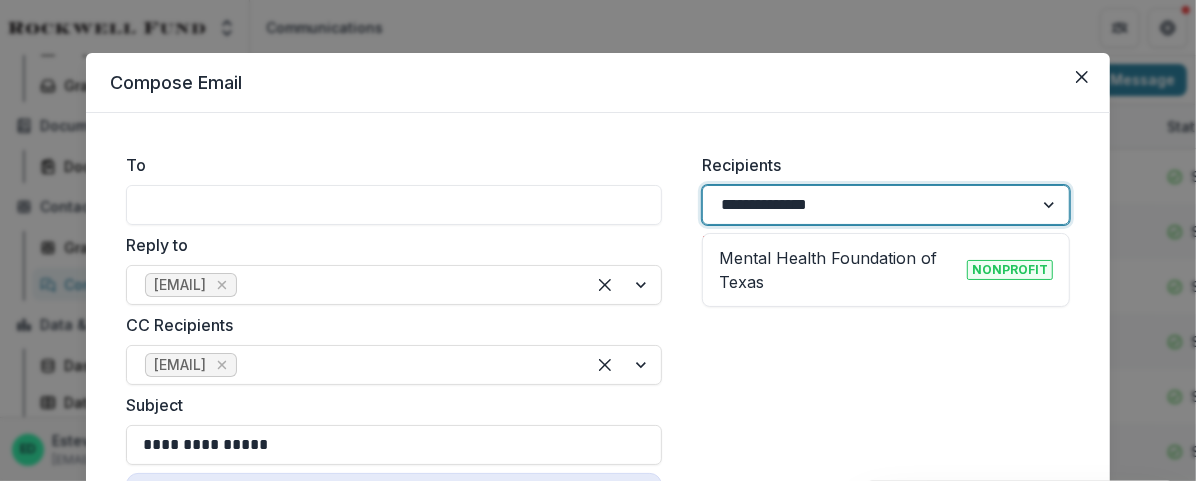 click on "Mental Health Foundation of Texas" at bounding box center (839, 270) 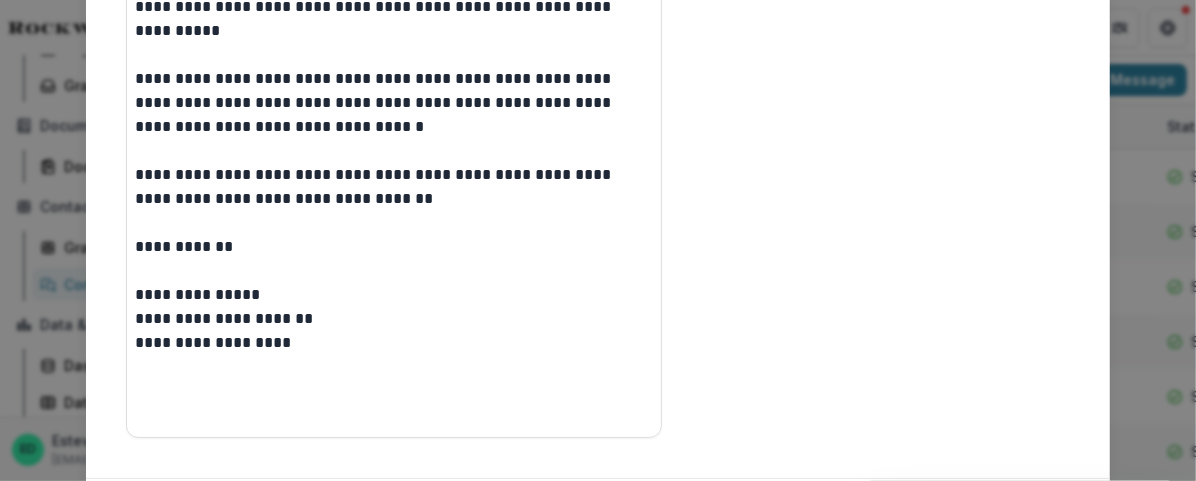 scroll, scrollTop: 772, scrollLeft: 0, axis: vertical 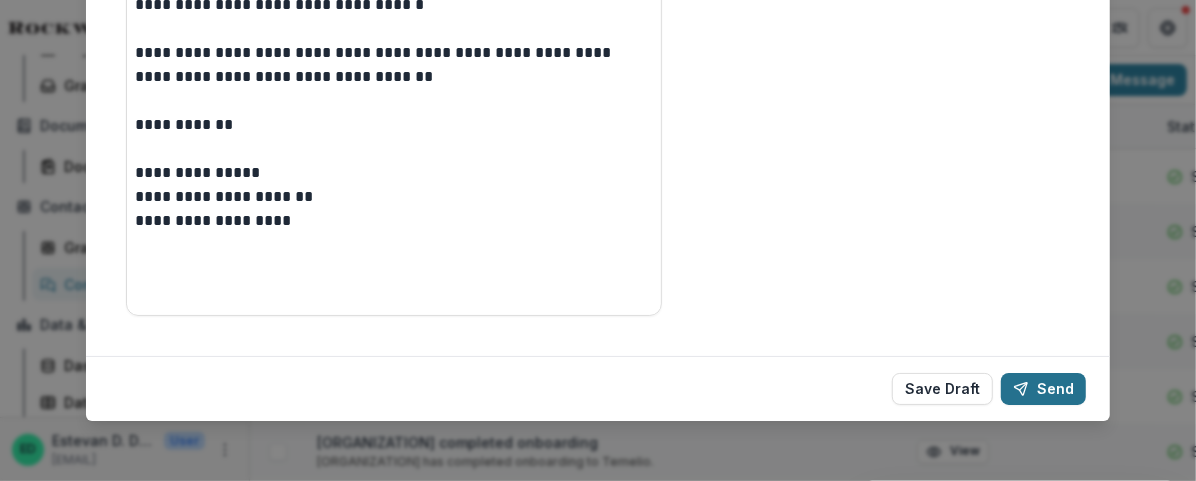 click on "Send" at bounding box center (1043, 389) 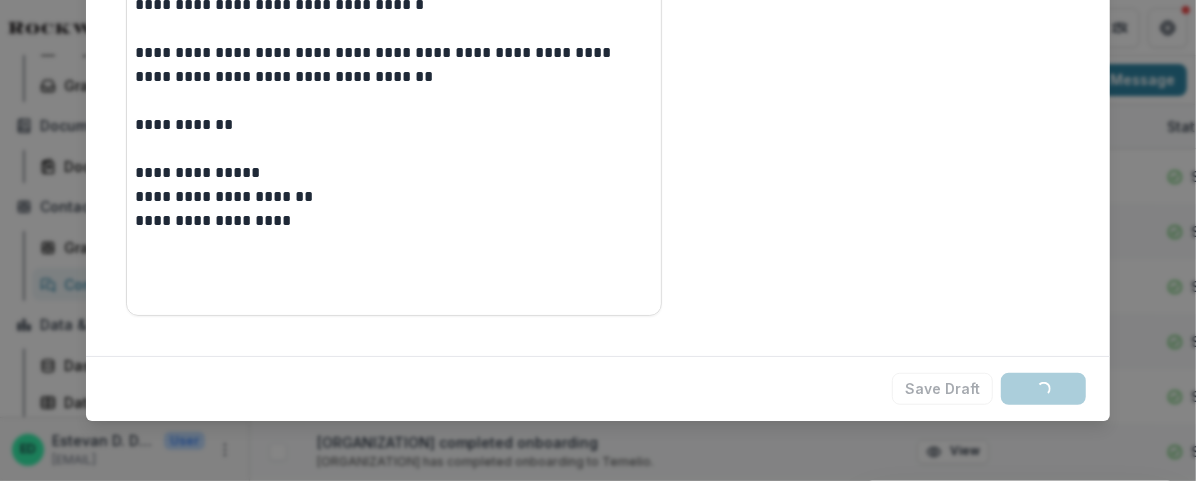 scroll, scrollTop: 0, scrollLeft: 0, axis: both 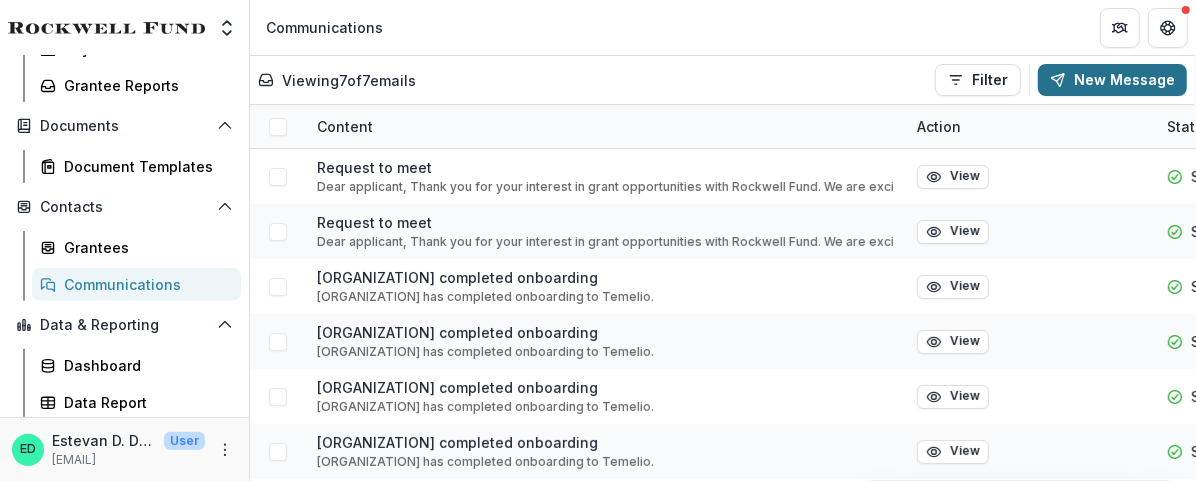 click on "New Message" at bounding box center [1112, 80] 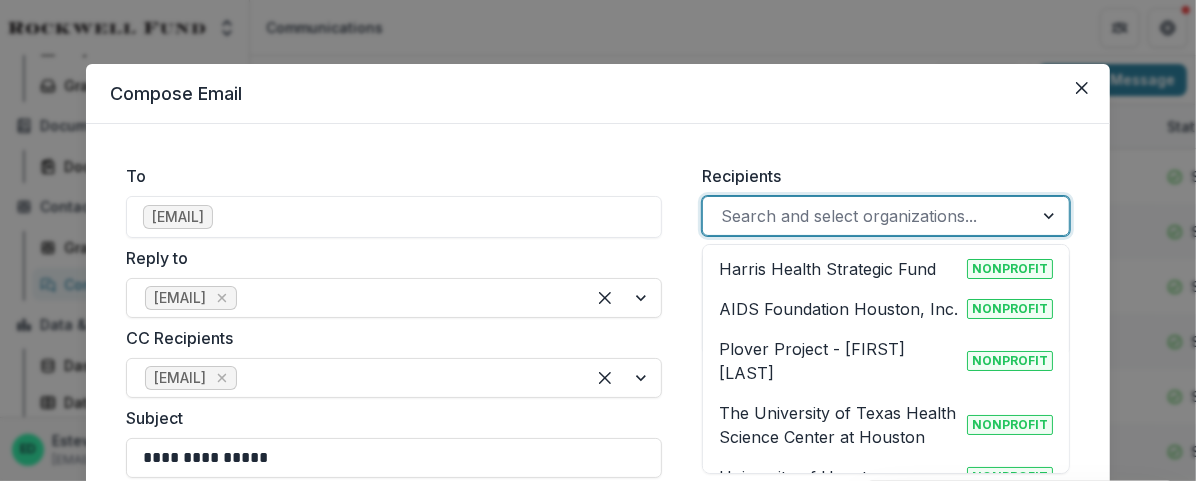 scroll, scrollTop: 70, scrollLeft: 0, axis: vertical 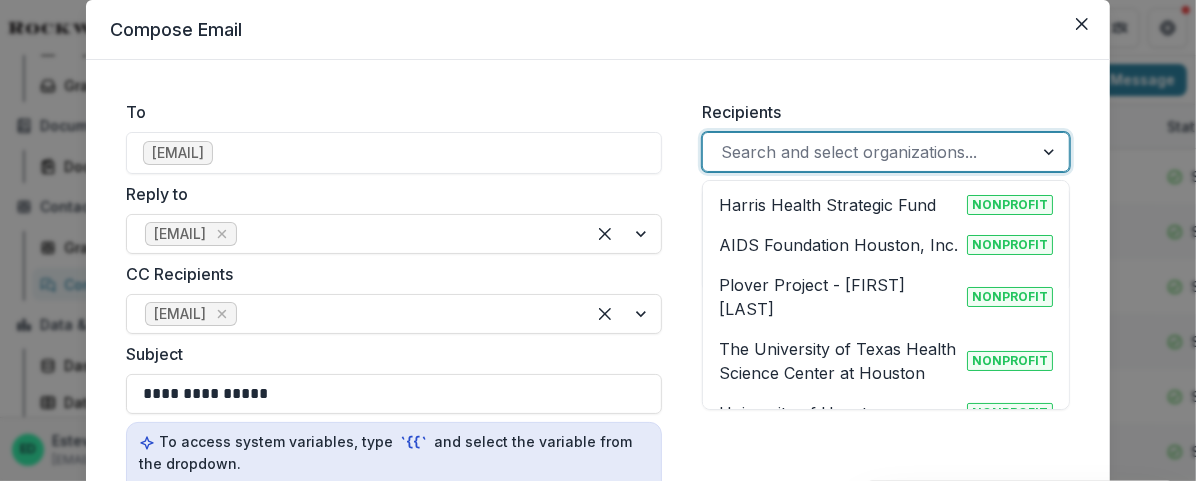 click on "45 results available. Use Up and Down to choose options, press Enter to select the currently focused option, press Escape to exit the menu, press Tab to select the option and exit the menu. Search and select organizations... Harris Health Strategic Fund Nonprofit AIDS Foundation Houston, Inc. Nonprofit Plover Project - Anna Test Nonprofit The University of Texas Health Science Center at Houston Nonprofit University of Houston Nonprofit Bethel's Heavenly Hands Nonprofit Houston Area Urban League, Inc. Nonprofit Air Alliance Houston Nonprofit Urban Harvest, Inc. Nonprofit Santa Maria Hostel Nonprofit Meet the Streets Outreach Ministries Inc Nonprofit Interfaith Ministries for Greater Houston Nonprofit Houston Community Health Centers (dba Vecino Health Centers) Nonprofit Texas Children's Hospital Nonprofit Homemade Hope for Homeless Children Nonprofit Target Hunger Nonprofit BakerRipley Nonprofit Meadows Mental Health Policy Institute for Texas Nonprofit Testgrantee Nonprofit Nonprofit Nonprofit Connective XYZ" at bounding box center [886, 152] 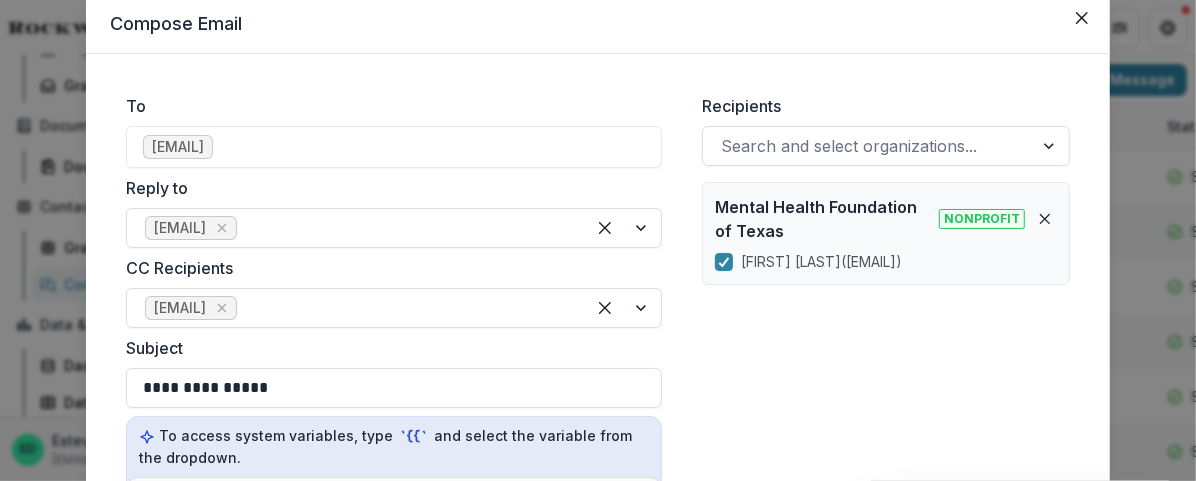 click on "To relmiari@mhftx.org" at bounding box center [394, 131] 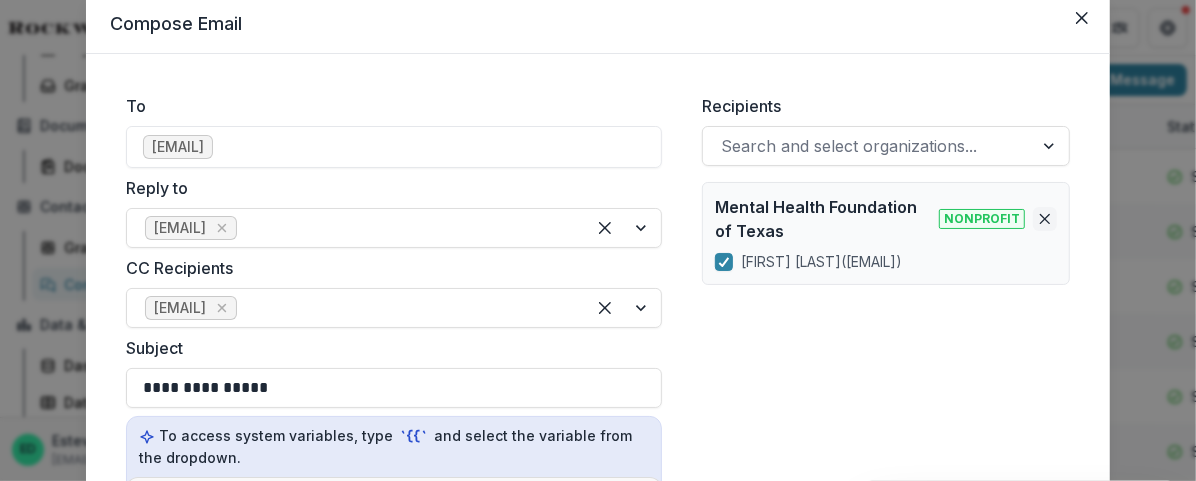 click 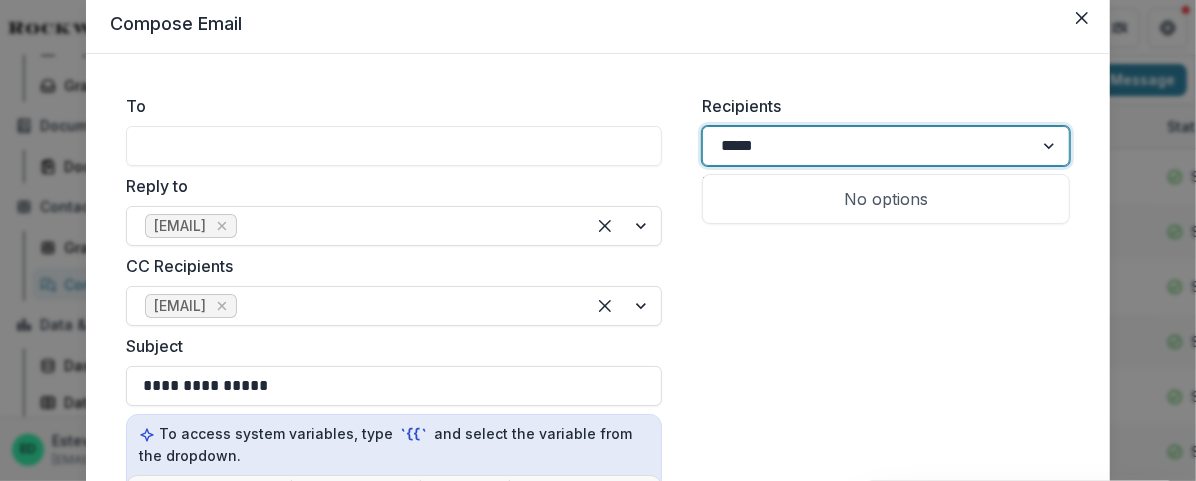 type on "******" 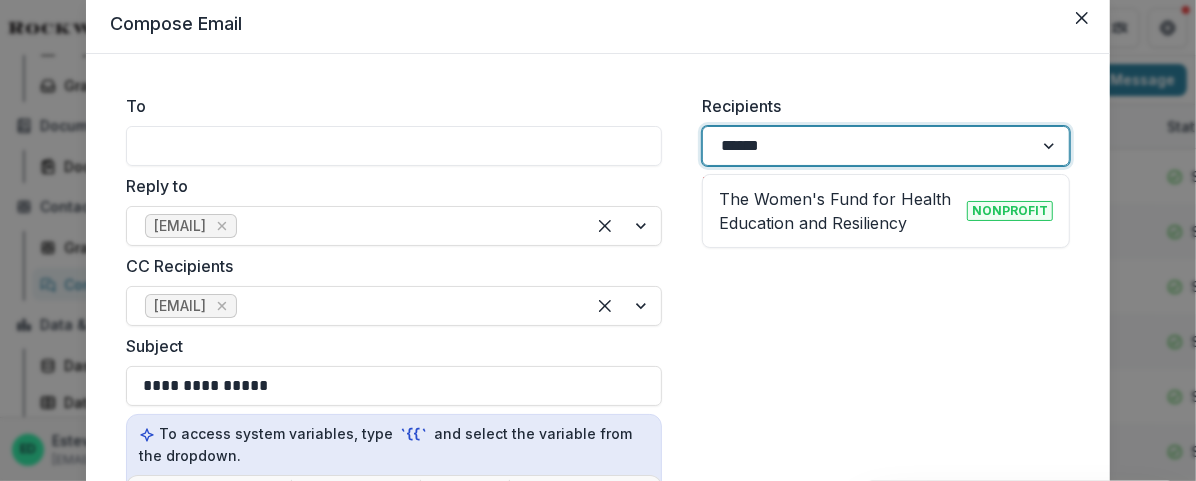 click on "The Women's Fund for Health Education and Resiliency" at bounding box center [839, 211] 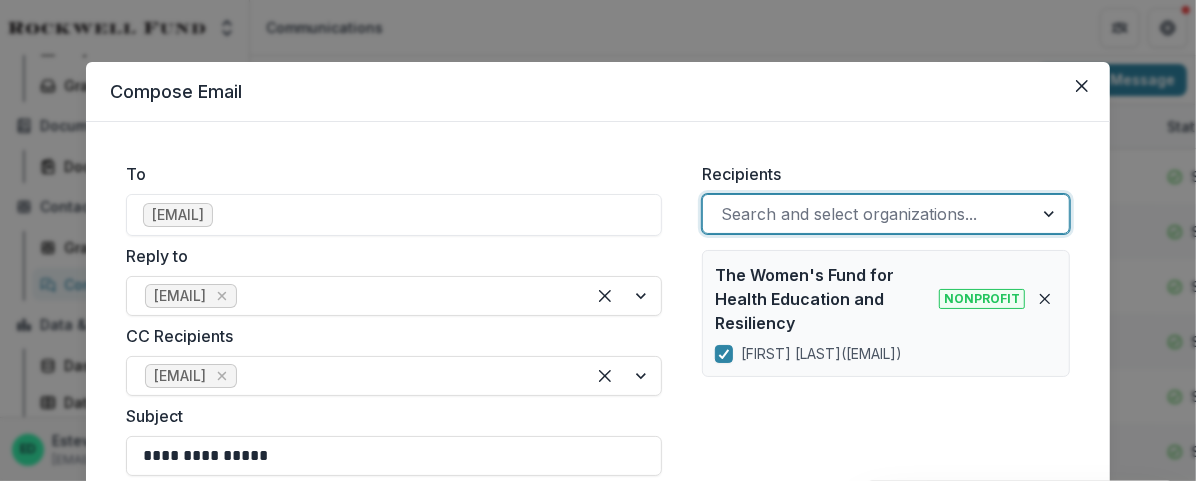 scroll, scrollTop: 4, scrollLeft: 0, axis: vertical 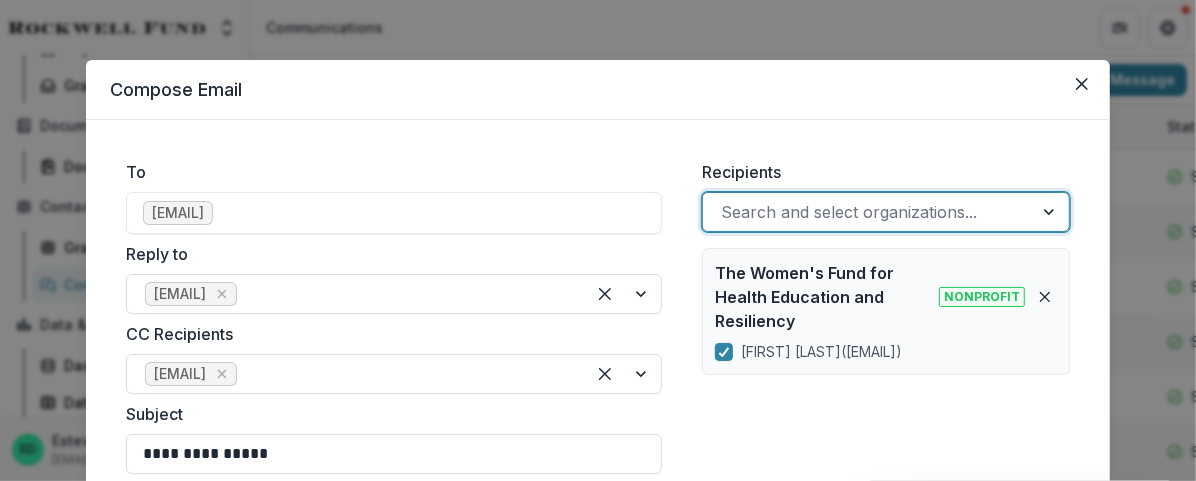 type on "*" 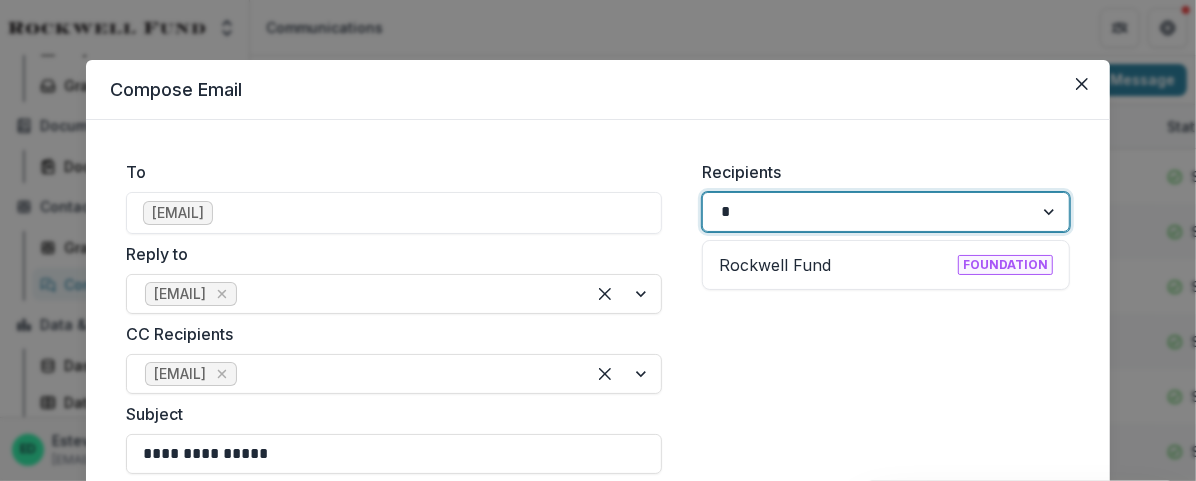 type 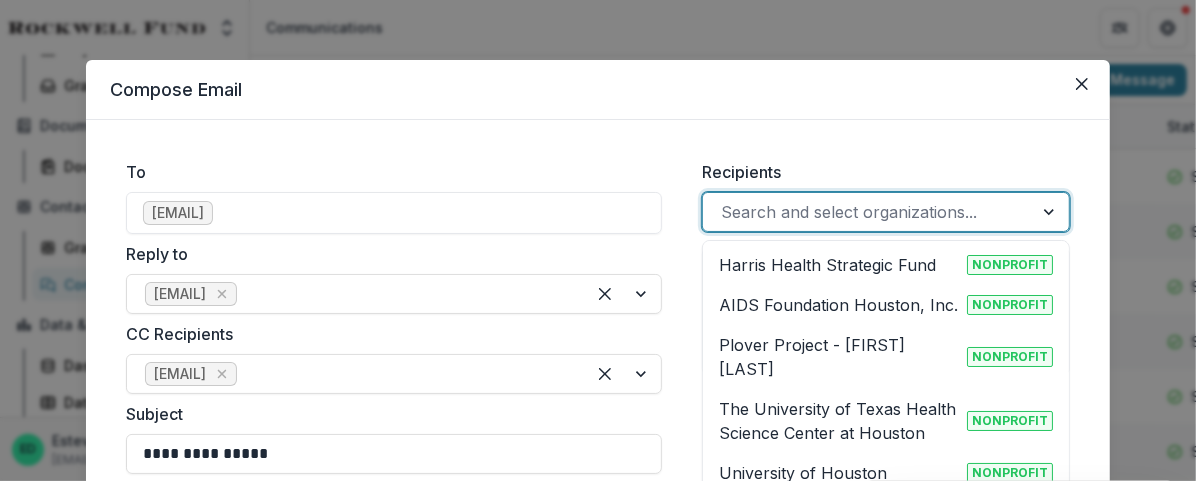 click on "Compose Email" at bounding box center [598, 90] 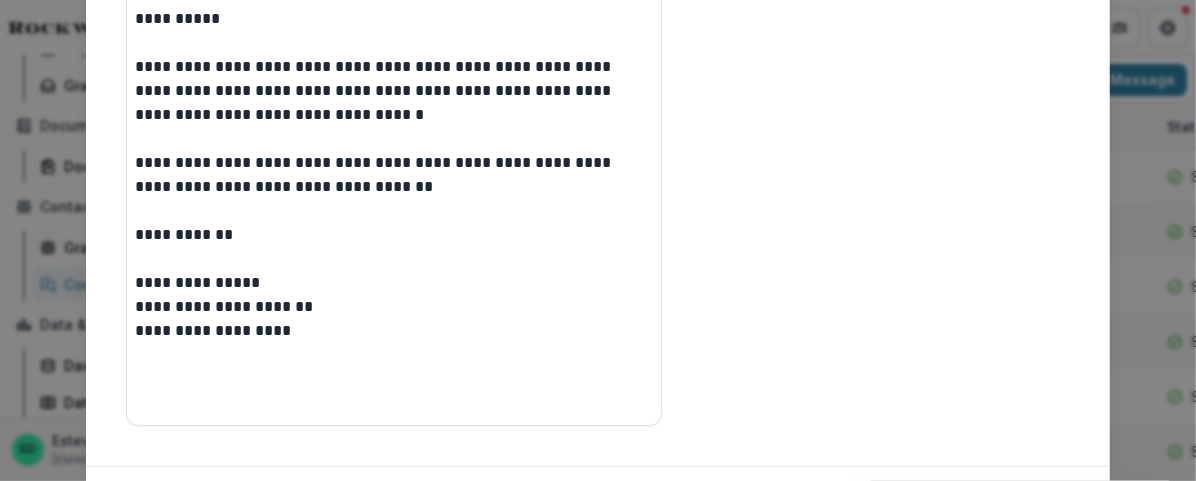 scroll, scrollTop: 772, scrollLeft: 0, axis: vertical 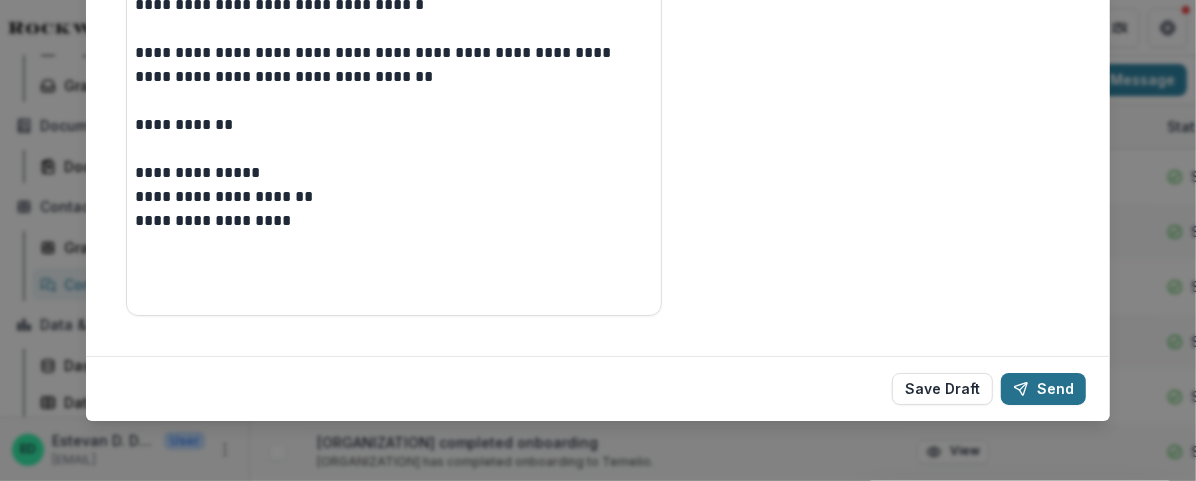 click on "Send" at bounding box center (1043, 389) 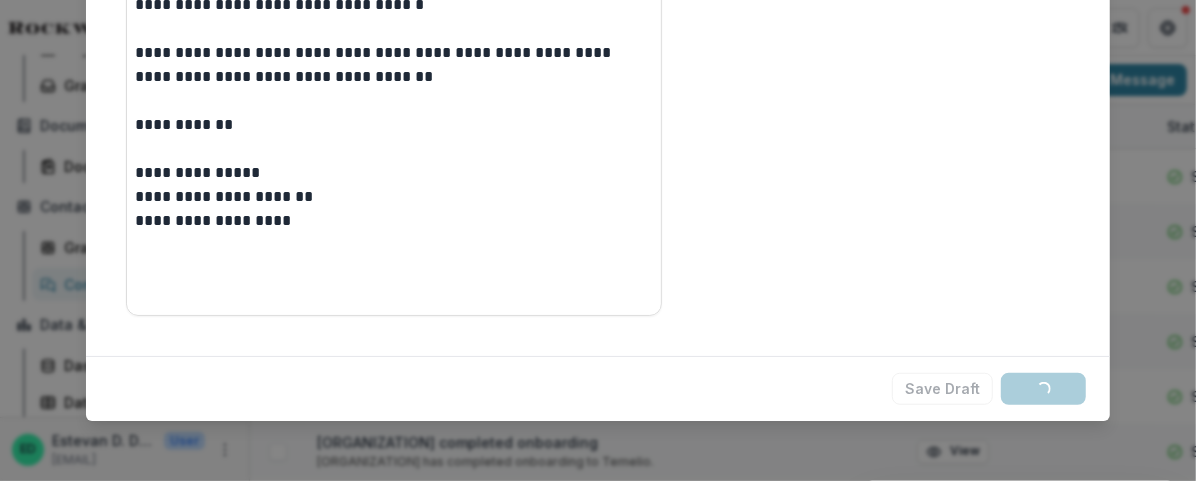 scroll, scrollTop: 0, scrollLeft: 0, axis: both 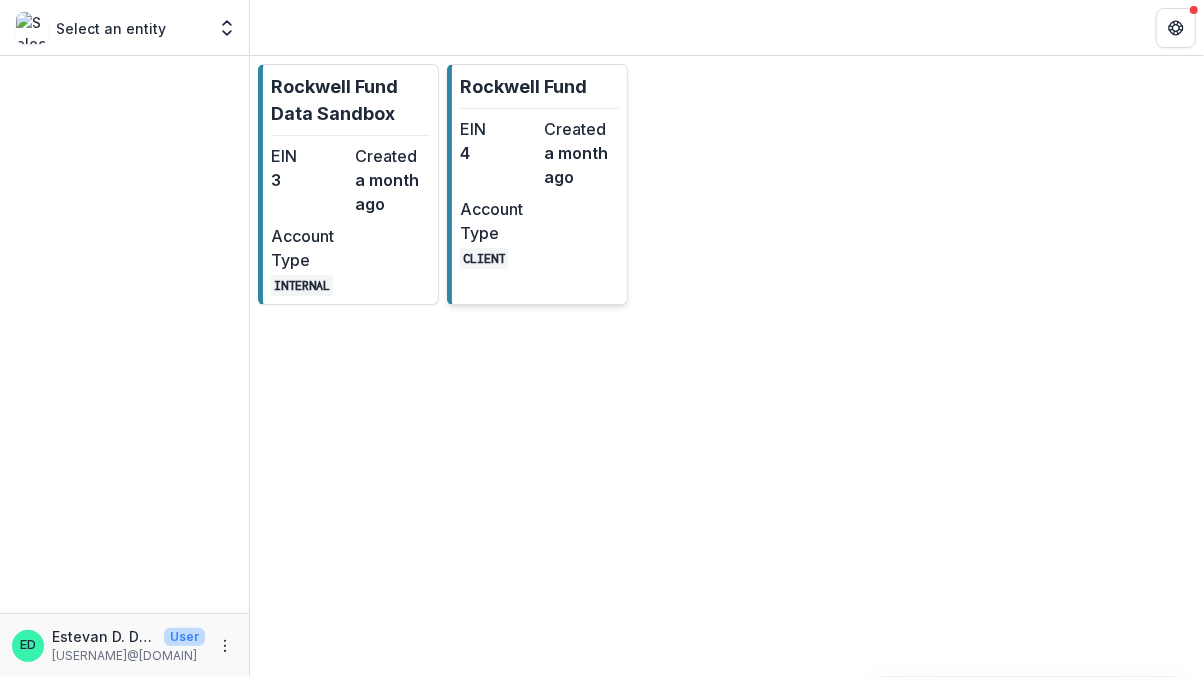 click on "Account Type" at bounding box center (498, 221) 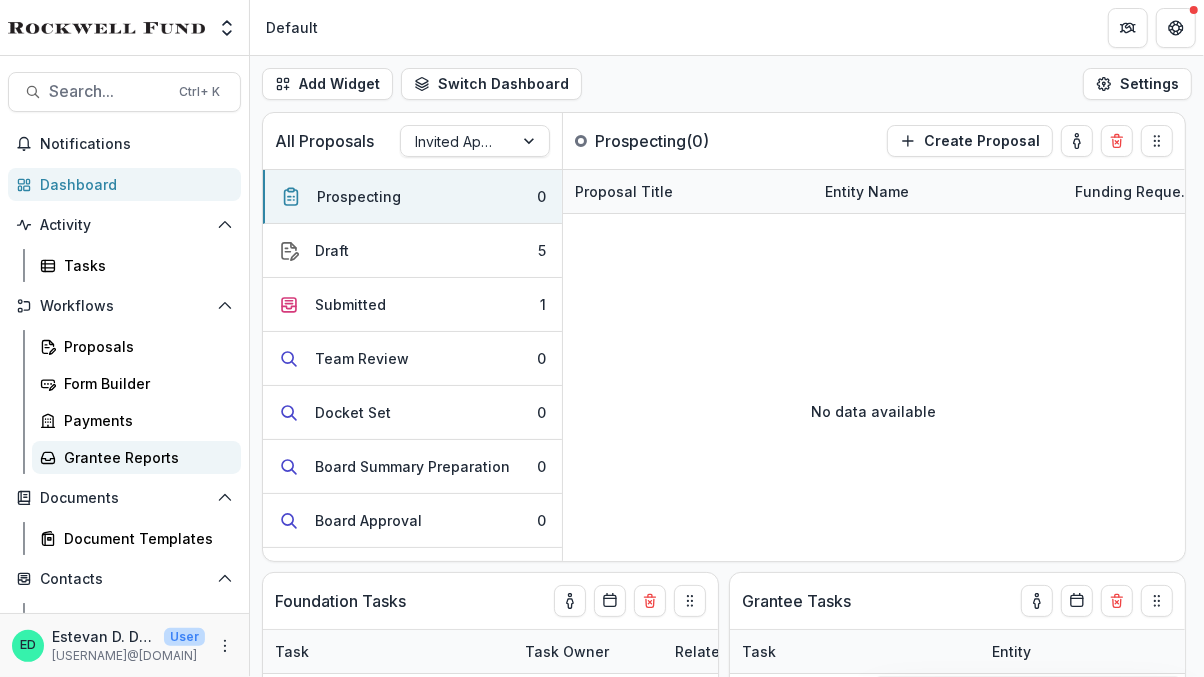 click on "Grantee Reports" at bounding box center [144, 457] 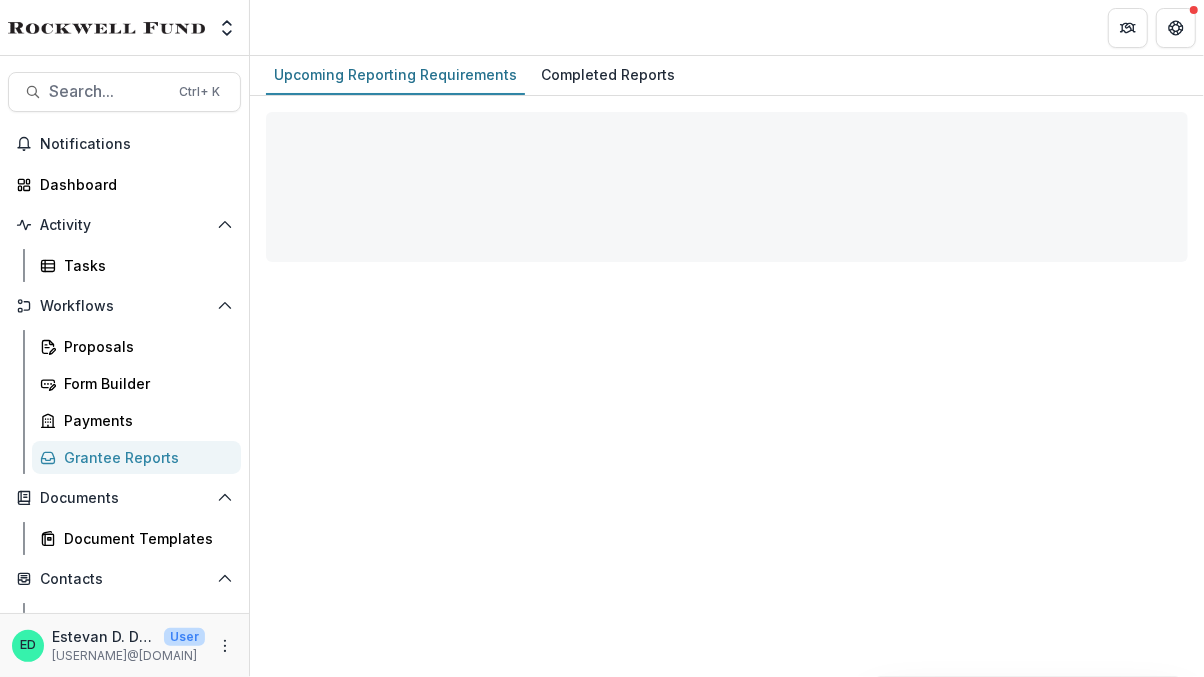 click on "Upcoming Reporting Requirements Completed Reports" at bounding box center [727, 366] 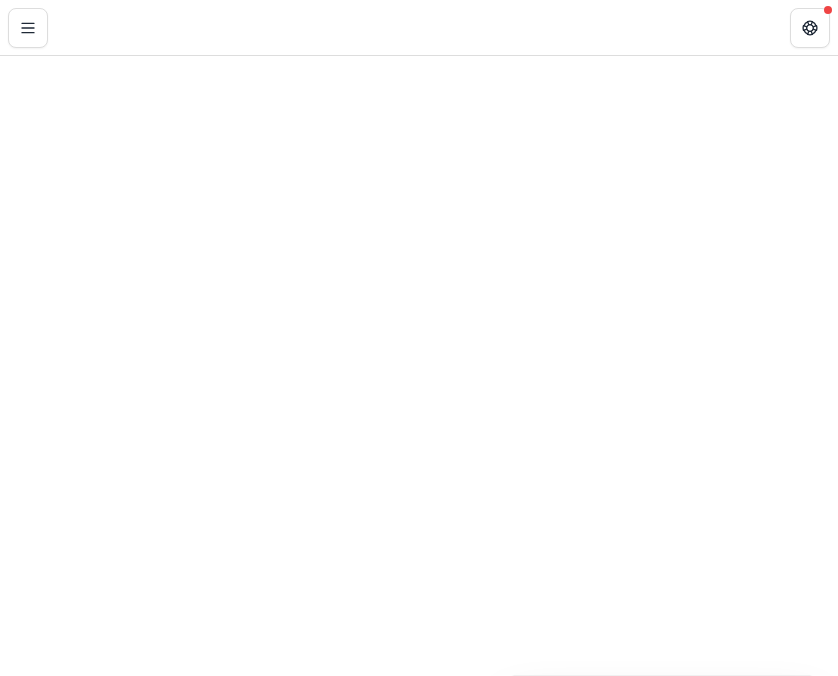 scroll, scrollTop: 0, scrollLeft: 0, axis: both 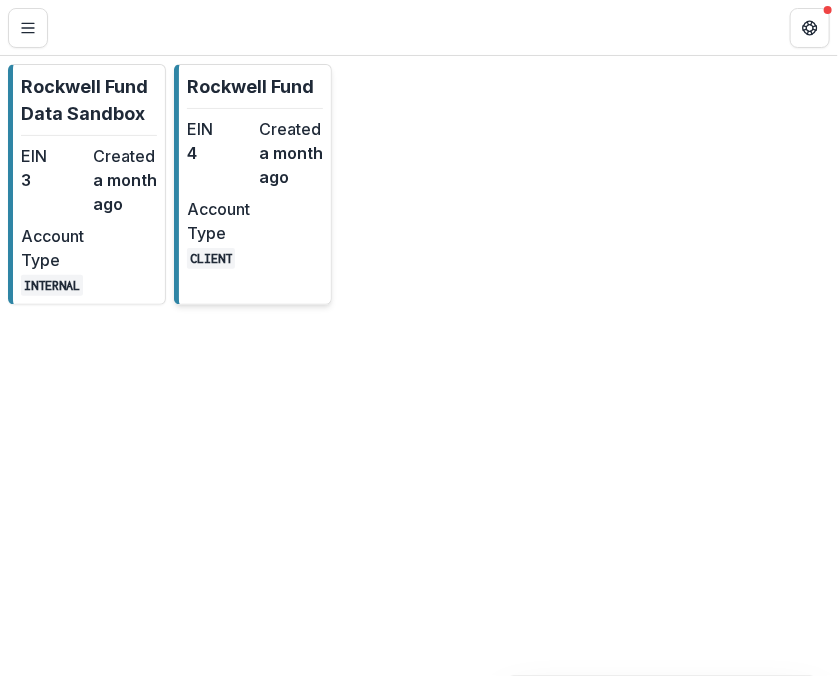 click on "CLIENT" at bounding box center [211, 258] 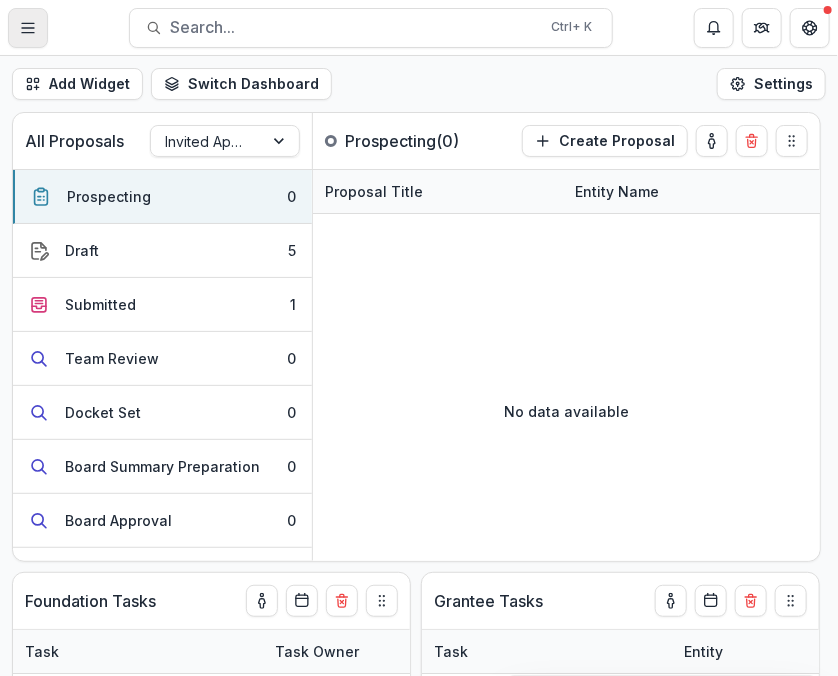 click 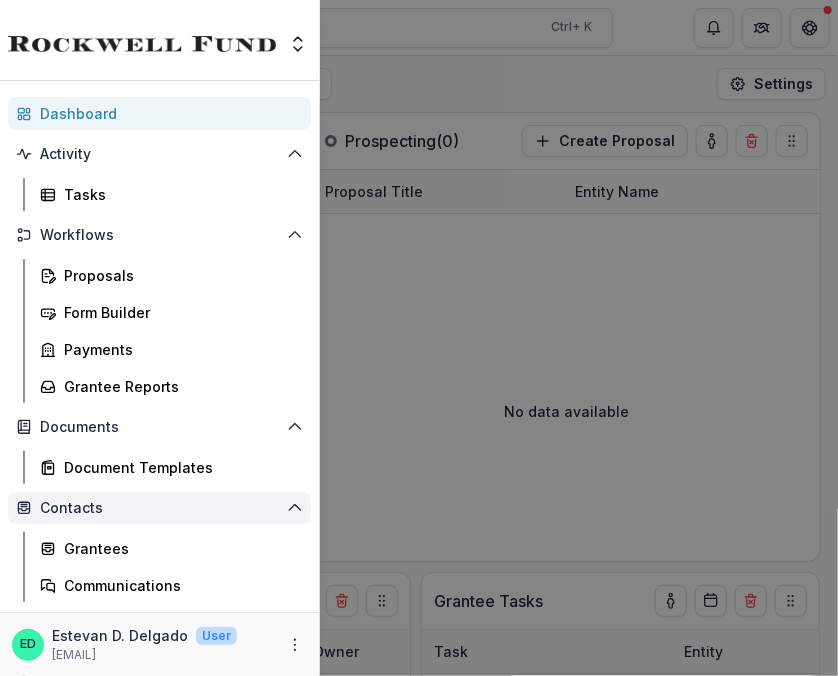scroll, scrollTop: 62, scrollLeft: 0, axis: vertical 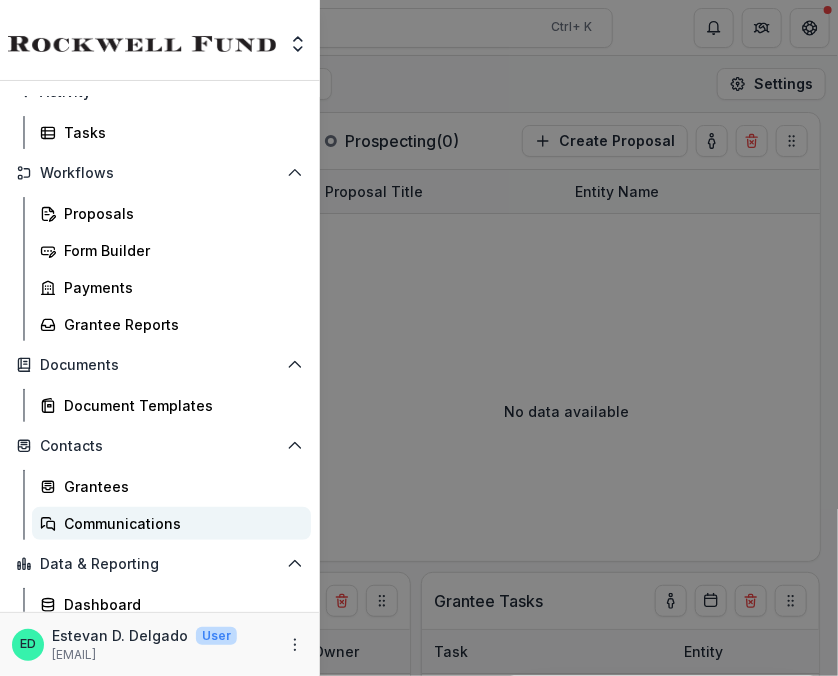 drag, startPoint x: 109, startPoint y: 525, endPoint x: 93, endPoint y: 522, distance: 16.27882 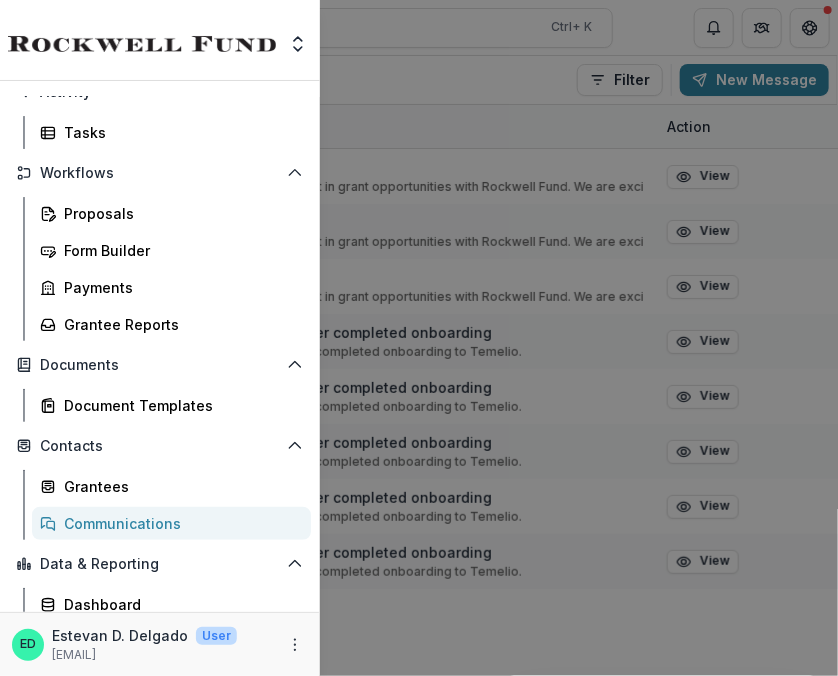 click on "Aggregate Analysis Foundations Rockwell Fund Data Sandbox Rockwell Fund Team Settings Admin Settings Dashboard Activity Tasks Workflows Proposals Form Builder Payments Grantee Reports Documents Document Templates Contacts Grantees Communications Data & Reporting Dashboard Data Report ED Estevan D. Delgado User edelgado@rockfund.org" at bounding box center [419, 338] 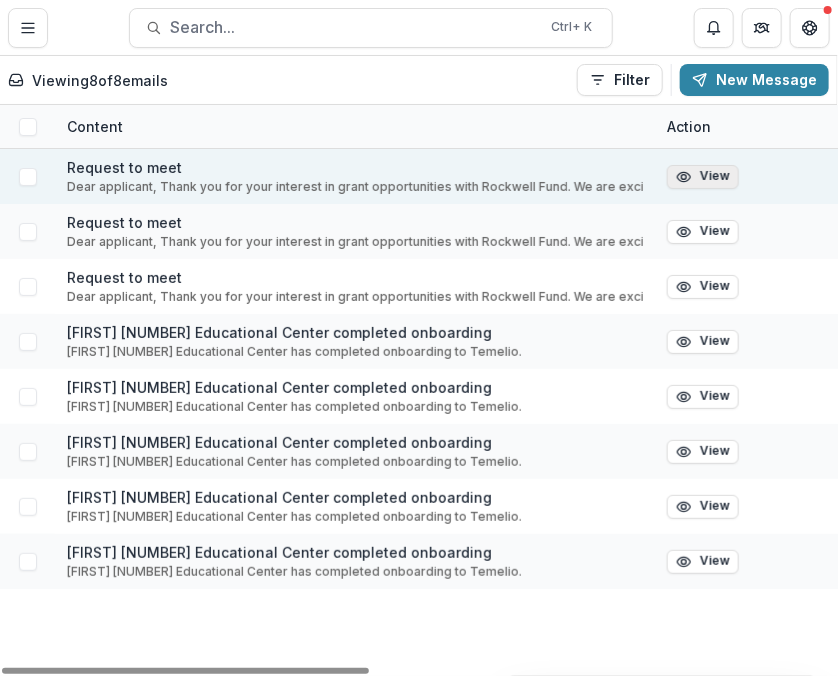 click on "View" at bounding box center (703, 177) 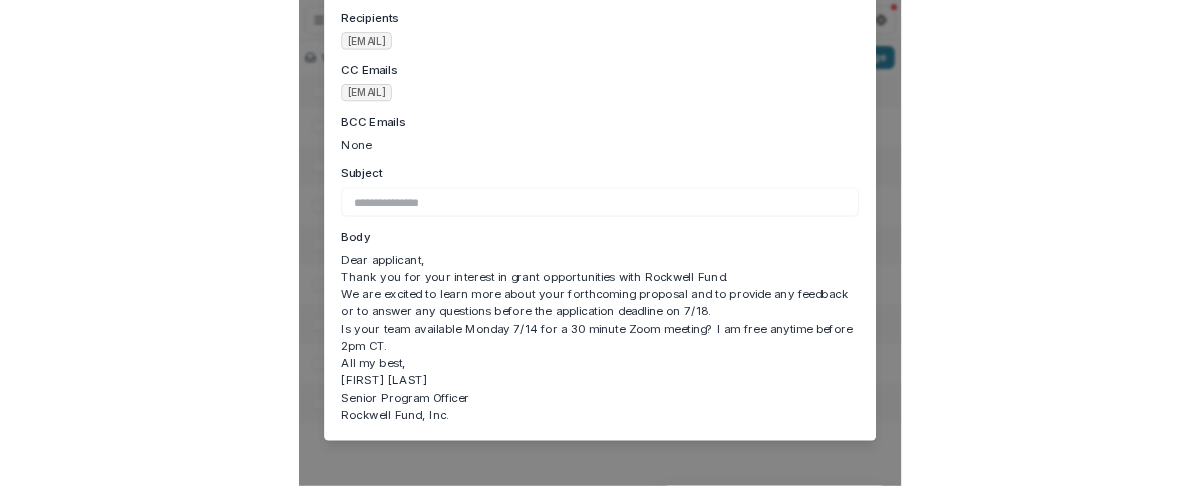 scroll, scrollTop: 0, scrollLeft: 0, axis: both 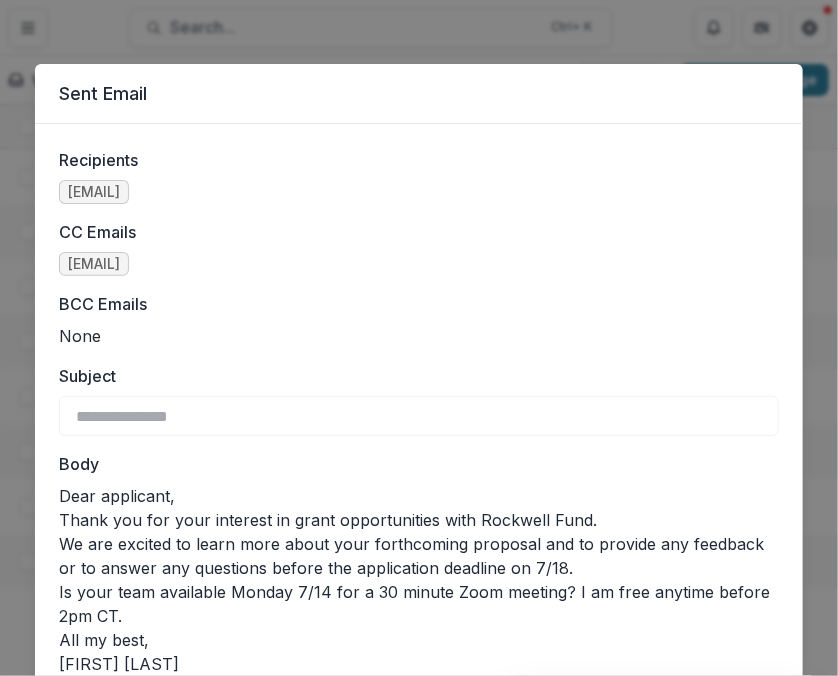 drag, startPoint x: 654, startPoint y: 36, endPoint x: 482, endPoint y: 42, distance: 172.10461 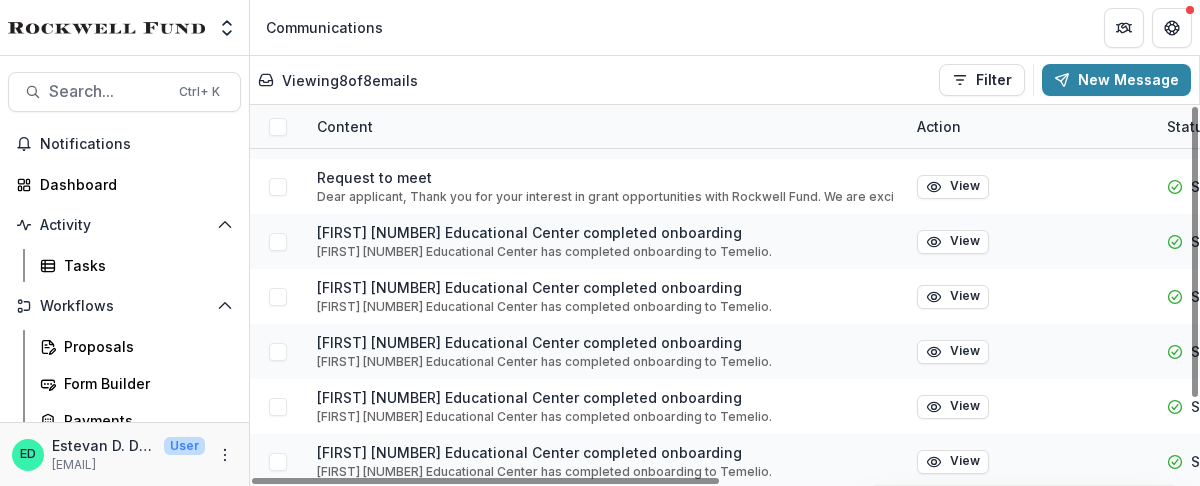 scroll, scrollTop: 0, scrollLeft: 0, axis: both 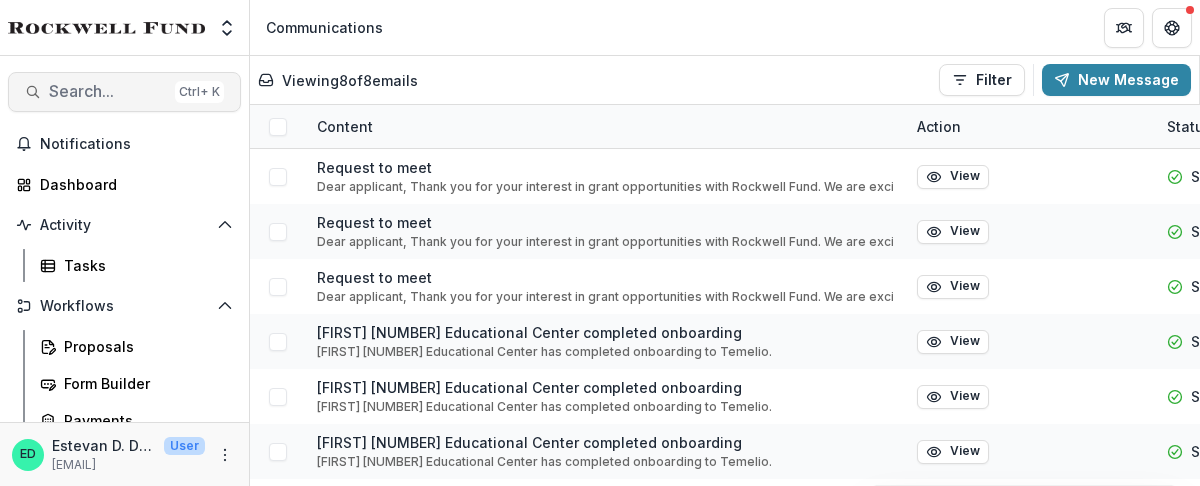 drag, startPoint x: 82, startPoint y: 84, endPoint x: 52, endPoint y: 90, distance: 30.594116 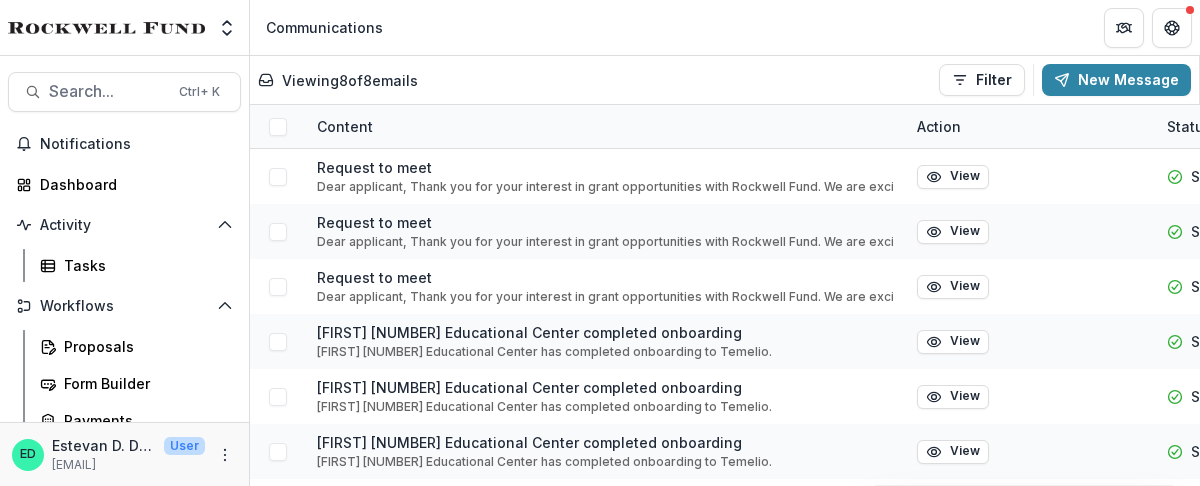 click on "Add Contact New Proposal New Board Document Template New Board Book Get Help User Settings Close Navigate up and down with arrow keys Open with enter key" at bounding box center [600, 243] 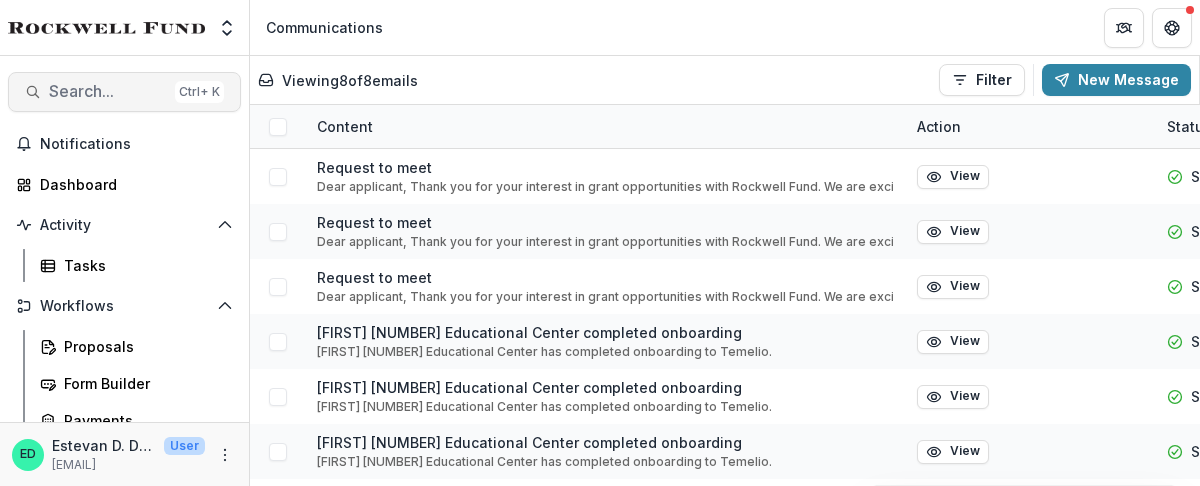 click on "Search..." at bounding box center (108, 91) 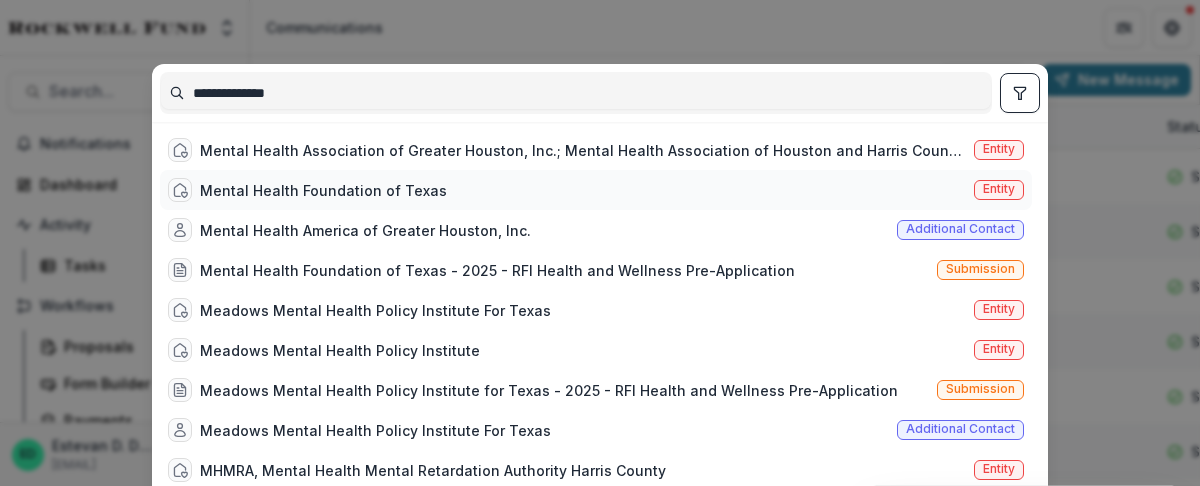type on "**********" 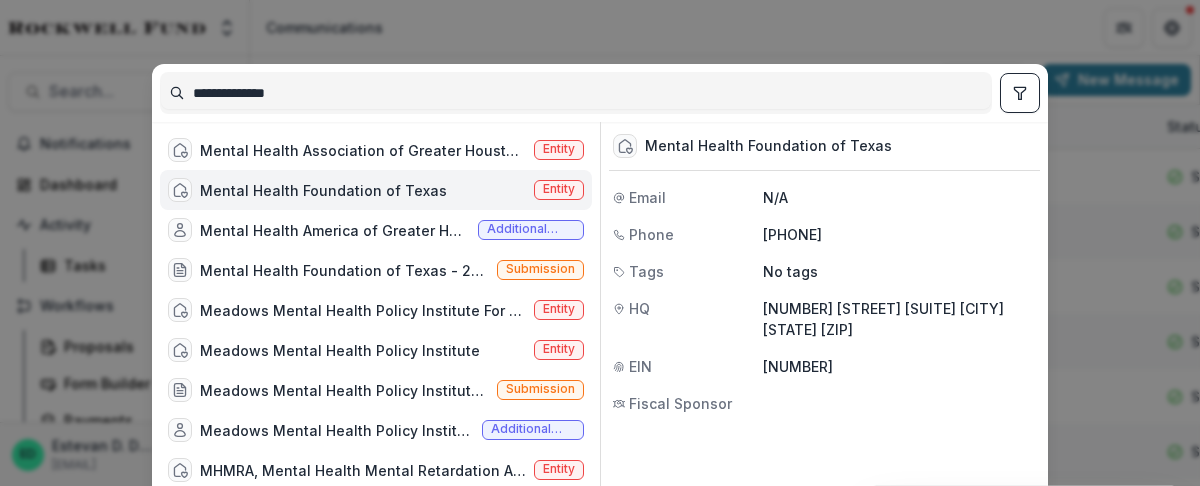 click on "922468416" at bounding box center [899, 366] 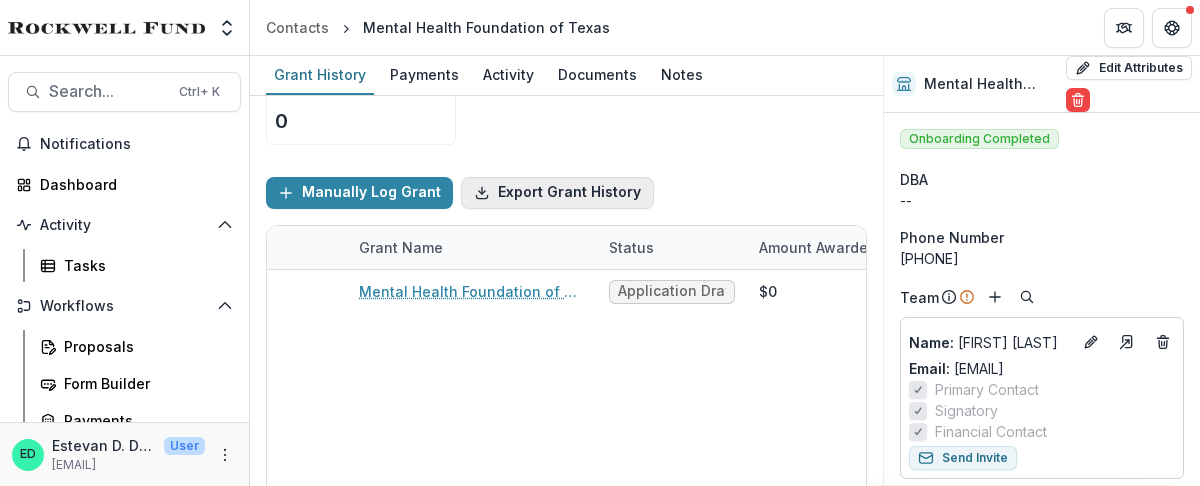 scroll, scrollTop: 0, scrollLeft: 0, axis: both 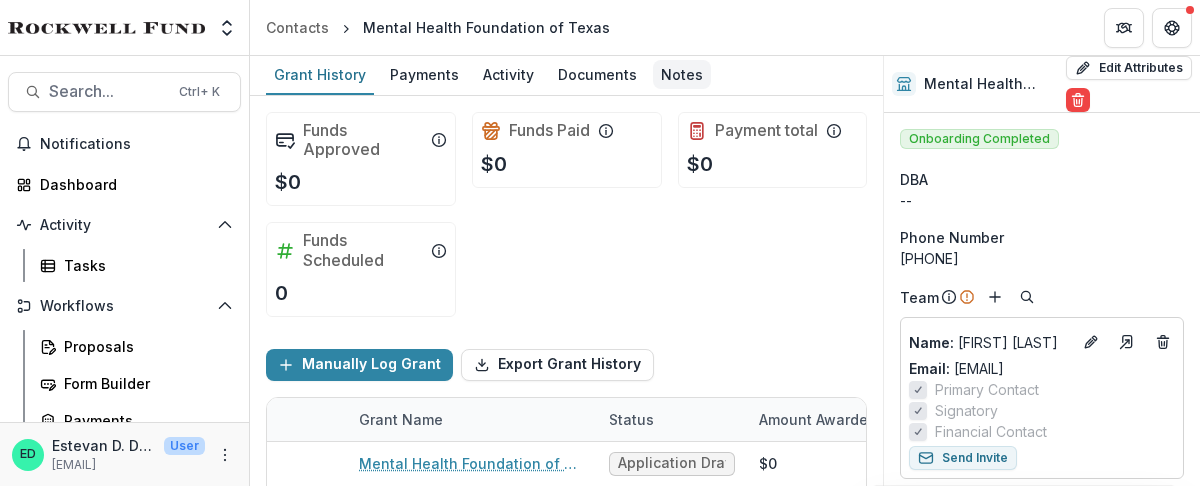 click on "Notes" at bounding box center (682, 74) 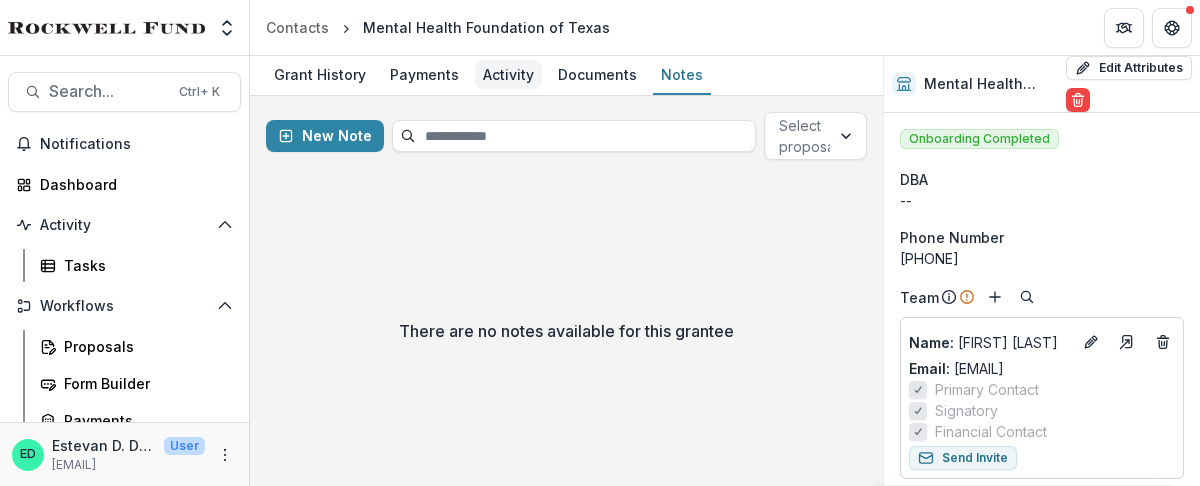 click on "Activity" at bounding box center (508, 74) 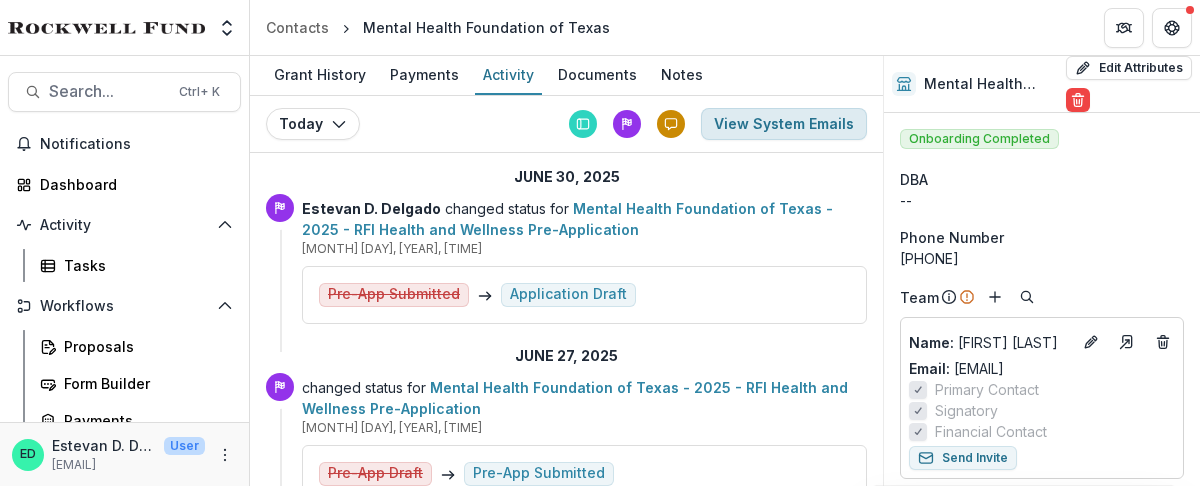 click on "View System Emails" at bounding box center [784, 124] 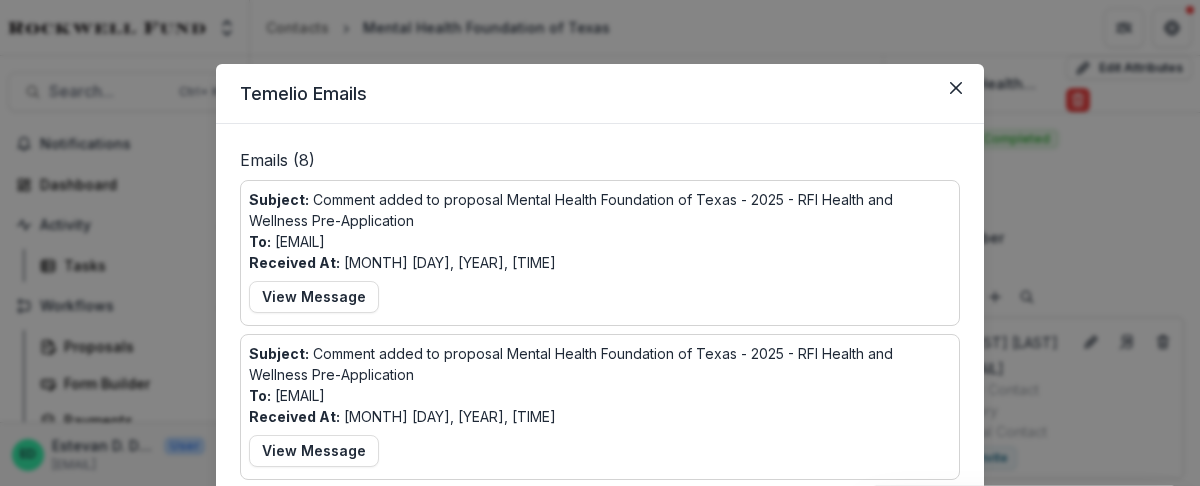 scroll, scrollTop: 162, scrollLeft: 0, axis: vertical 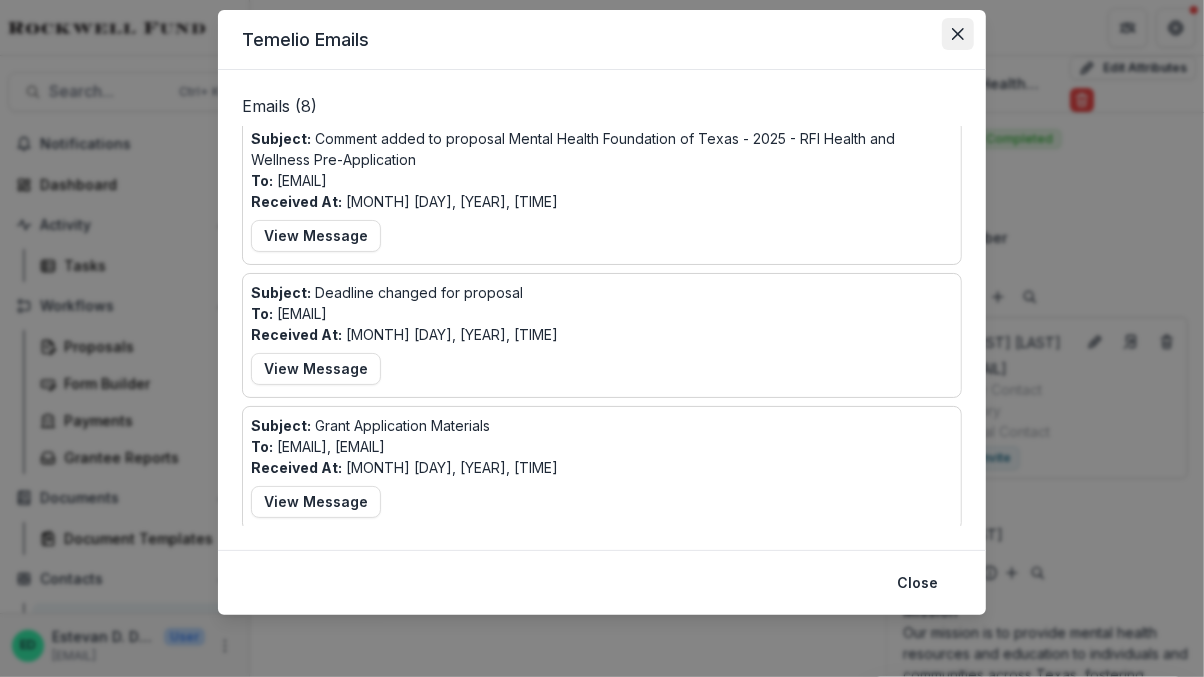 click at bounding box center (958, 34) 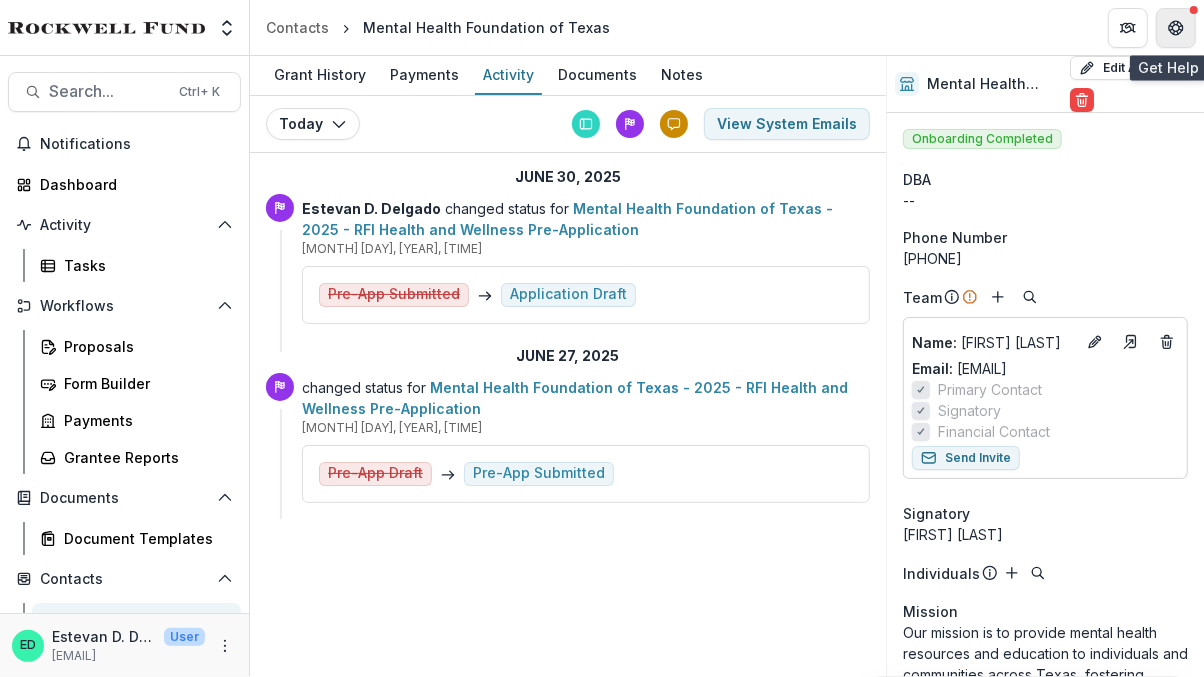 click at bounding box center (1176, 28) 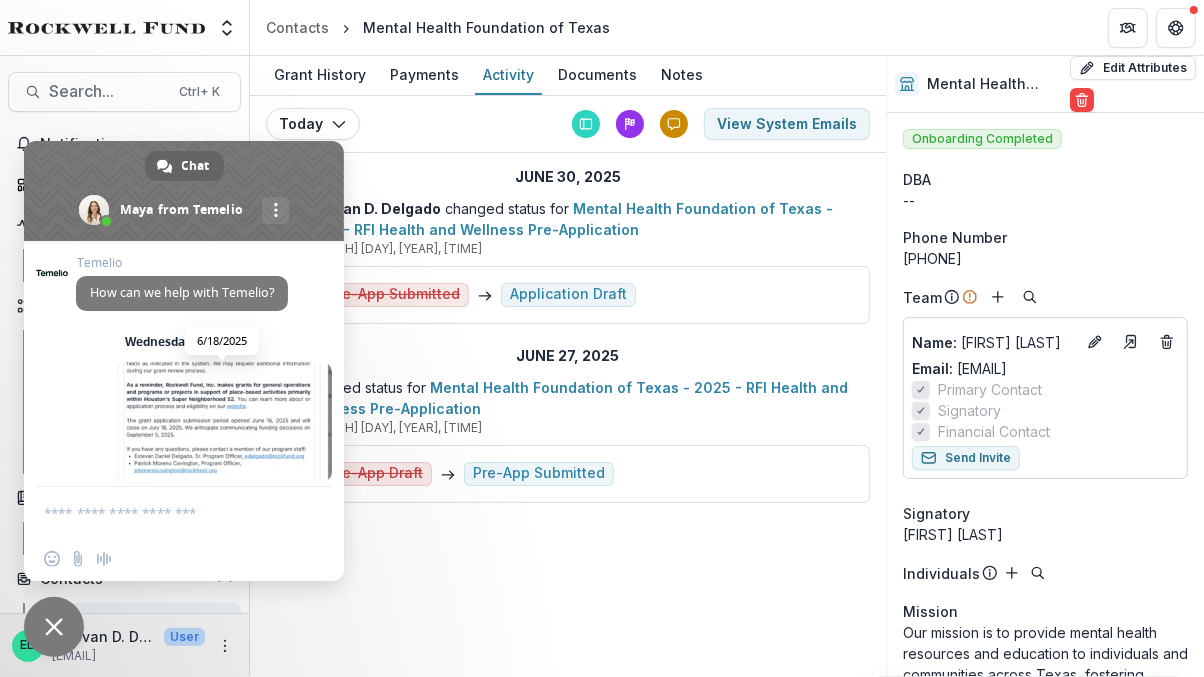 scroll, scrollTop: 235, scrollLeft: 0, axis: vertical 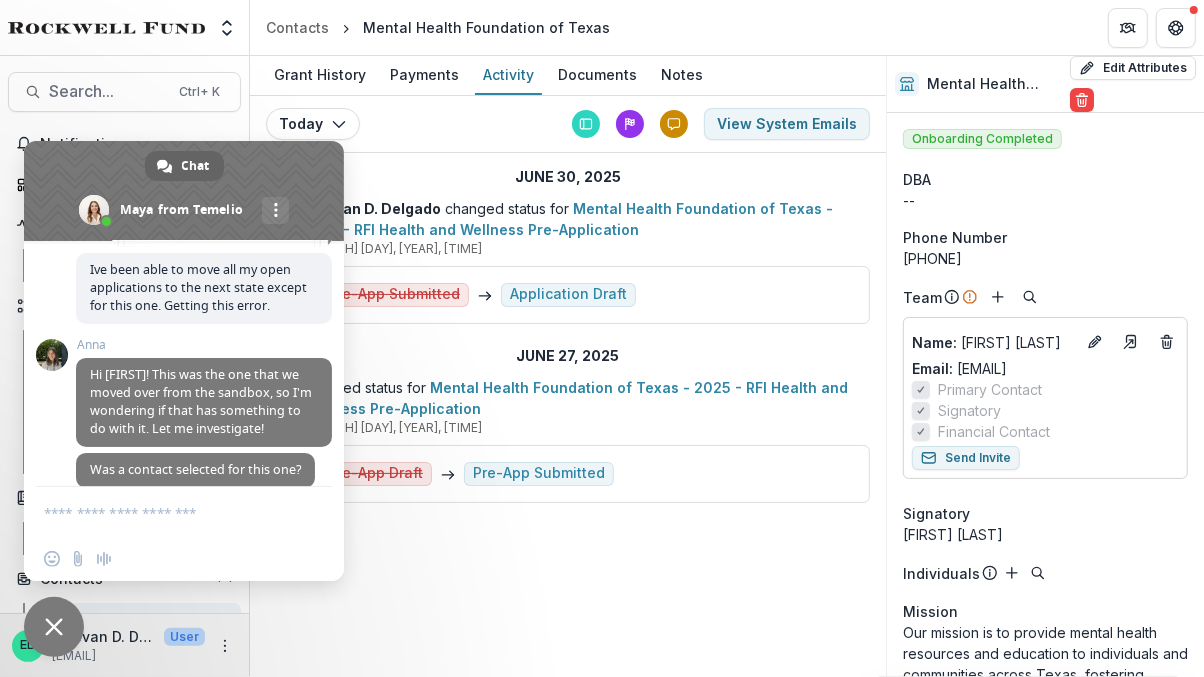 click at bounding box center [164, 512] 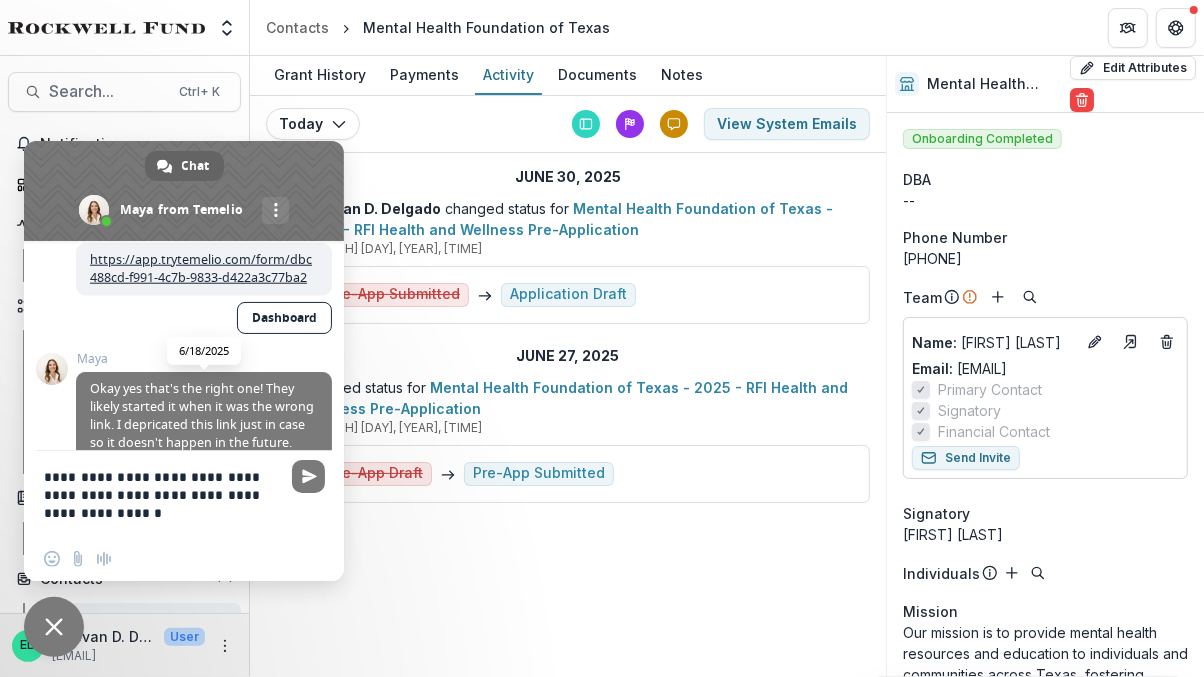 scroll, scrollTop: 1292, scrollLeft: 0, axis: vertical 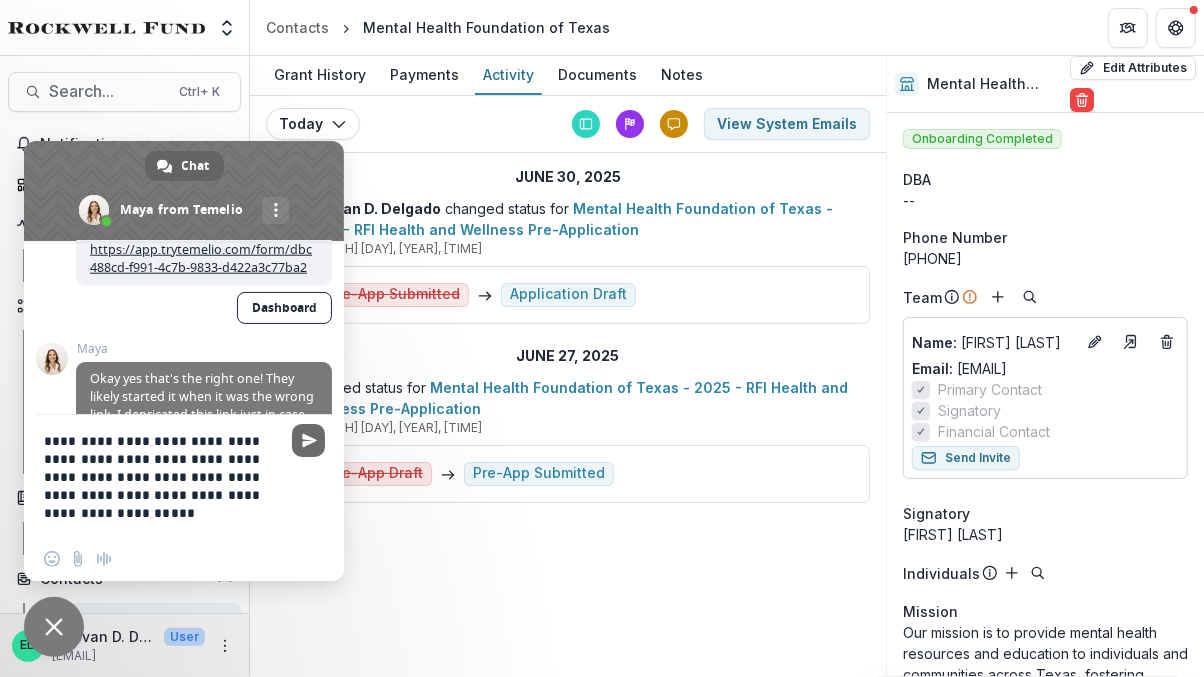 type on "**********" 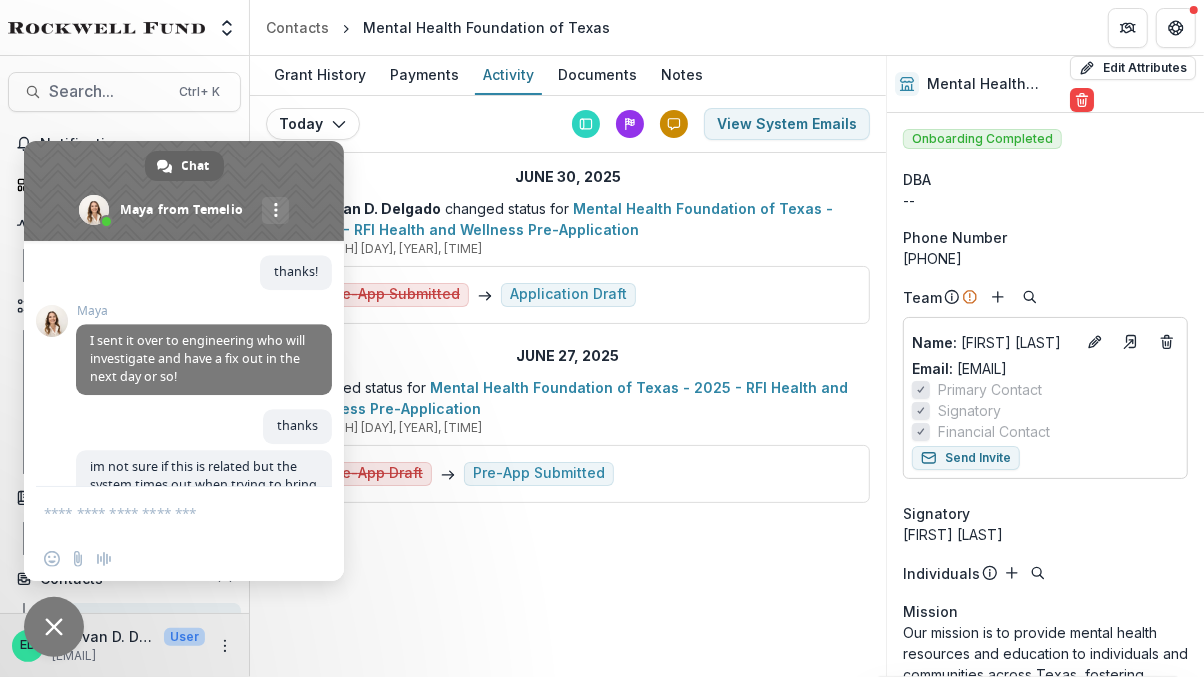 scroll, scrollTop: 9002, scrollLeft: 0, axis: vertical 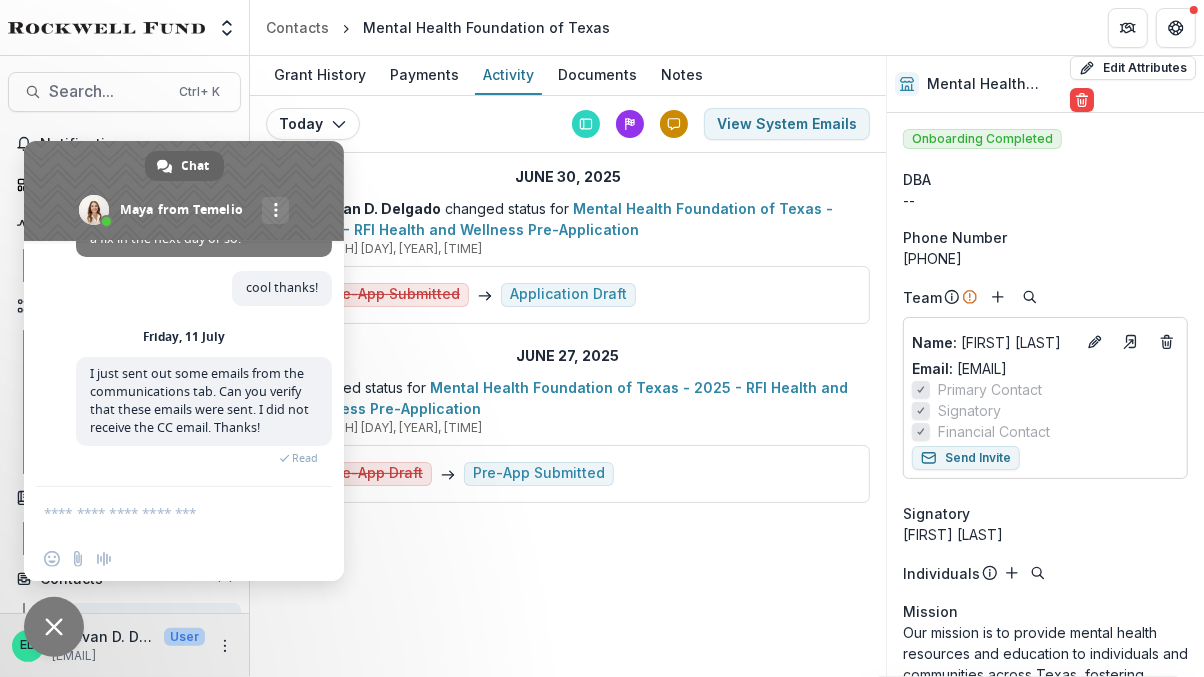 click at bounding box center [54, 627] 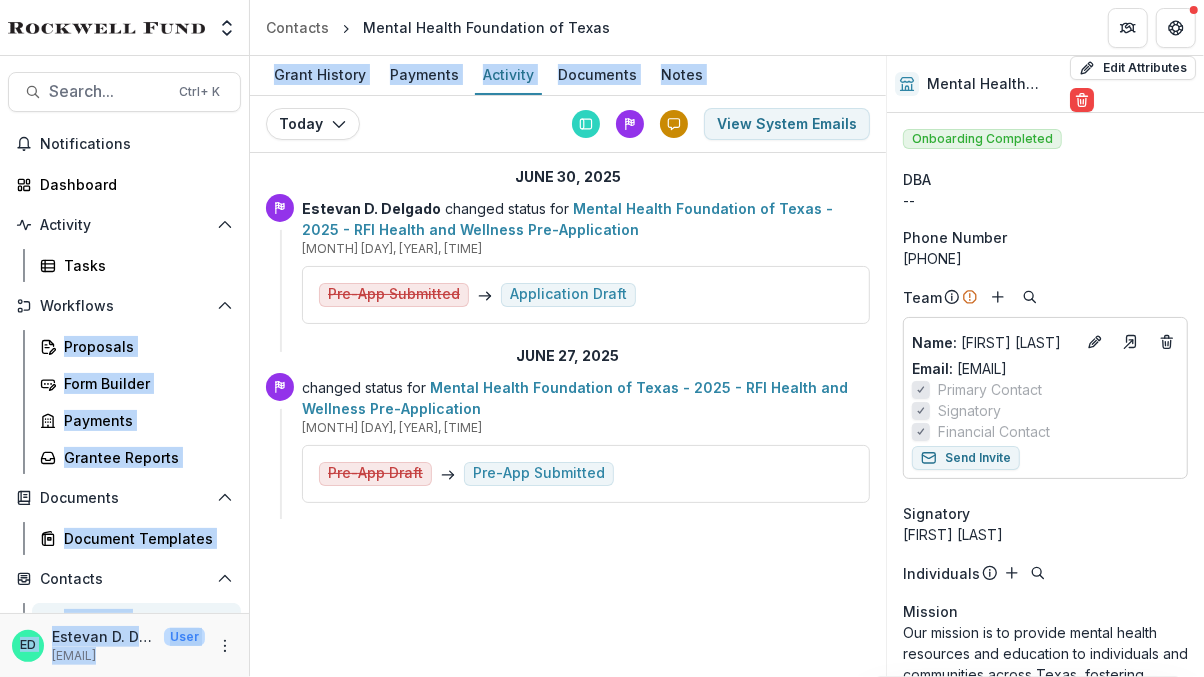 drag, startPoint x: 422, startPoint y: 118, endPoint x: 186, endPoint y: 247, distance: 268.95538 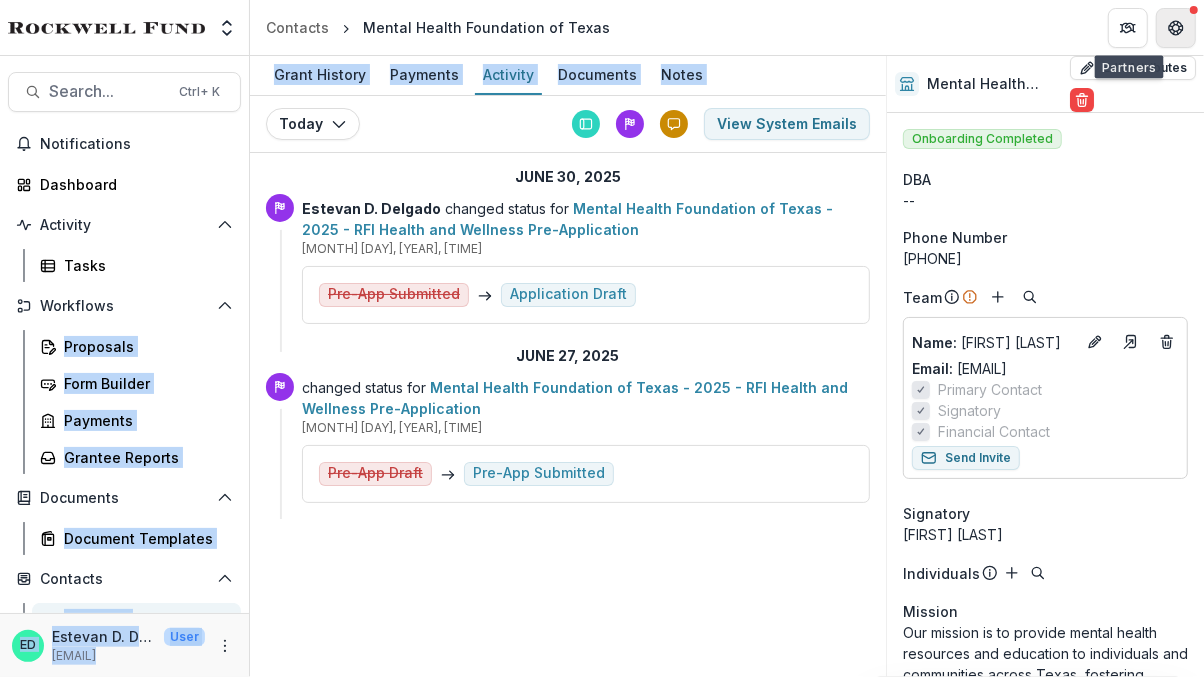 click 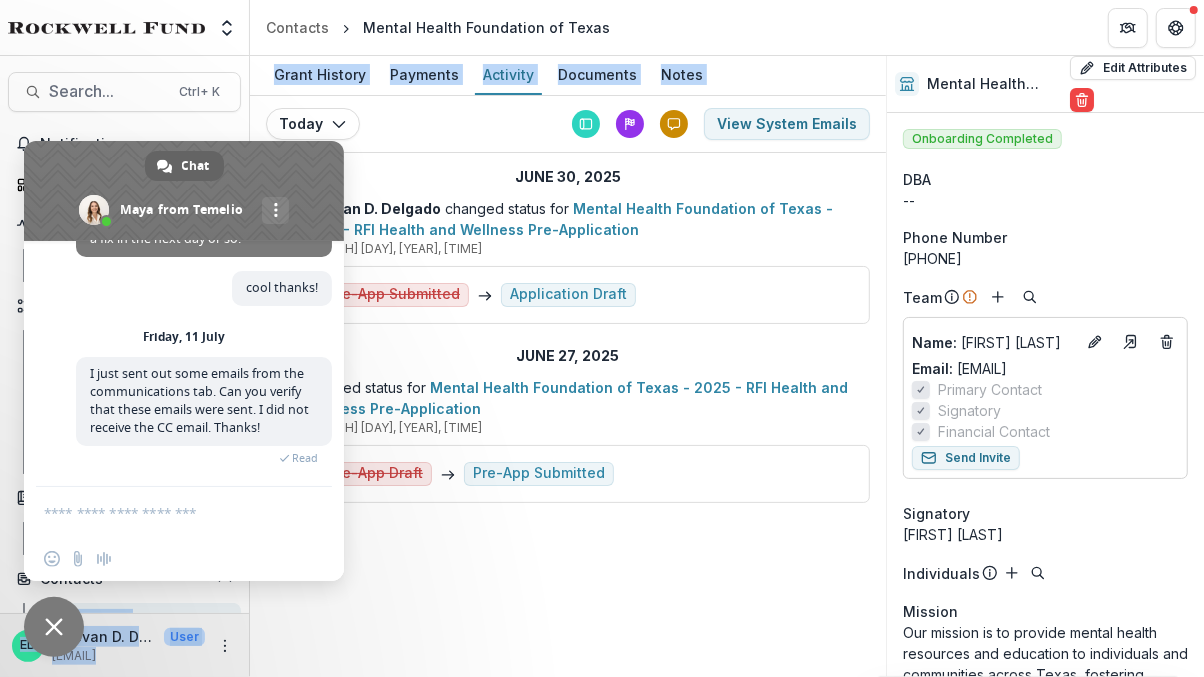 click at bounding box center (54, 627) 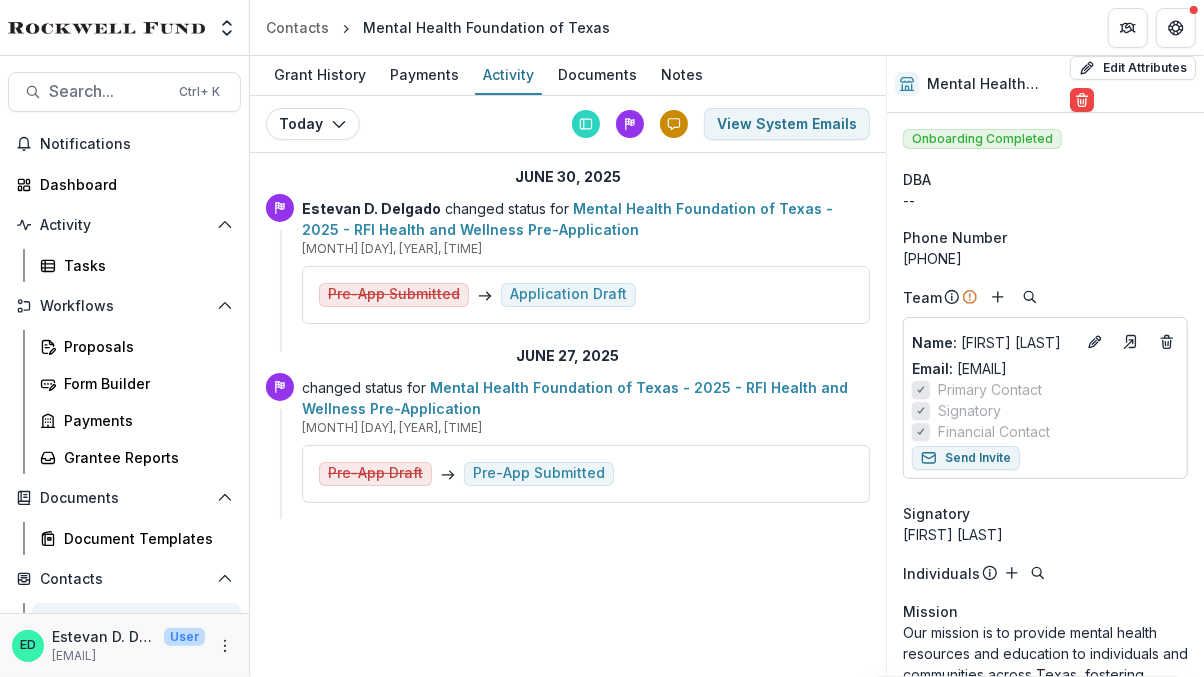 click on "Grant History Payments Activity Documents Notes Today Today June 30, 2025 June 27, 2025 View System Emails June 30, 2025 Estevan D. Delgado   changed status for   Mental Health Foundation of Texas - 2025 - RFI Health and Wellness Pre-Application Jun 30, 2025, 2:07 PM Pre-App Submitted Application Draft June 27, 2025   changed status for   Mental Health Foundation of Texas - 2025 - RFI Health and Wellness Pre-Application Jun 27, 2025, 7:50 PM Pre-App Draft Pre-App Submitted" at bounding box center (568, 366) 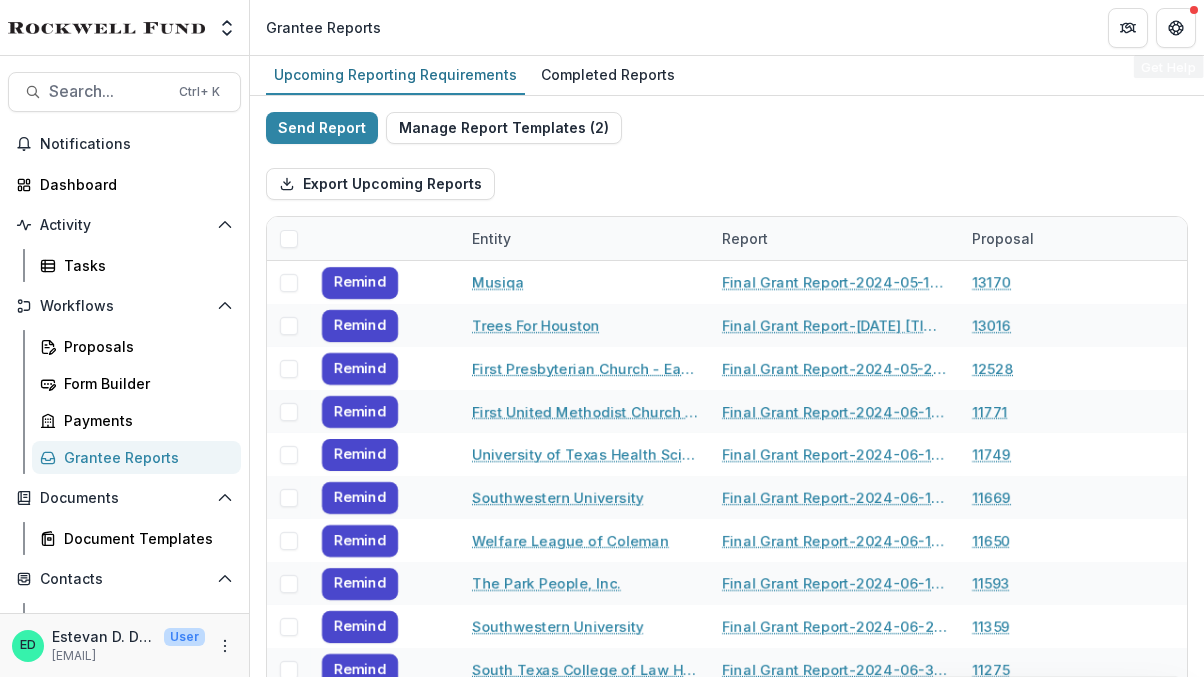 scroll, scrollTop: 0, scrollLeft: 0, axis: both 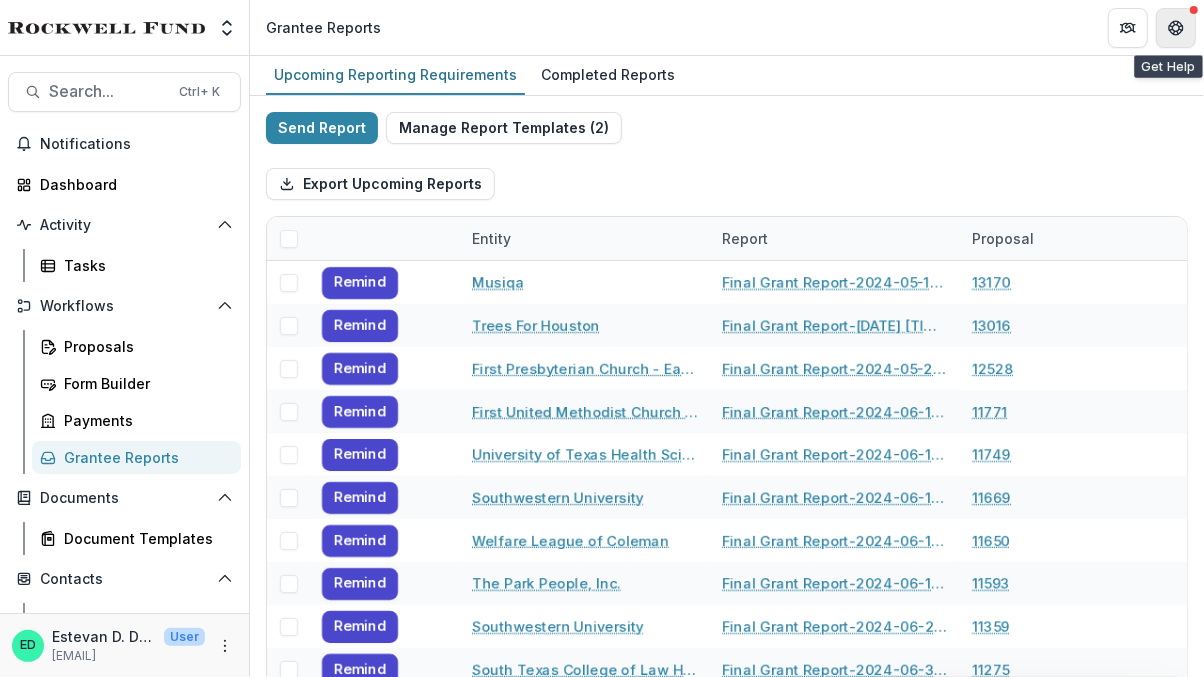 click at bounding box center (1176, 28) 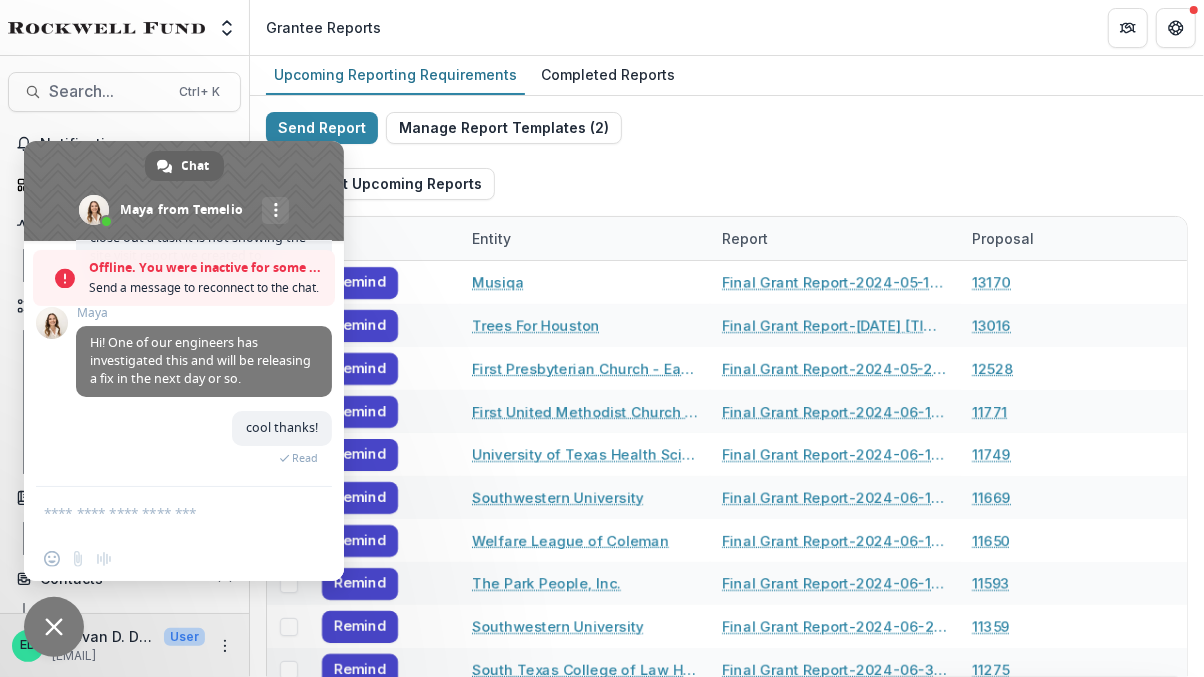 scroll, scrollTop: 8924, scrollLeft: 0, axis: vertical 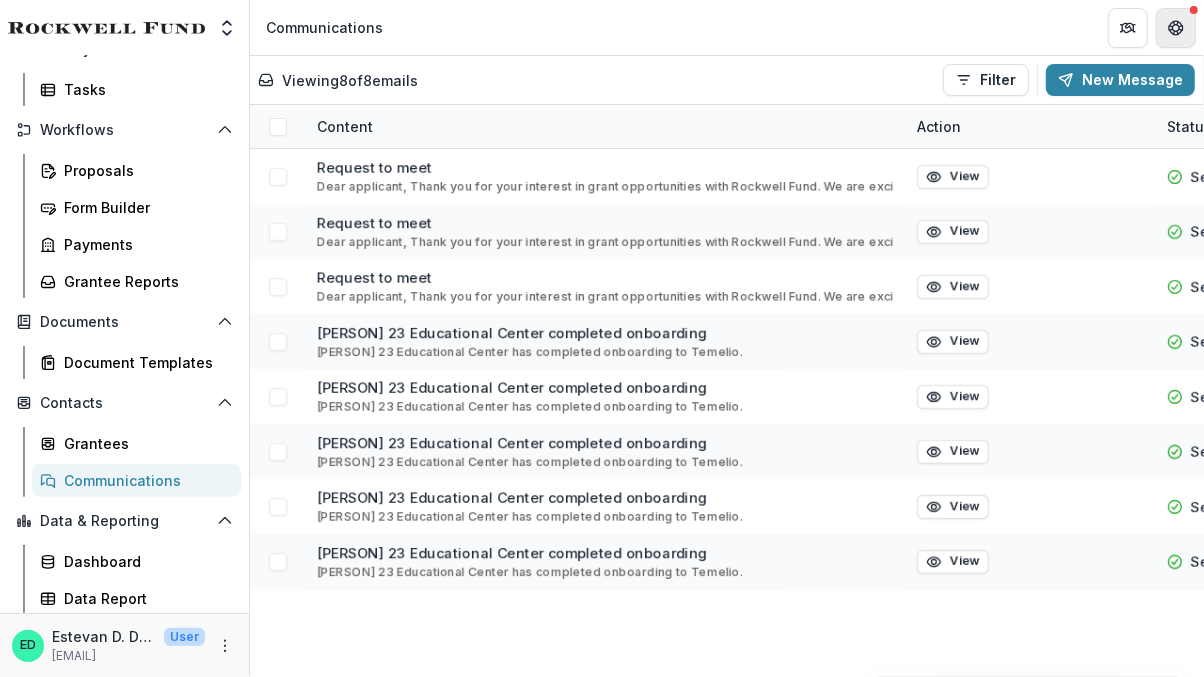 click at bounding box center [1176, 28] 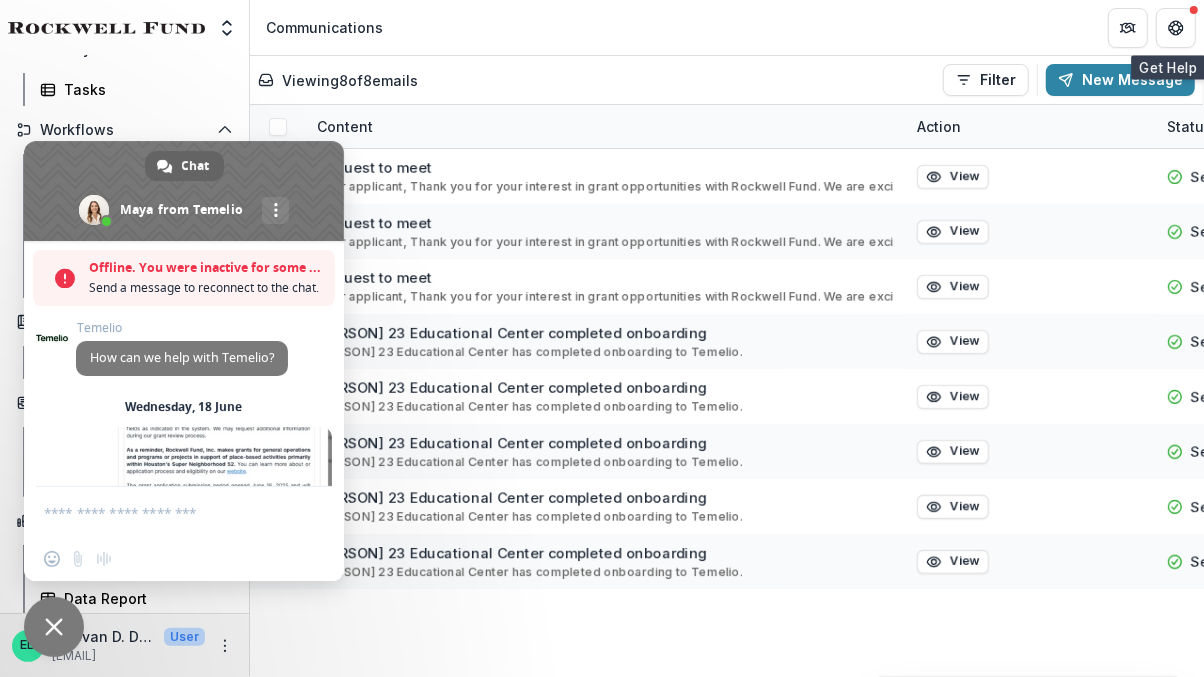scroll, scrollTop: 8924, scrollLeft: 0, axis: vertical 